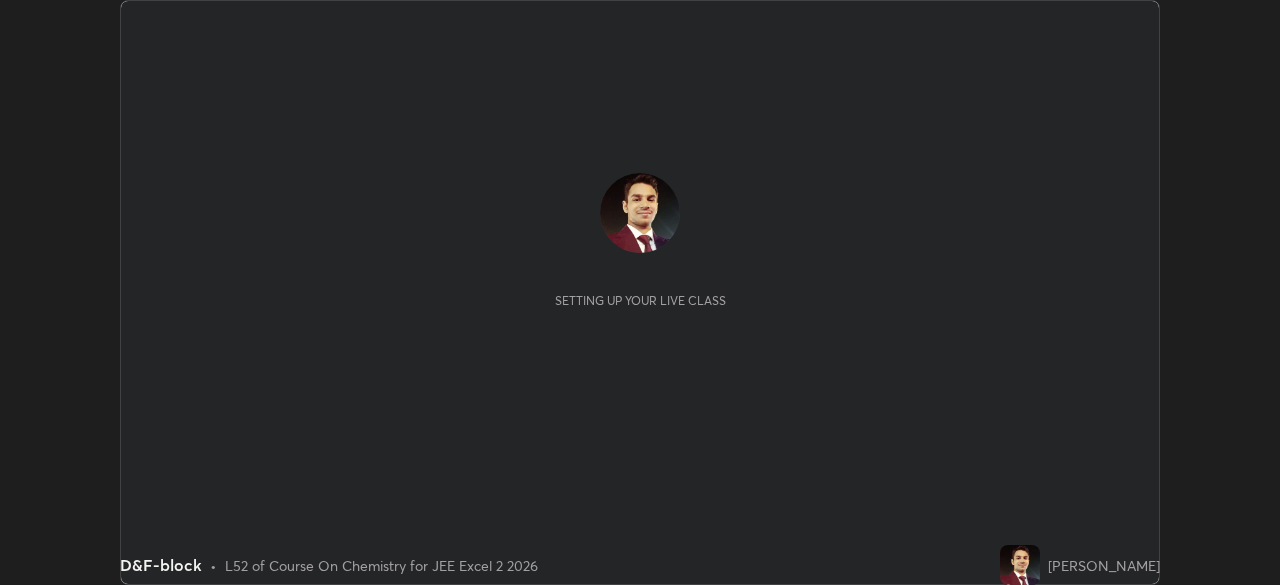 scroll, scrollTop: 0, scrollLeft: 0, axis: both 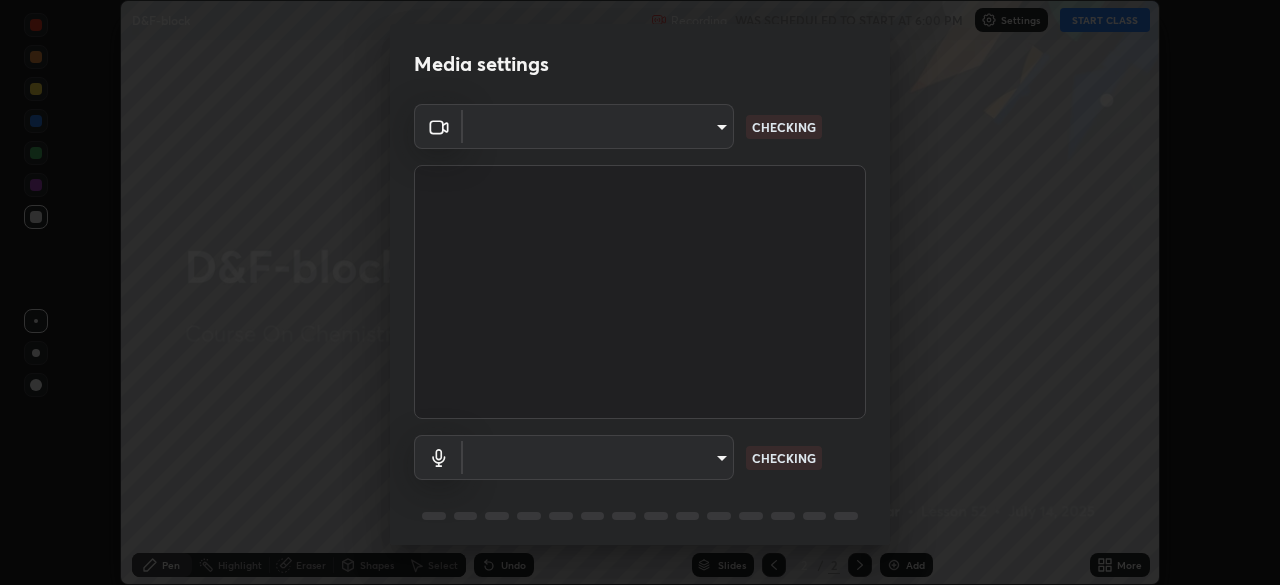 type on "86223fc250464eb59120f5ab1982b1da2aeec5a0109adf9be2dd4a567ba4c4bd" 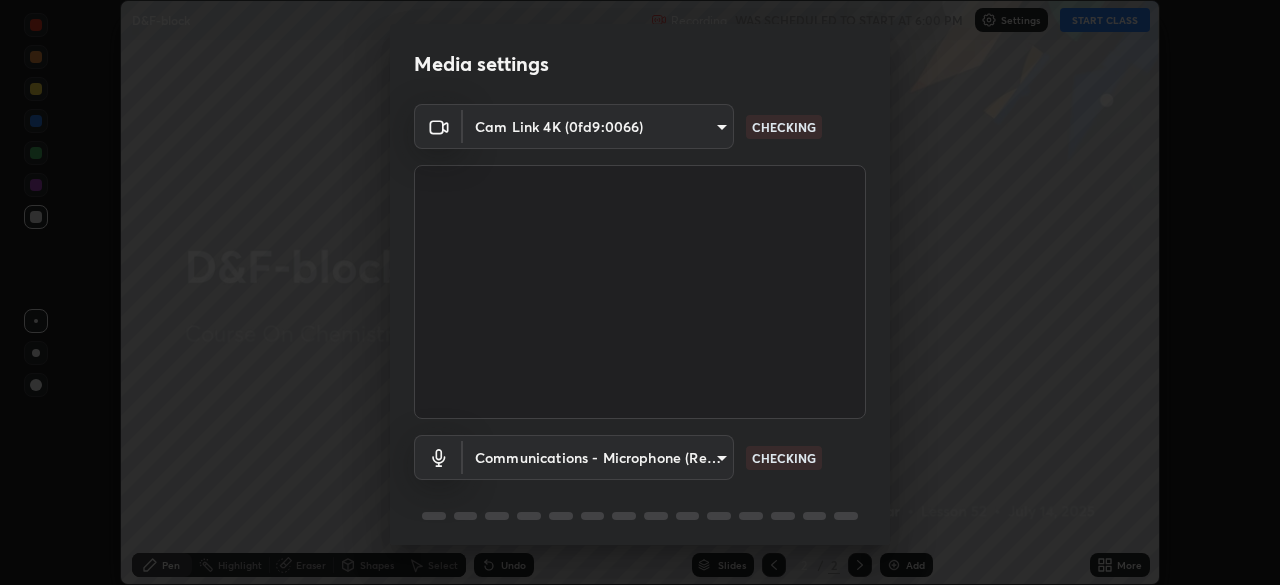 click on "Erase all D&F-block Recording WAS SCHEDULED TO START AT  6:00 PM Settings START CLASS Setting up your live class D&F-block • L52 of Course On Chemistry for JEE Excel 2 2026 [PERSON_NAME] Pen Highlight Eraser Shapes Select Undo Slides 2 / 2 Add More No doubts shared Encourage your learners to ask a doubt for better clarity Report an issue Reason for reporting Buffering Chat not working Audio - Video sync issue Educator video quality low ​ Attach an image Report Media settings Cam Link 4K (0fd9:0066) 86223fc250464eb59120f5ab1982b1da2aeec5a0109adf9be2dd4a567ba4c4bd CHECKING Communications - Microphone (Realtek High Definition Audio) communications CHECKING 1 / 5 Next" at bounding box center [640, 292] 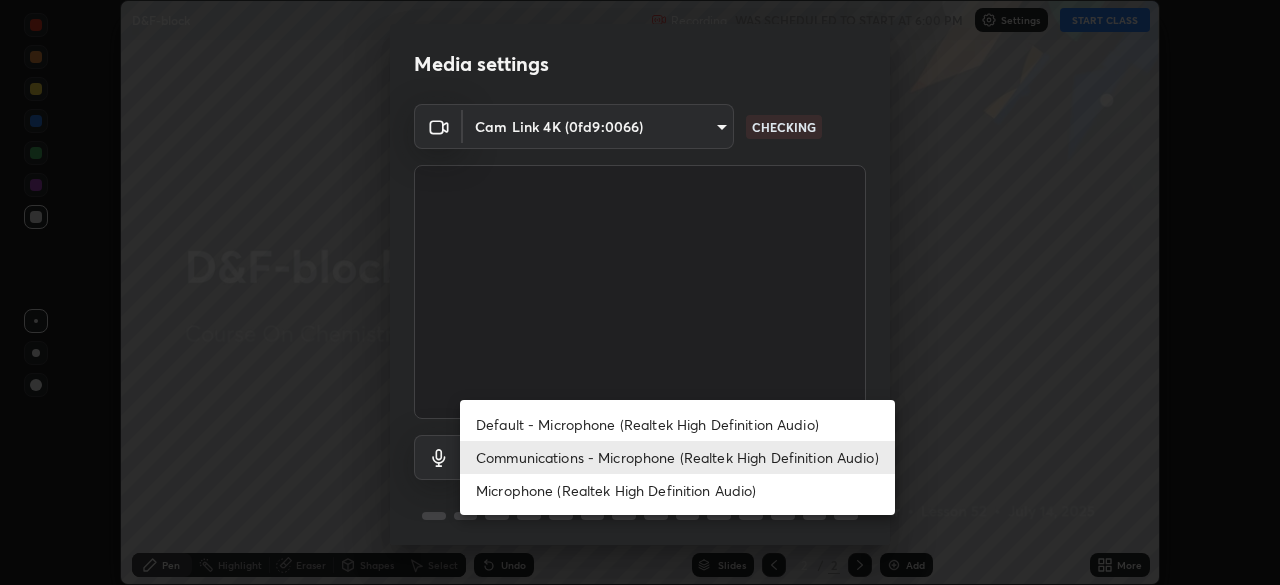 click on "Communications - Microphone (Realtek High Definition Audio)" at bounding box center [677, 457] 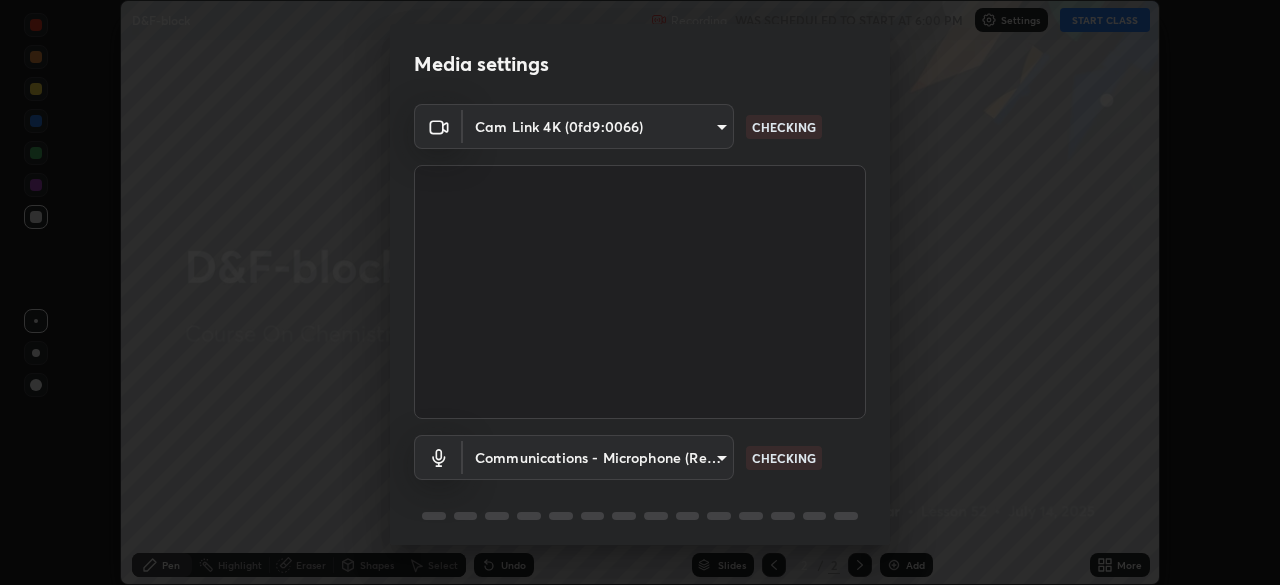click on "Erase all D&F-block Recording WAS SCHEDULED TO START AT  6:00 PM Settings START CLASS Setting up your live class D&F-block • L52 of Course On Chemistry for JEE Excel 2 2026 [PERSON_NAME] Pen Highlight Eraser Shapes Select Undo Slides 2 / 2 Add More No doubts shared Encourage your learners to ask a doubt for better clarity Report an issue Reason for reporting Buffering Chat not working Audio - Video sync issue Educator video quality low ​ Attach an image Report Media settings Cam Link 4K (0fd9:0066) 86223fc250464eb59120f5ab1982b1da2aeec5a0109adf9be2dd4a567ba4c4bd CHECKING Communications - Microphone (Realtek High Definition Audio) communications CHECKING 1 / 5 Next" at bounding box center (640, 292) 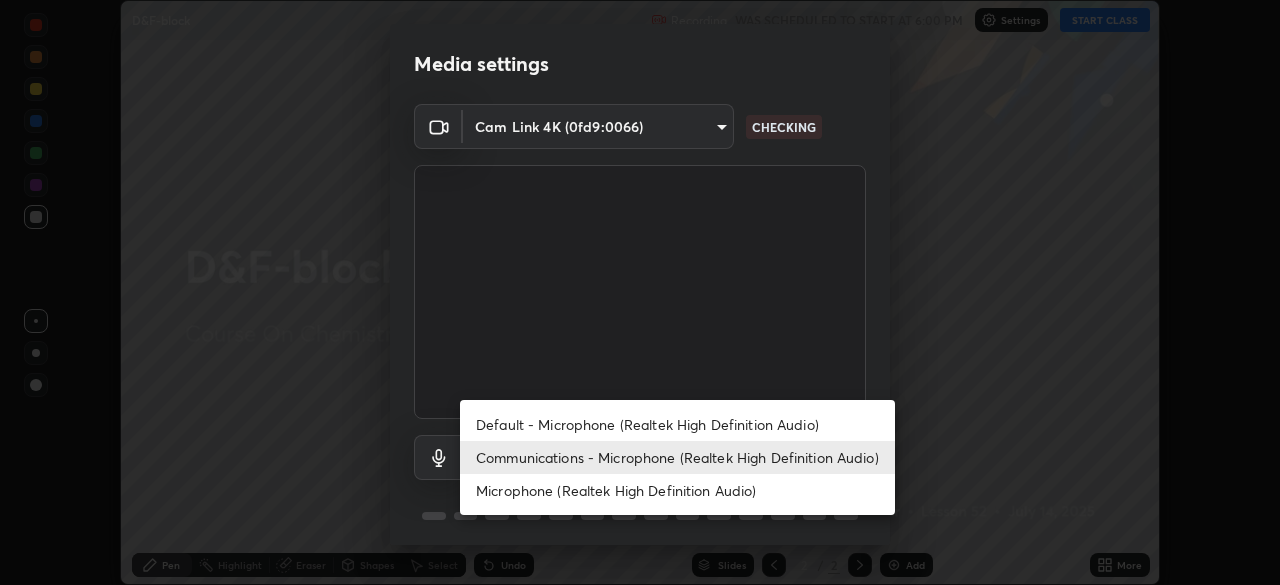 click on "Default - Microphone (Realtek High Definition Audio)" at bounding box center [677, 424] 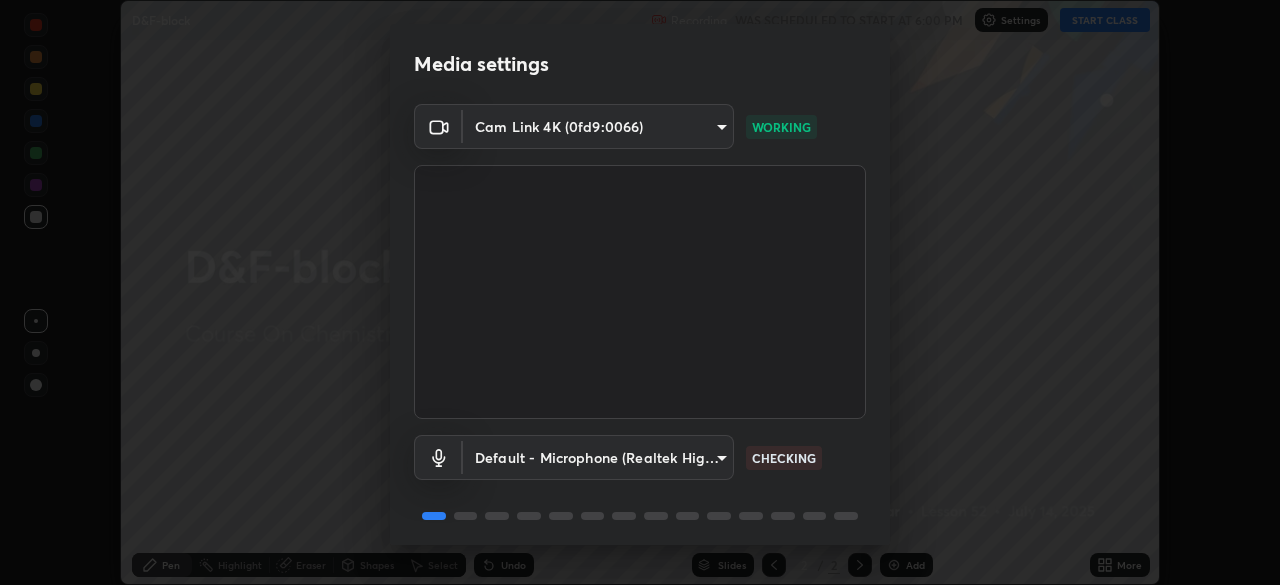 click on "Erase all D&F-block Recording WAS SCHEDULED TO START AT  6:00 PM Settings START CLASS Setting up your live class D&F-block • L52 of Course On Chemistry for JEE Excel 2 2026 [PERSON_NAME] Pen Highlight Eraser Shapes Select Undo Slides 2 / 2 Add More No doubts shared Encourage your learners to ask a doubt for better clarity Report an issue Reason for reporting Buffering Chat not working Audio - Video sync issue Educator video quality low ​ Attach an image Report Media settings Cam Link 4K (0fd9:0066) 86223fc250464eb59120f5ab1982b1da2aeec5a0109adf9be2dd4a567ba4c4bd WORKING Default - Microphone (Realtek High Definition Audio) default CHECKING 1 / 5 Next" at bounding box center (640, 292) 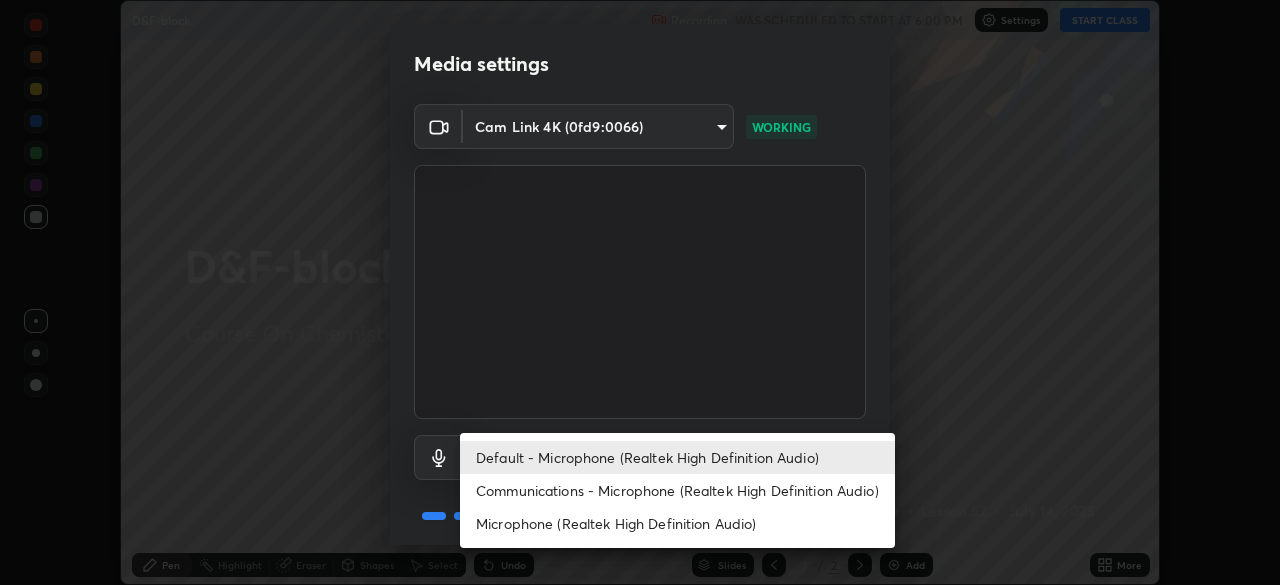click on "Communications - Microphone (Realtek High Definition Audio)" at bounding box center (677, 490) 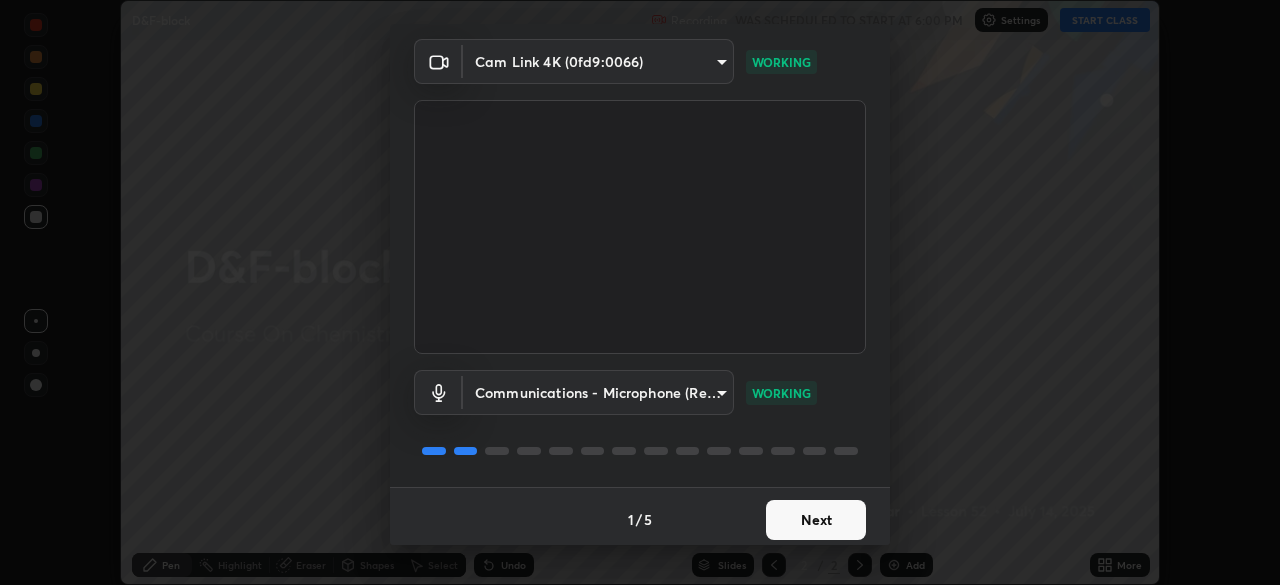 scroll, scrollTop: 71, scrollLeft: 0, axis: vertical 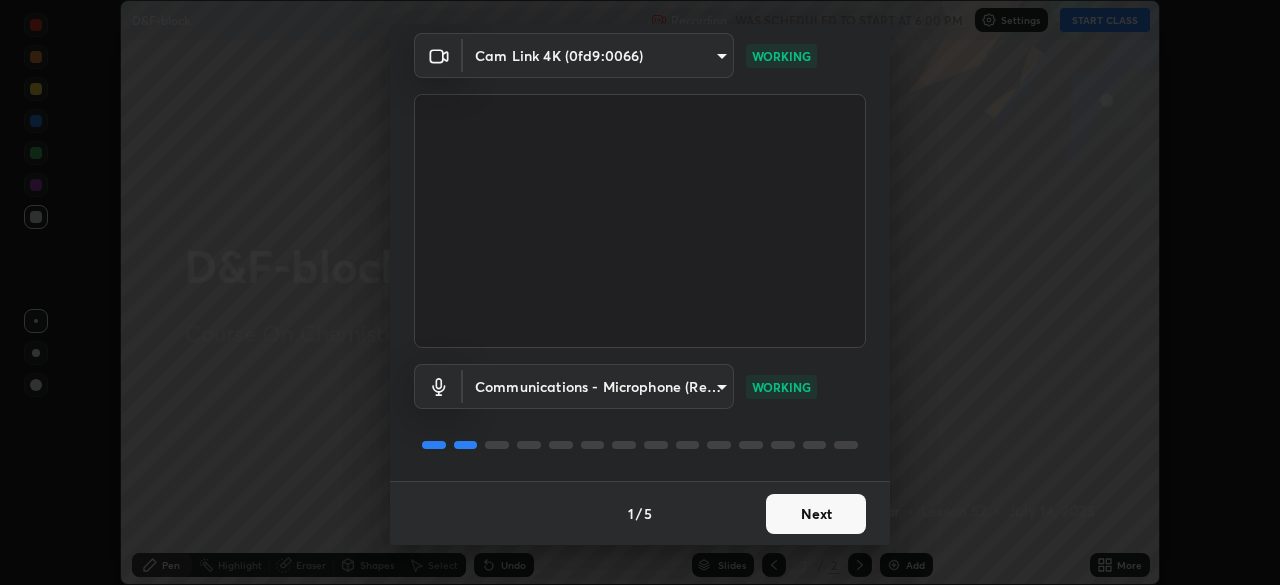 click on "Next" at bounding box center [816, 514] 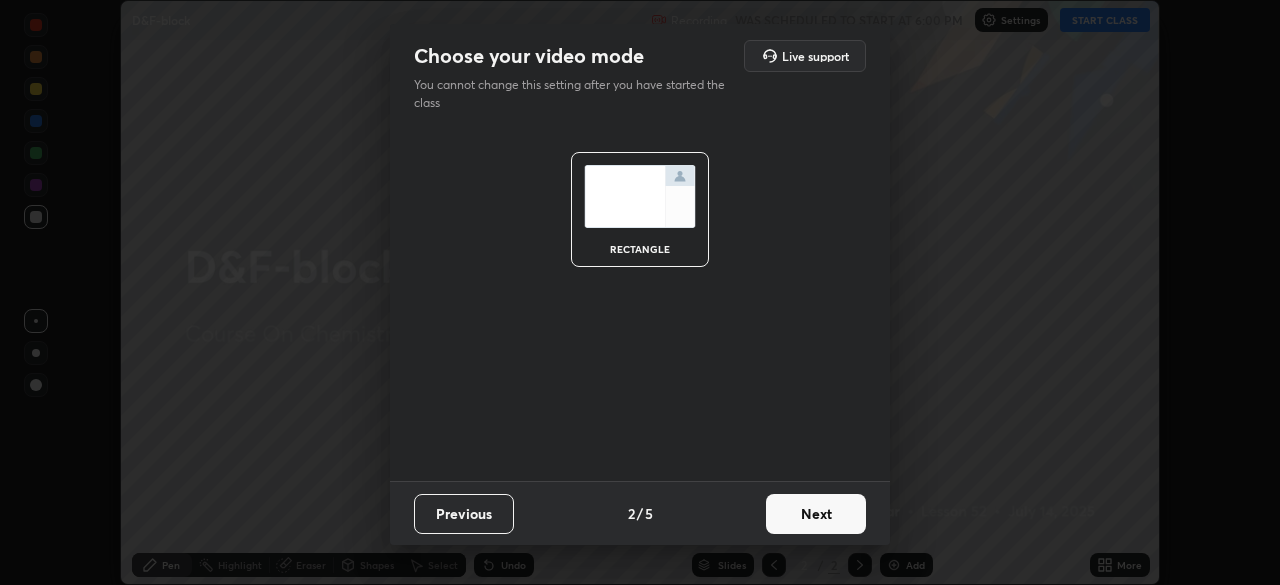 scroll, scrollTop: 0, scrollLeft: 0, axis: both 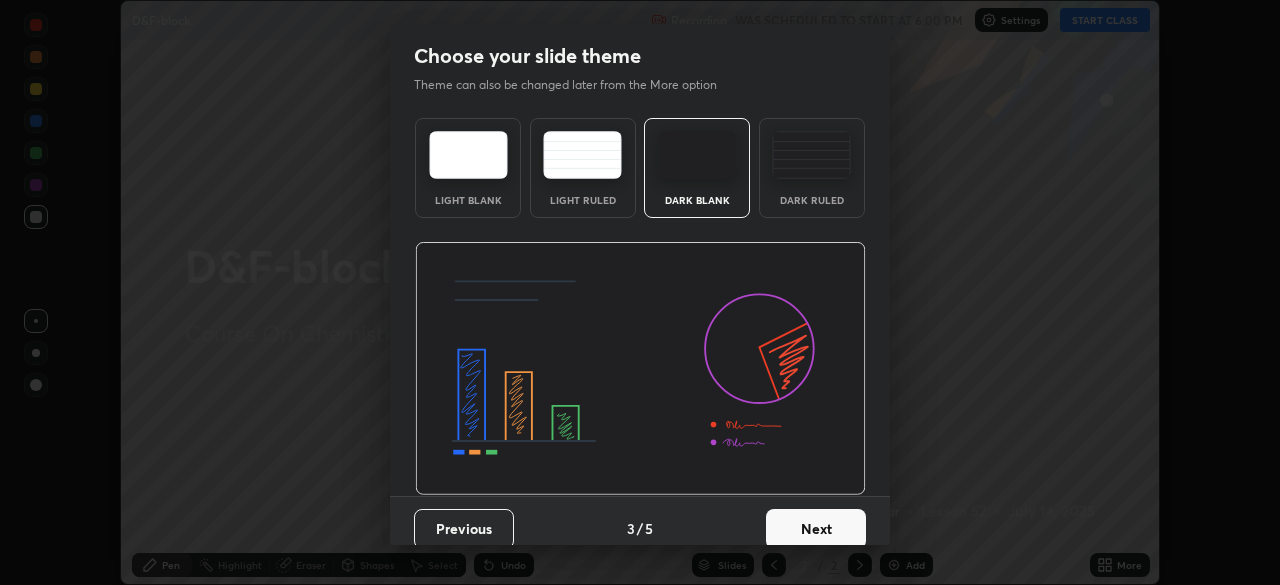 click on "Next" at bounding box center (816, 529) 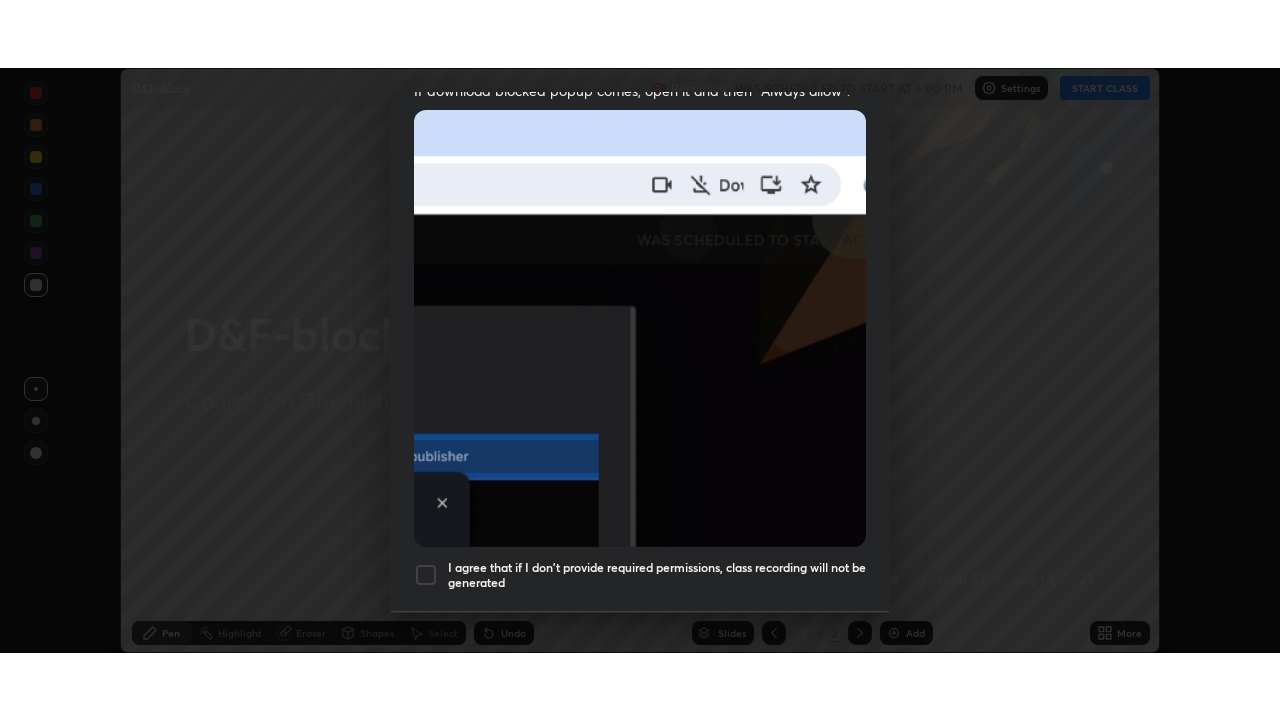 scroll, scrollTop: 479, scrollLeft: 0, axis: vertical 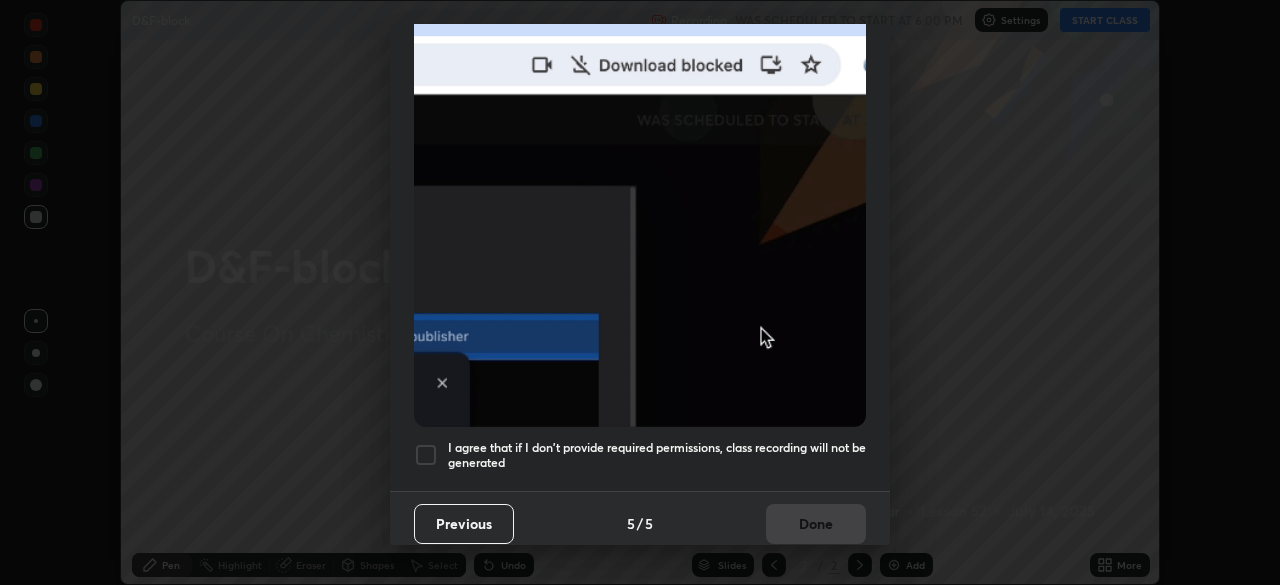 click on "I agree that if I don't provide required permissions, class recording will not be generated" at bounding box center [657, 455] 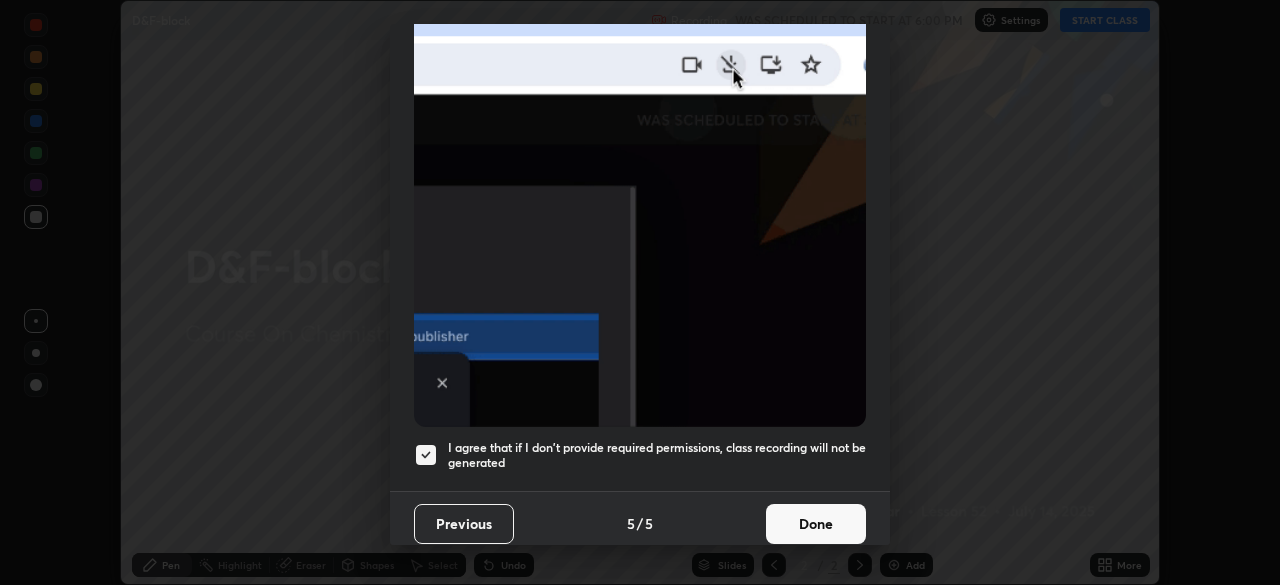 click on "Done" at bounding box center [816, 524] 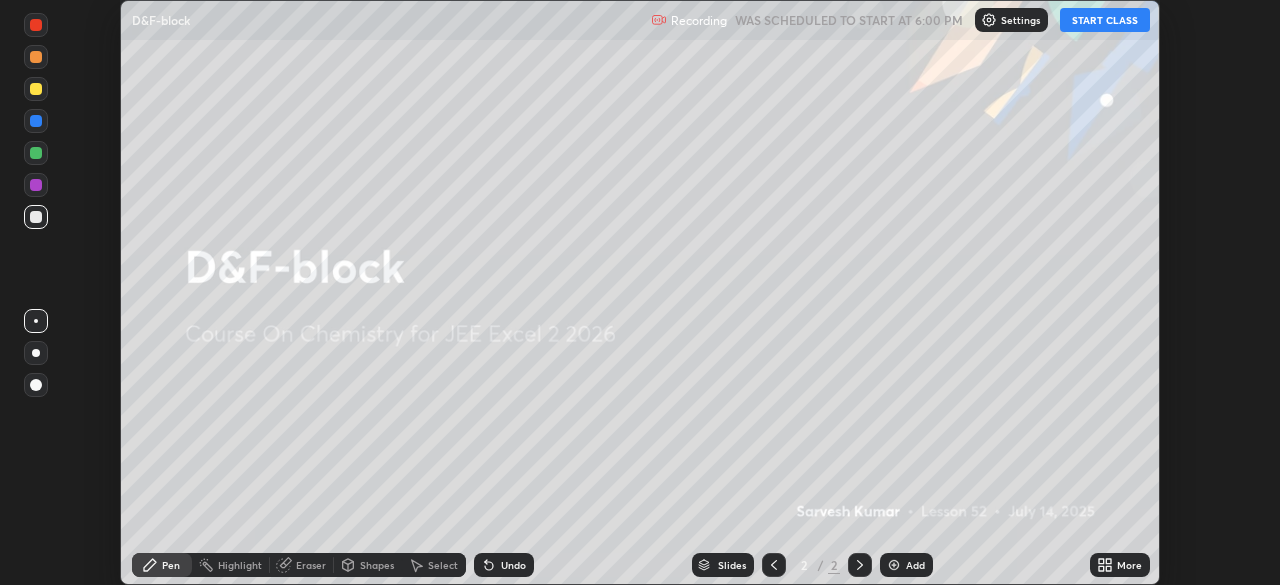 click 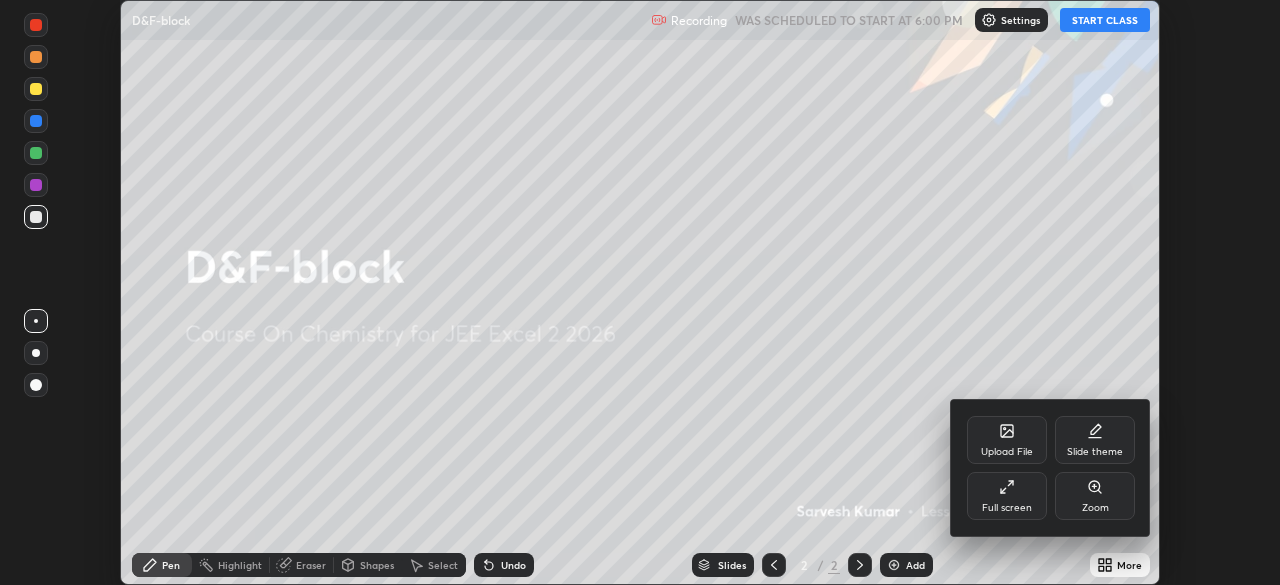 click on "Full screen" at bounding box center (1007, 508) 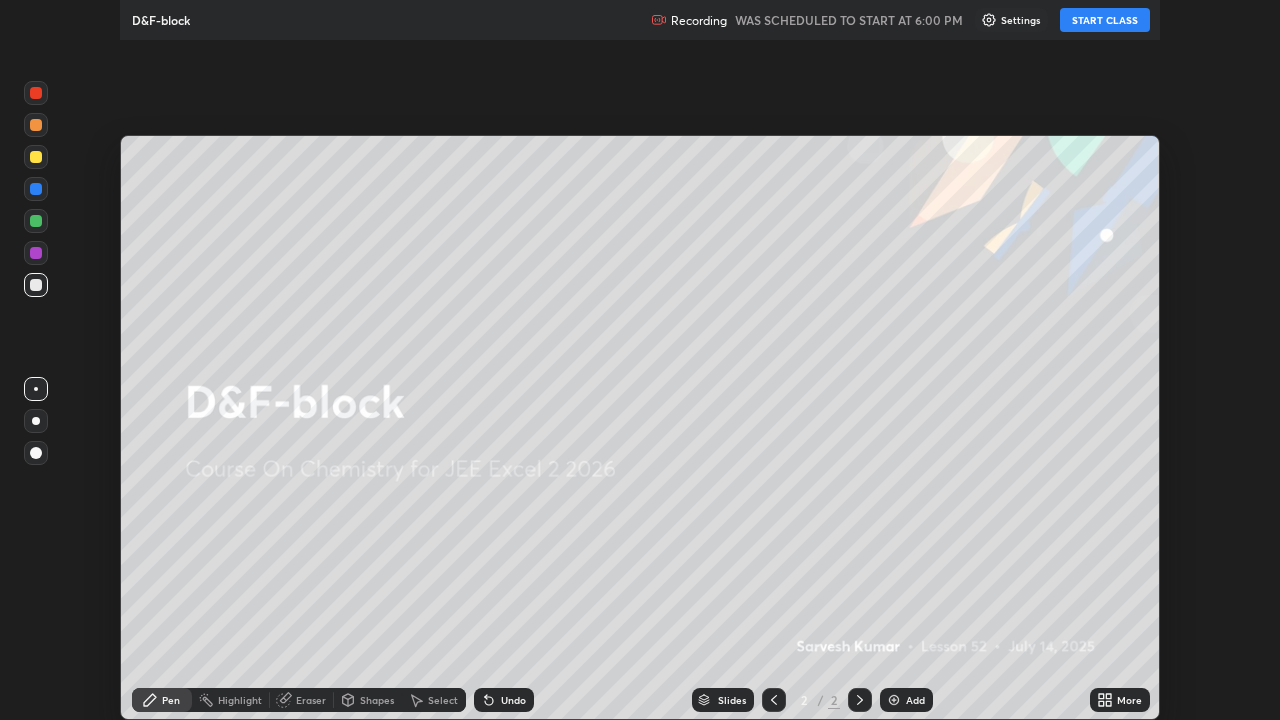 scroll, scrollTop: 99280, scrollLeft: 98720, axis: both 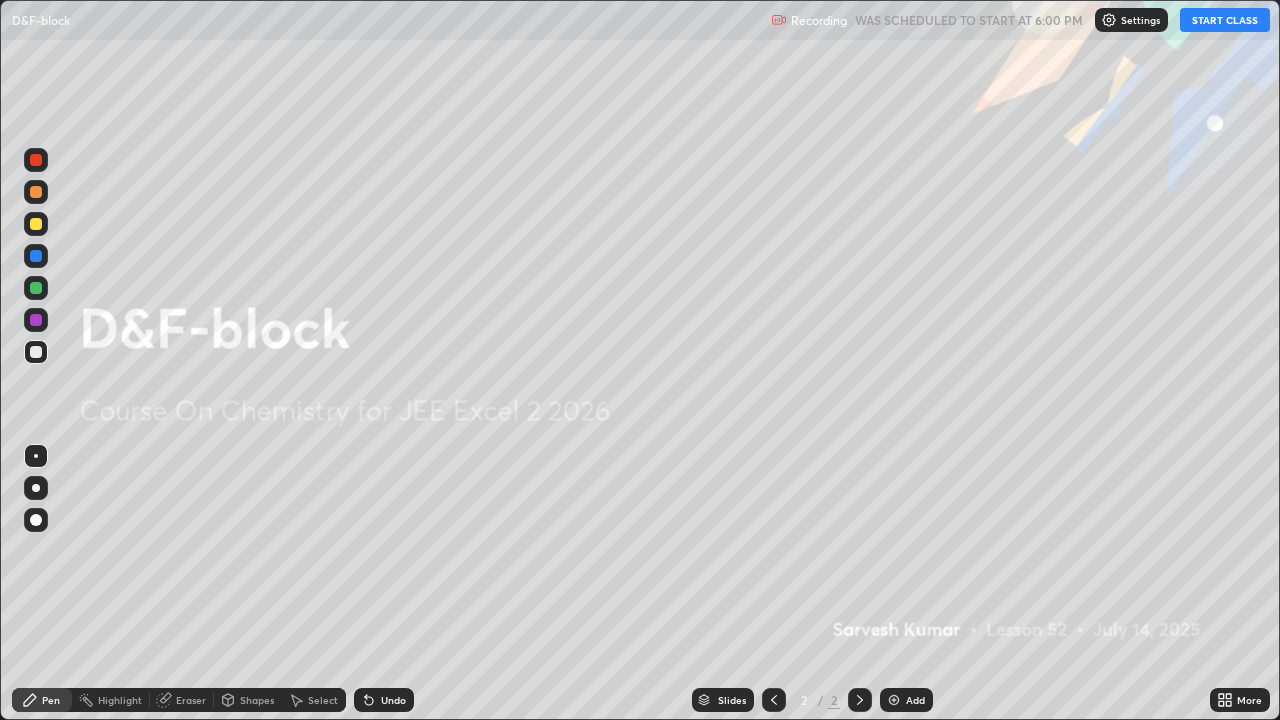 click on "START CLASS" at bounding box center [1225, 20] 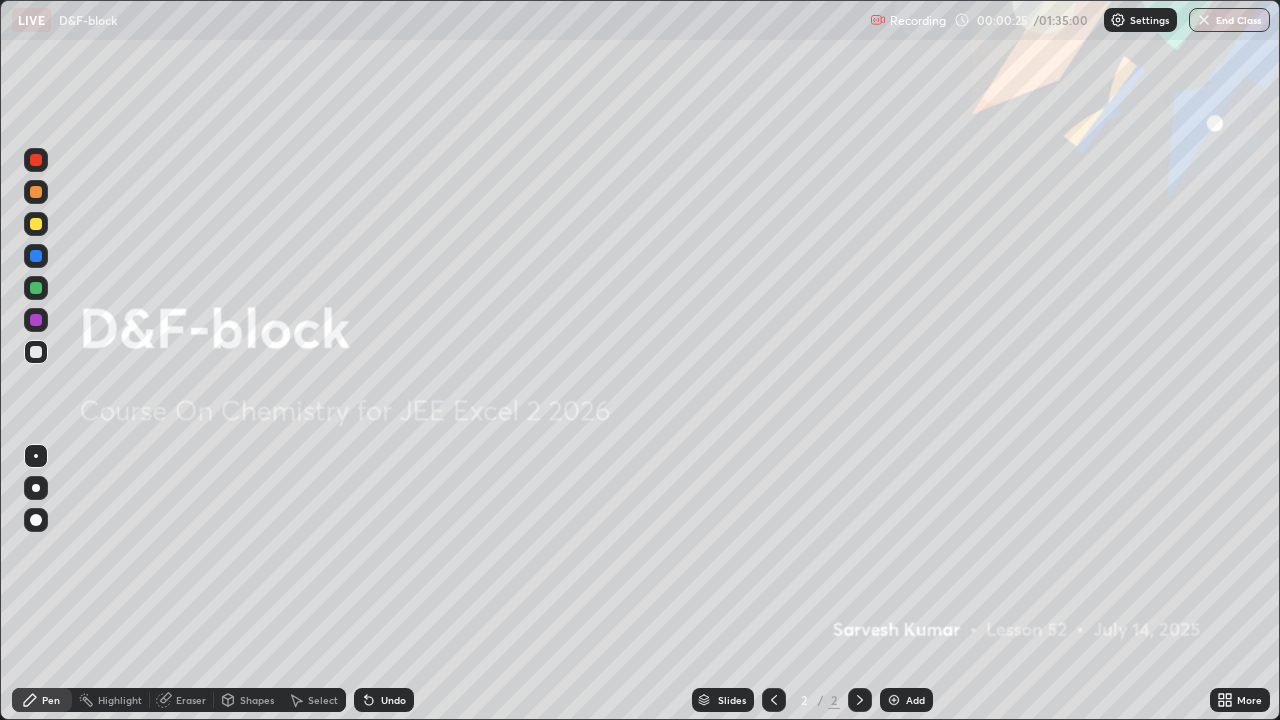 click 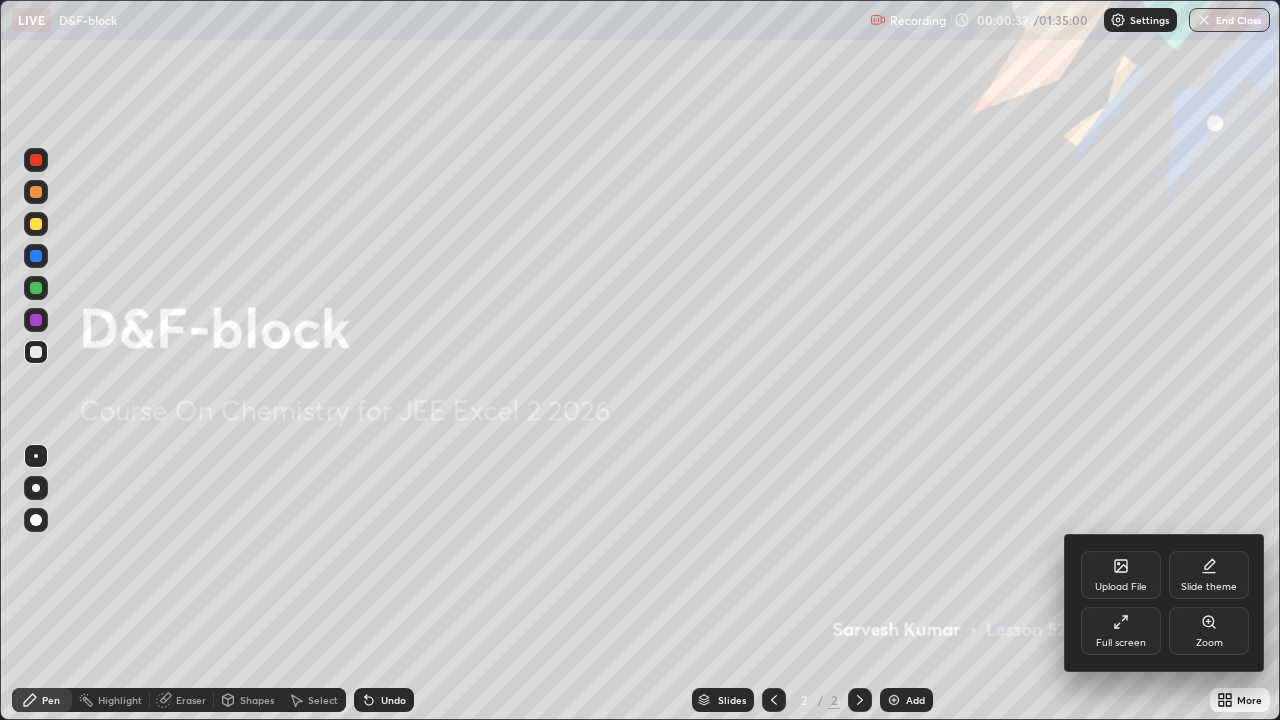 click on "Full screen" at bounding box center [1121, 643] 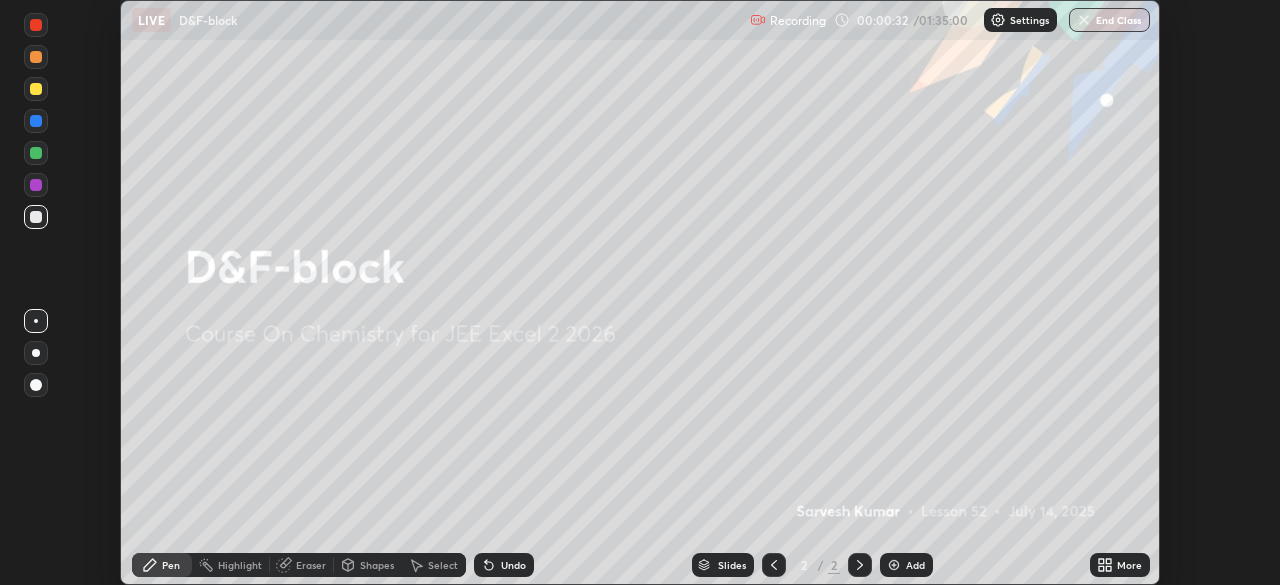 scroll, scrollTop: 585, scrollLeft: 1280, axis: both 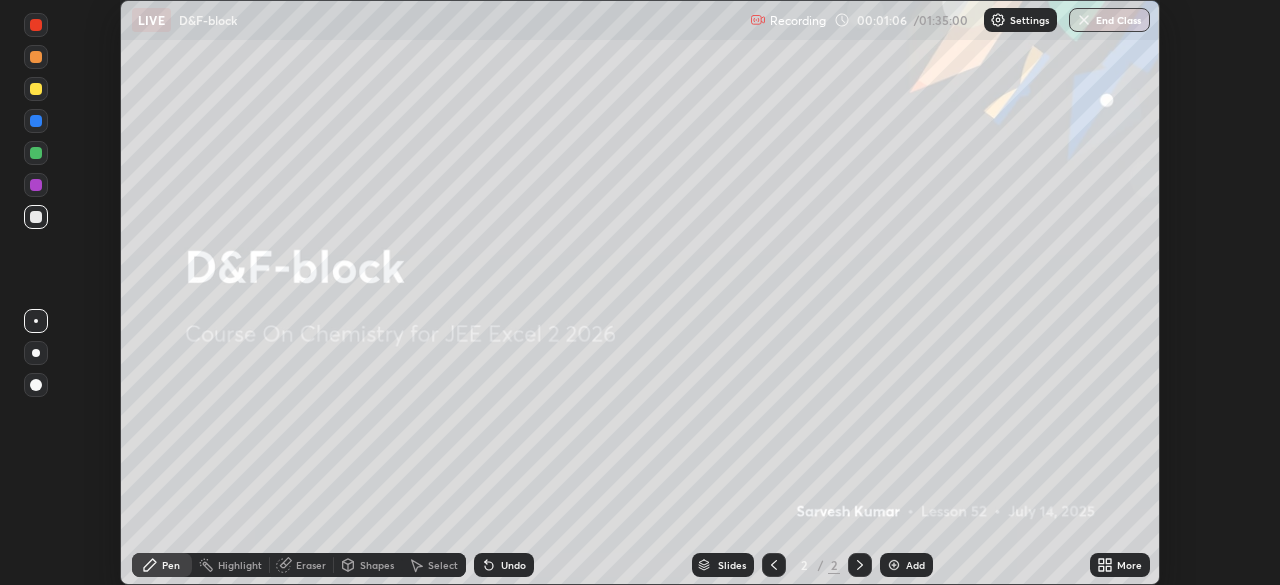 click on "More" at bounding box center [1120, 565] 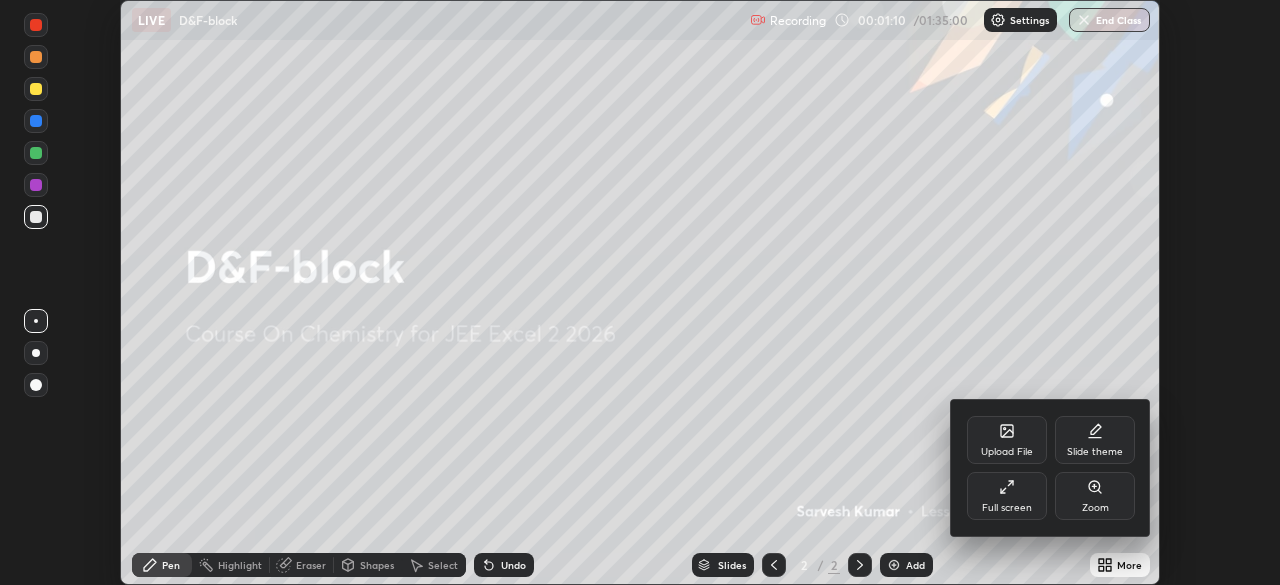 click 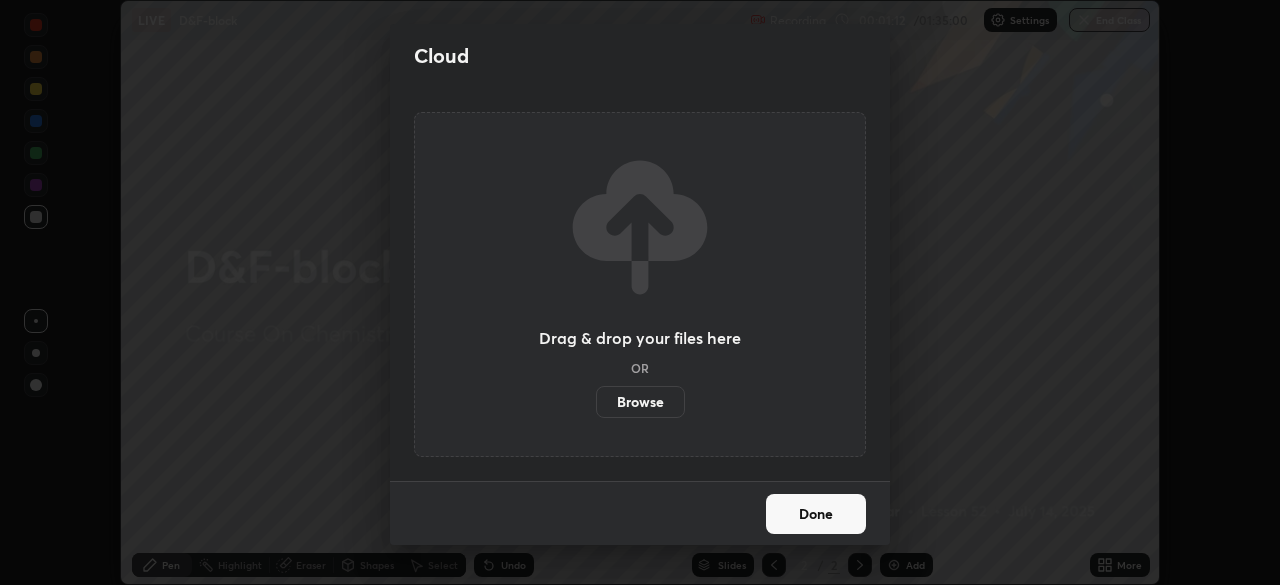 click on "Browse" at bounding box center (640, 402) 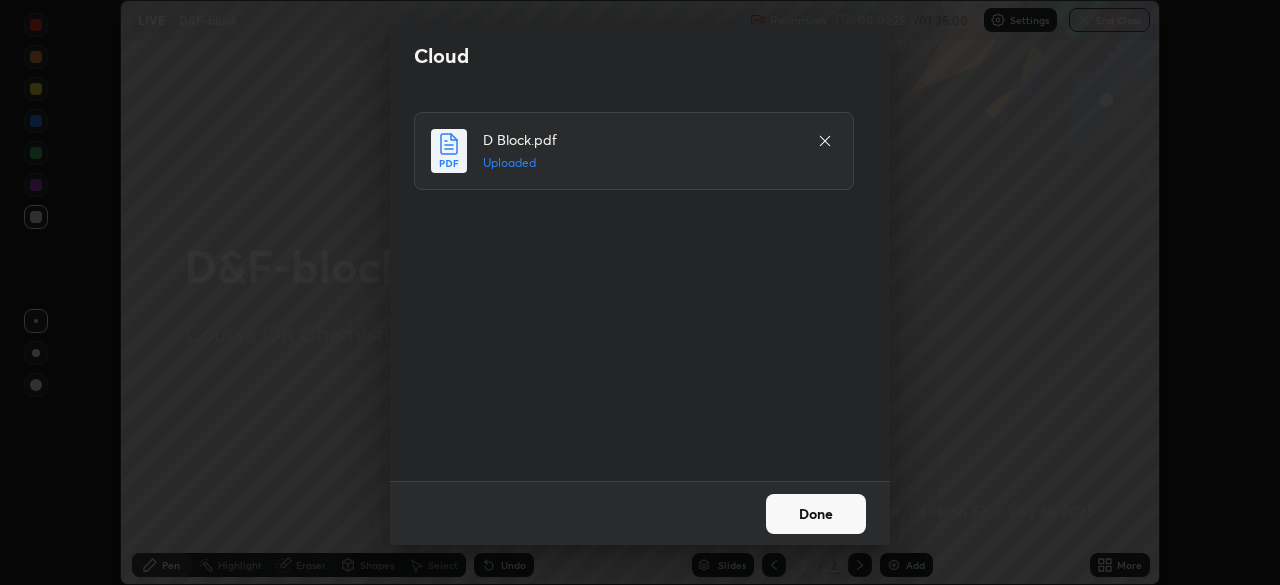 click on "Done" at bounding box center (816, 514) 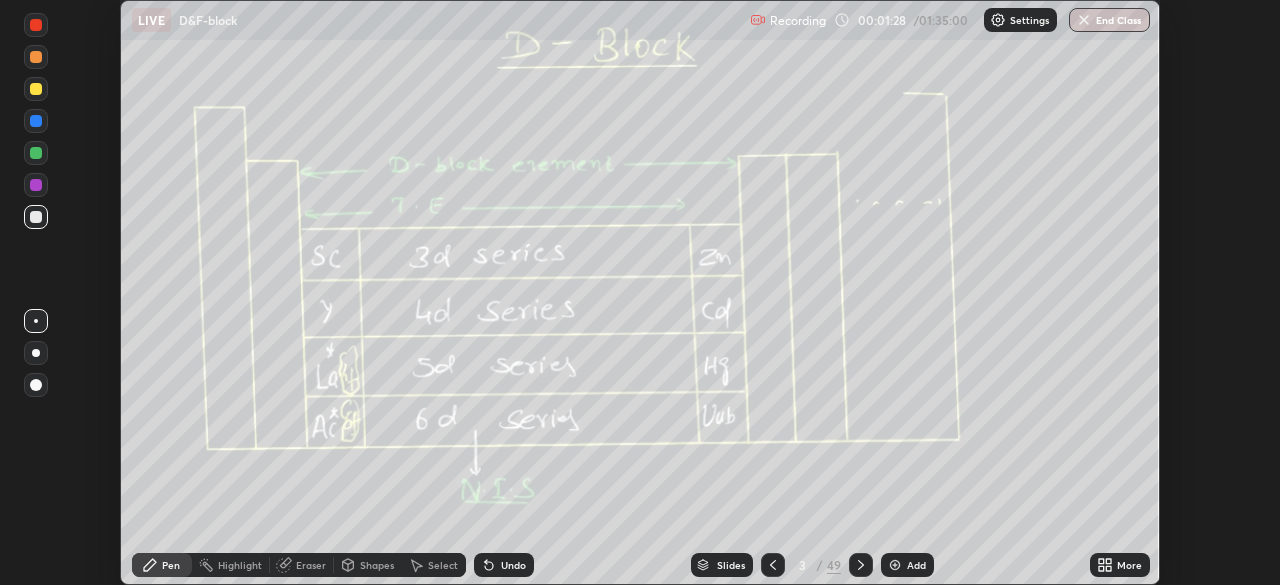 click 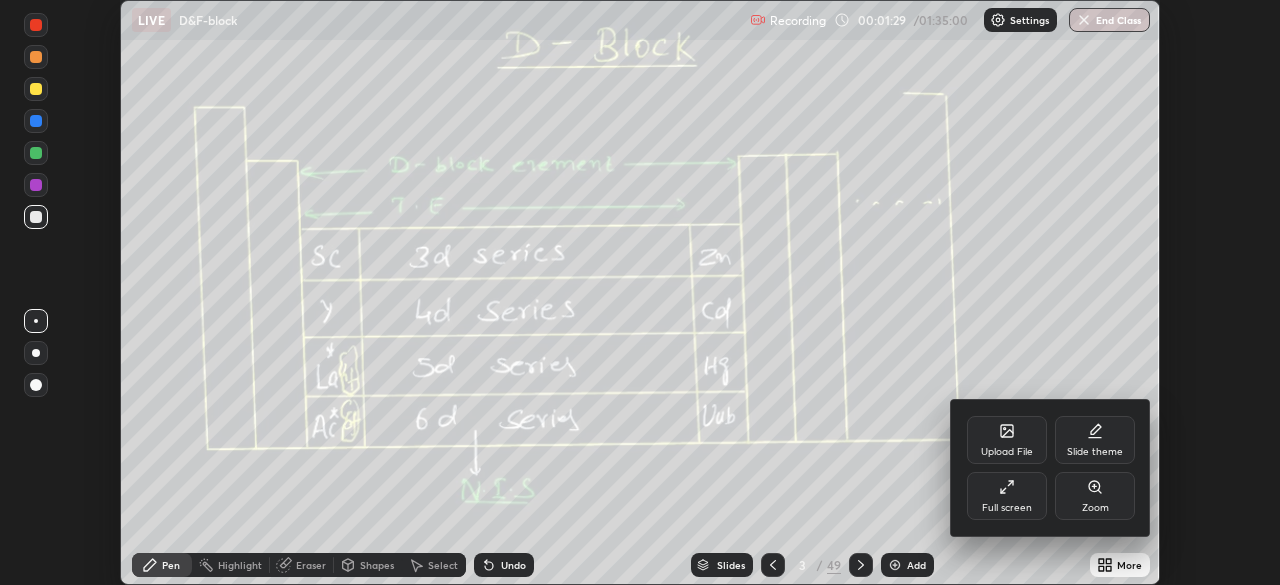 click on "Full screen" at bounding box center [1007, 496] 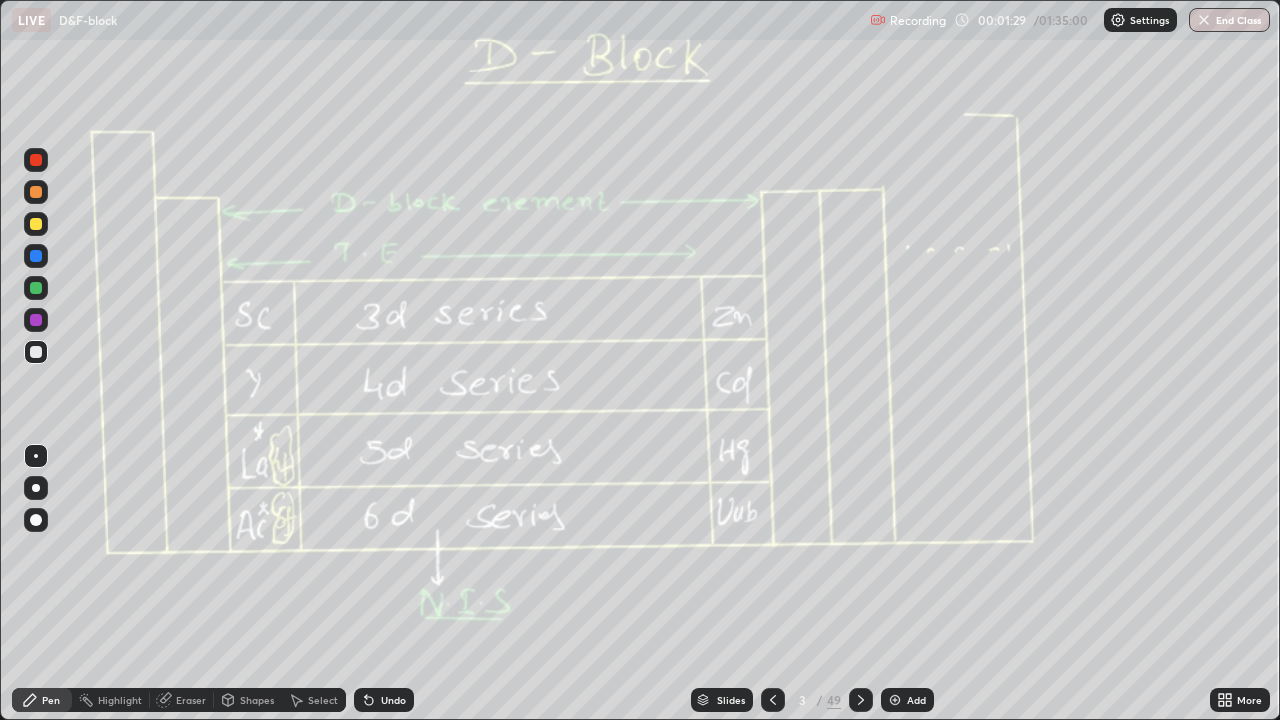 scroll, scrollTop: 99280, scrollLeft: 98720, axis: both 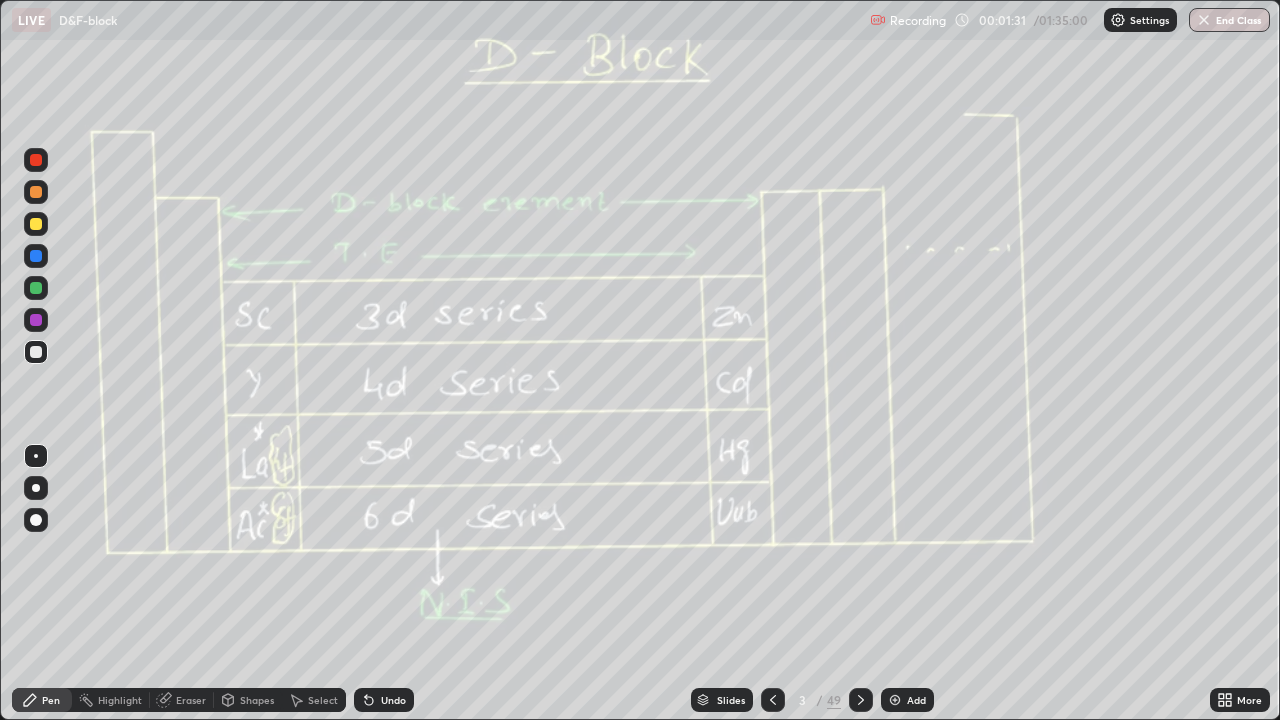 click 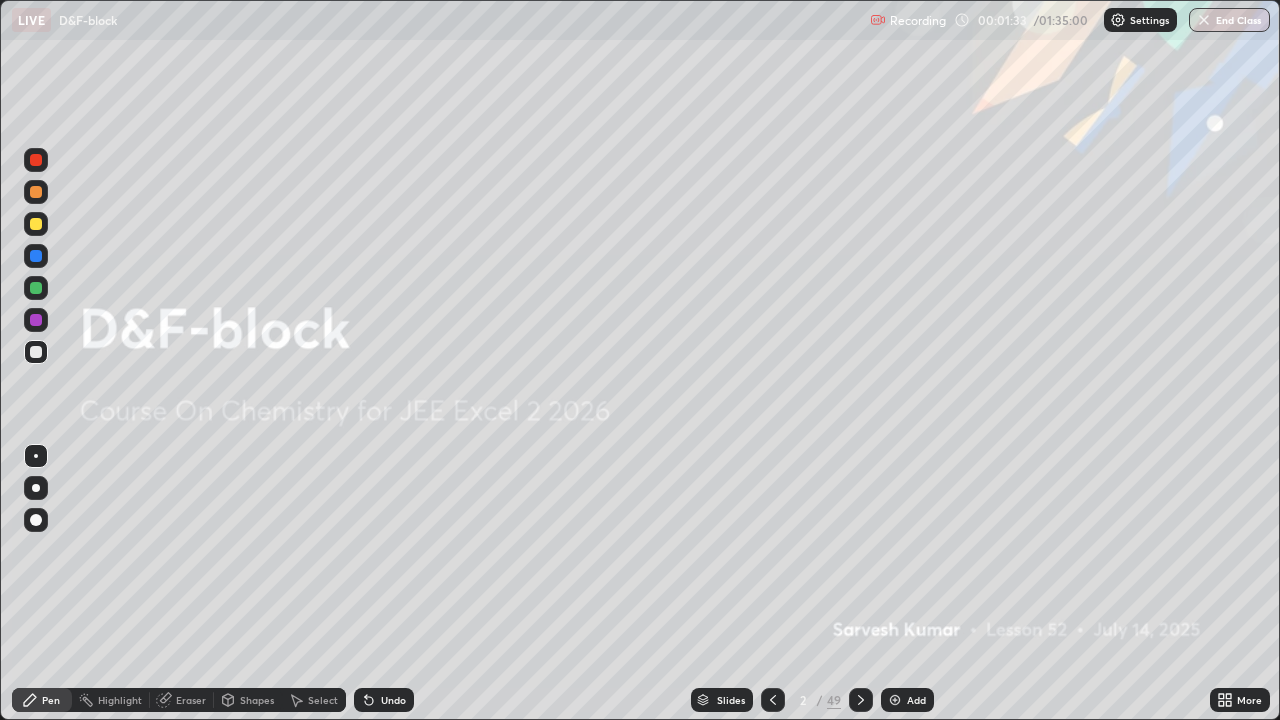 click on "Add" at bounding box center [907, 700] 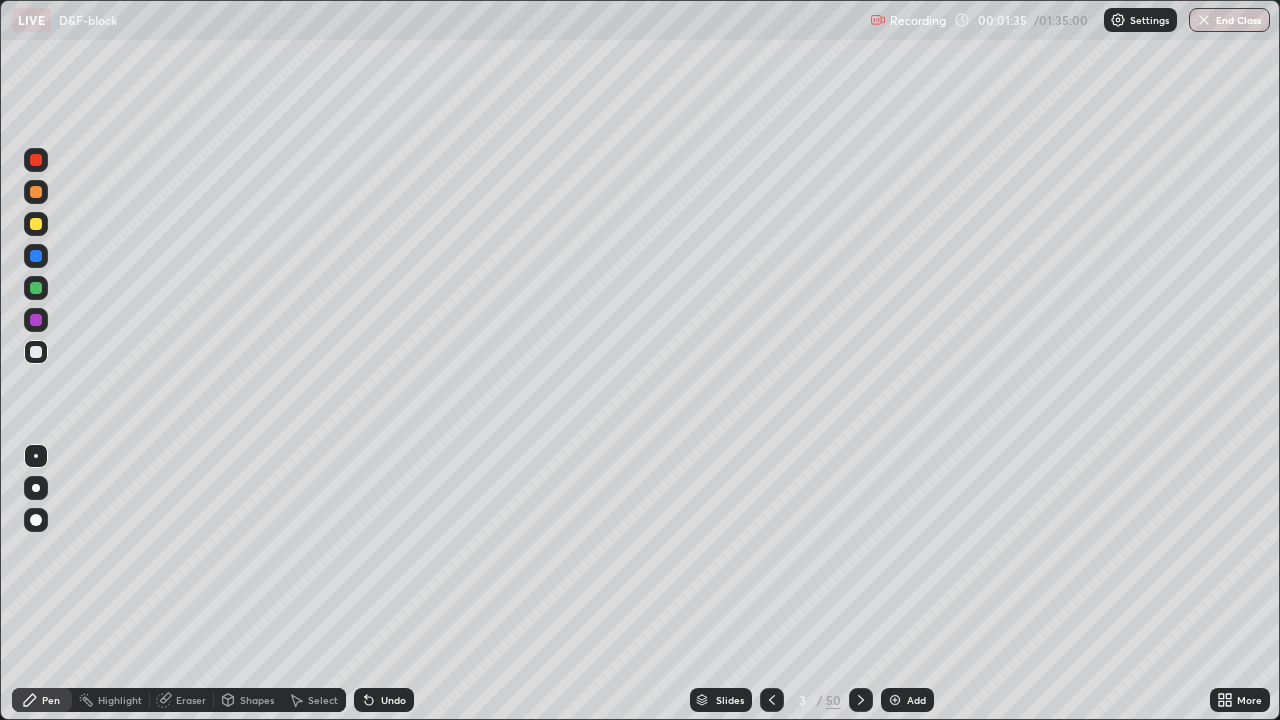 click at bounding box center (36, 192) 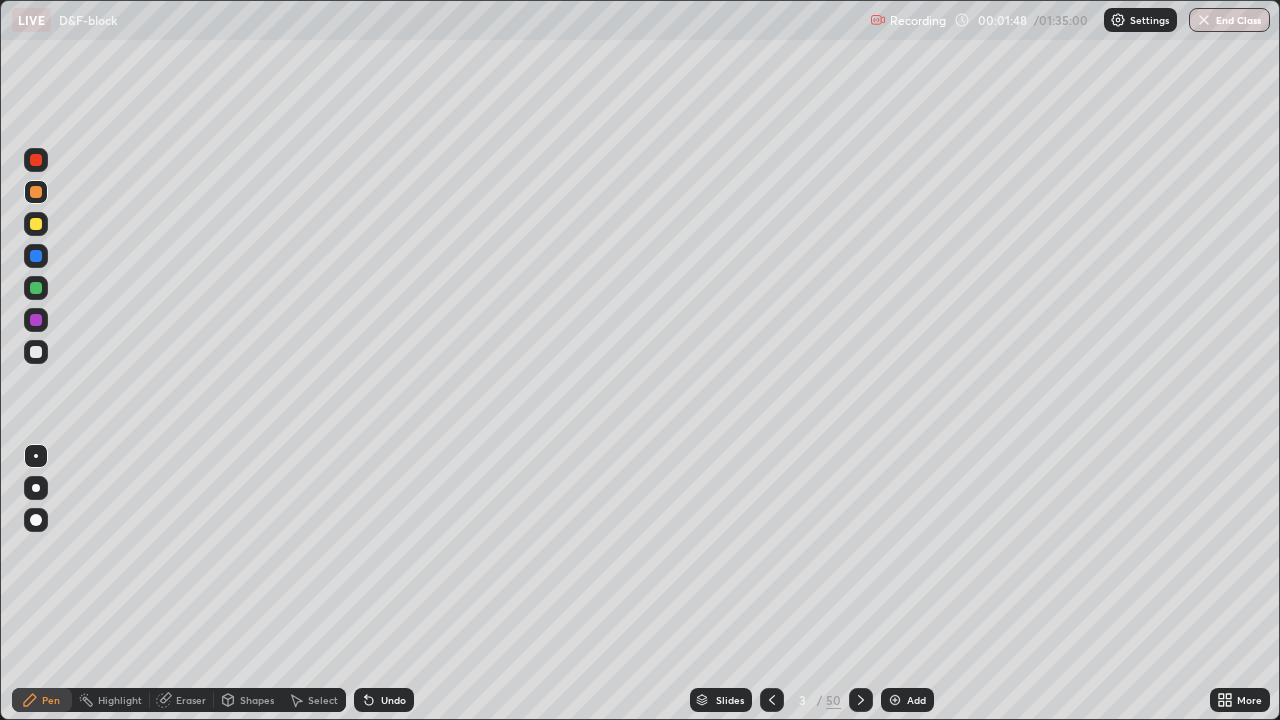 click at bounding box center [36, 288] 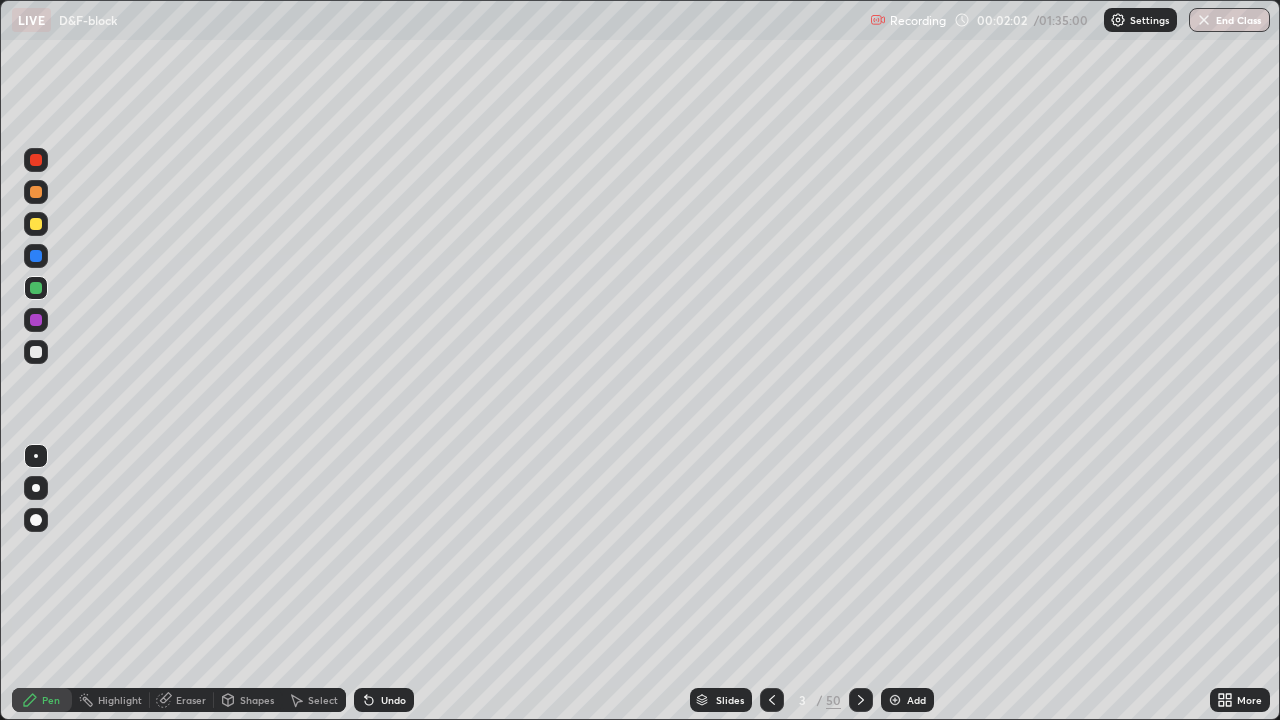 click on "Shapes" at bounding box center (257, 700) 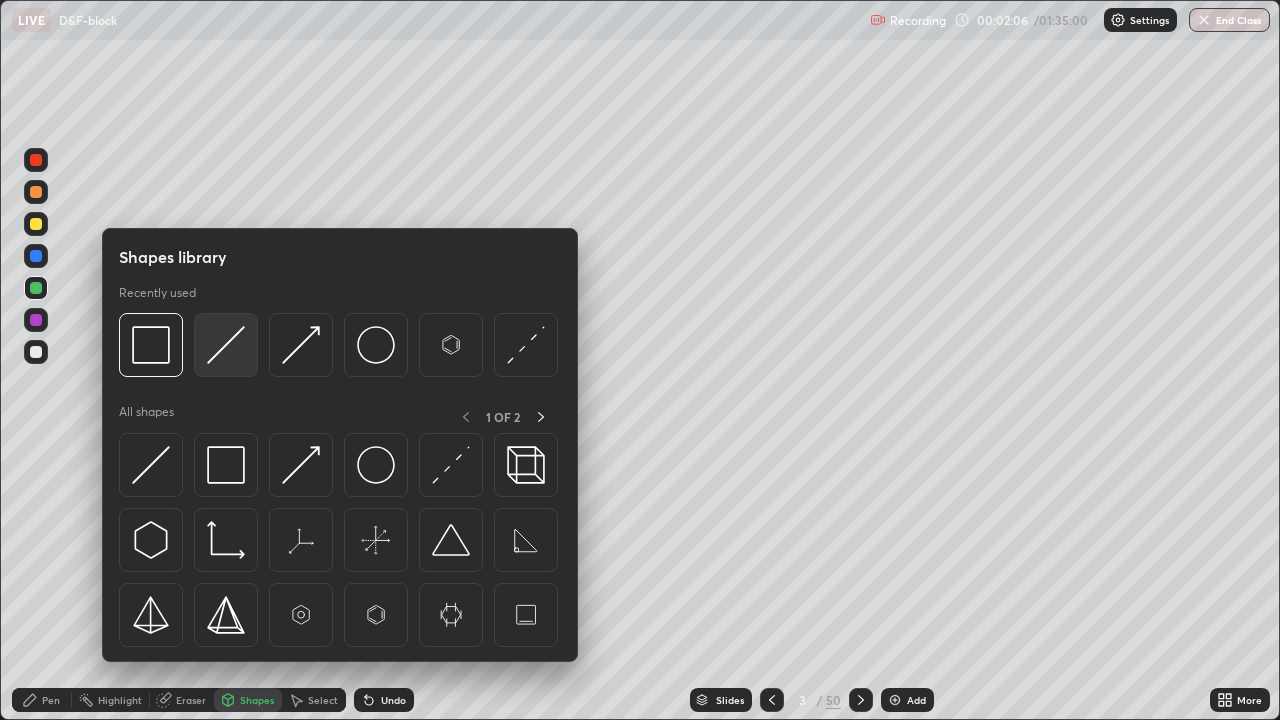 click at bounding box center (226, 345) 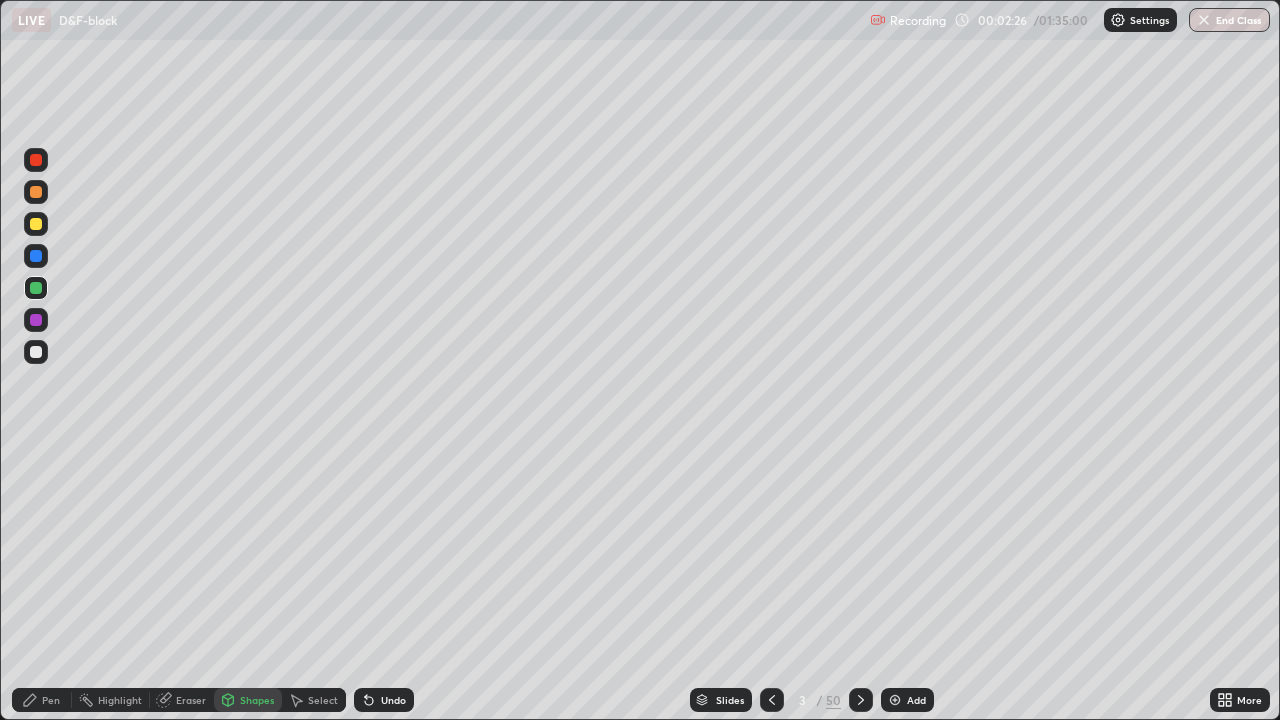 click at bounding box center [36, 352] 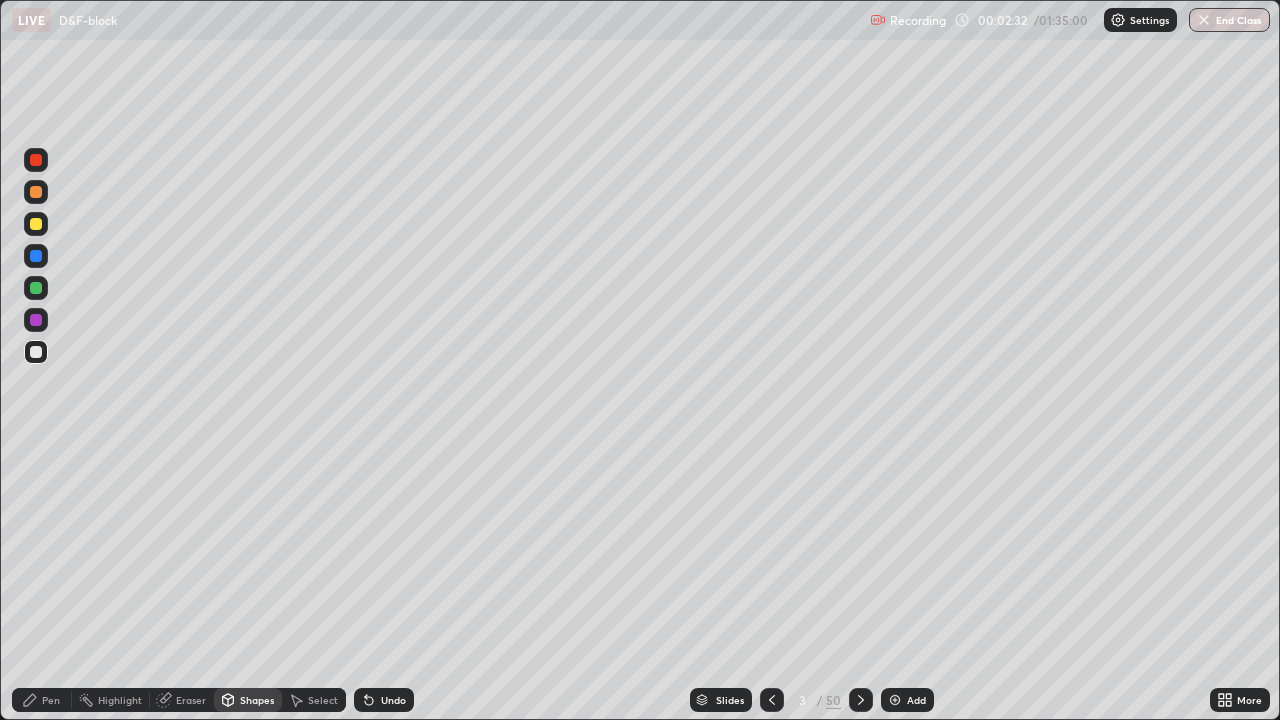 click on "Pen" at bounding box center (51, 700) 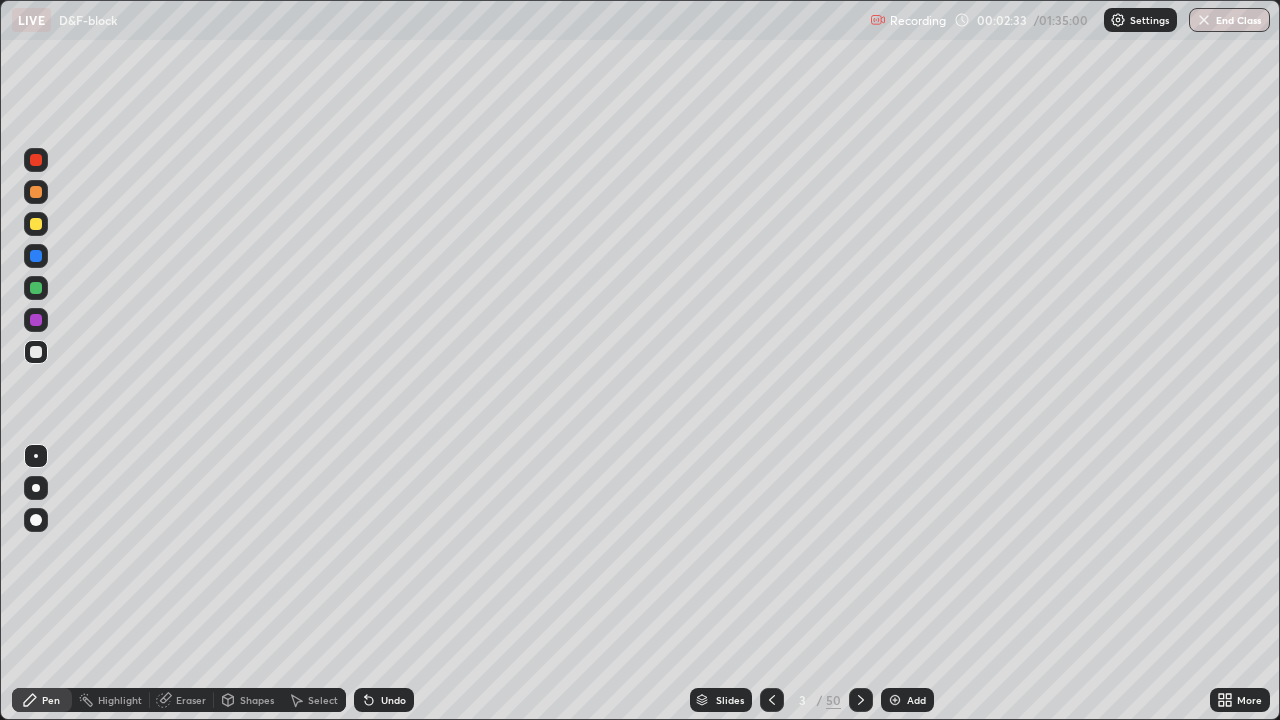 click at bounding box center [36, 352] 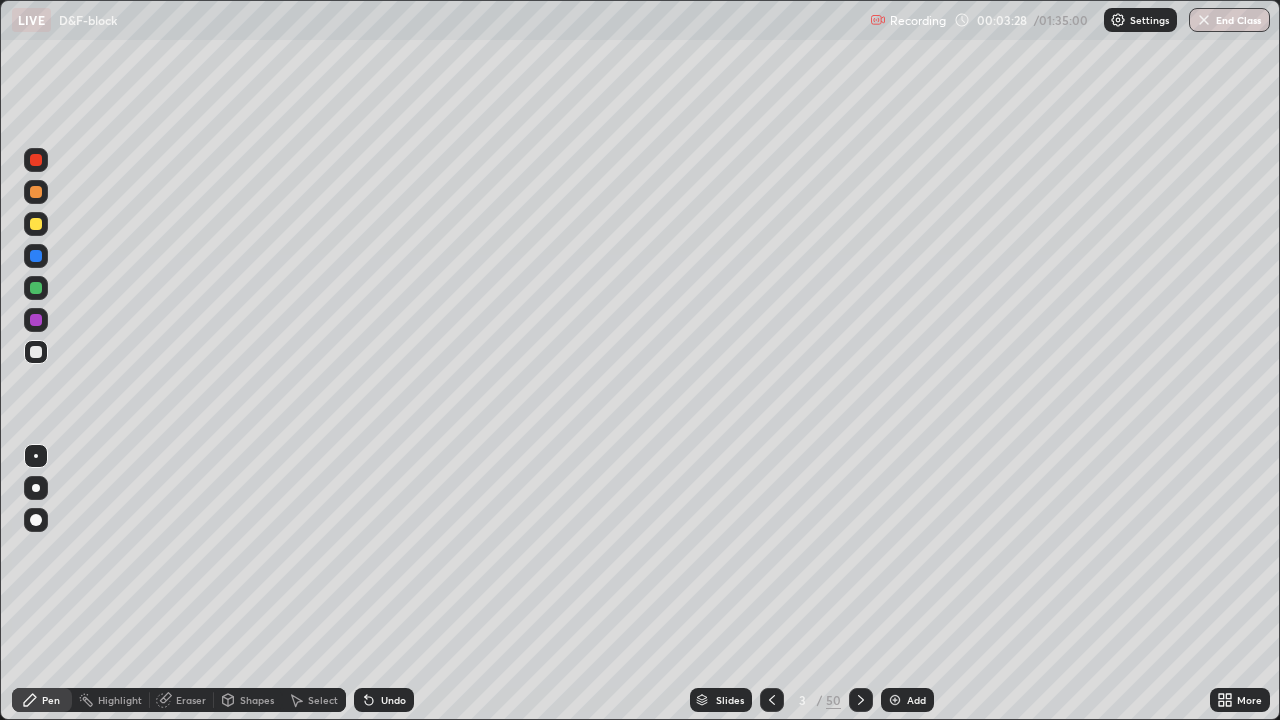 click at bounding box center [36, 320] 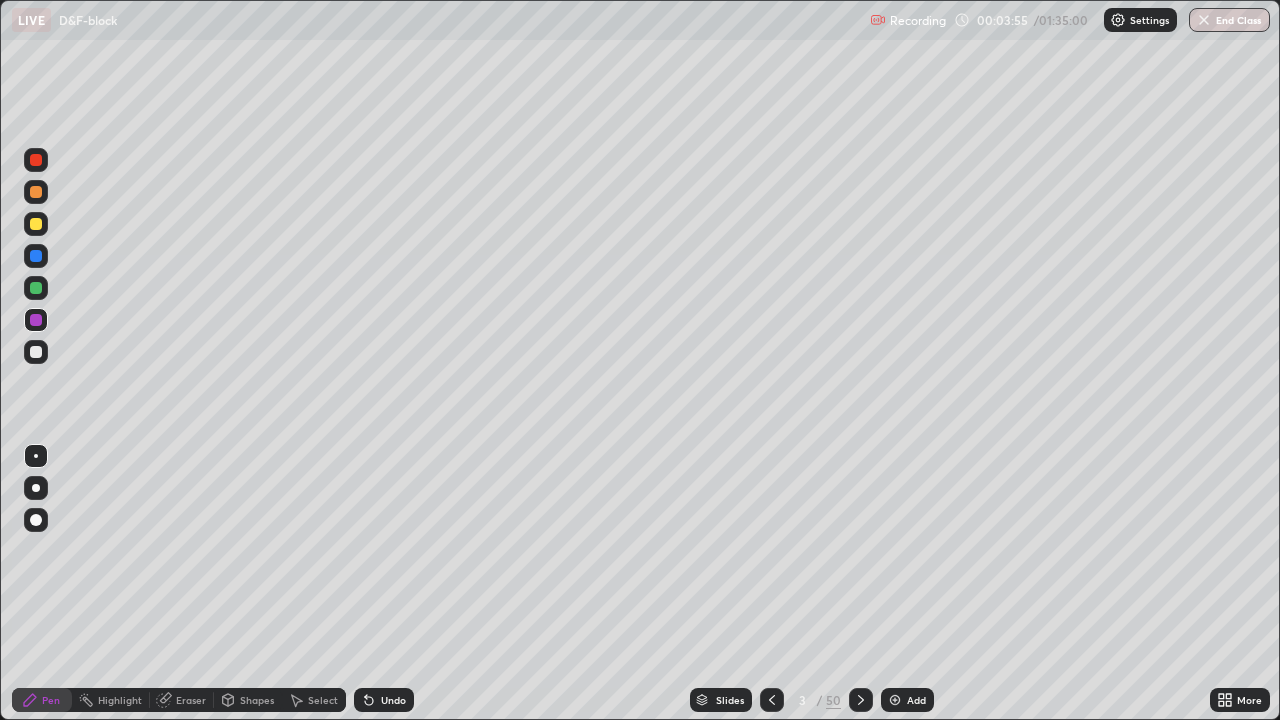 click at bounding box center [36, 224] 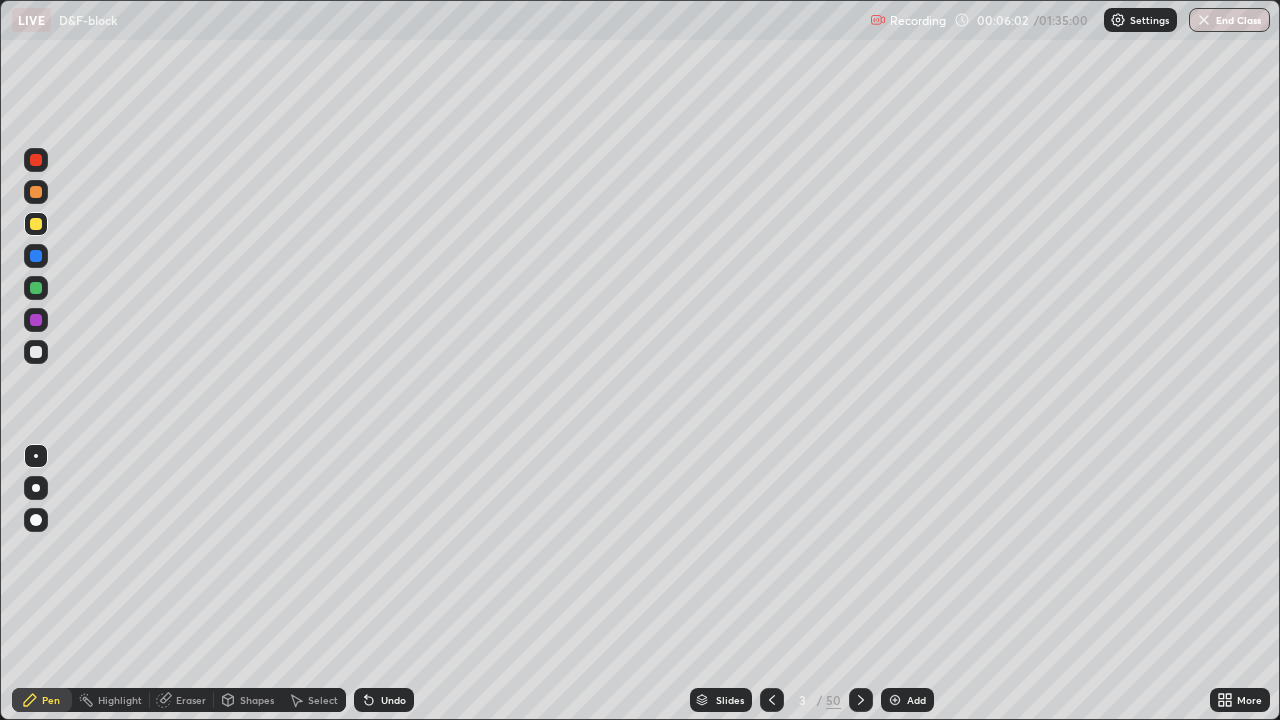 click at bounding box center (36, 352) 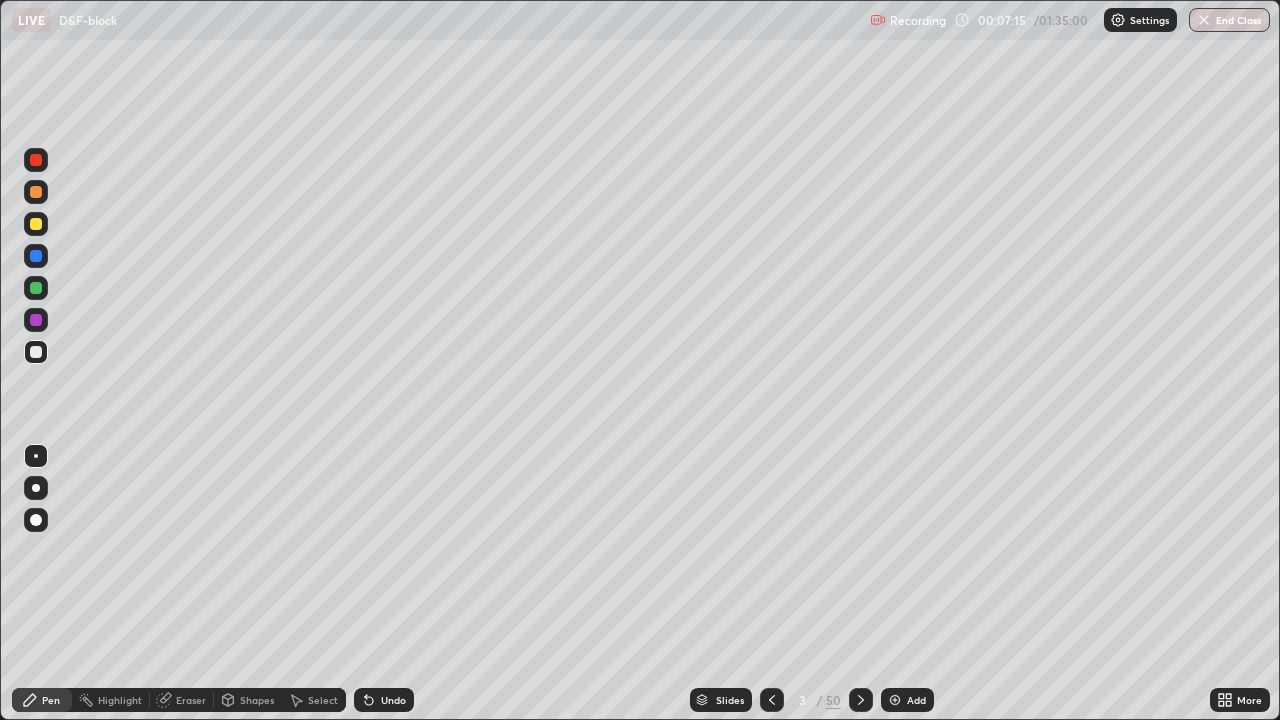 click 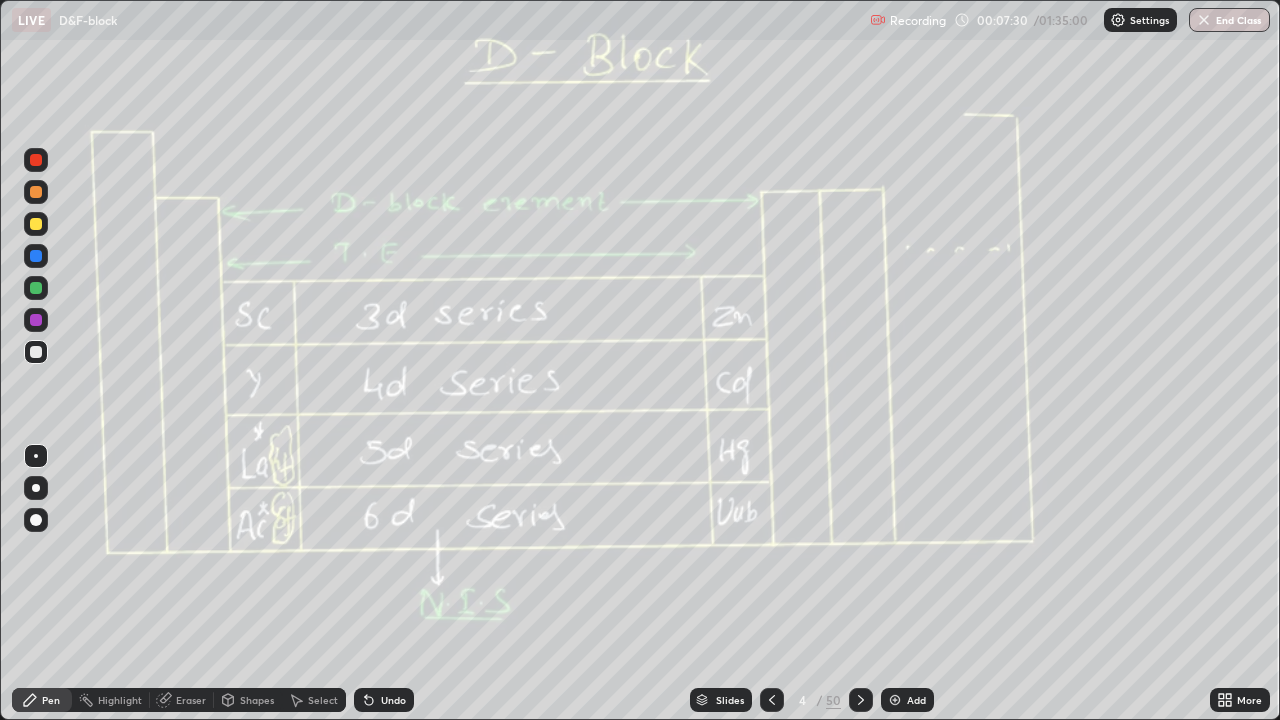 click 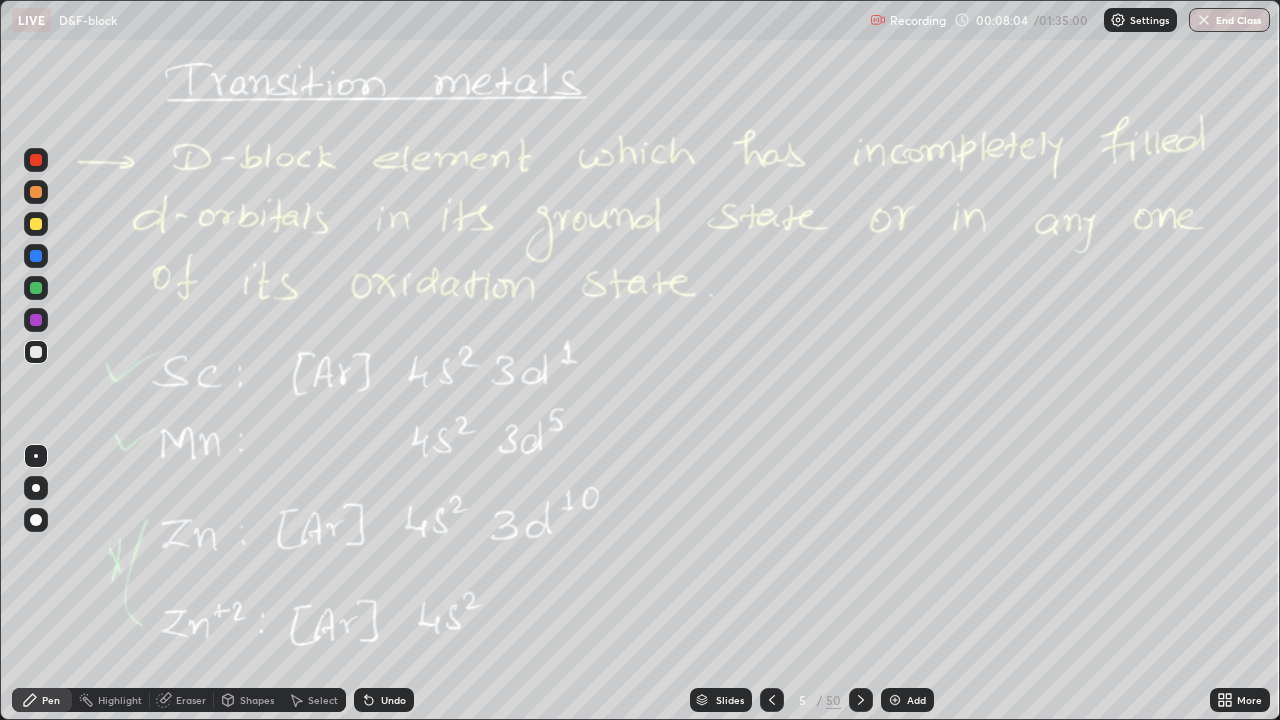 click at bounding box center (861, 700) 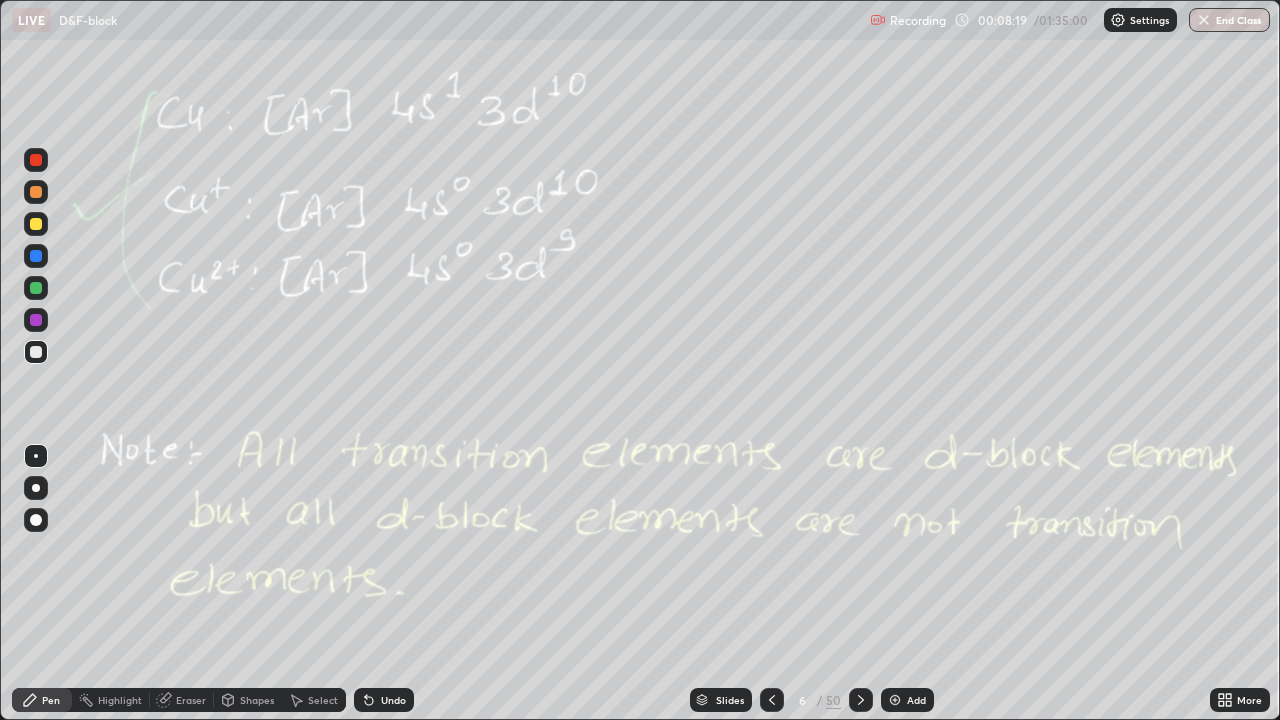 click 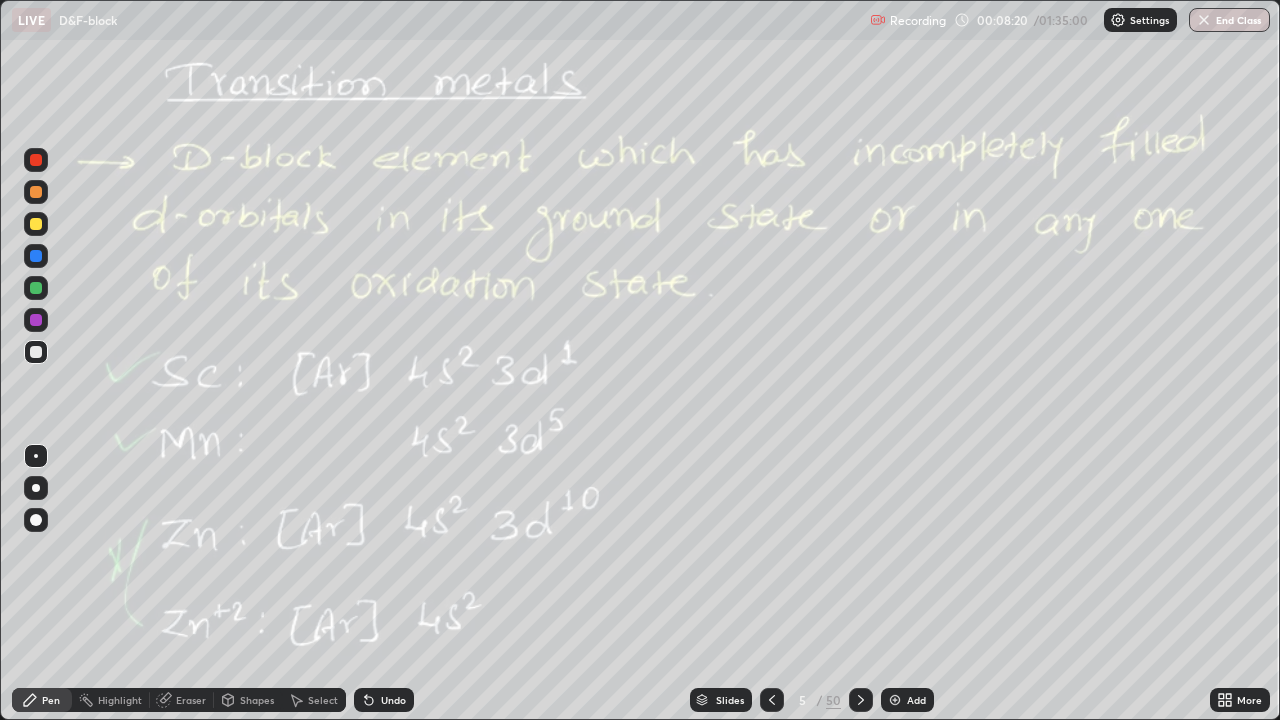 click at bounding box center (772, 700) 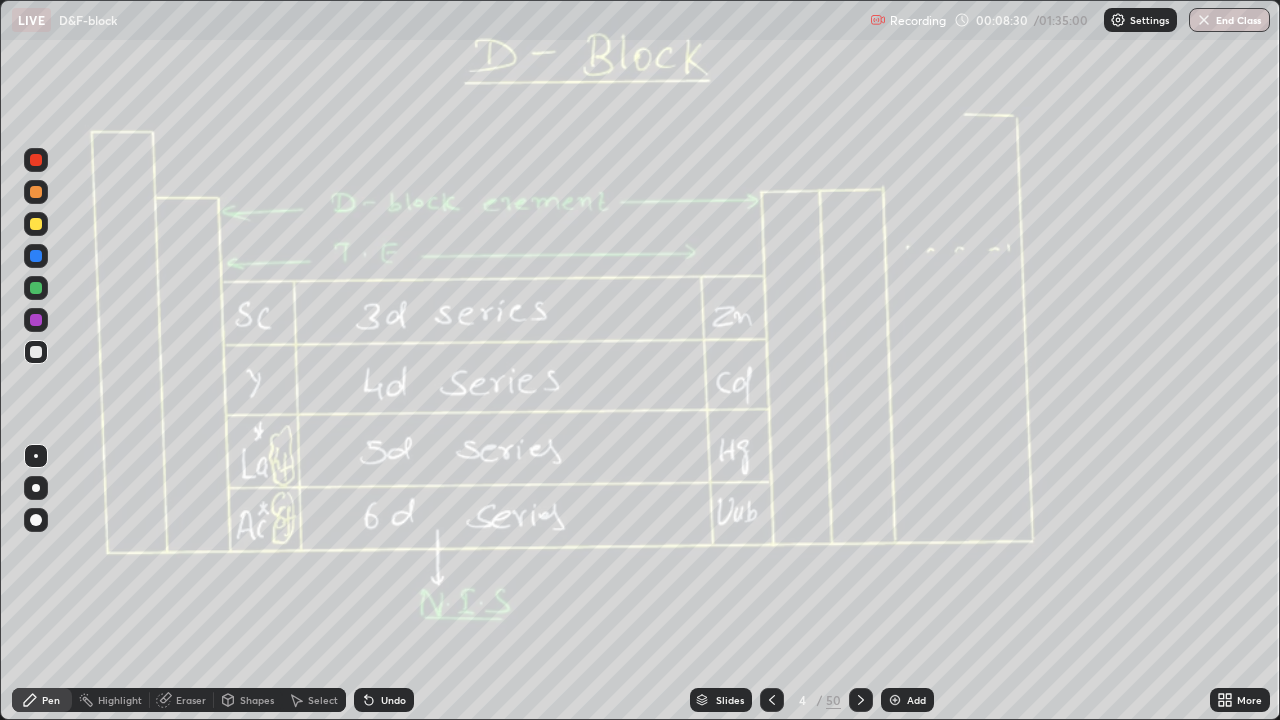 click on "Eraser" at bounding box center (182, 700) 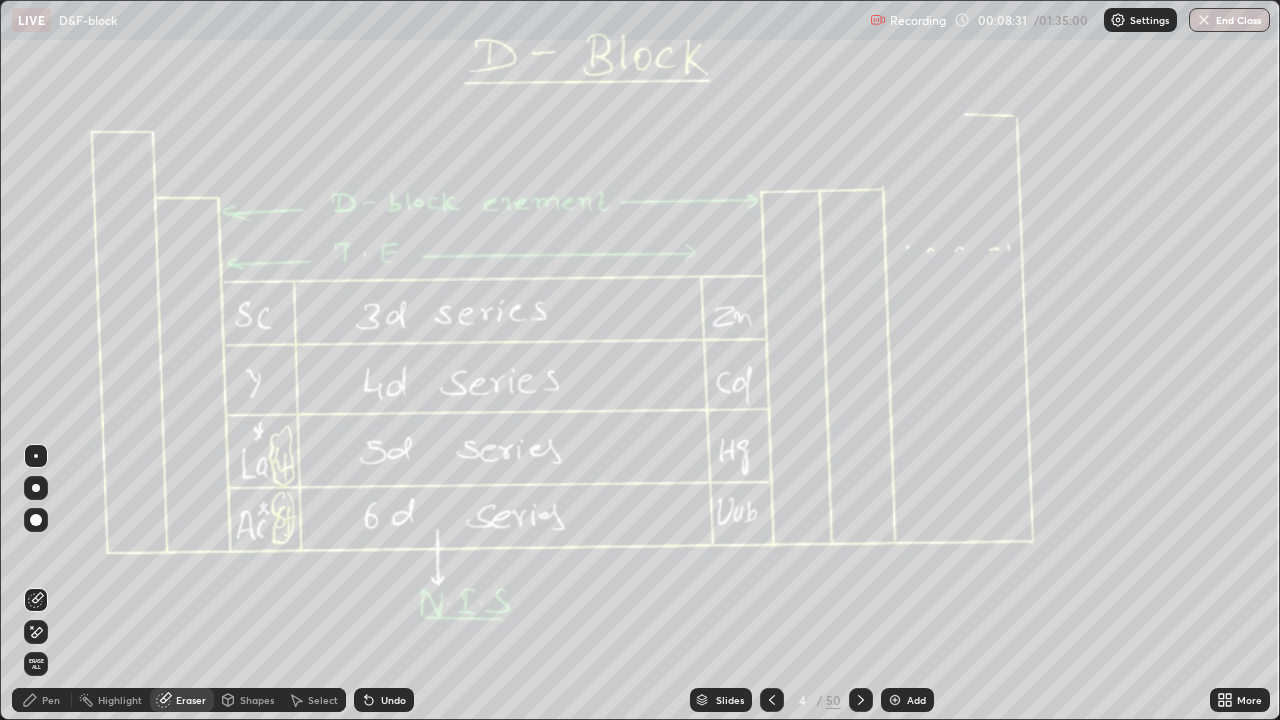 click on "Erase all" at bounding box center (36, 664) 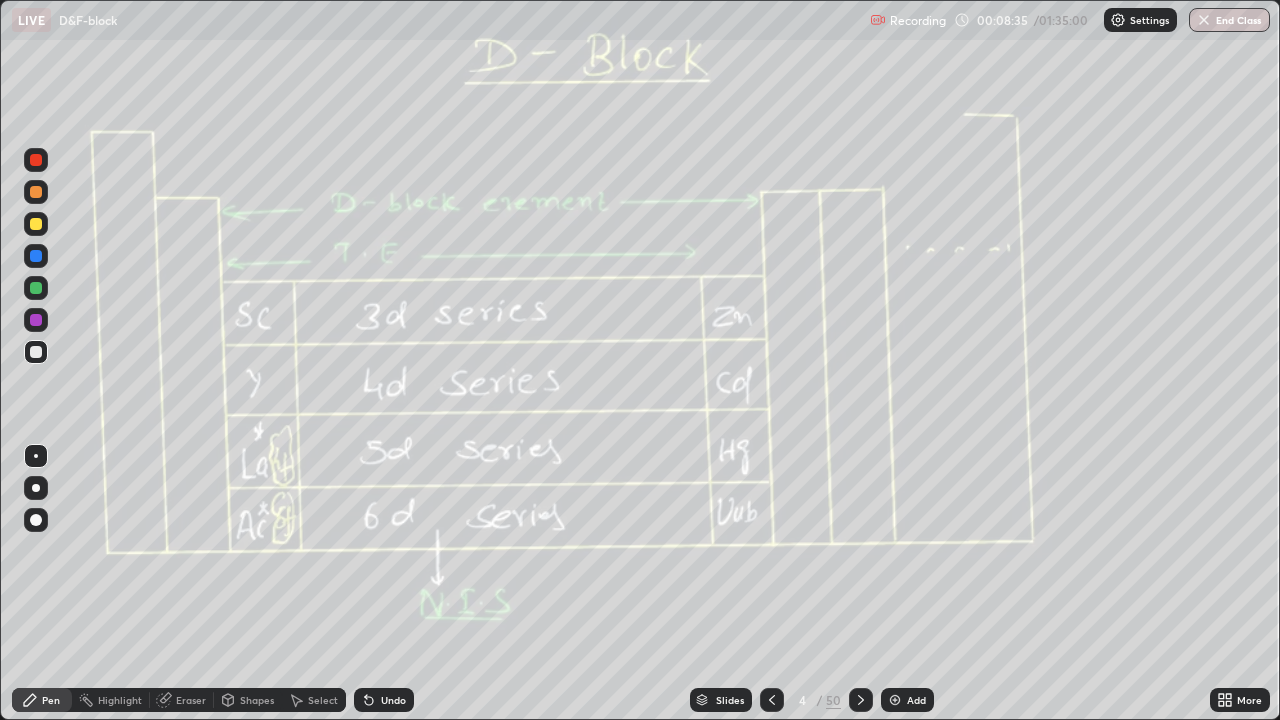 click at bounding box center [861, 700] 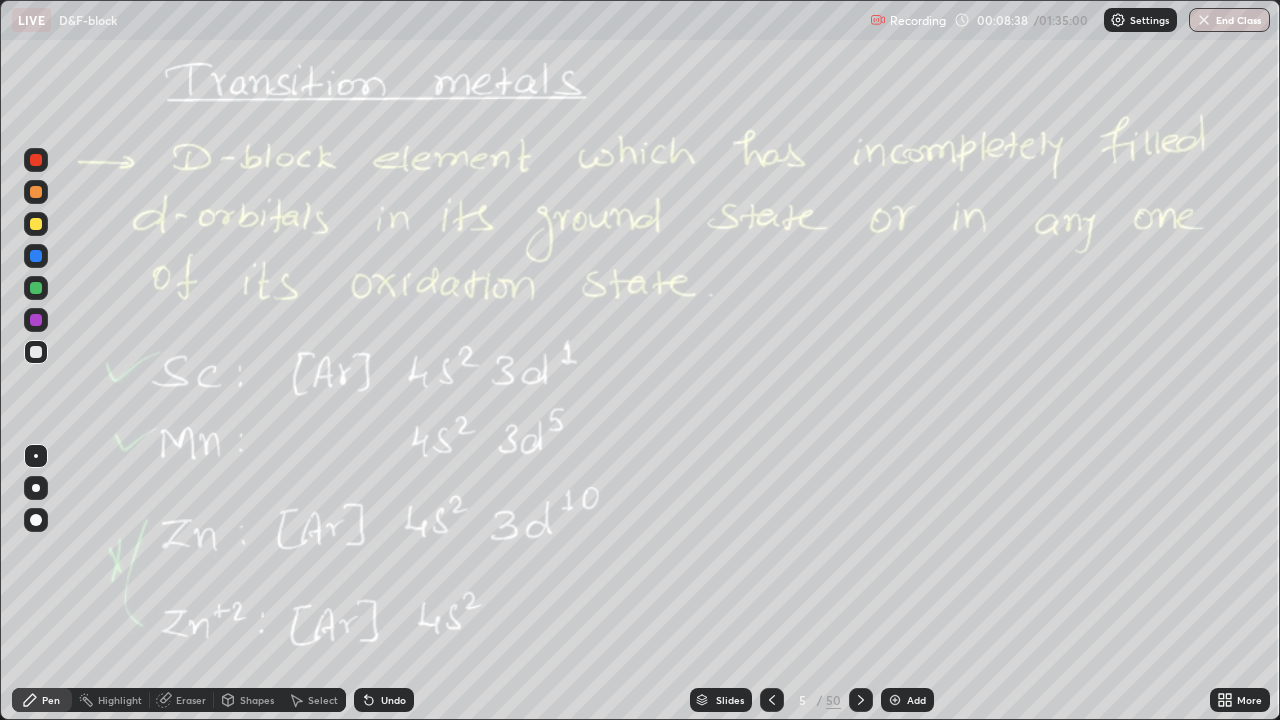 click on "Eraser" at bounding box center [191, 700] 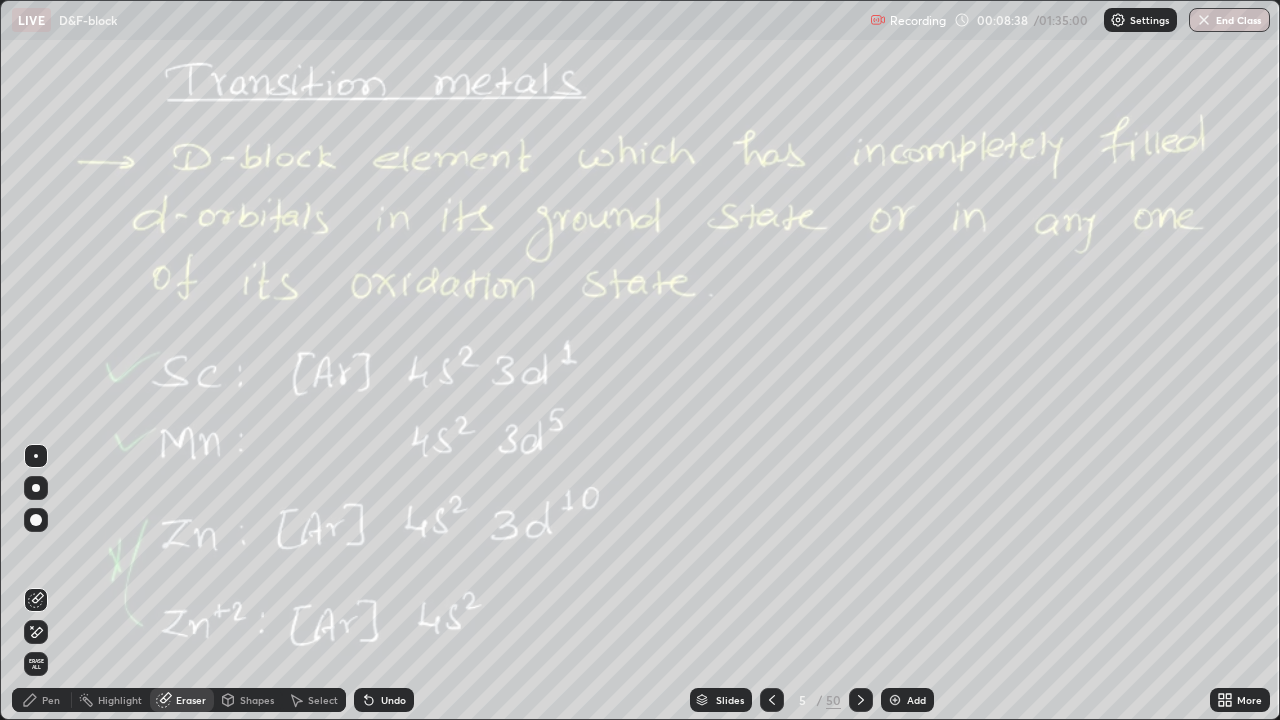 click on "Erase all" at bounding box center [36, 664] 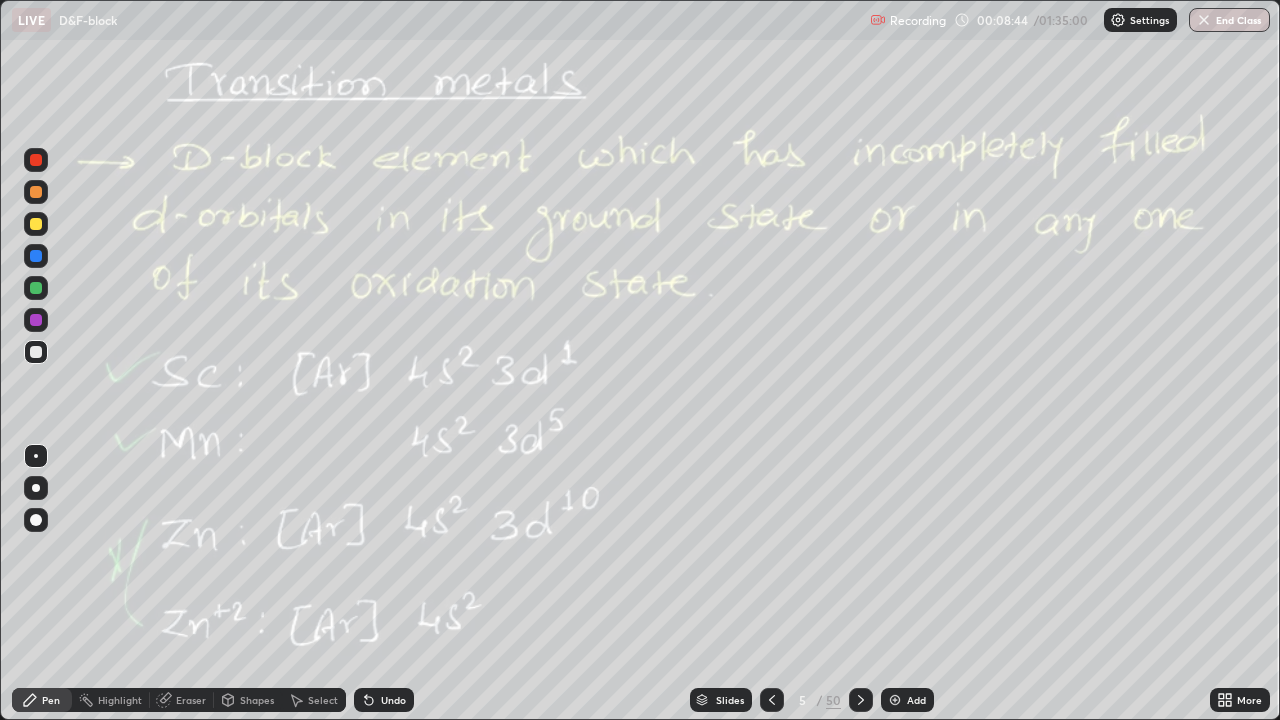 click on "Pen" at bounding box center [42, 700] 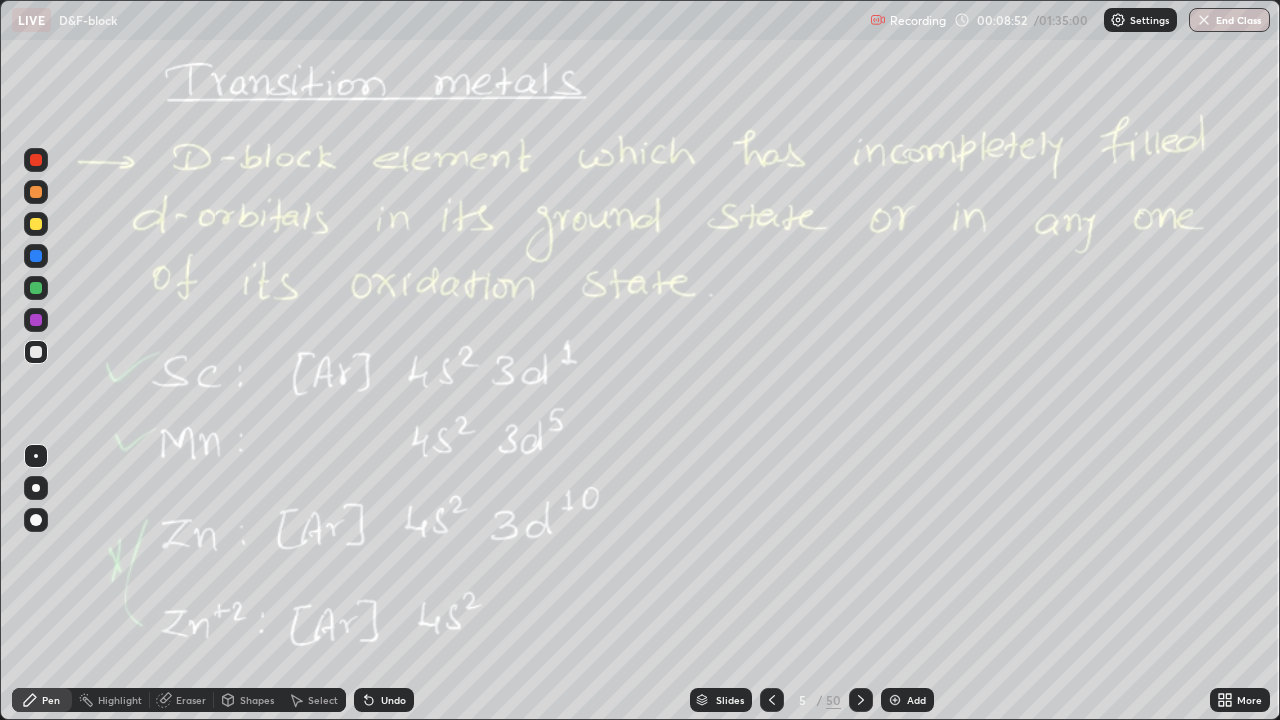click 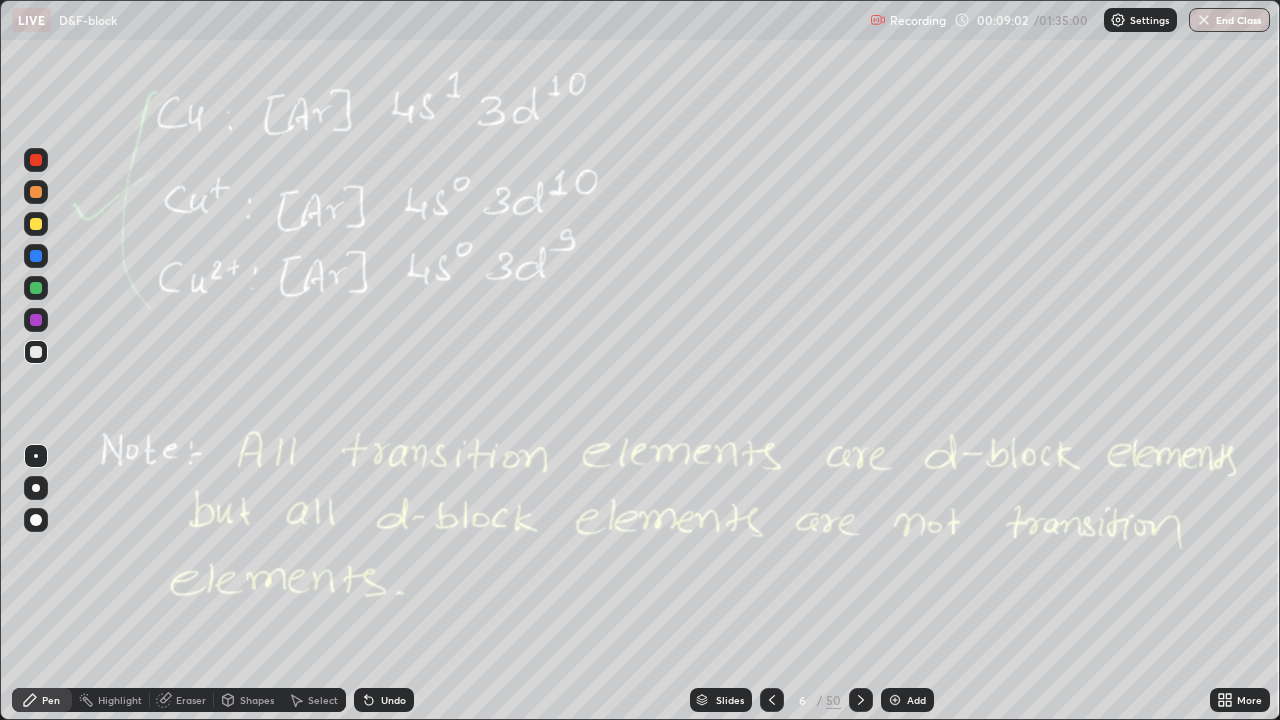 click 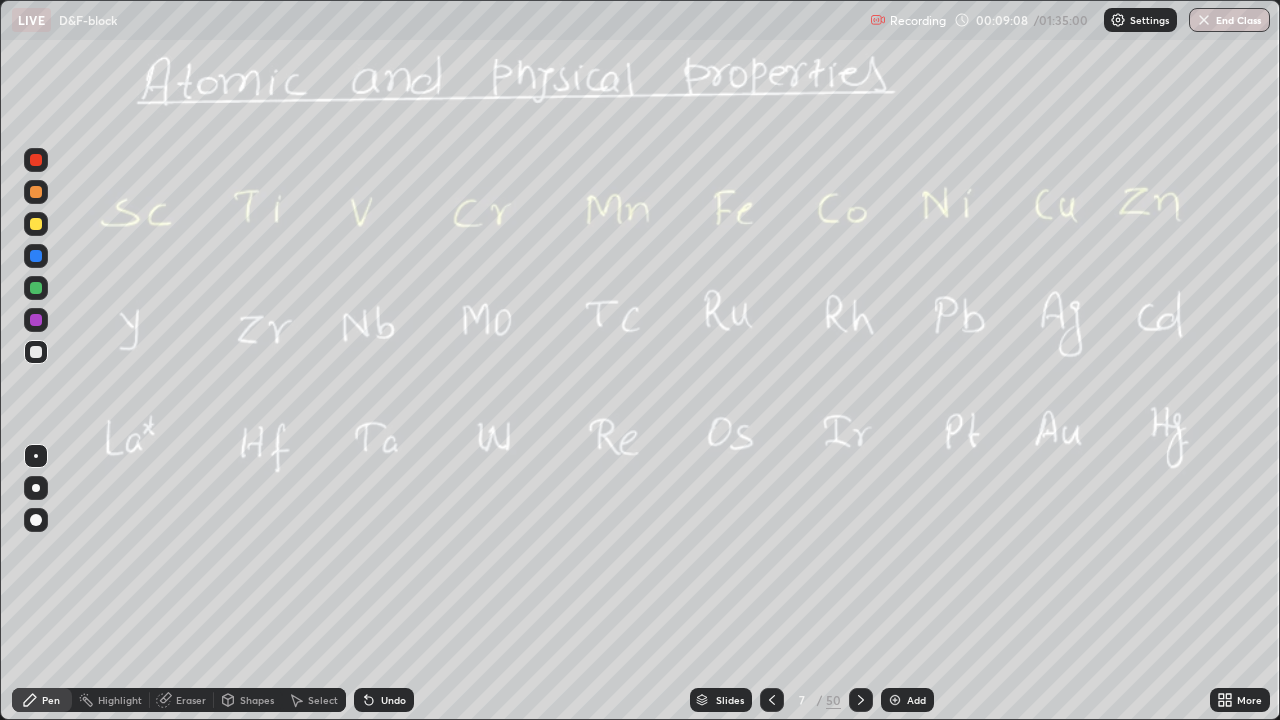 click at bounding box center (36, 224) 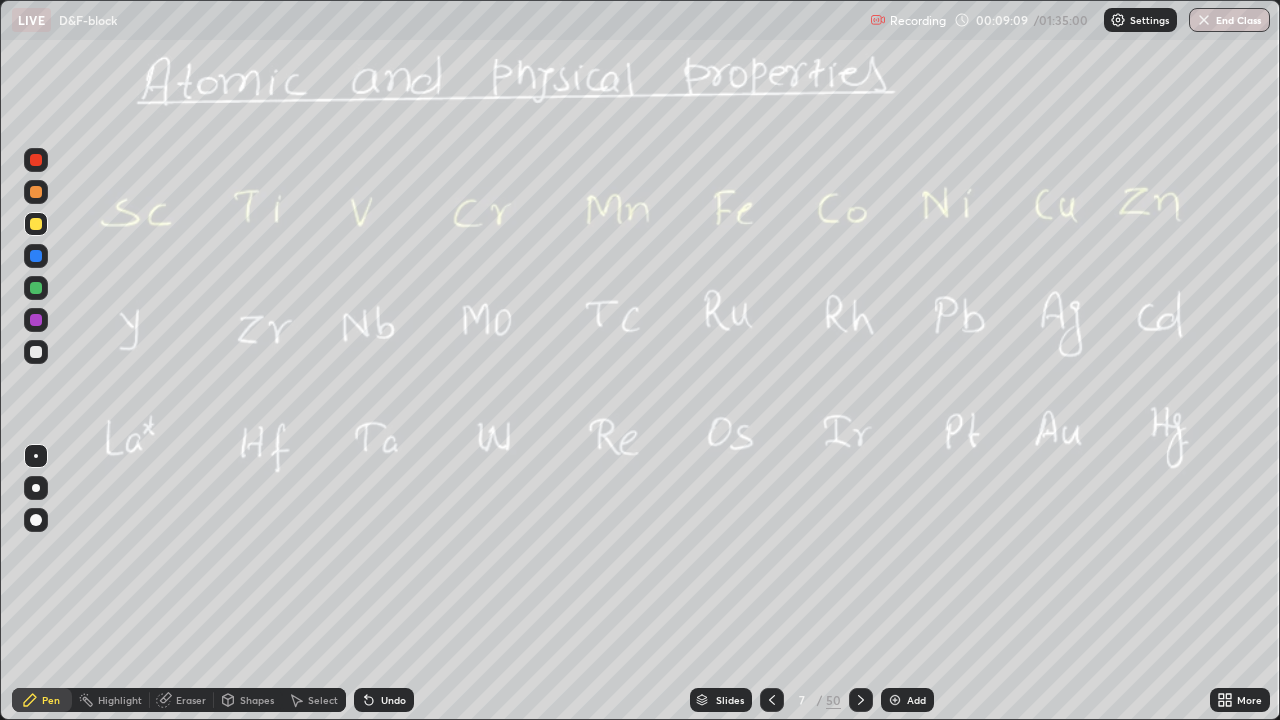 click at bounding box center [36, 352] 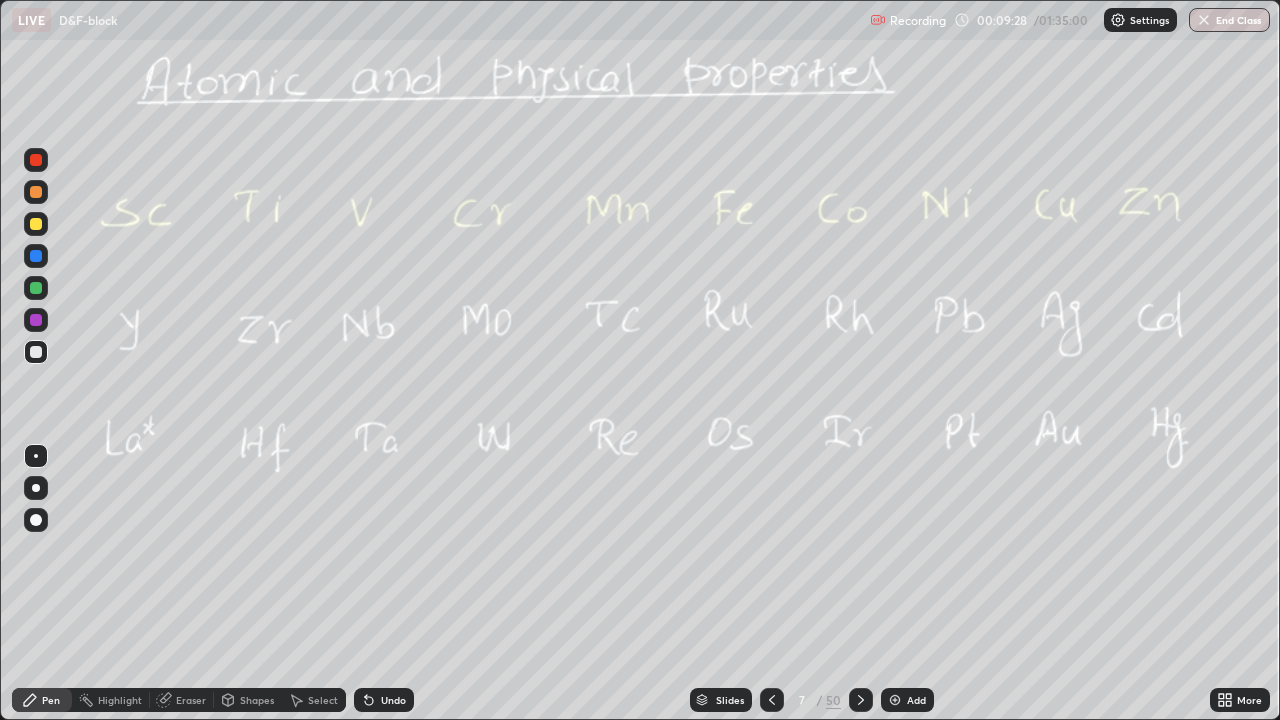 click at bounding box center (36, 288) 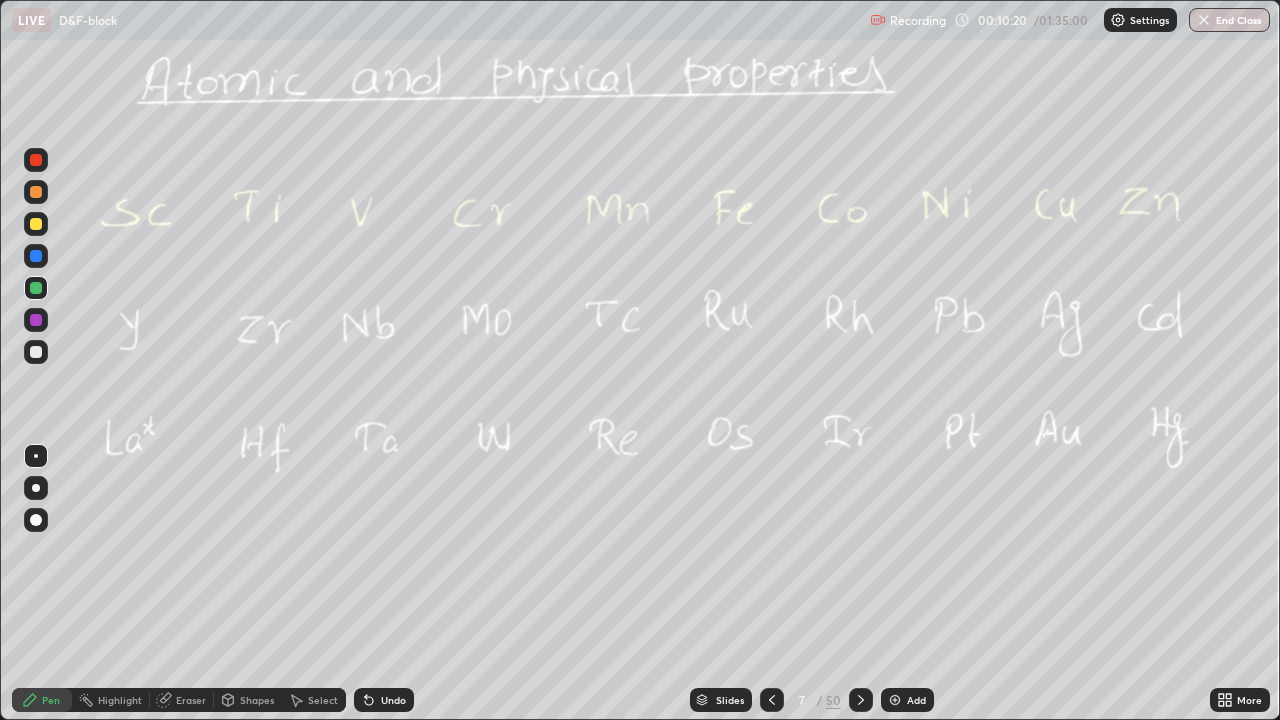 click on "Add" at bounding box center (907, 700) 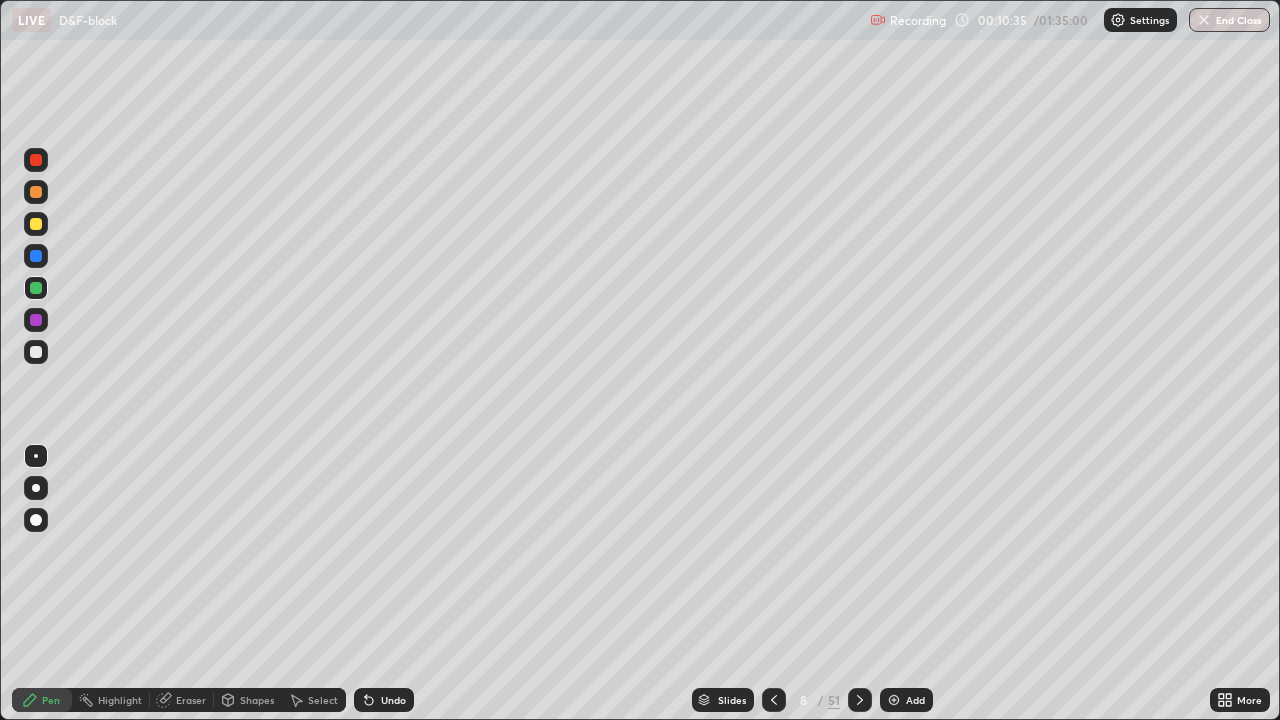 click 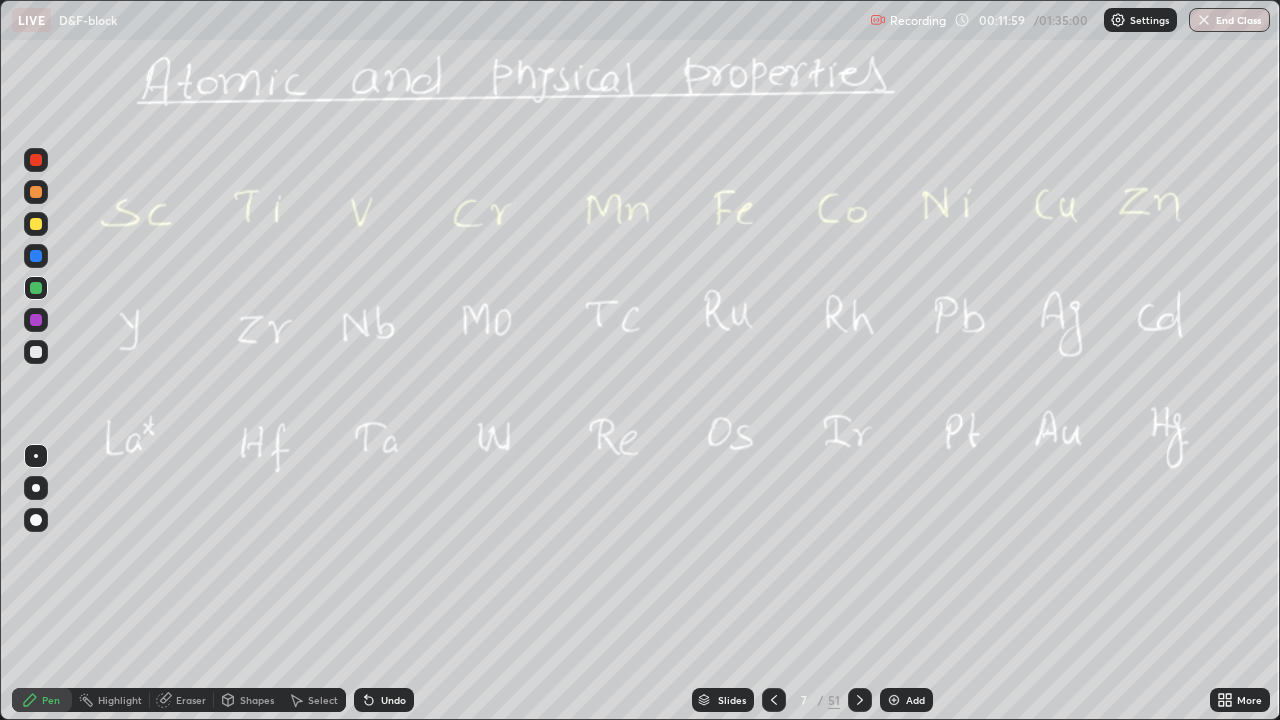click on "Add" at bounding box center (906, 700) 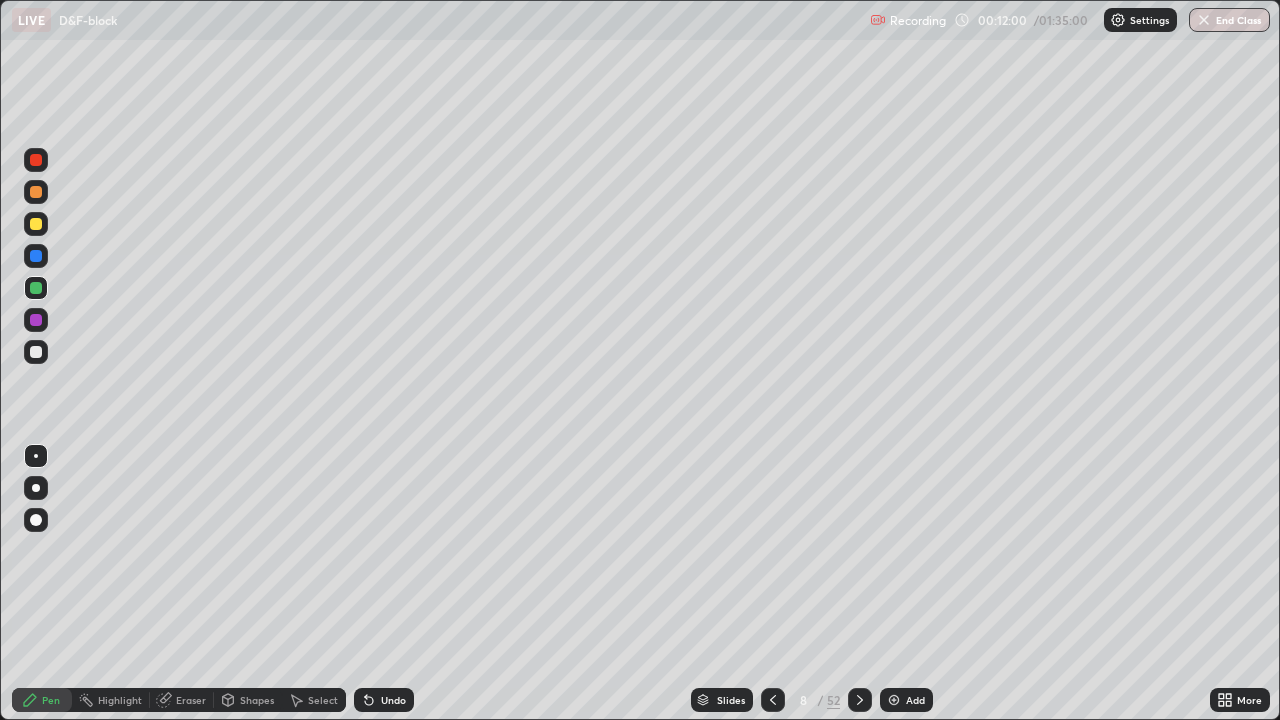 click at bounding box center (36, 224) 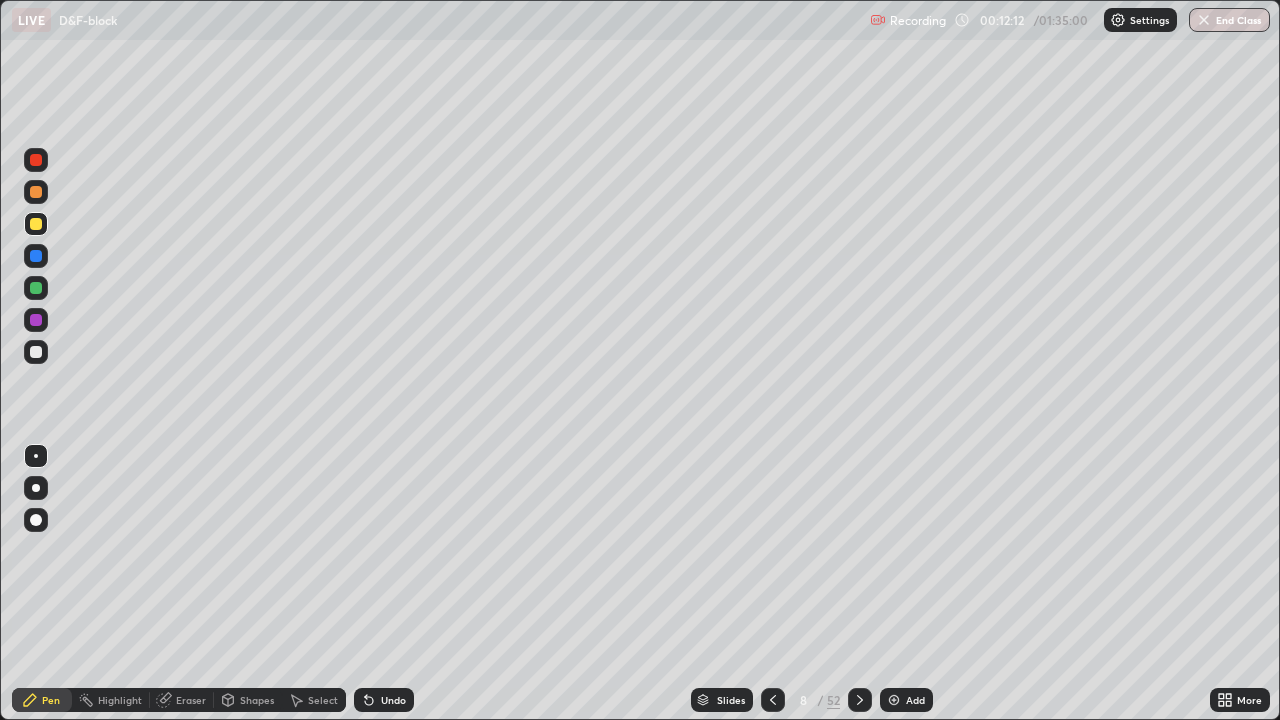 click at bounding box center [36, 352] 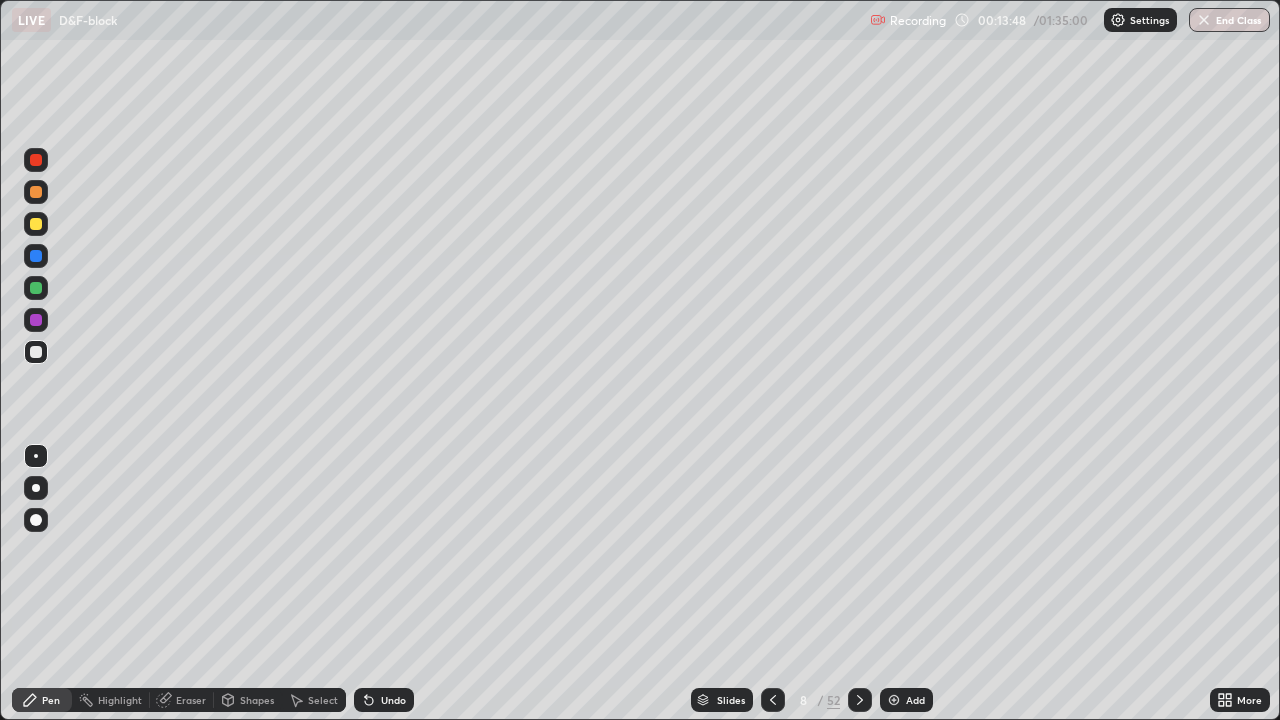 click 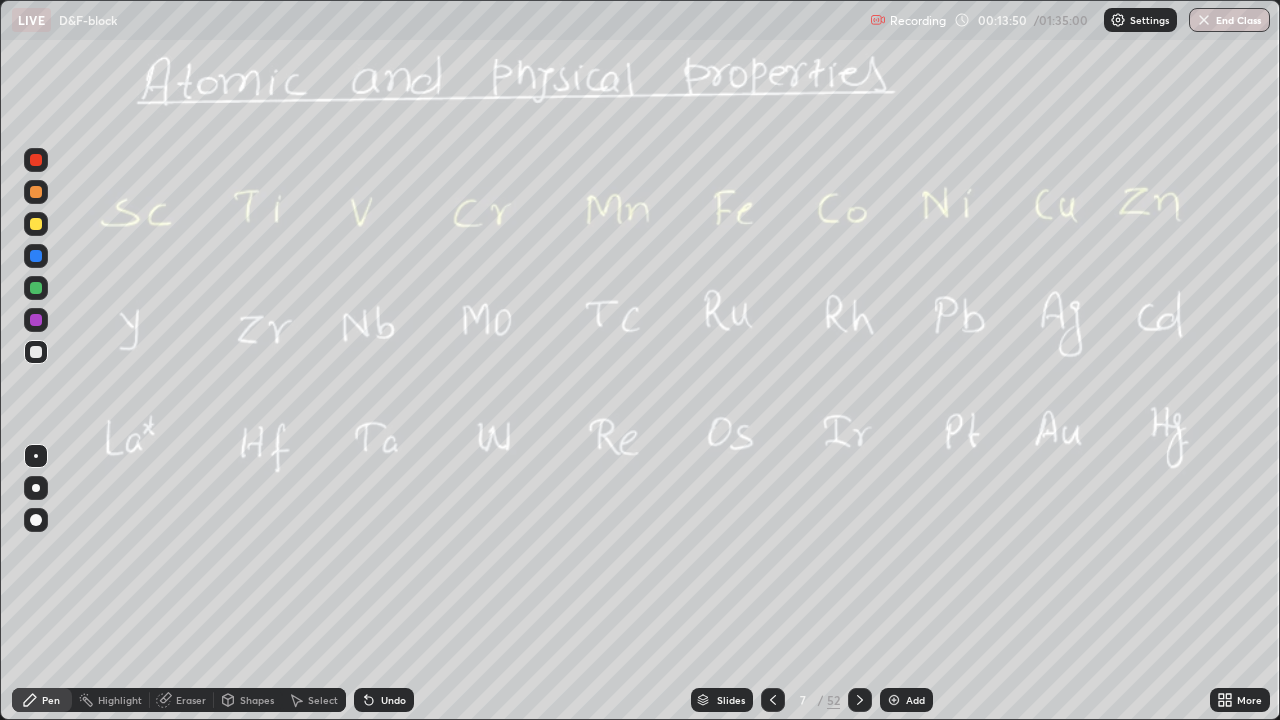 click on "Eraser" at bounding box center (191, 700) 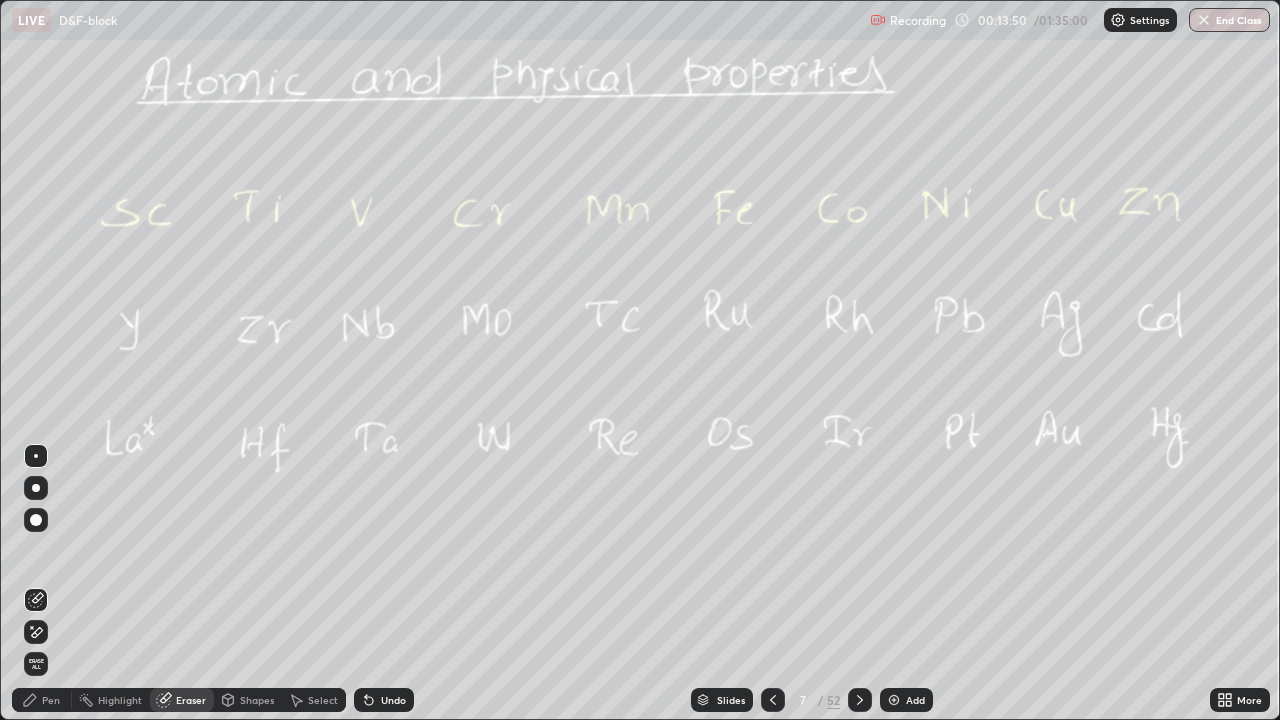 click on "Erase all" at bounding box center (36, 664) 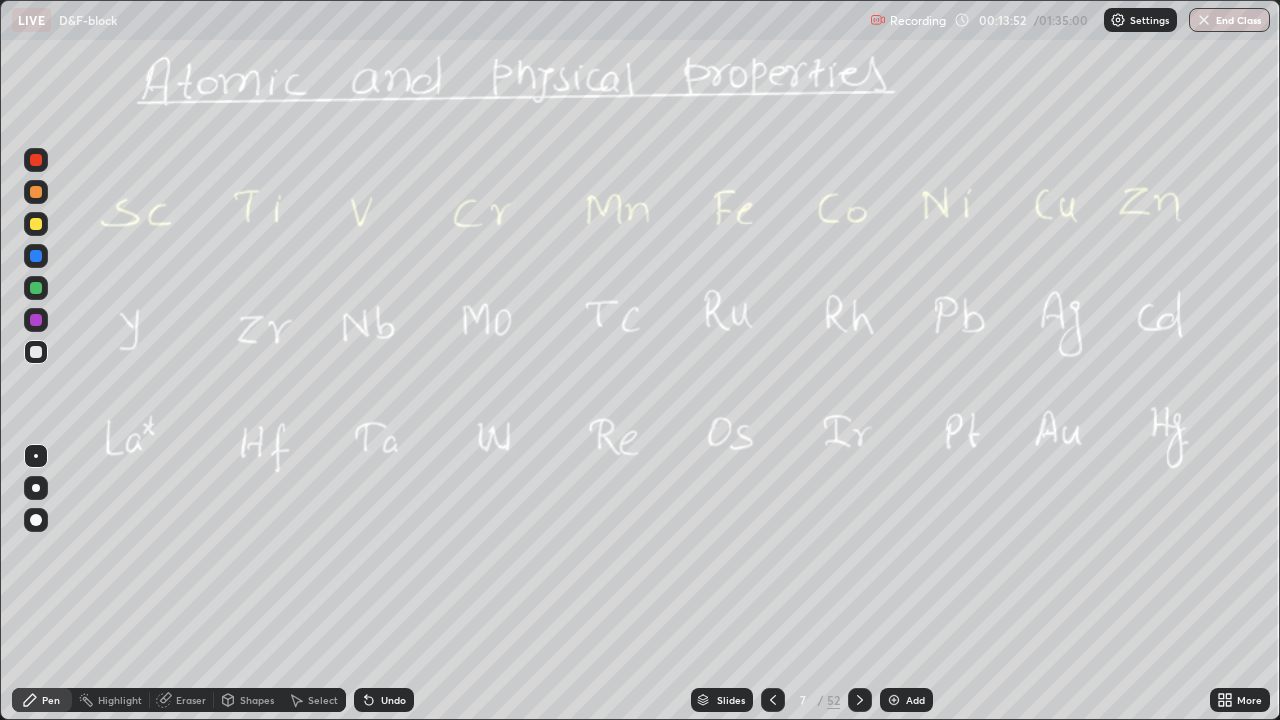 click at bounding box center (36, 192) 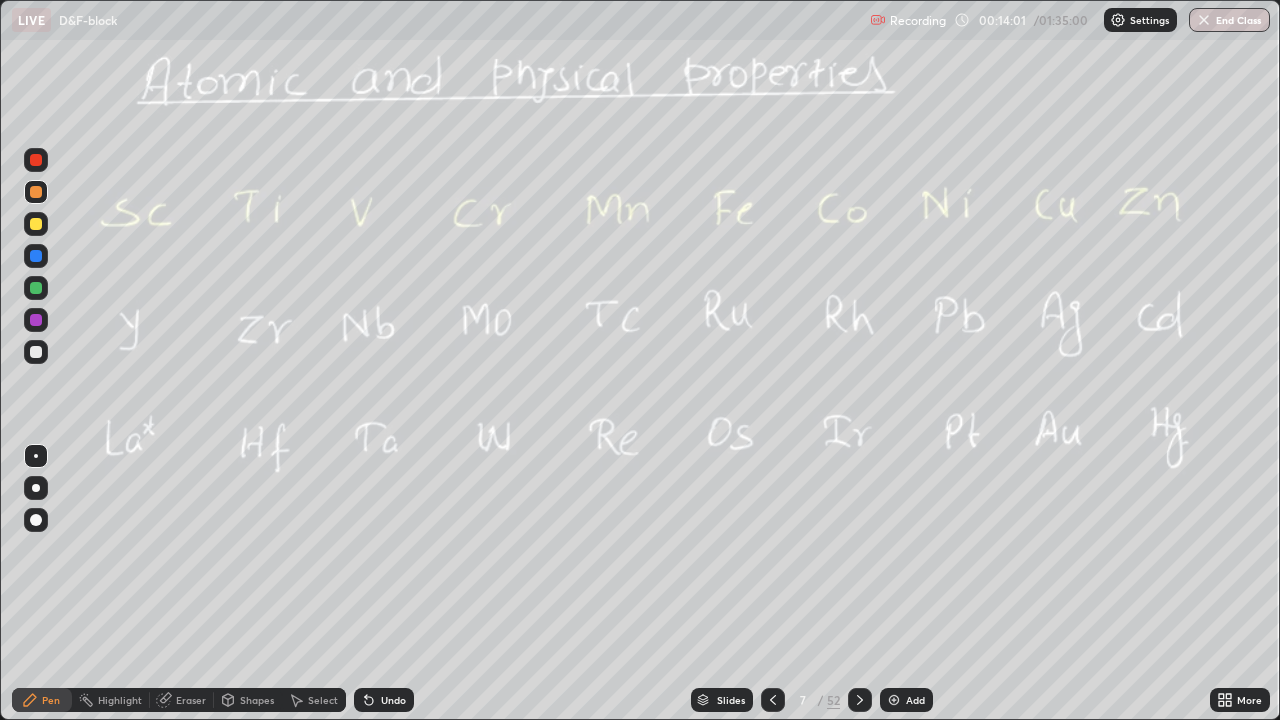 click at bounding box center (36, 224) 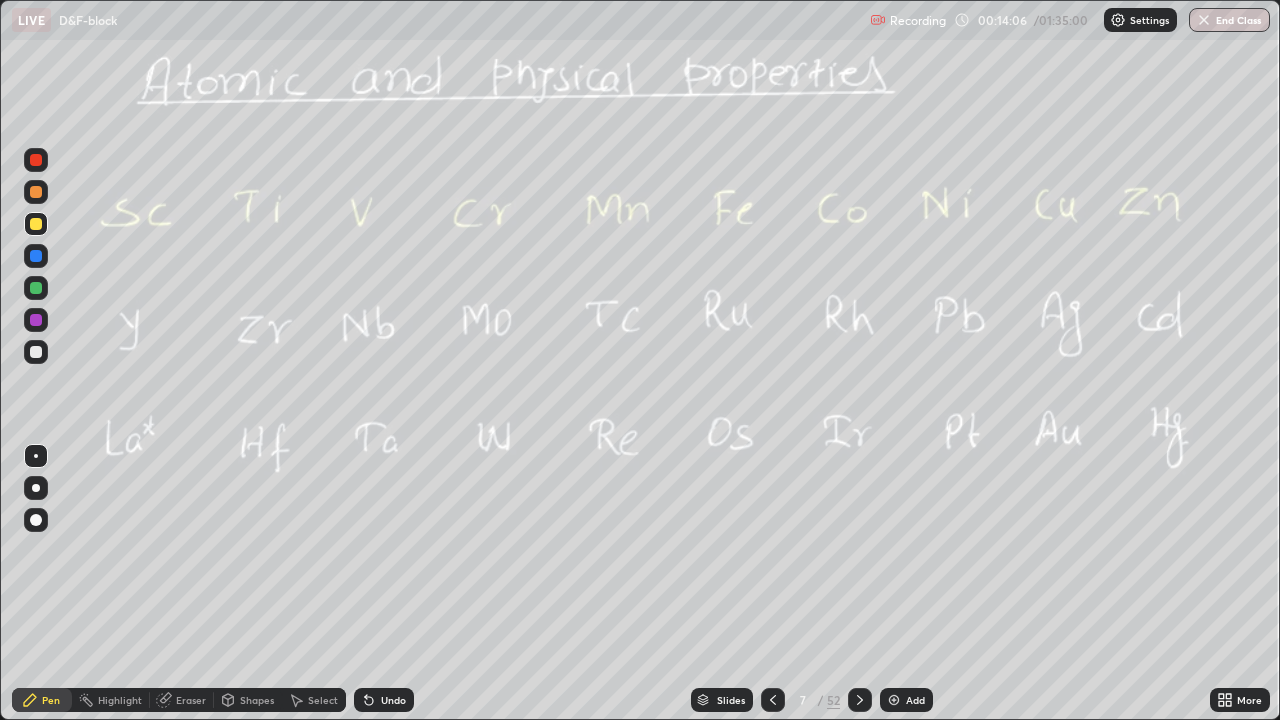 click on "Undo" at bounding box center (384, 700) 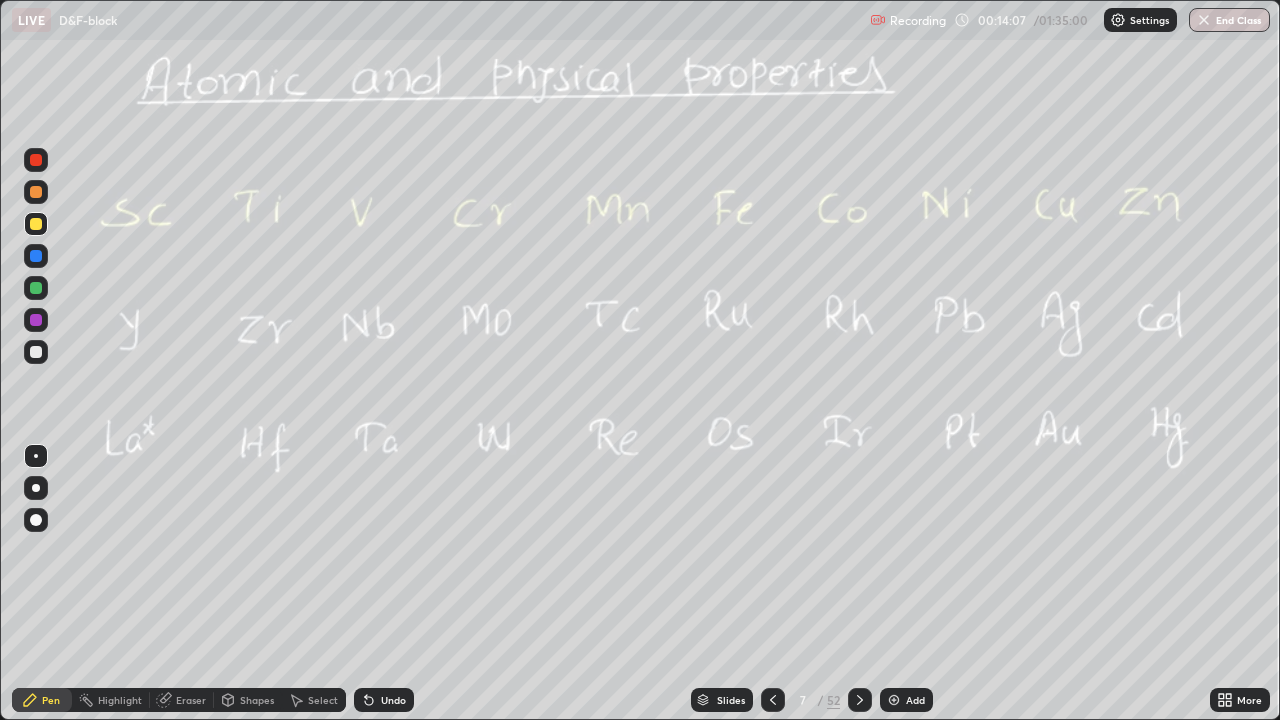 click at bounding box center (36, 192) 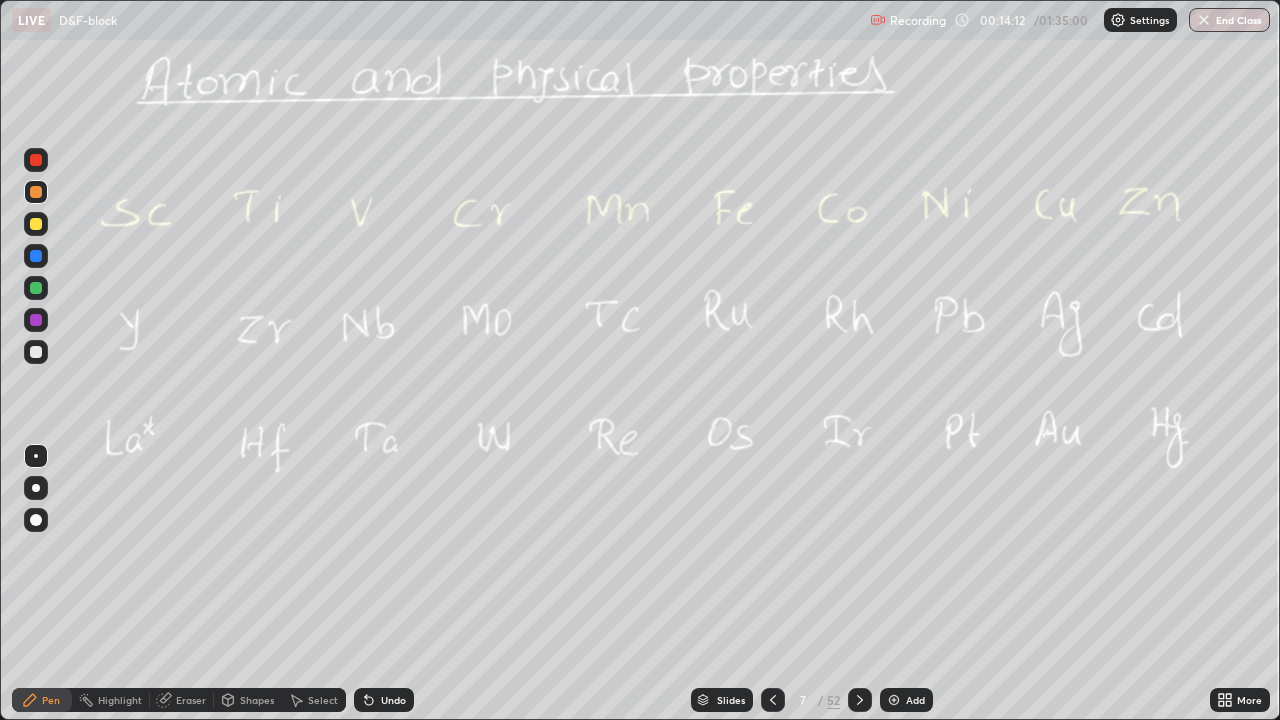 click at bounding box center (36, 352) 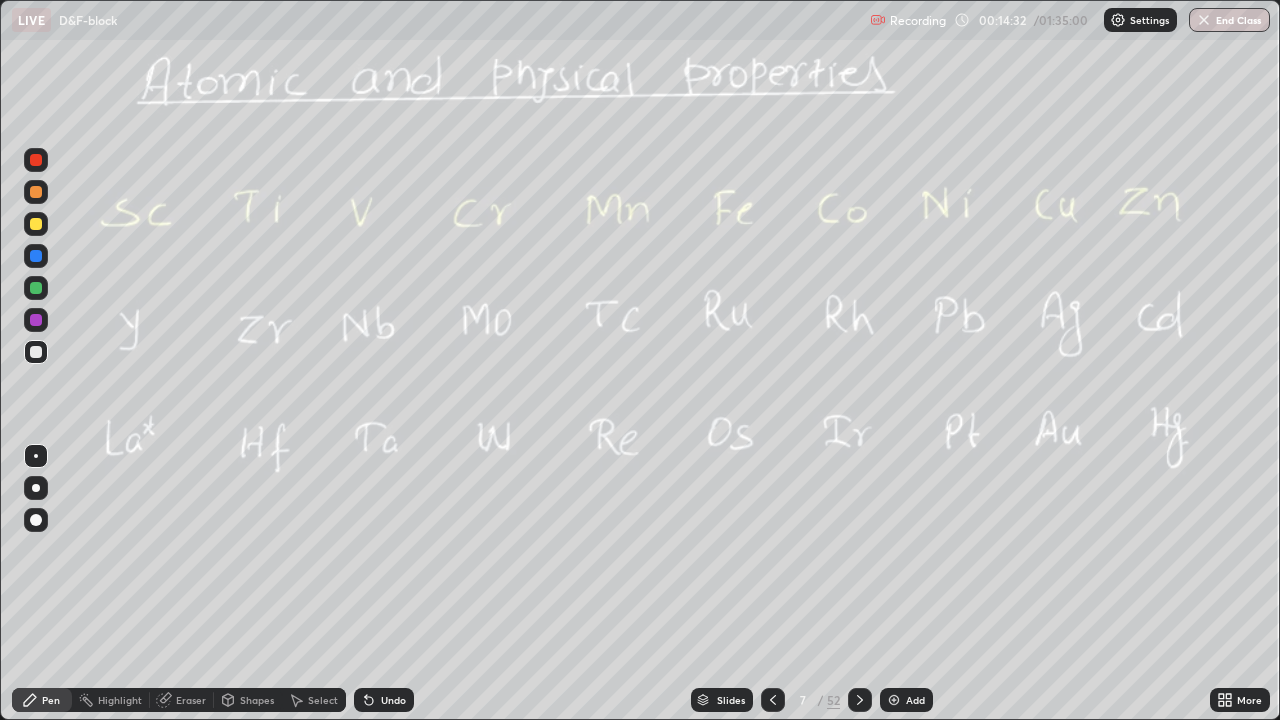 click 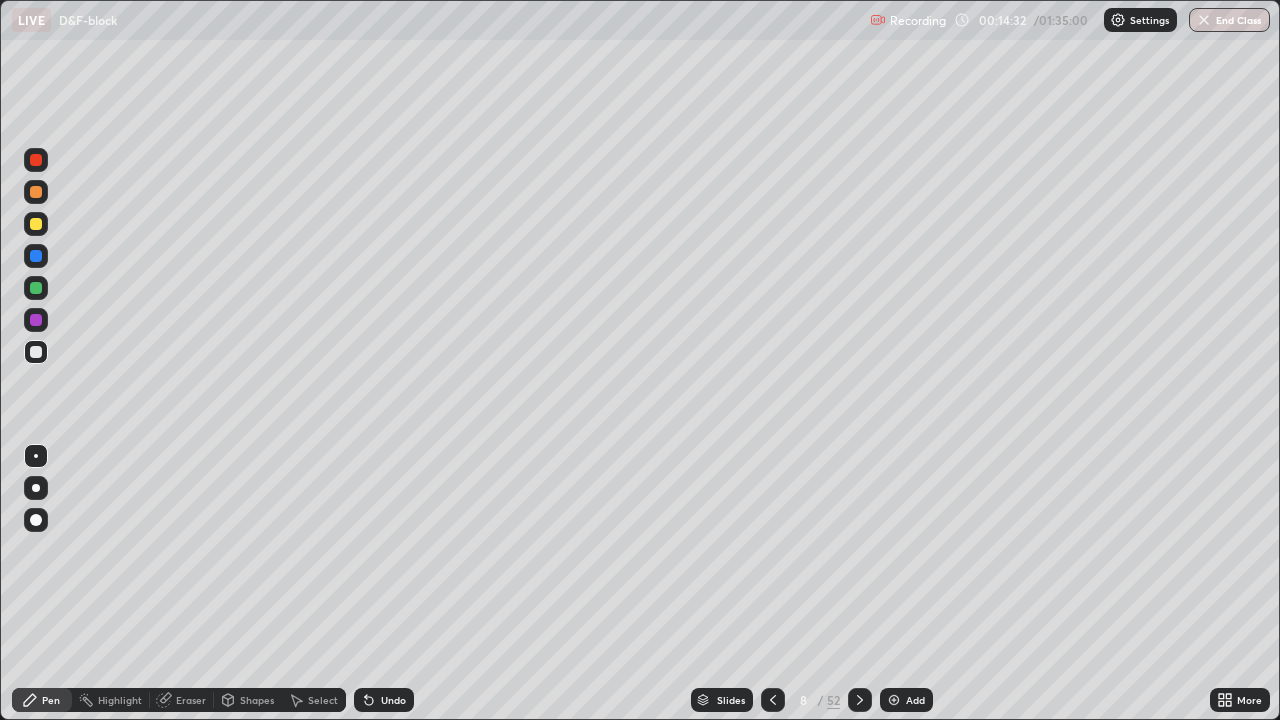 click 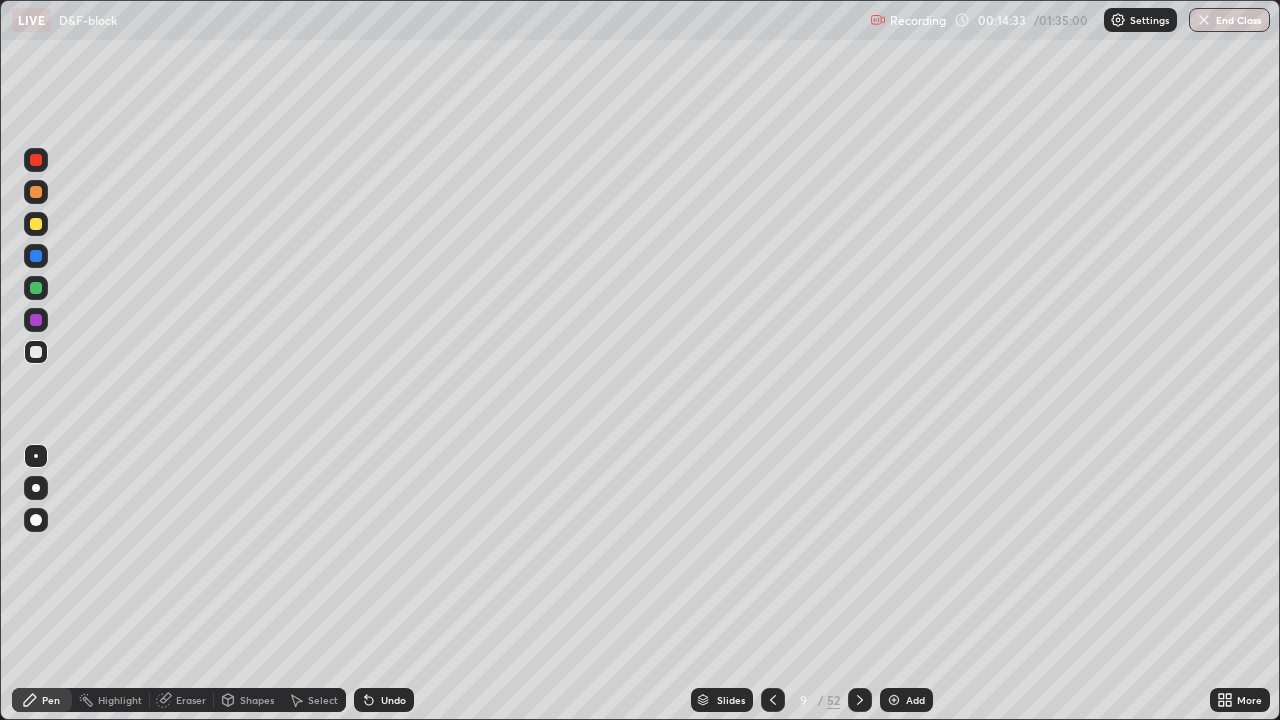 click 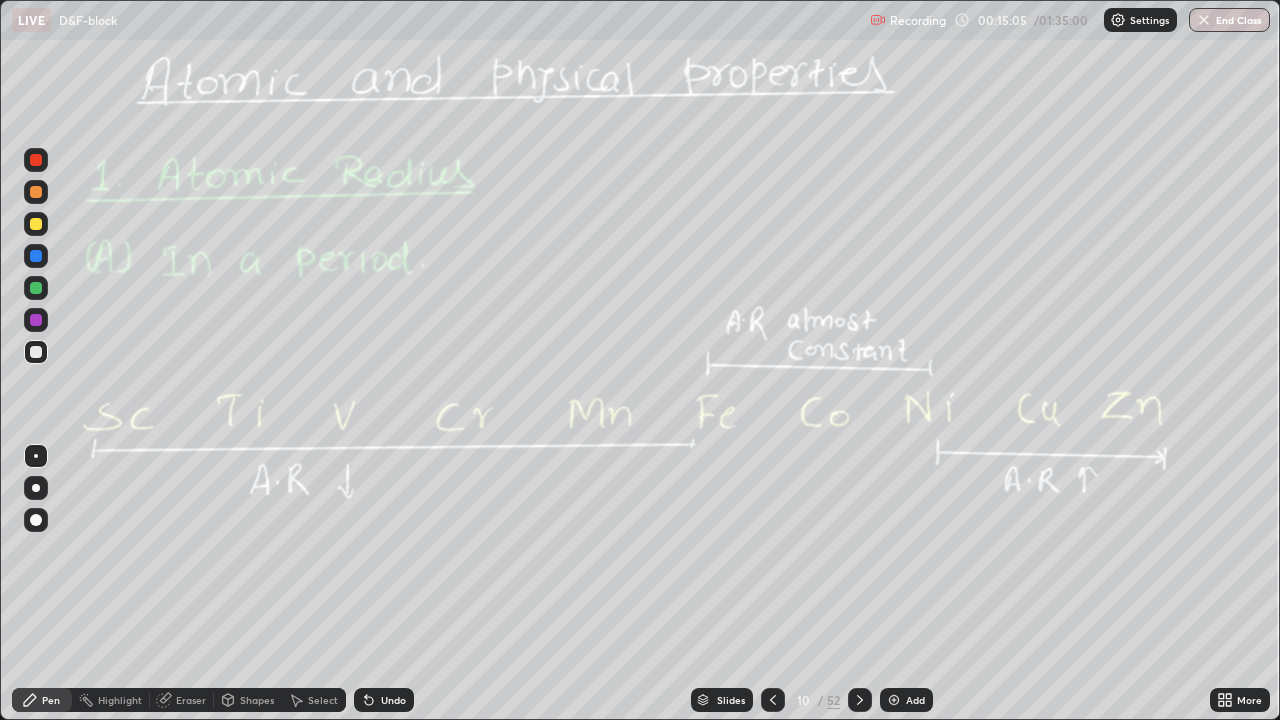 click 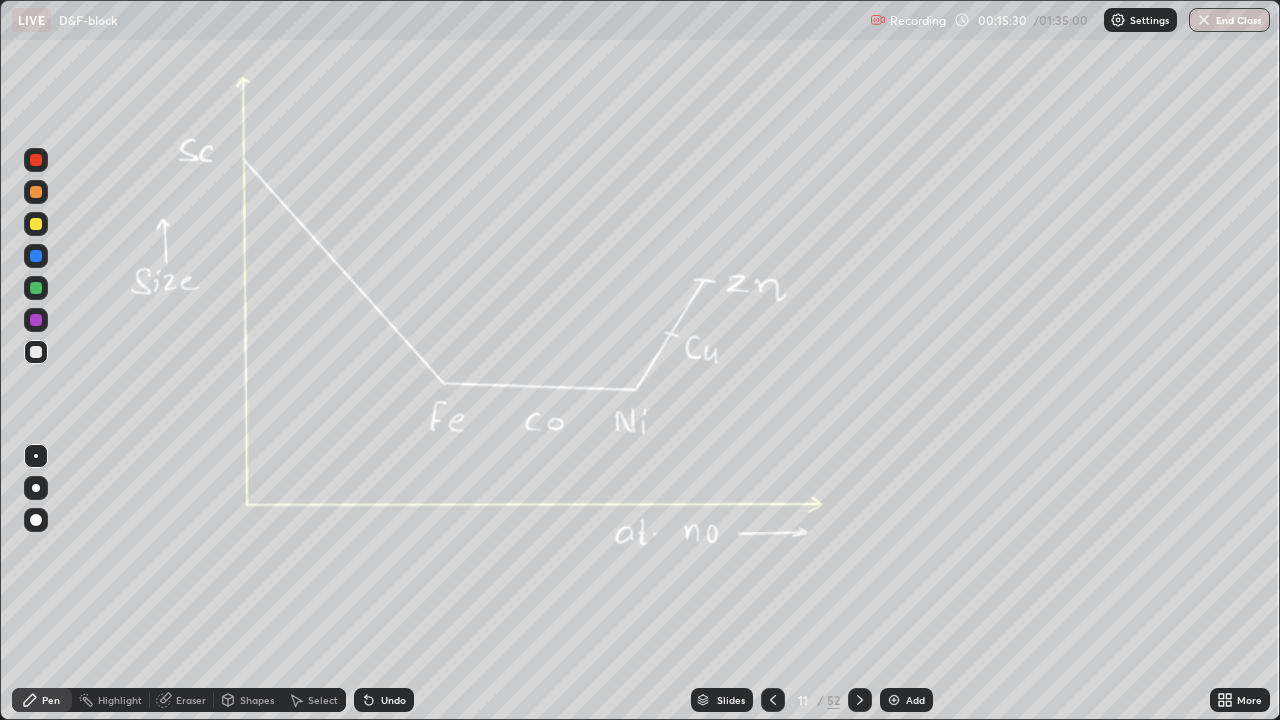 click 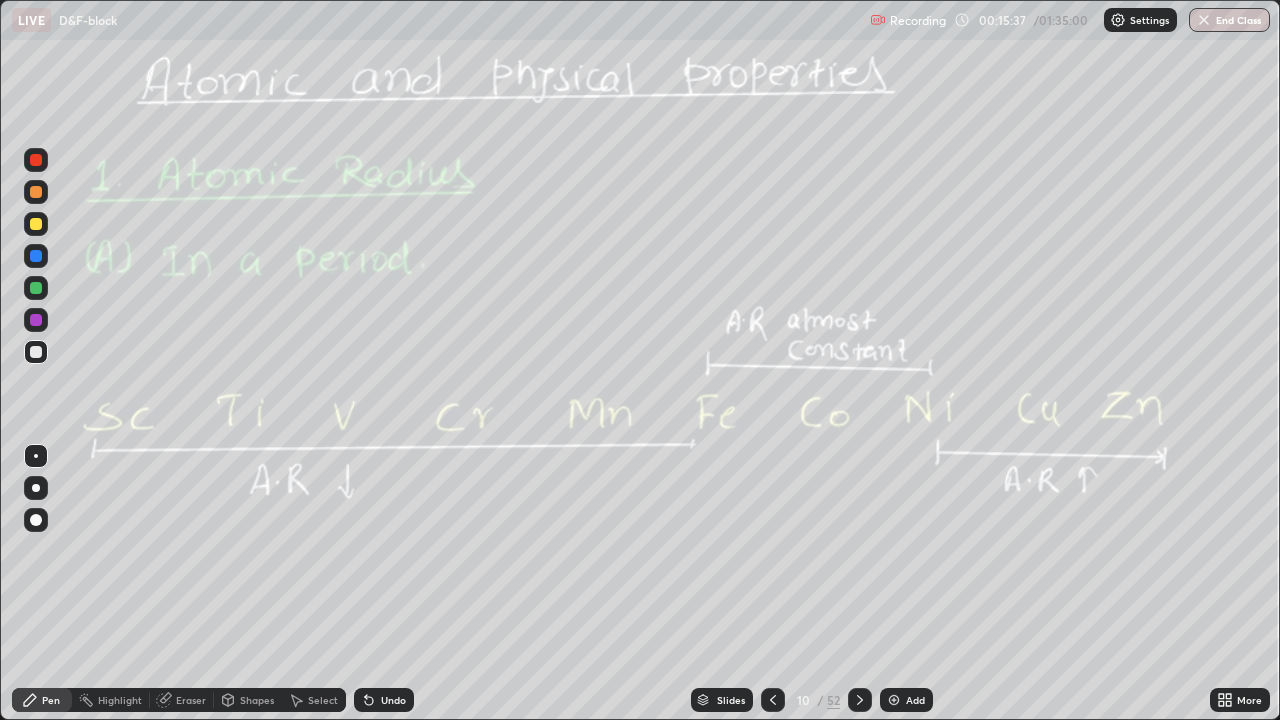 click at bounding box center [860, 700] 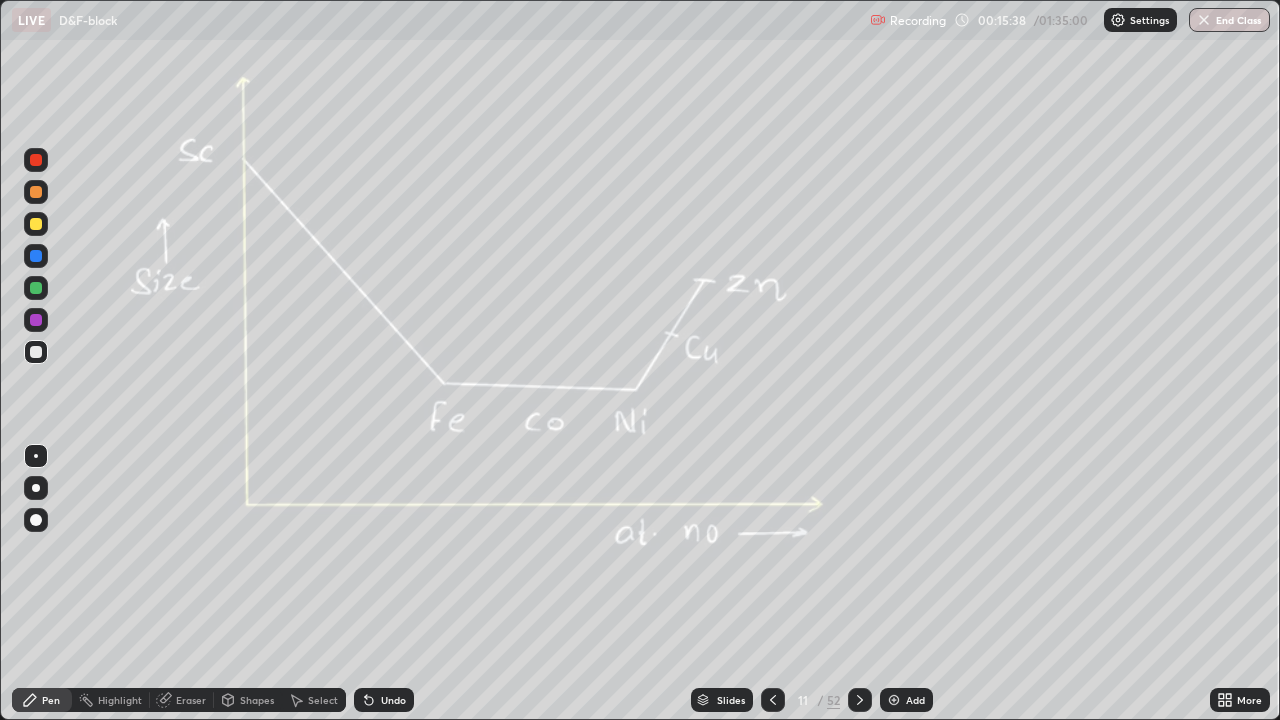 click 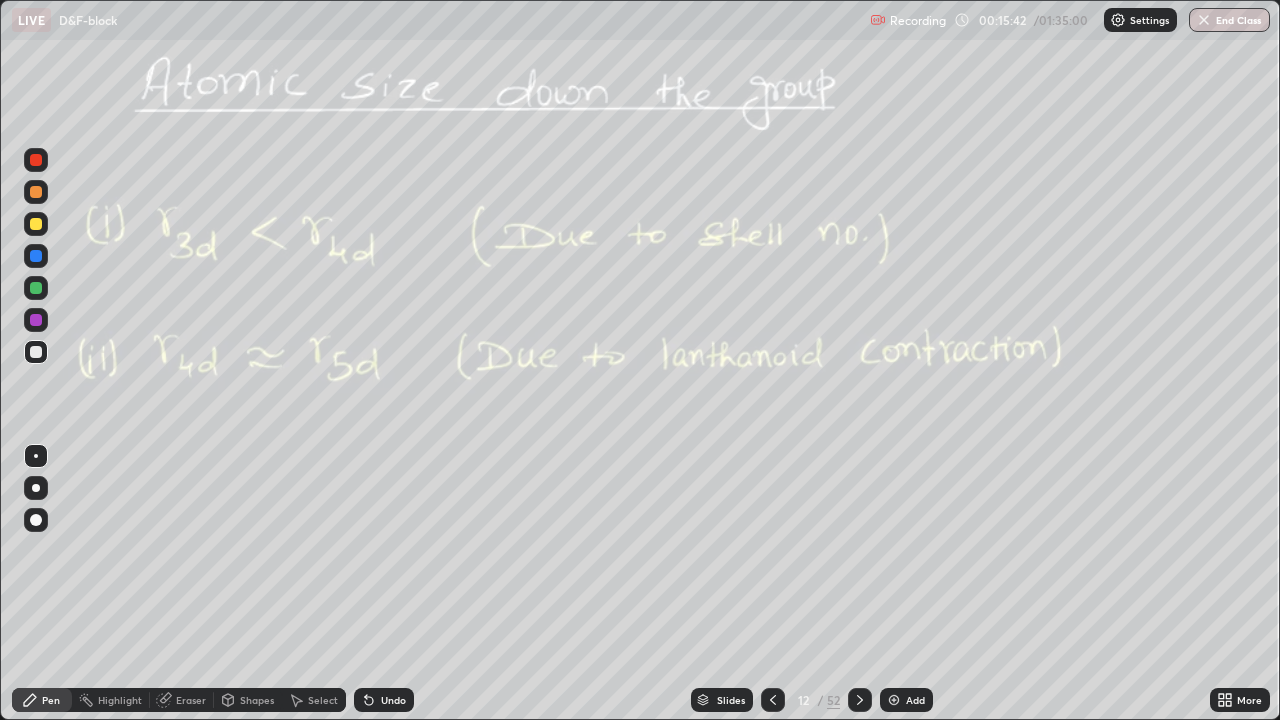 click on "12 / 52" at bounding box center (816, 700) 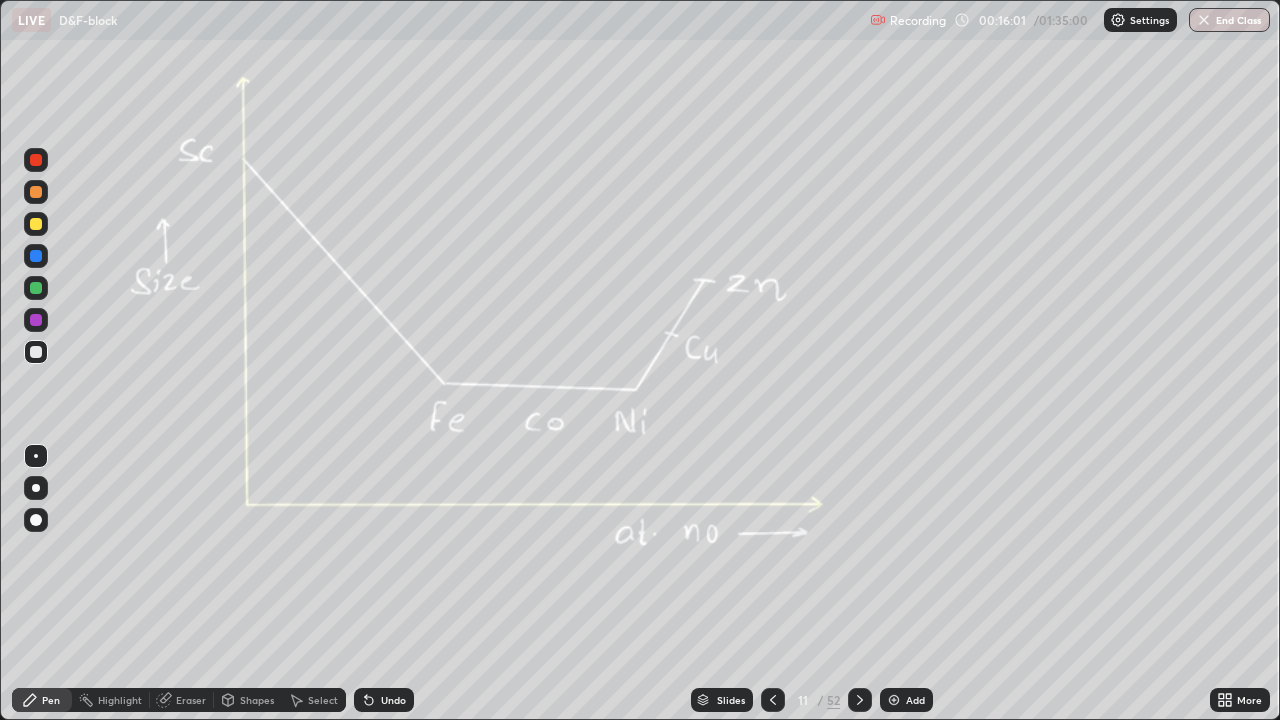 click at bounding box center [773, 700] 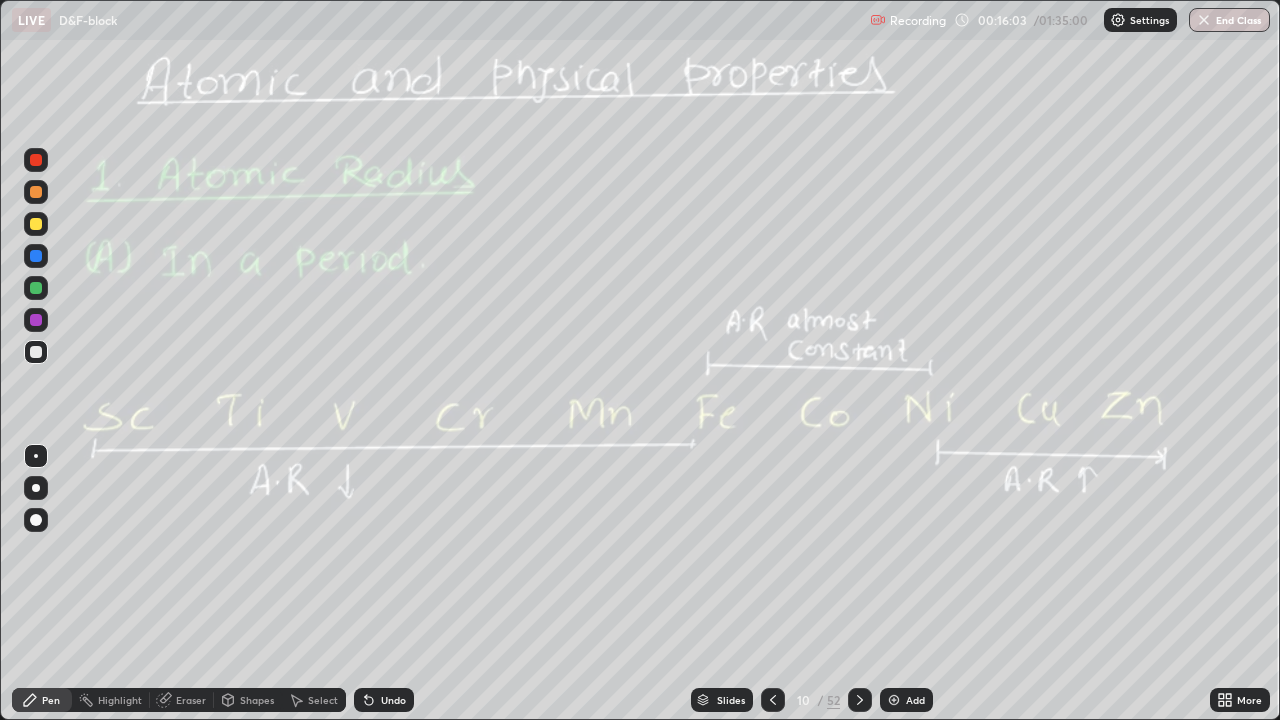 click 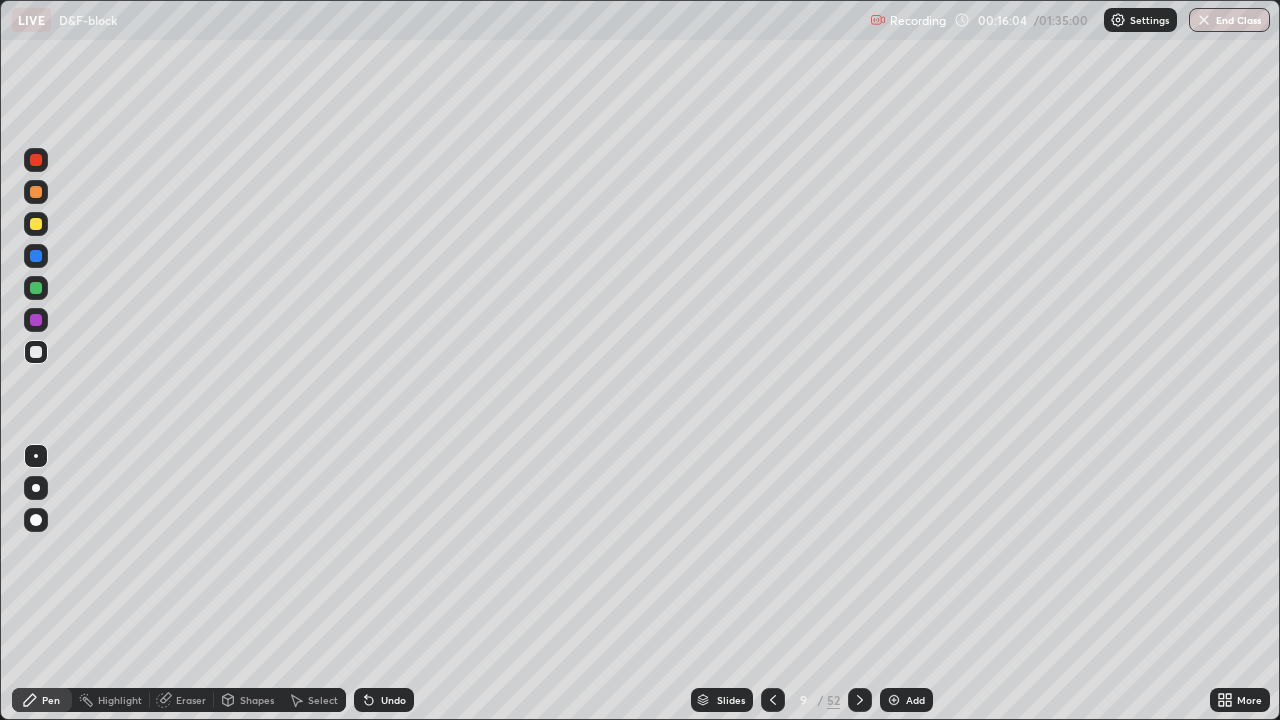 click 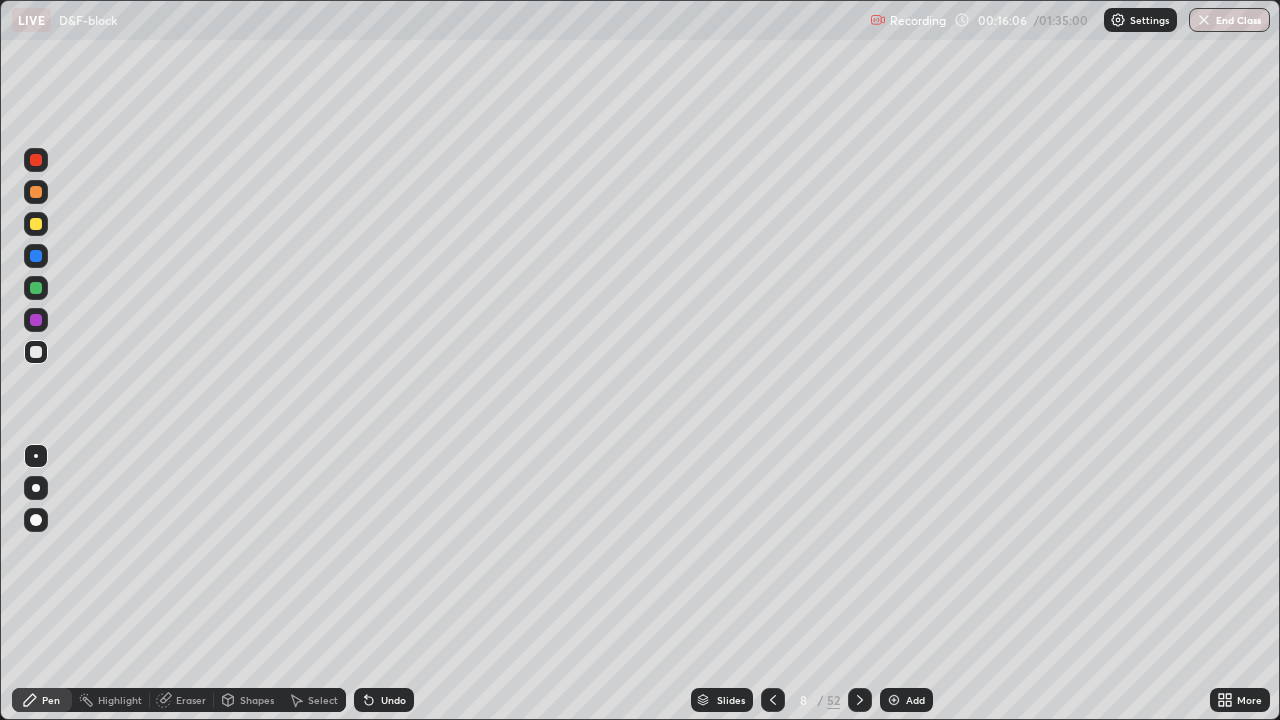 click 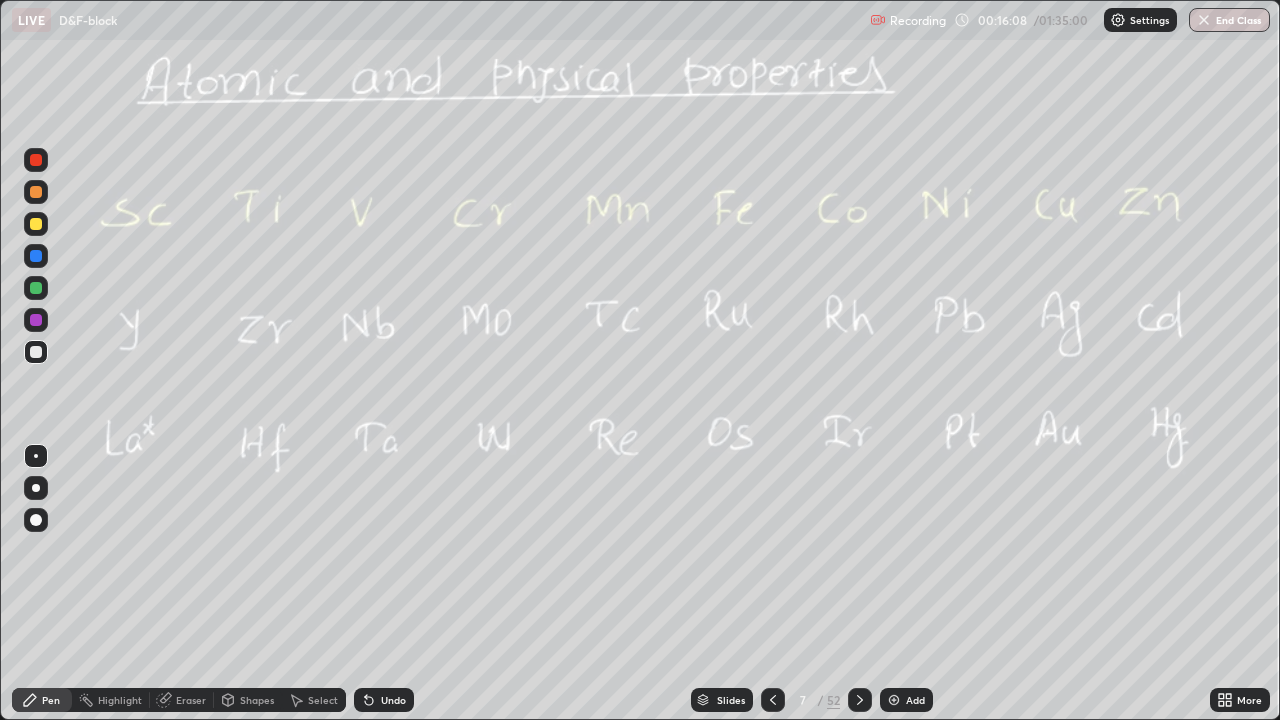 click on "Eraser" at bounding box center [191, 700] 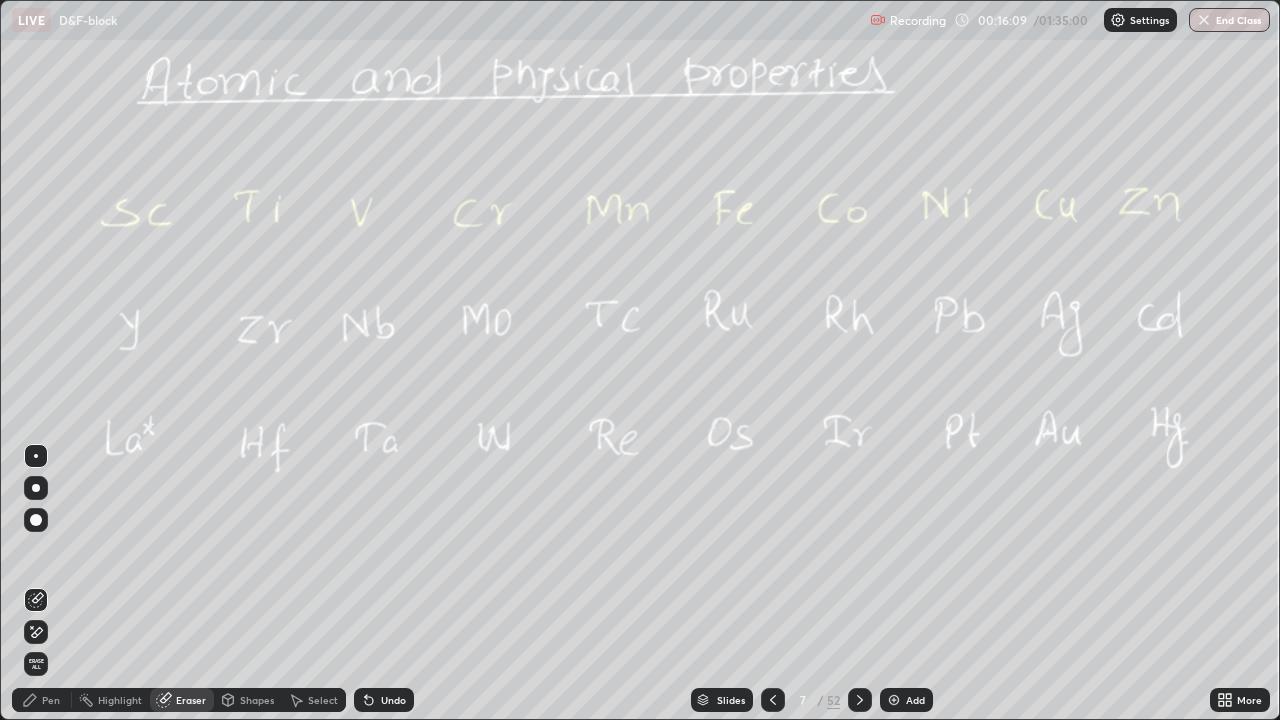 click on "Erase all" at bounding box center [36, 664] 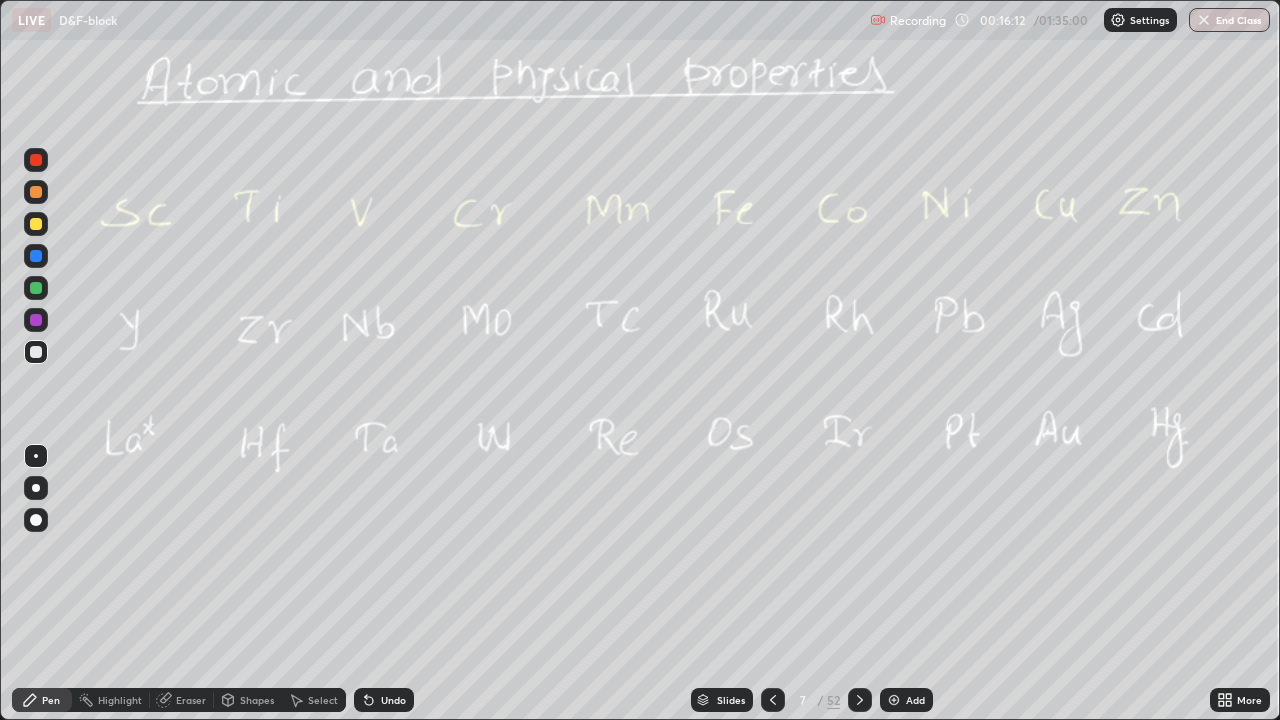 click at bounding box center (36, 288) 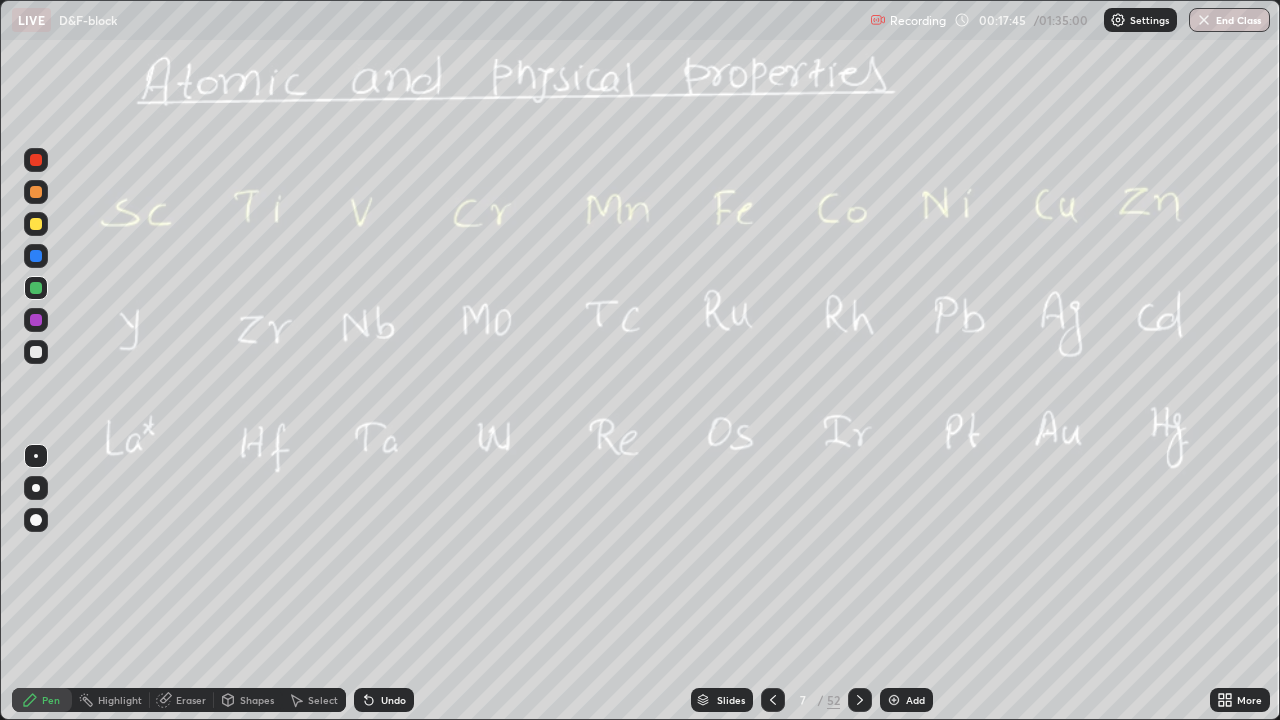 click on "Add" at bounding box center (915, 700) 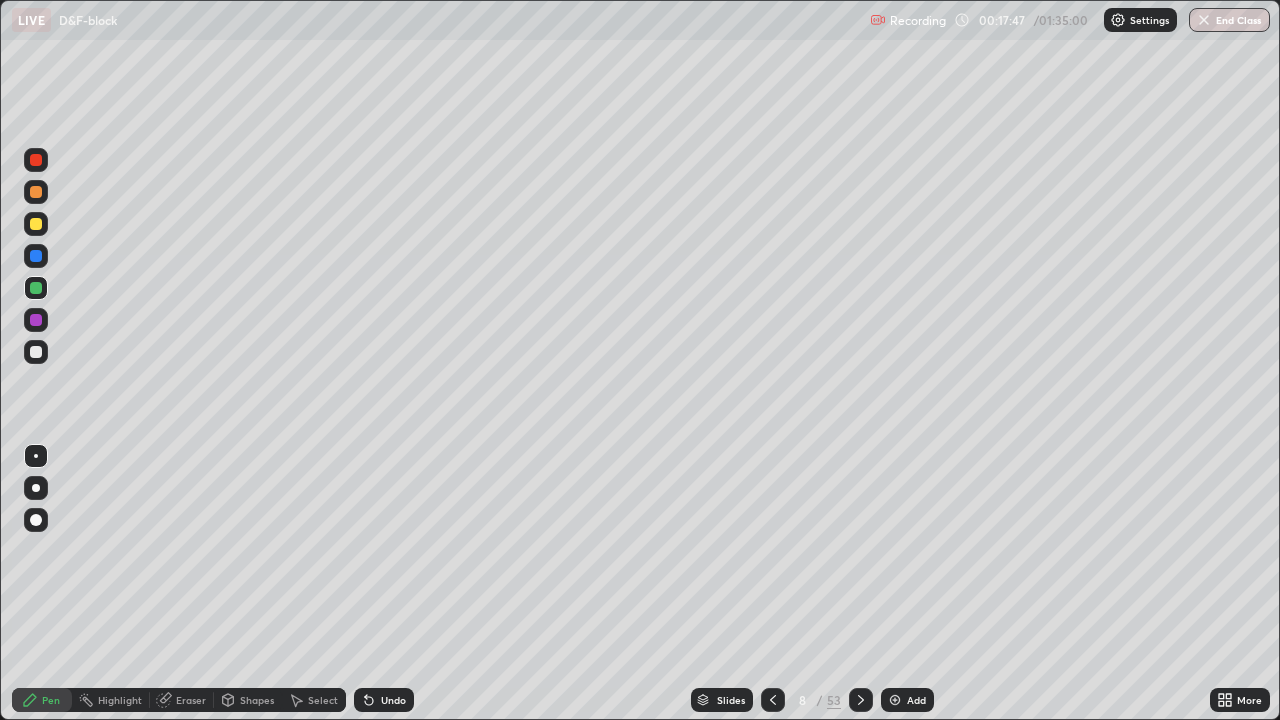 click at bounding box center (36, 224) 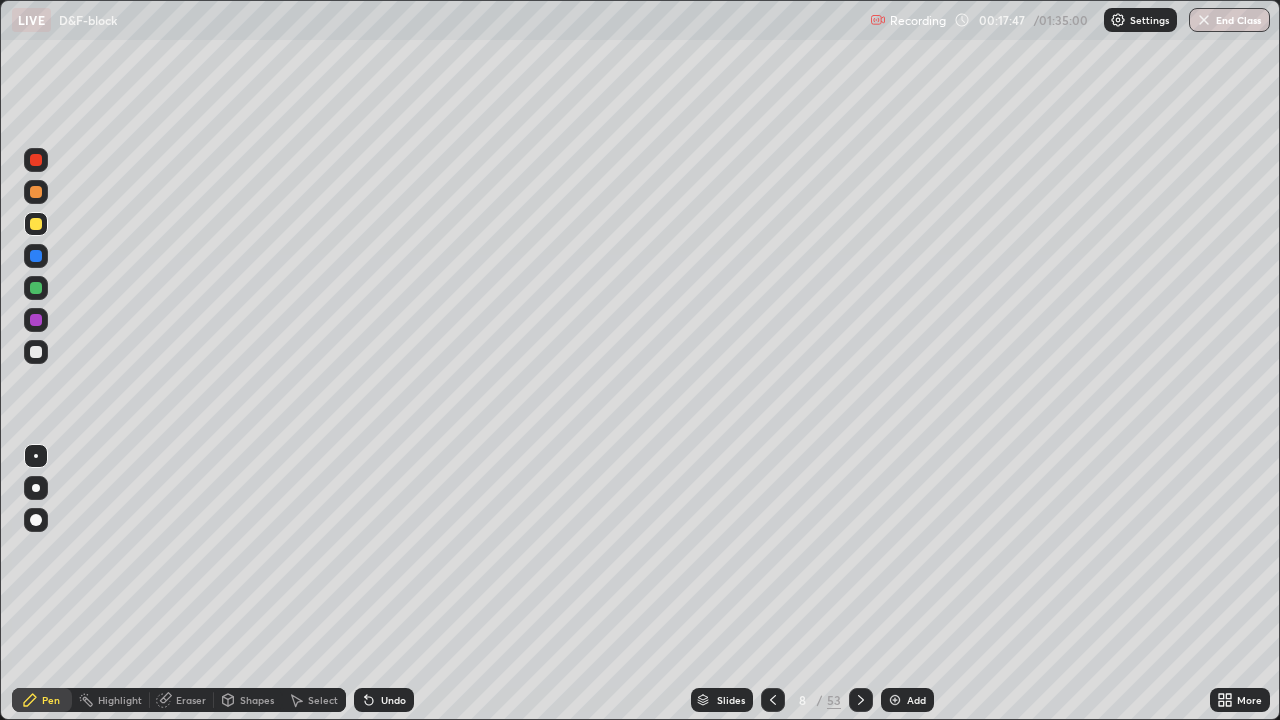 click at bounding box center (36, 192) 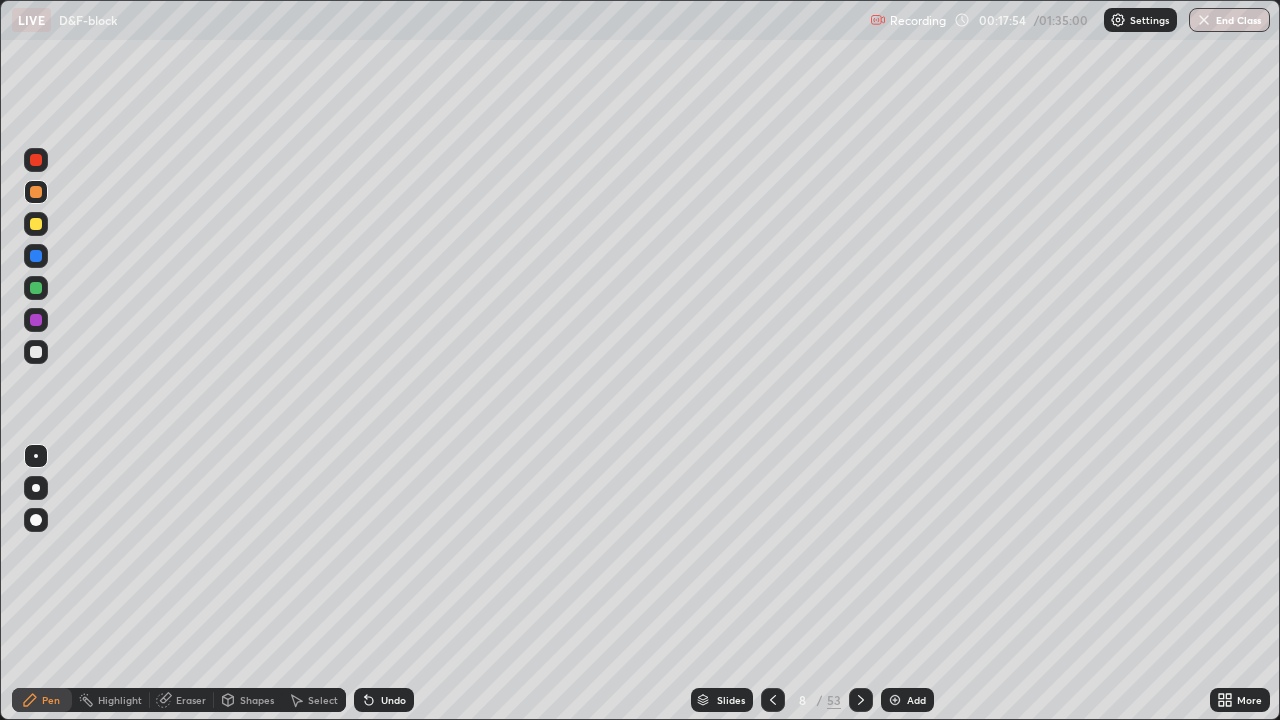 click at bounding box center [36, 288] 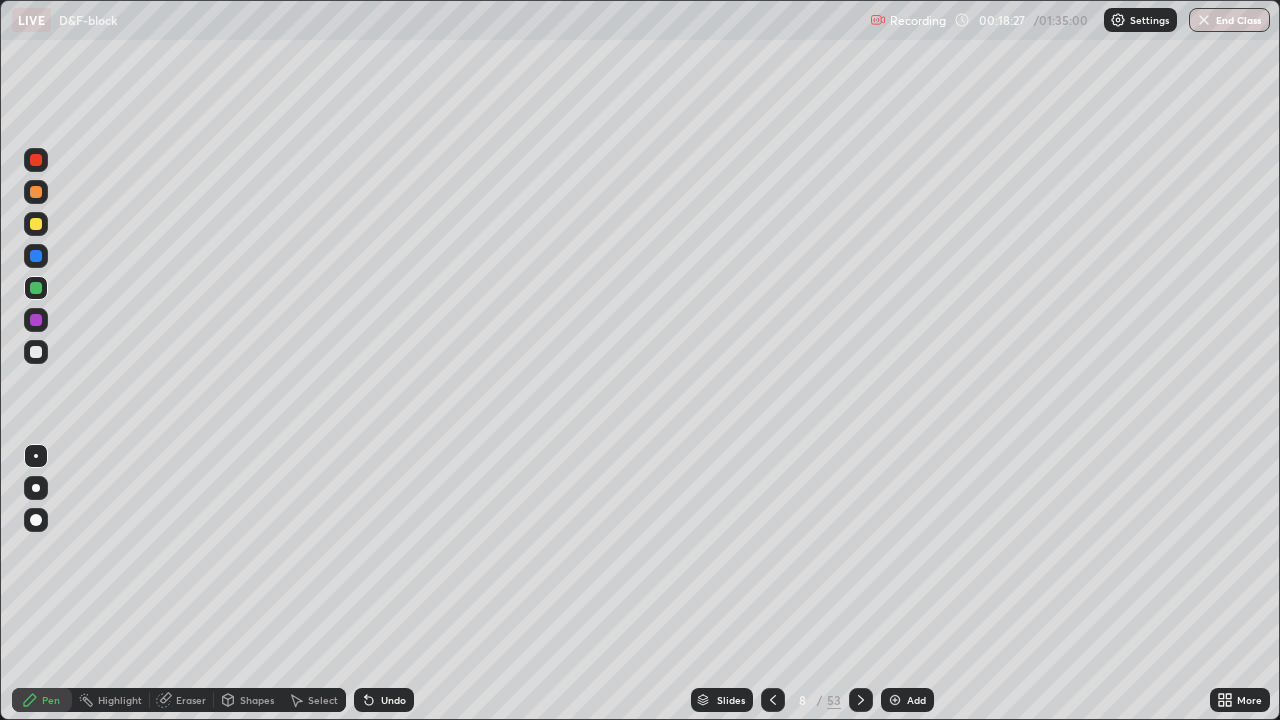click at bounding box center [36, 352] 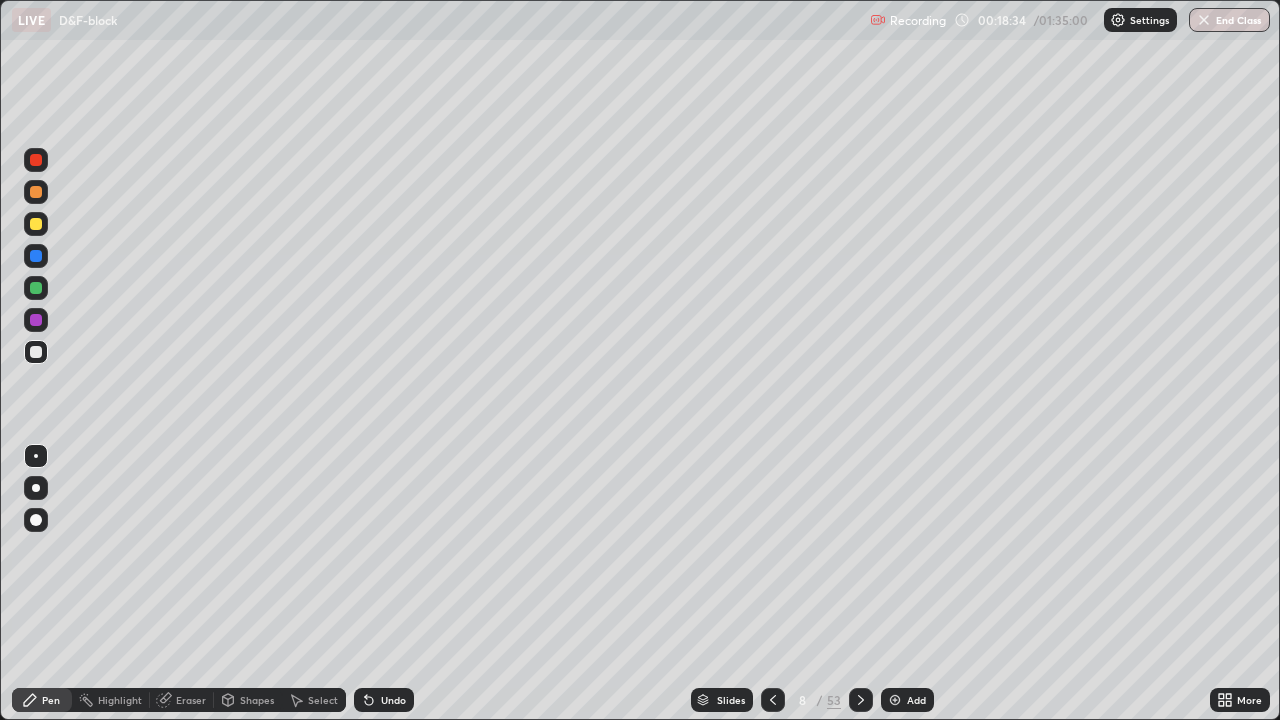 click on "Eraser" at bounding box center (182, 700) 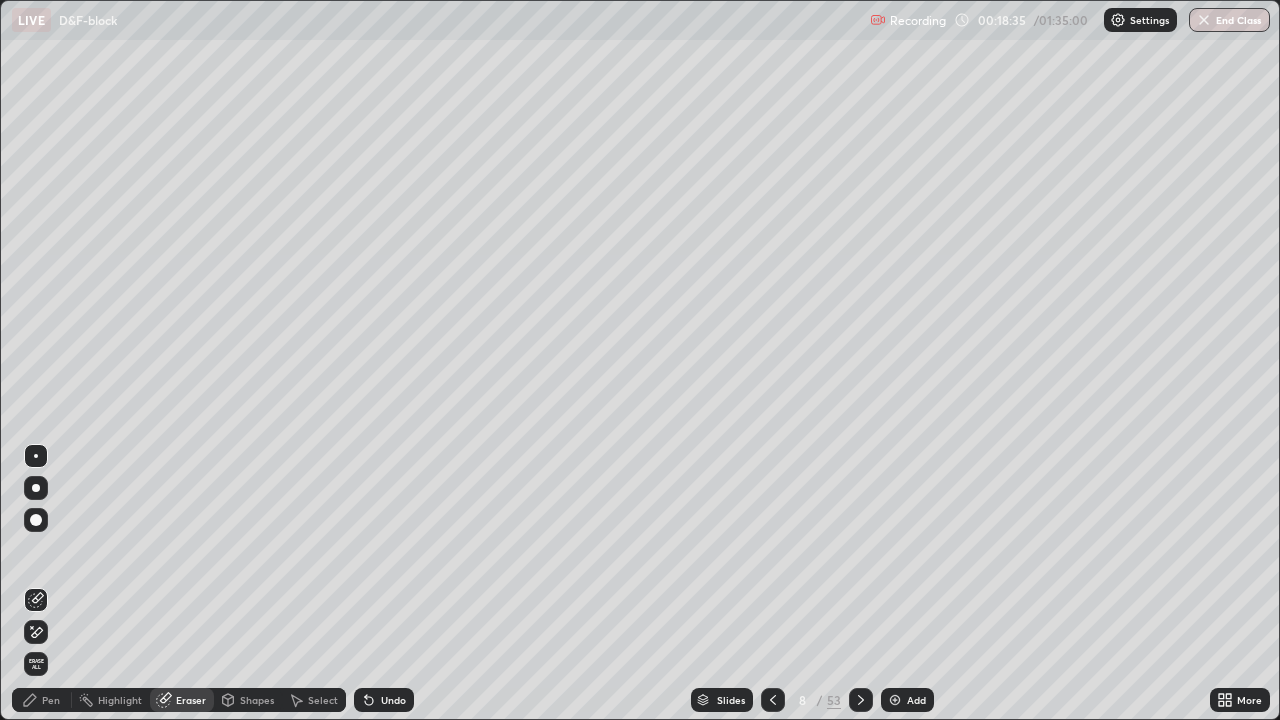click 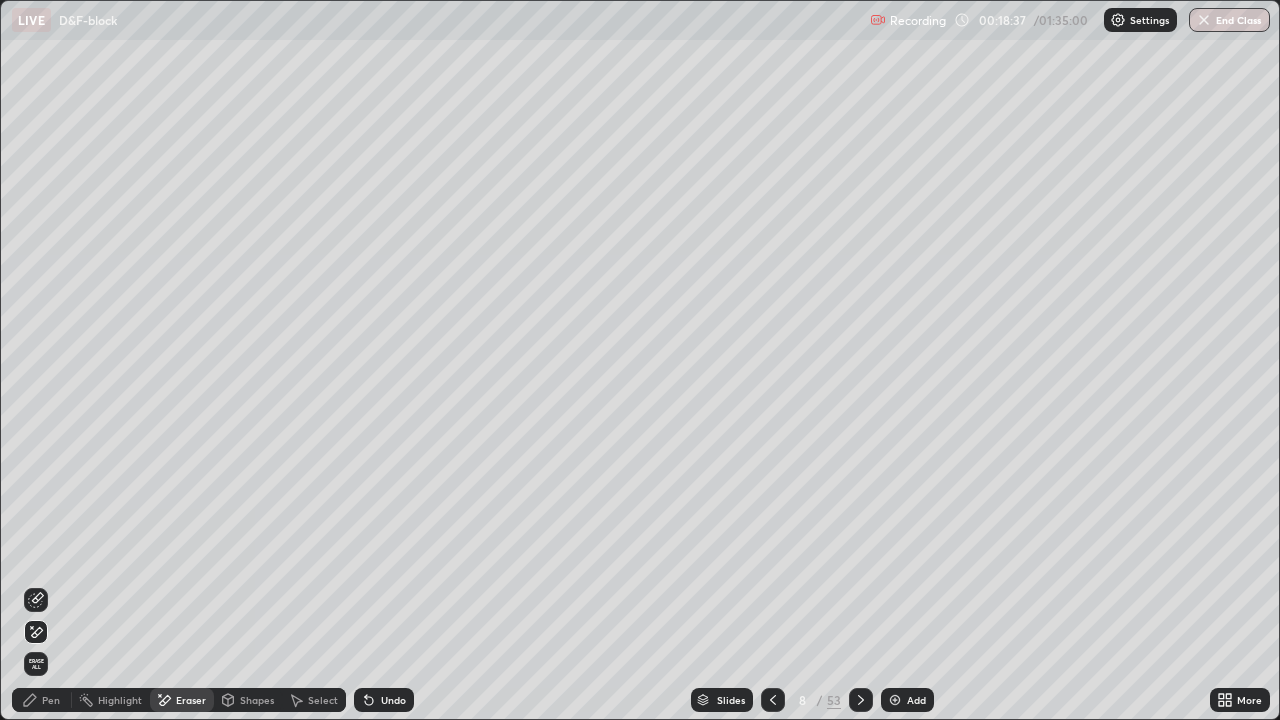 click on "Pen" at bounding box center (51, 700) 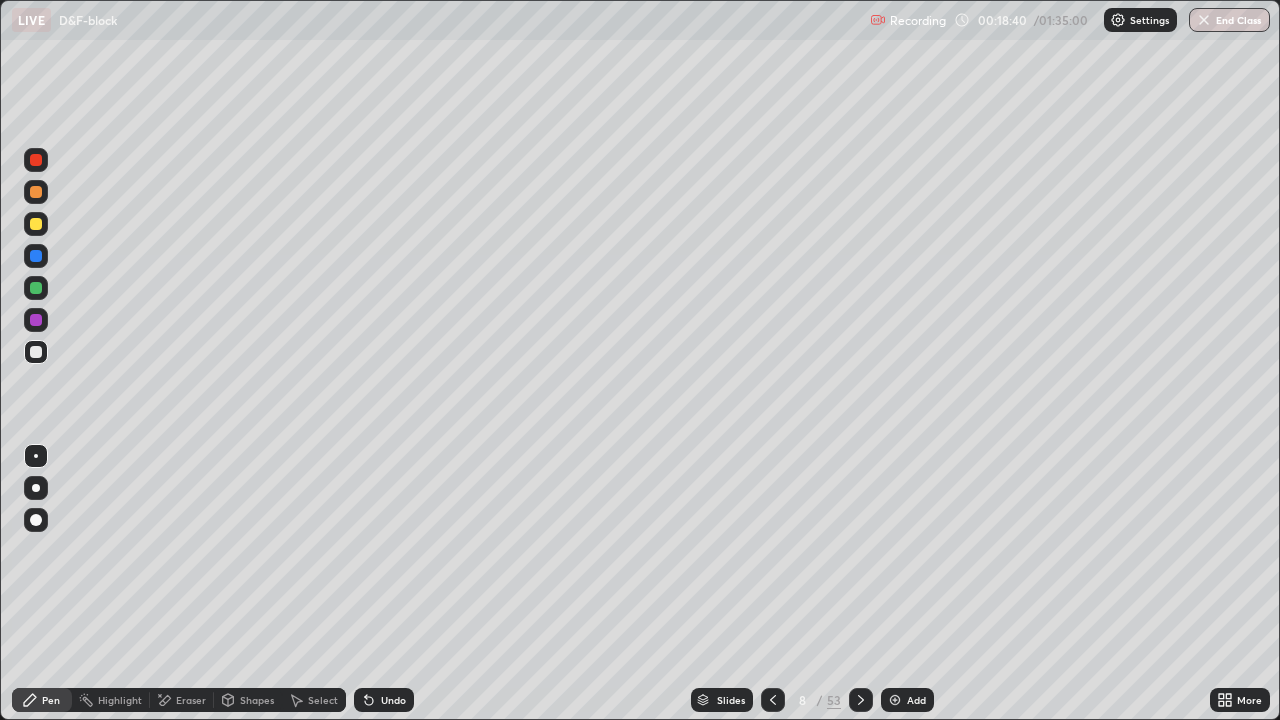 click on "Undo" at bounding box center [393, 700] 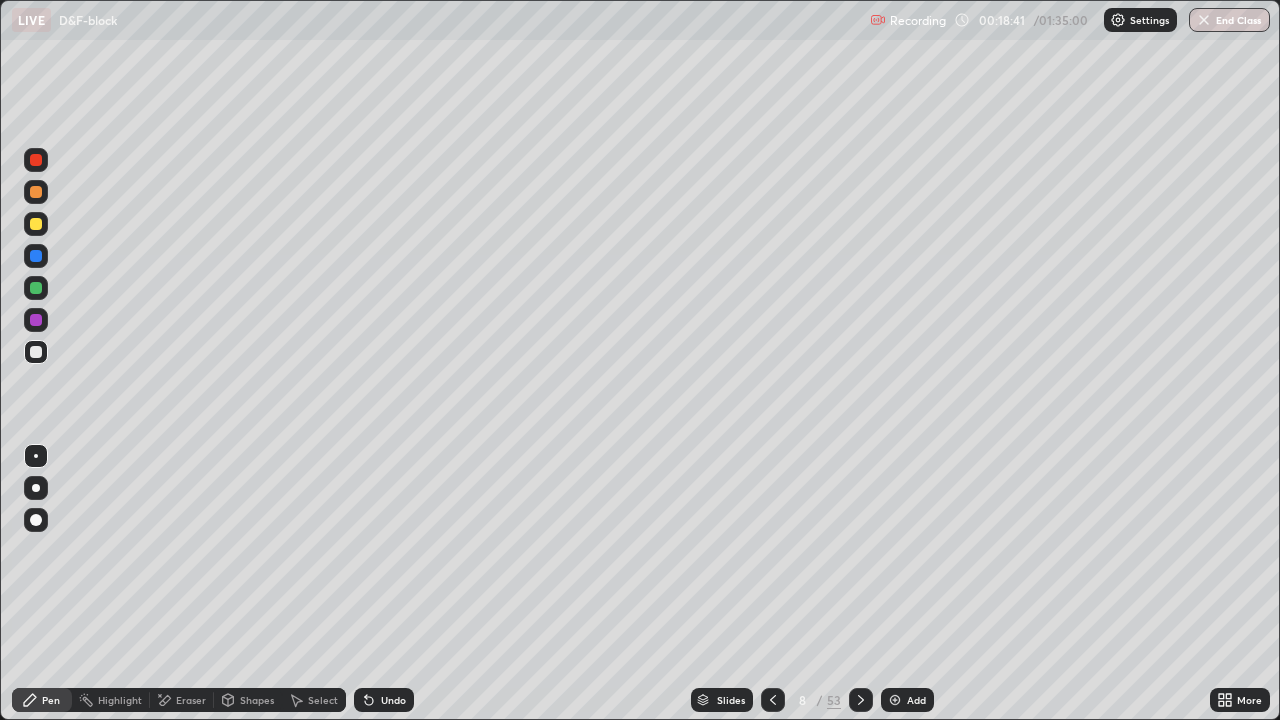 click on "Undo" at bounding box center [393, 700] 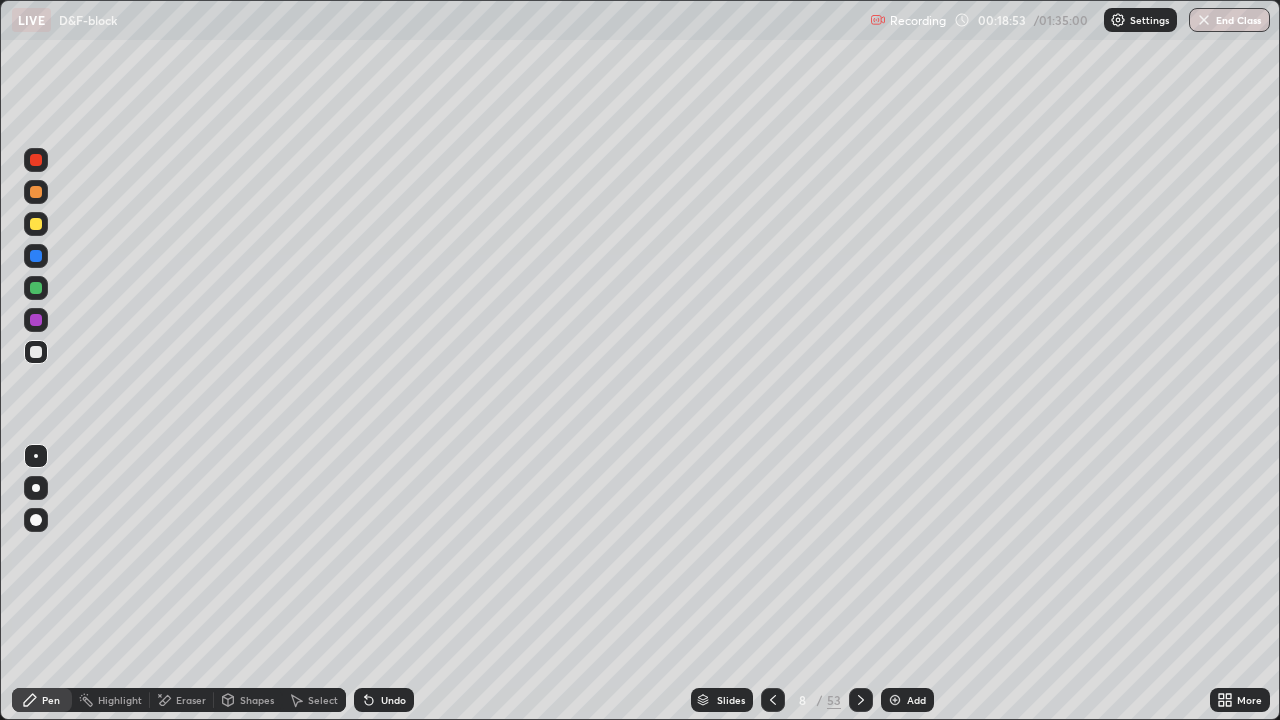 click at bounding box center [861, 700] 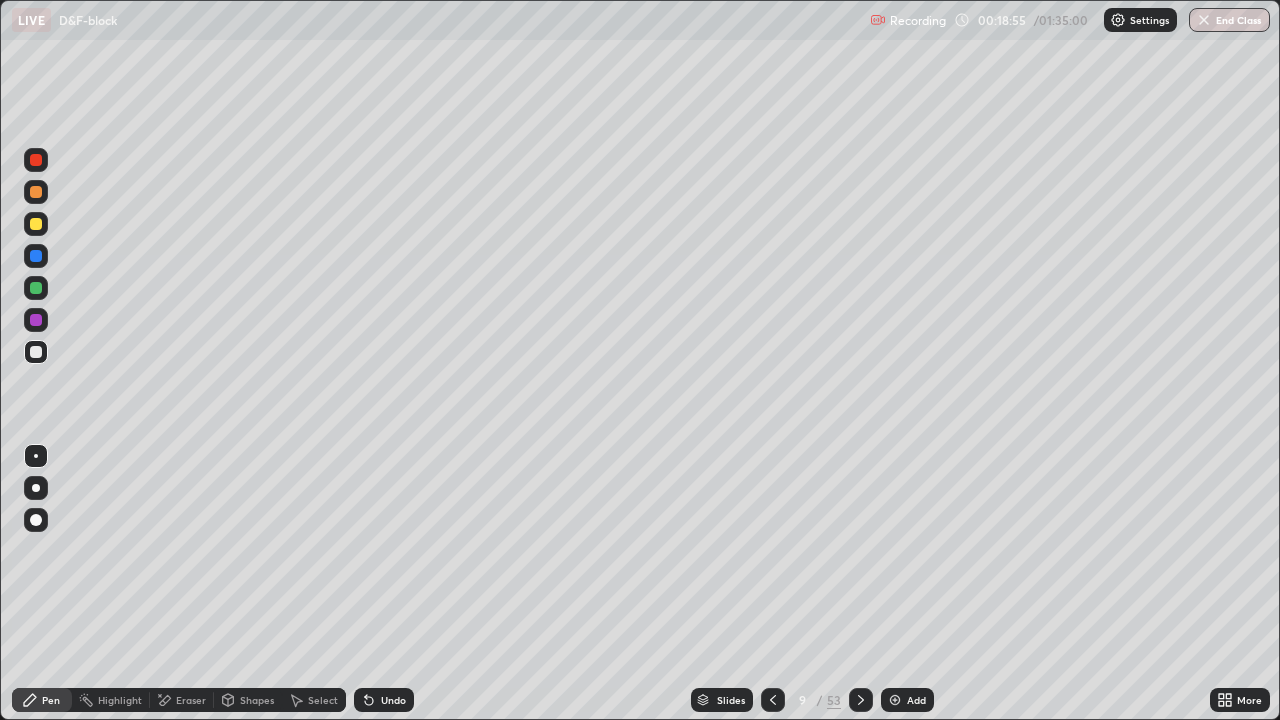 click at bounding box center [861, 700] 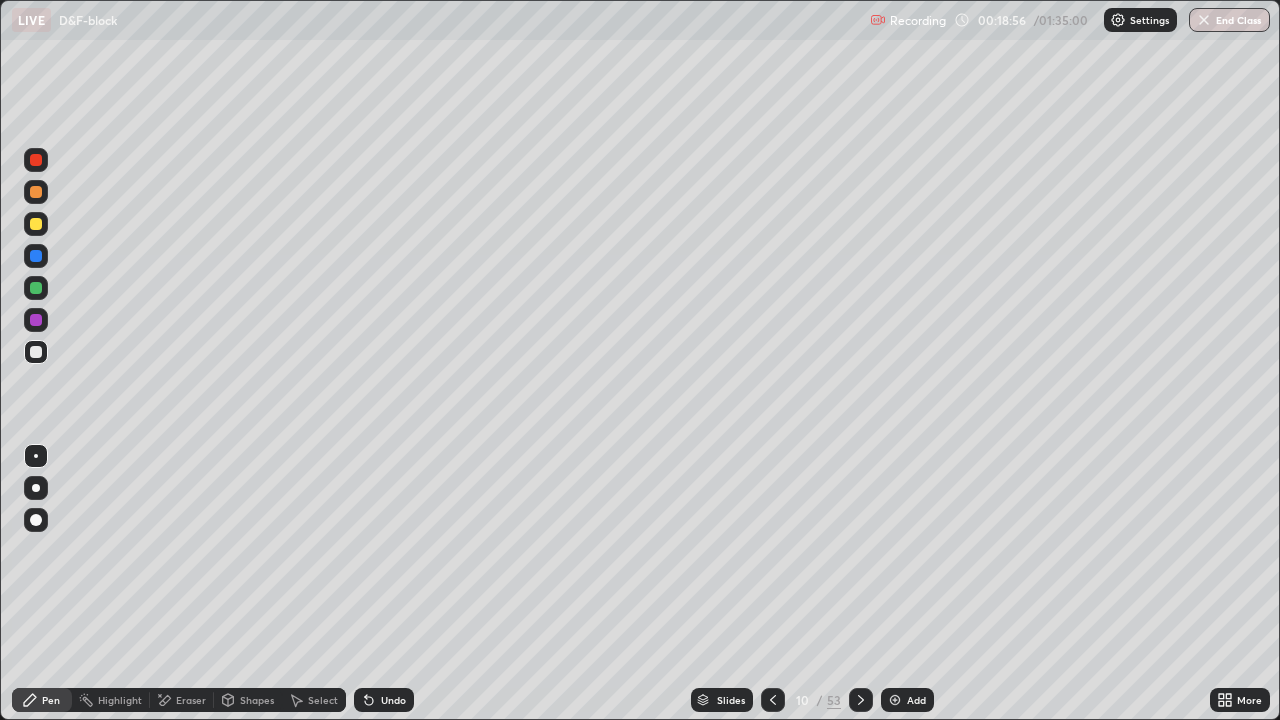 click 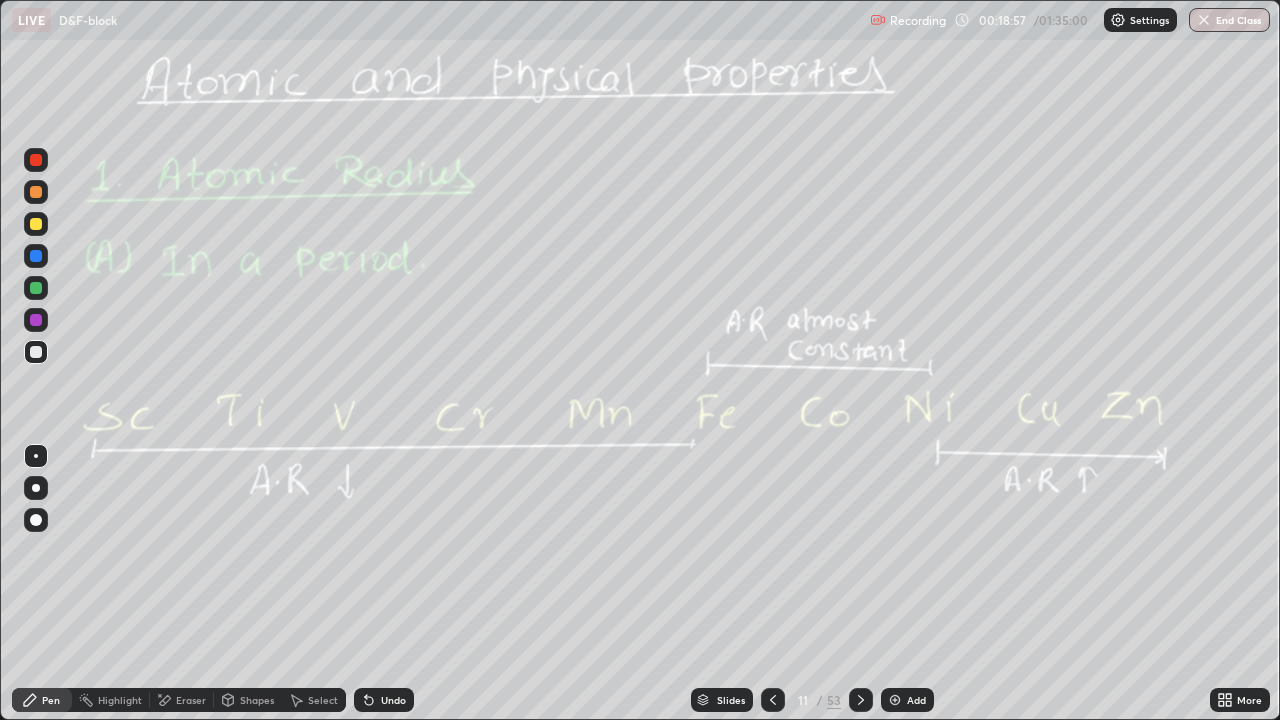 click 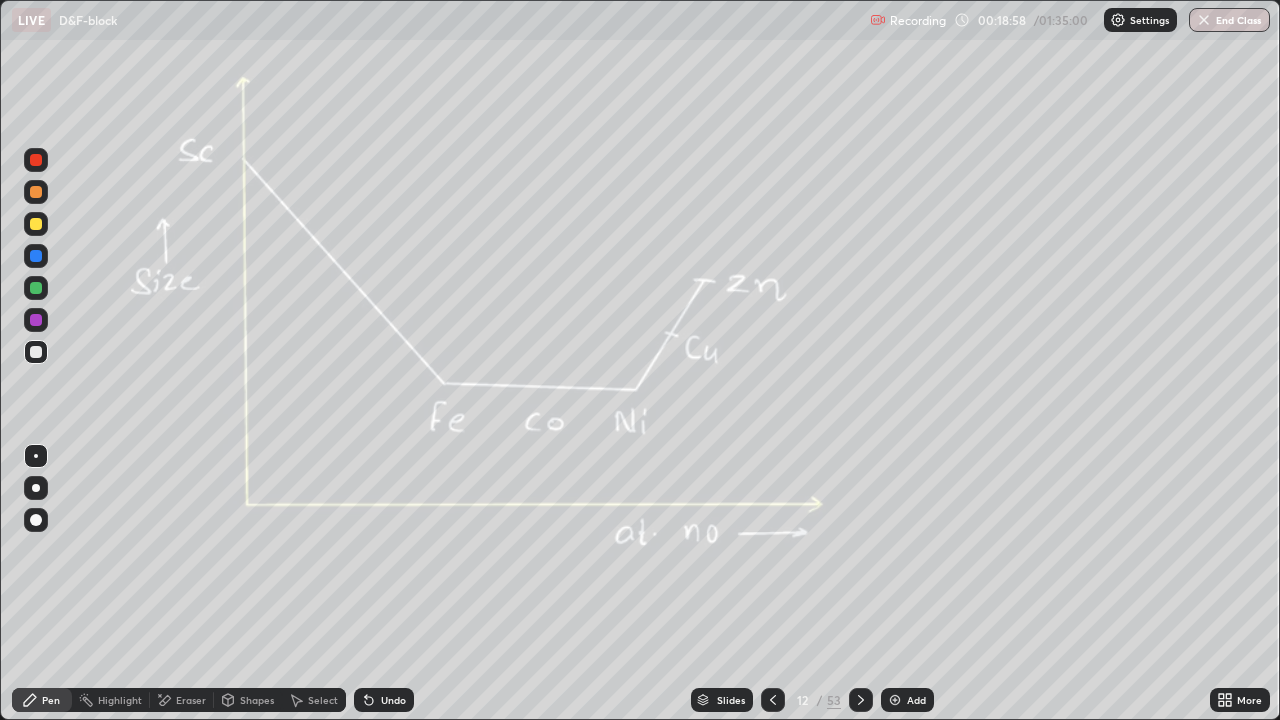 click 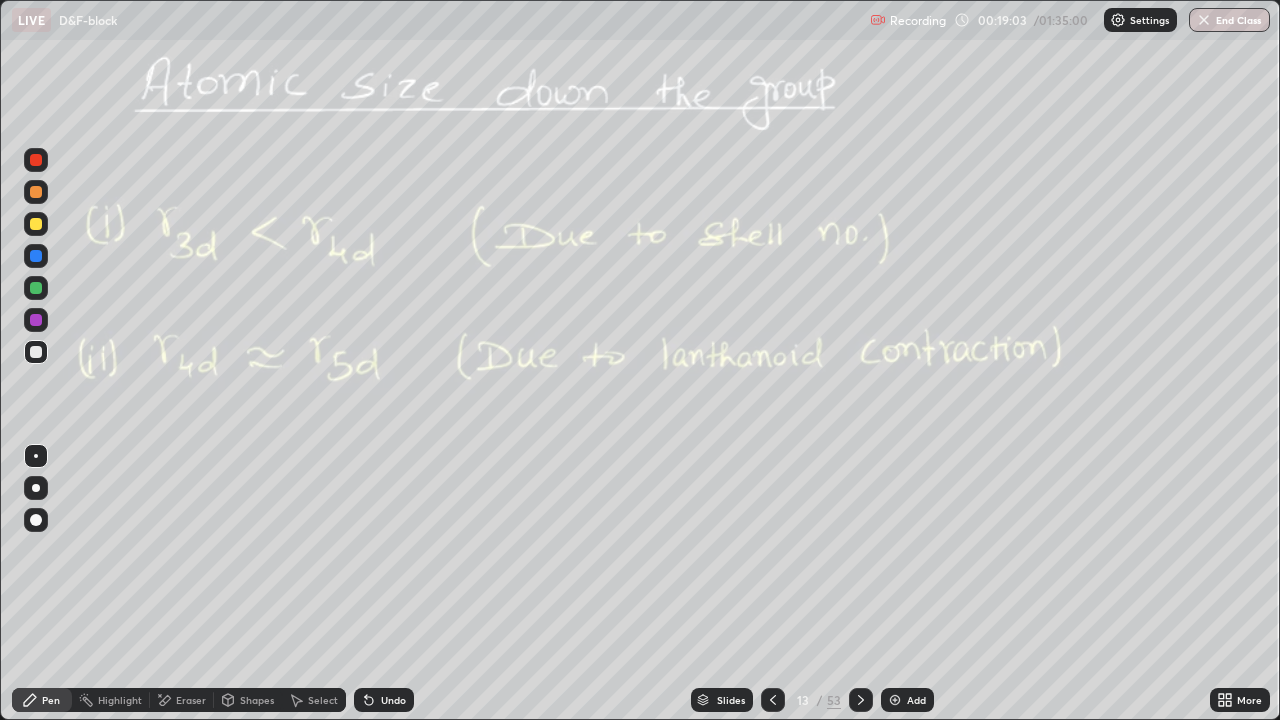 click at bounding box center [861, 700] 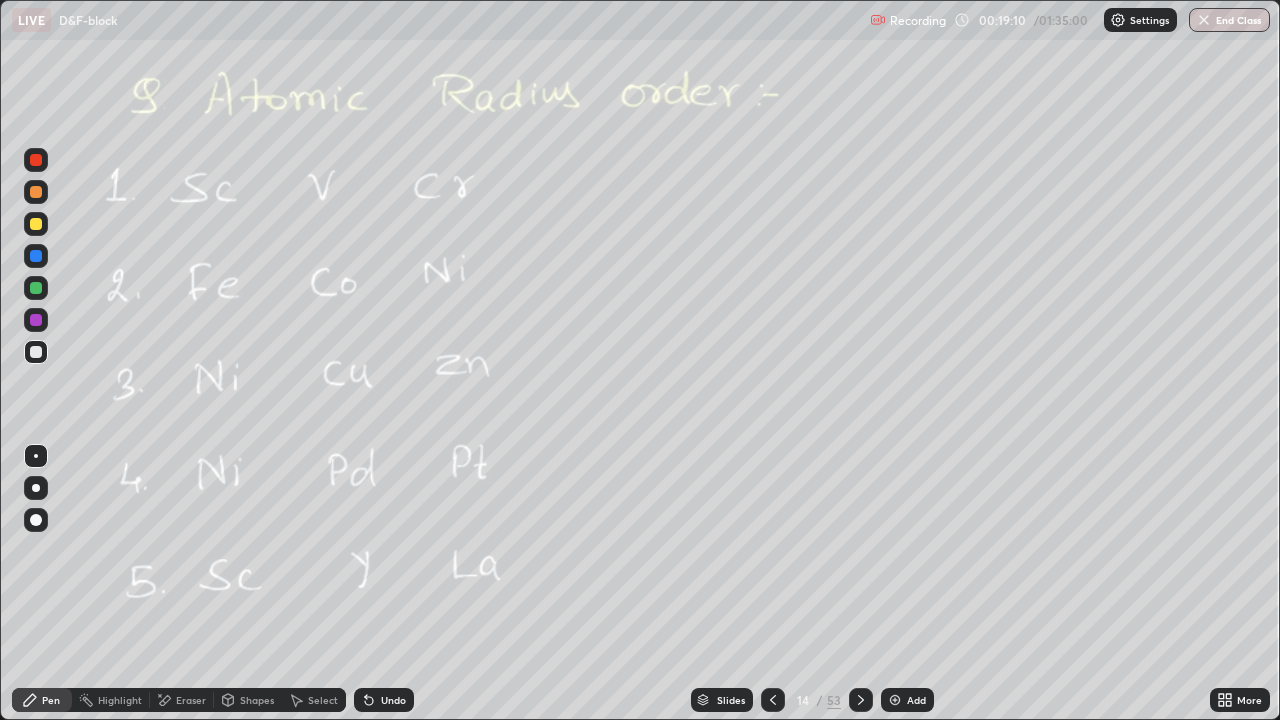 click at bounding box center (36, 288) 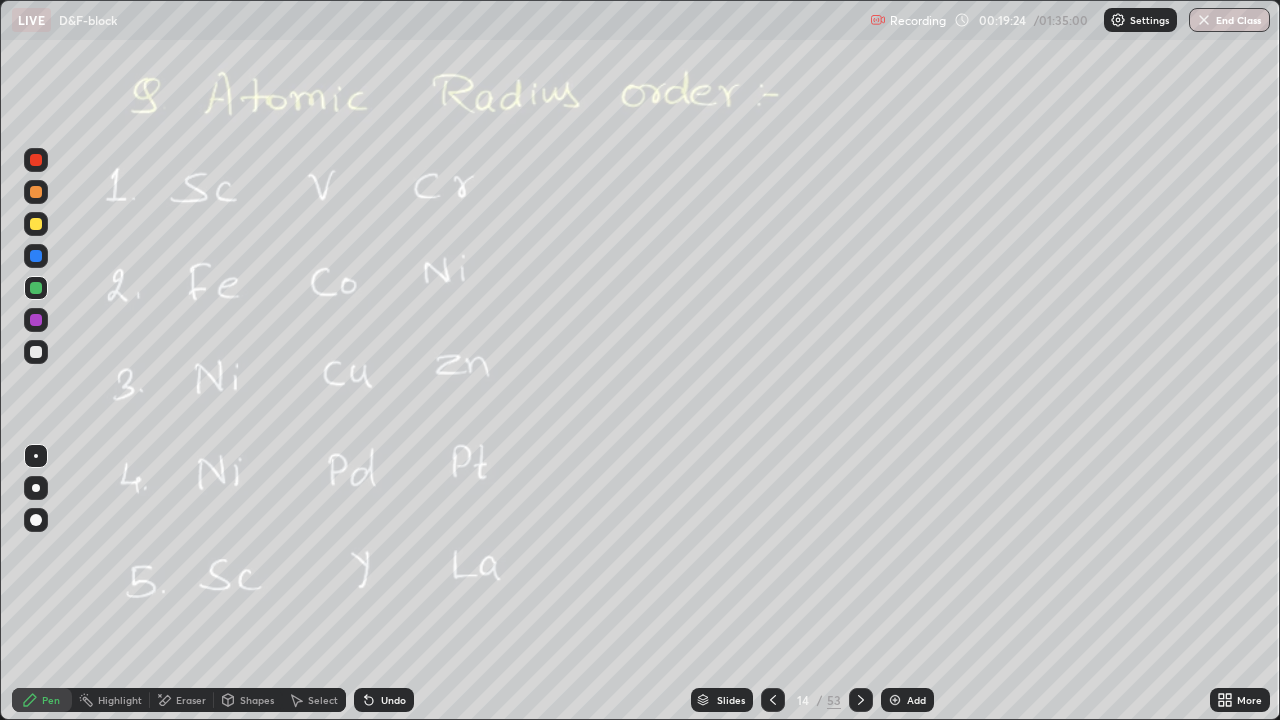 click on "Eraser" at bounding box center [182, 700] 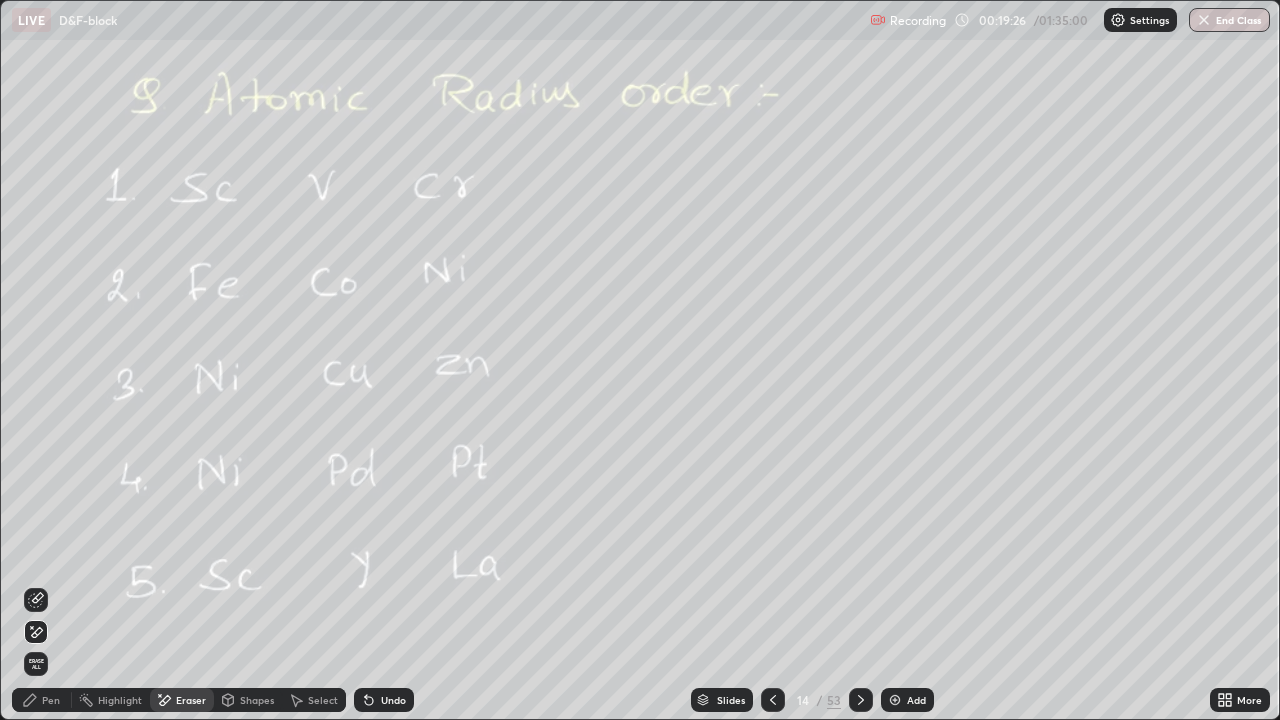 click on "Pen" at bounding box center [51, 700] 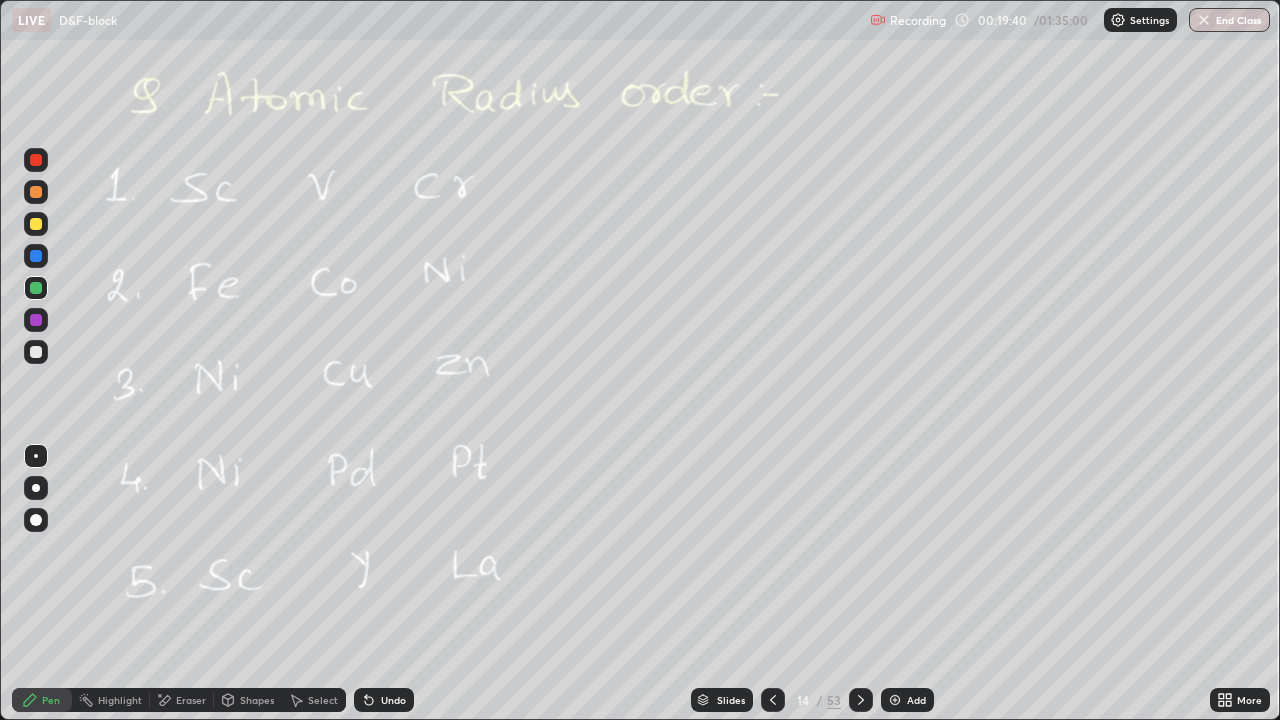 click on "Eraser" at bounding box center (182, 700) 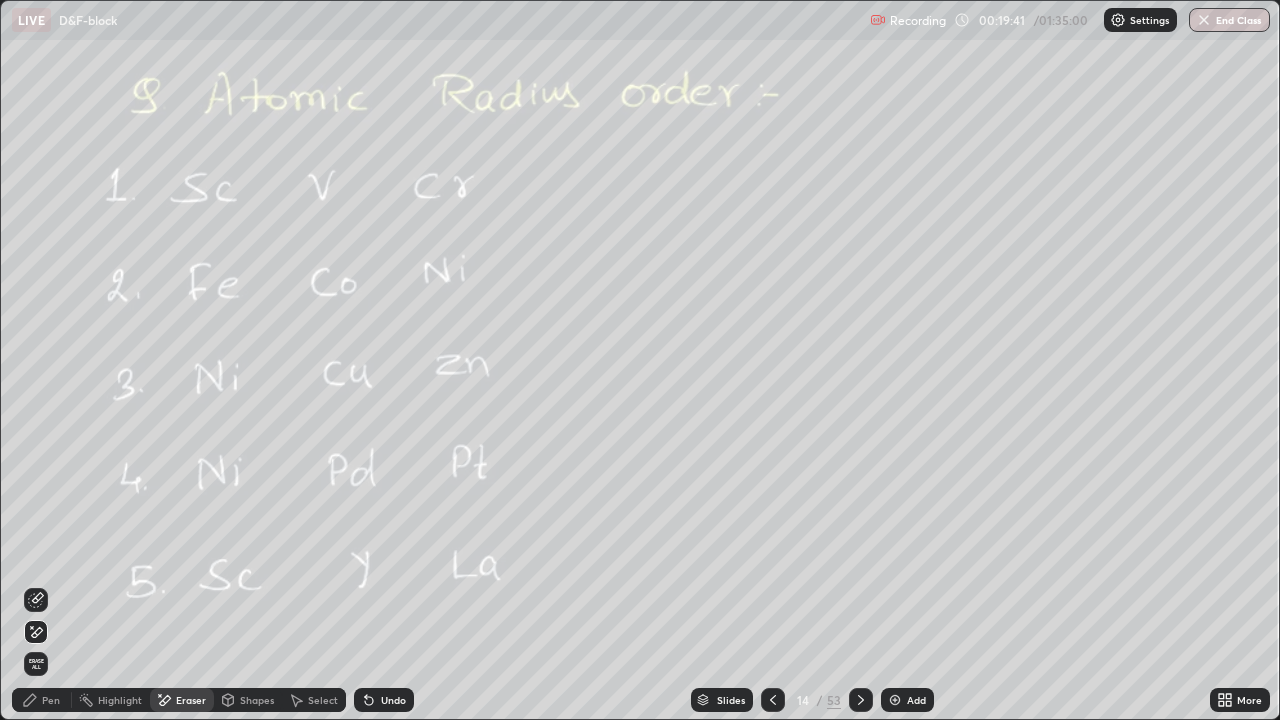 click on "Pen" at bounding box center [42, 700] 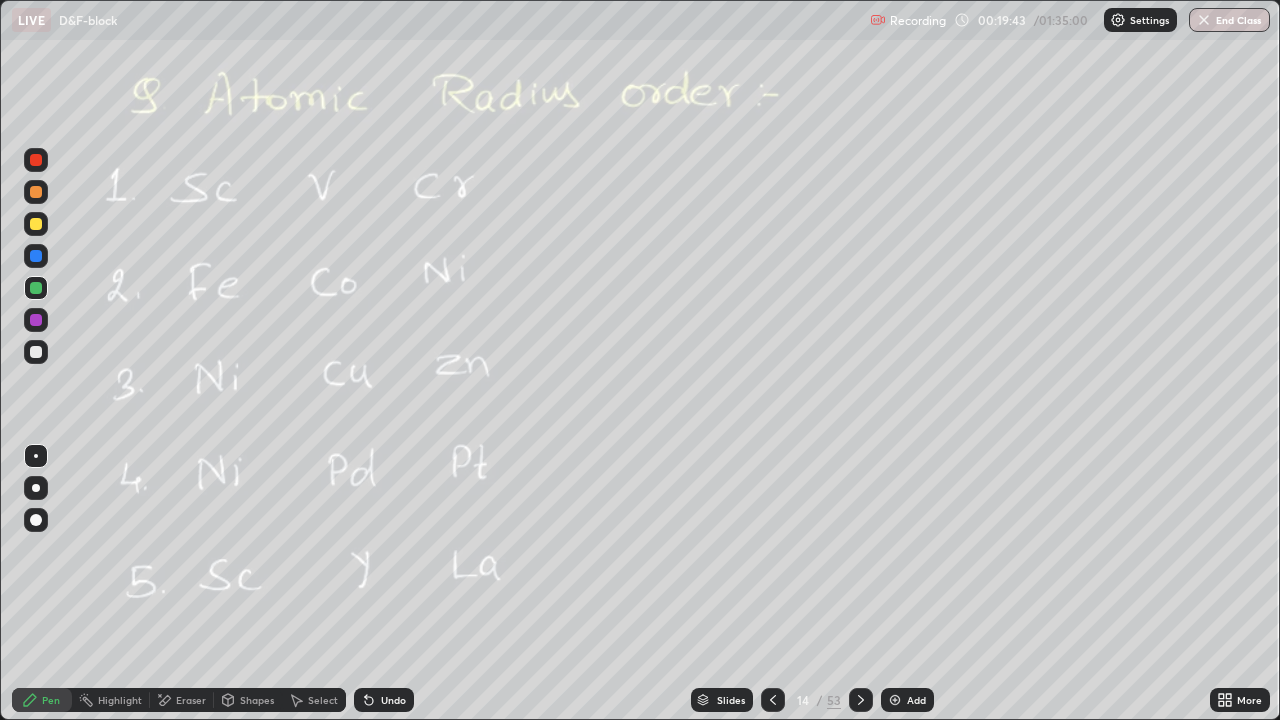 click on "Eraser" at bounding box center [182, 700] 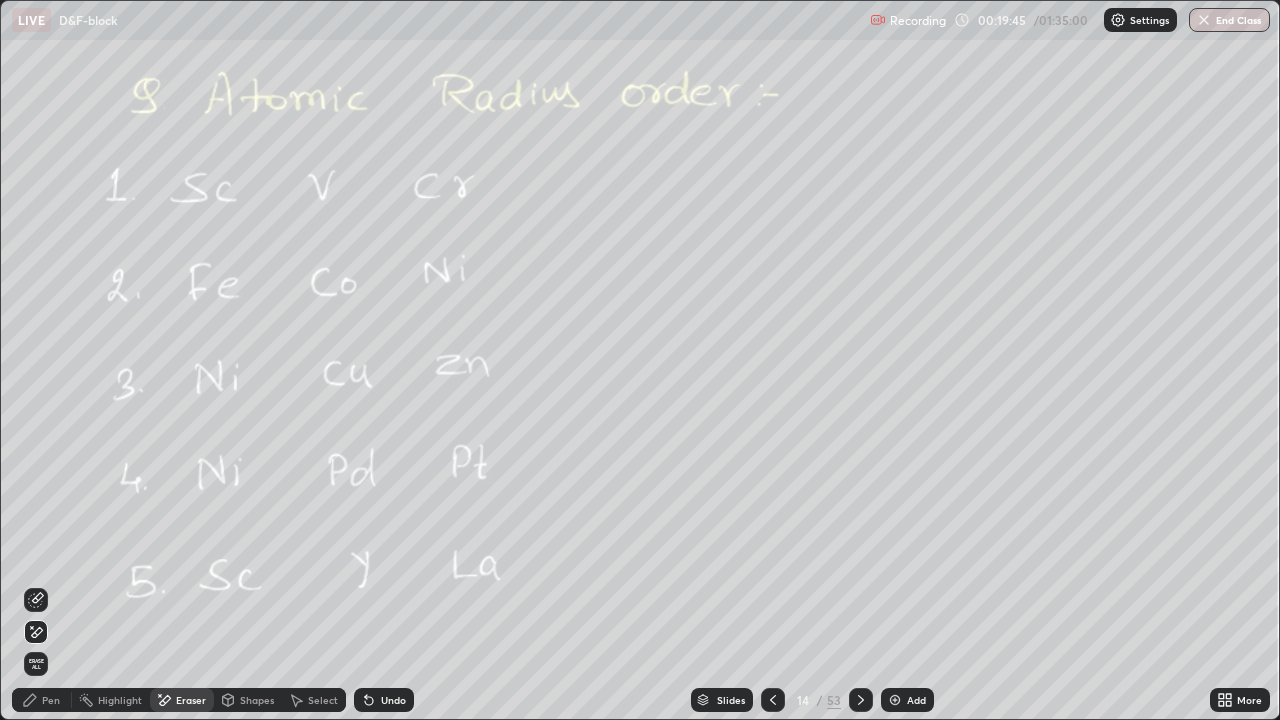 click on "Pen" at bounding box center (51, 700) 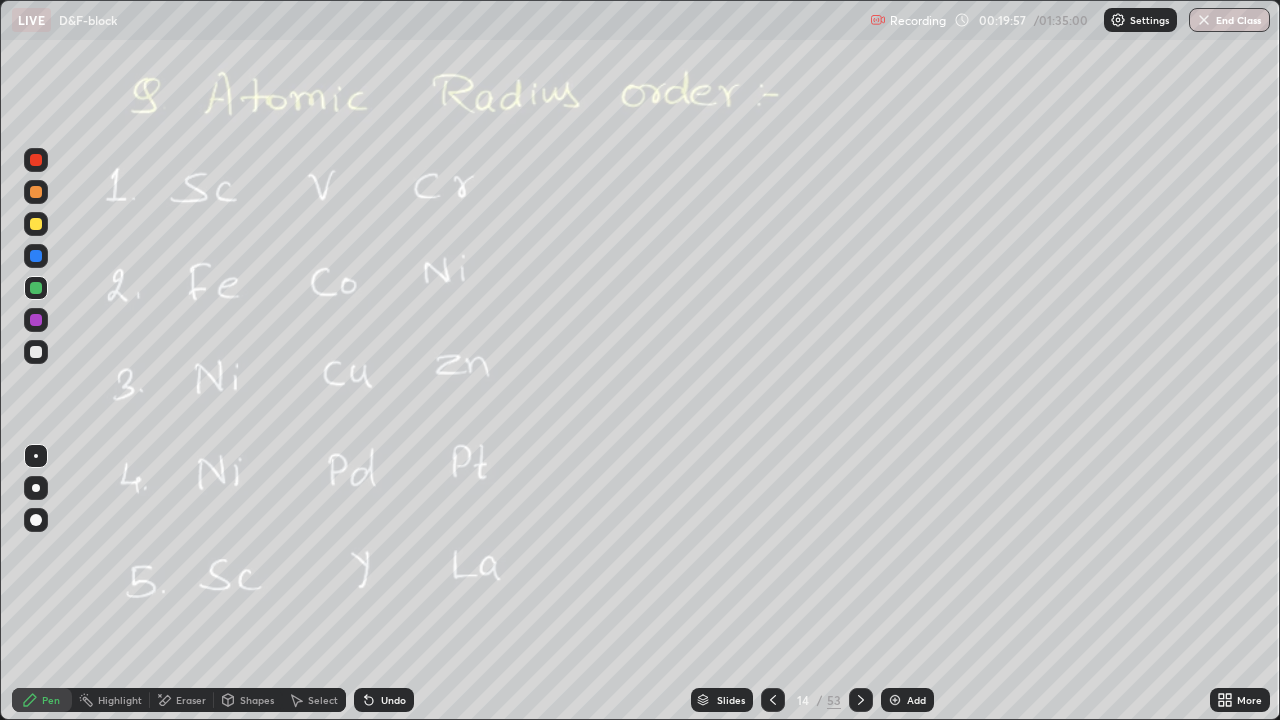 click on "Eraser" at bounding box center (191, 700) 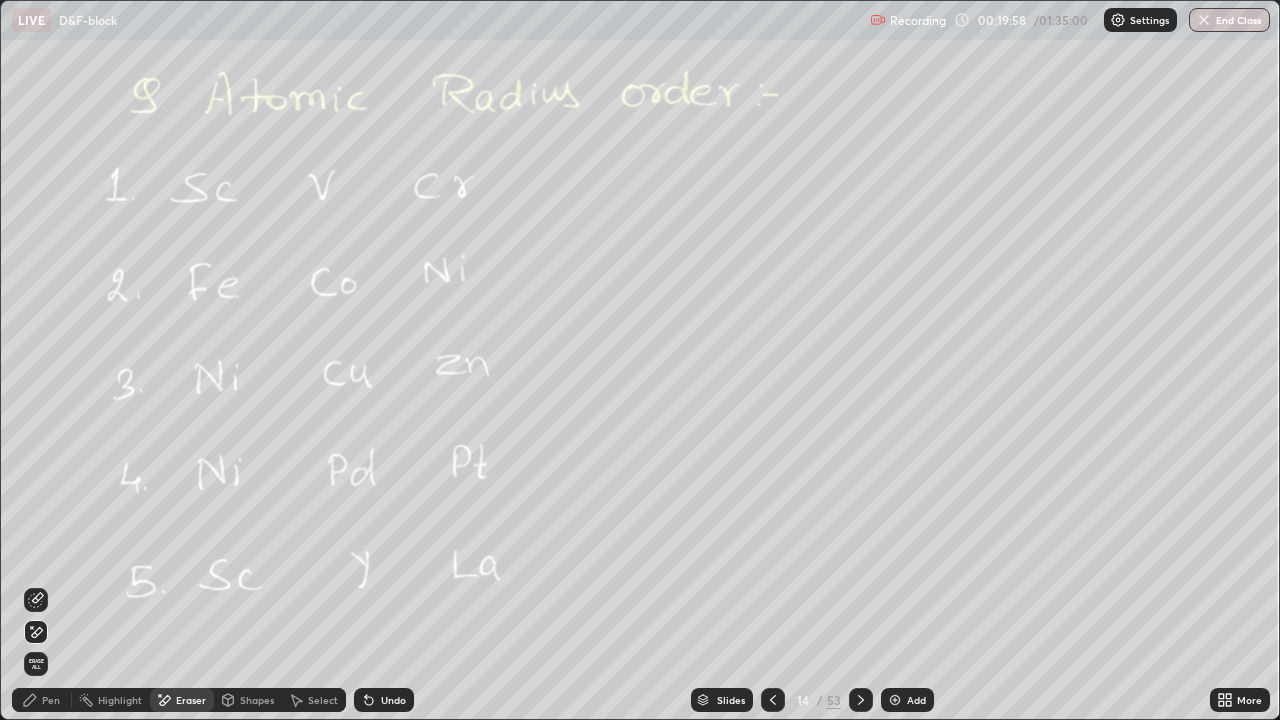 click on "Pen" at bounding box center (51, 700) 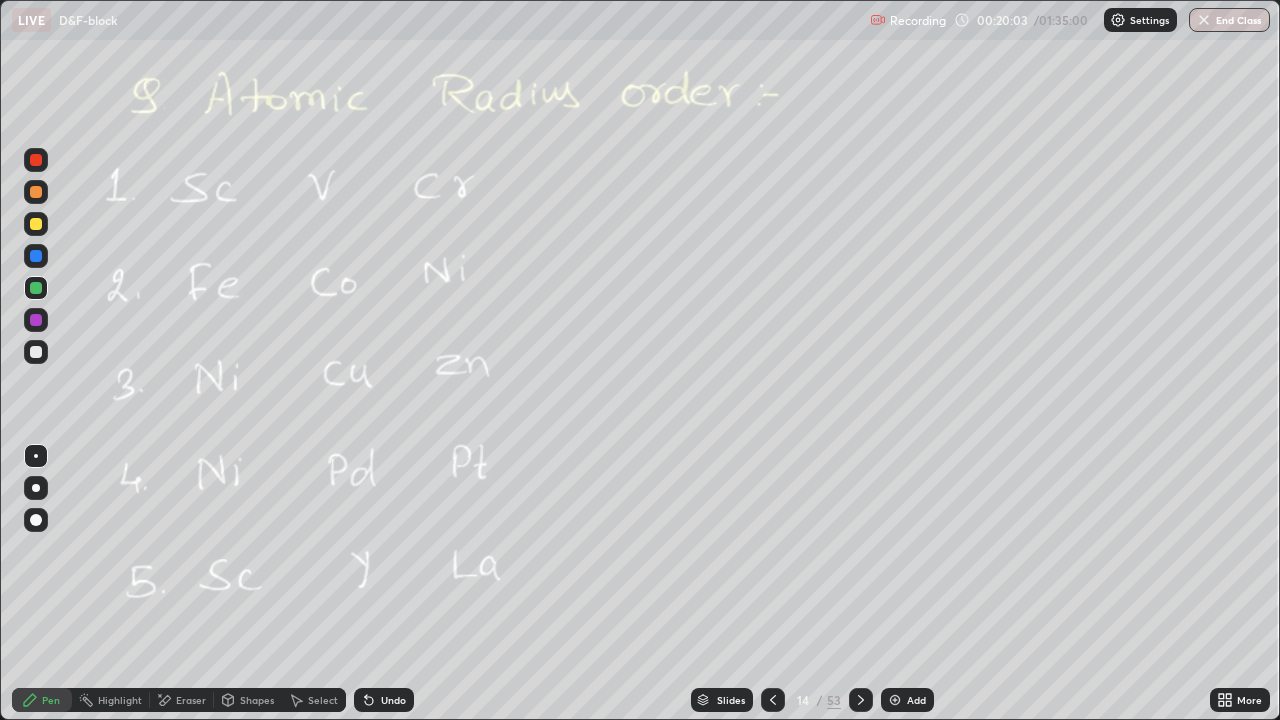 click on "Select" at bounding box center (323, 700) 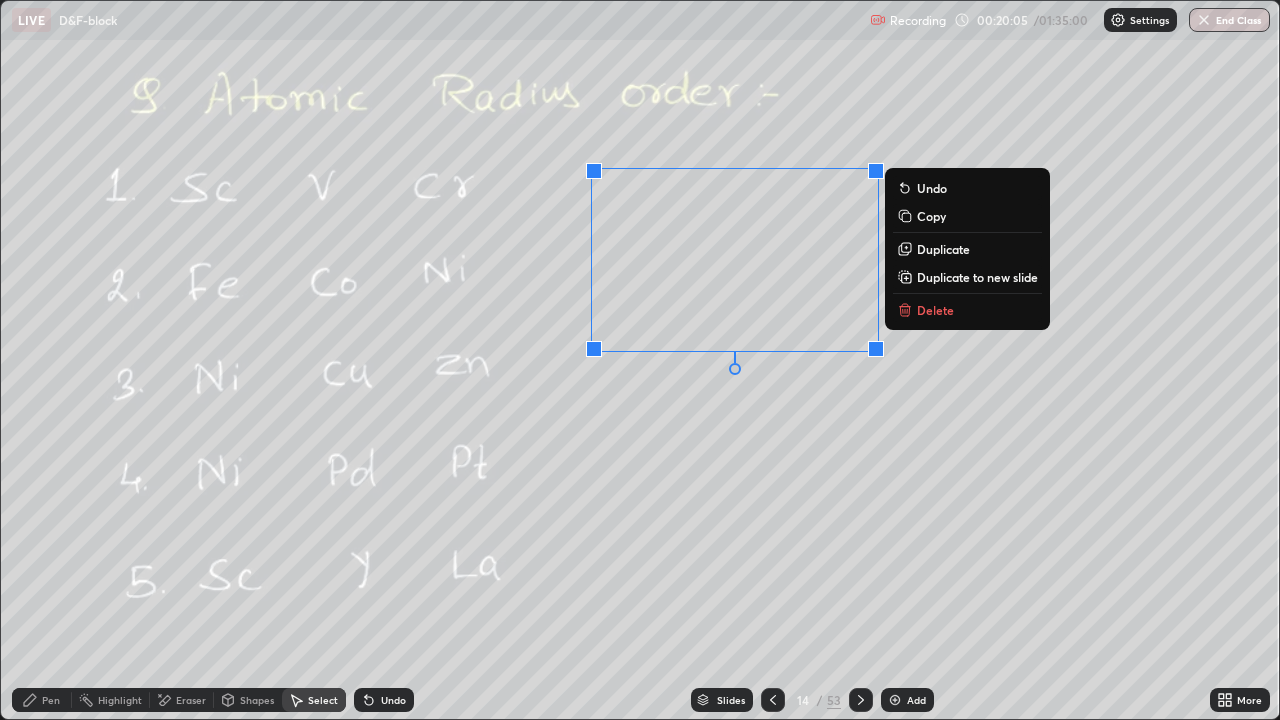 click on "Delete" at bounding box center (967, 310) 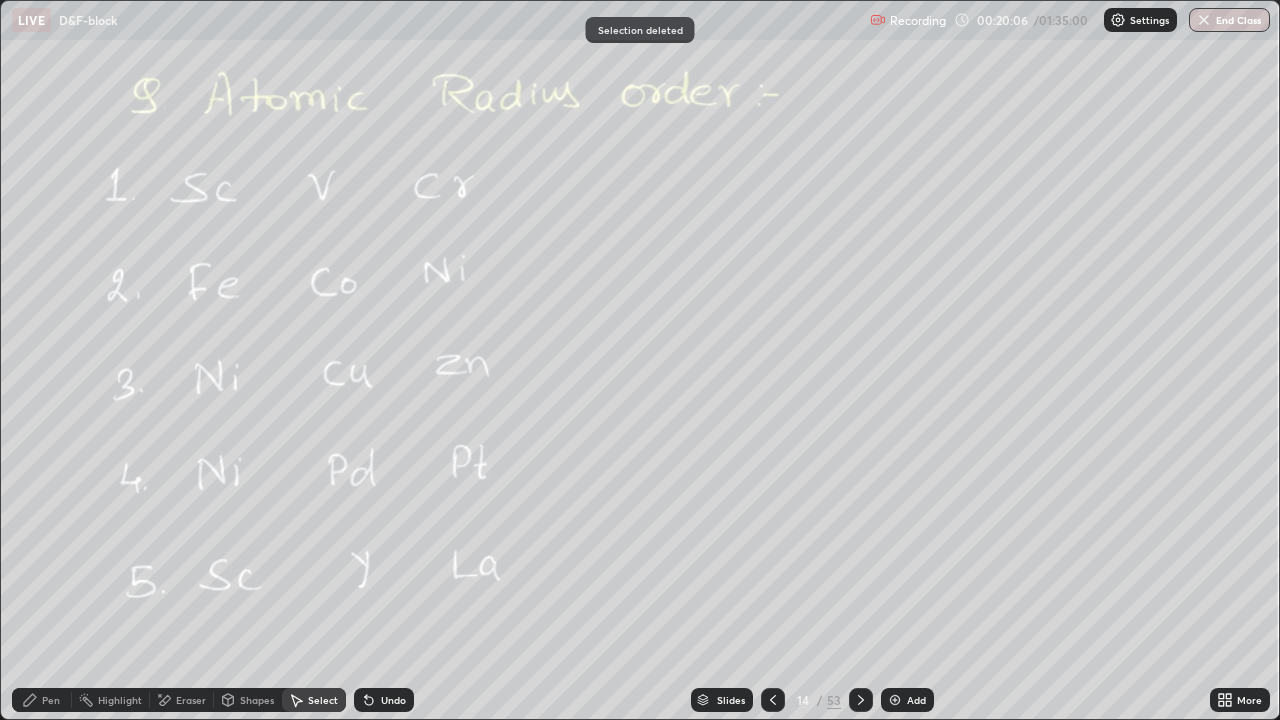 click on "Pen" at bounding box center (42, 700) 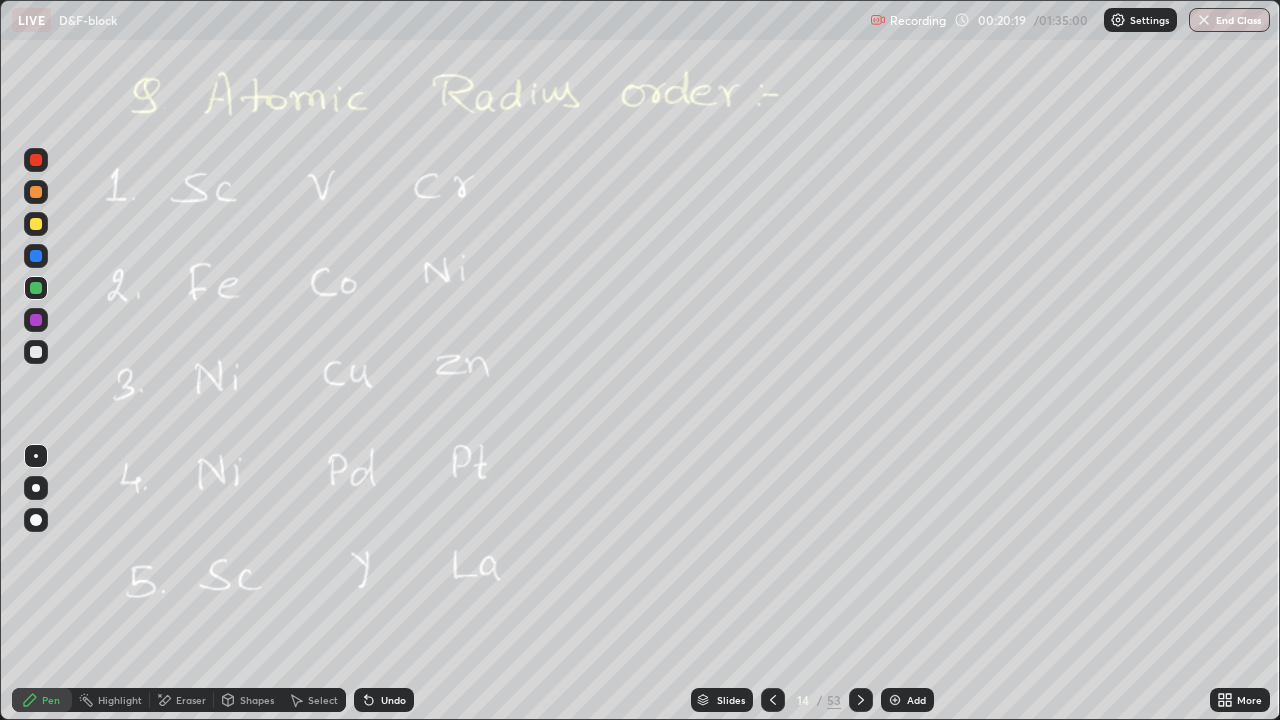 click on "Eraser" at bounding box center (191, 700) 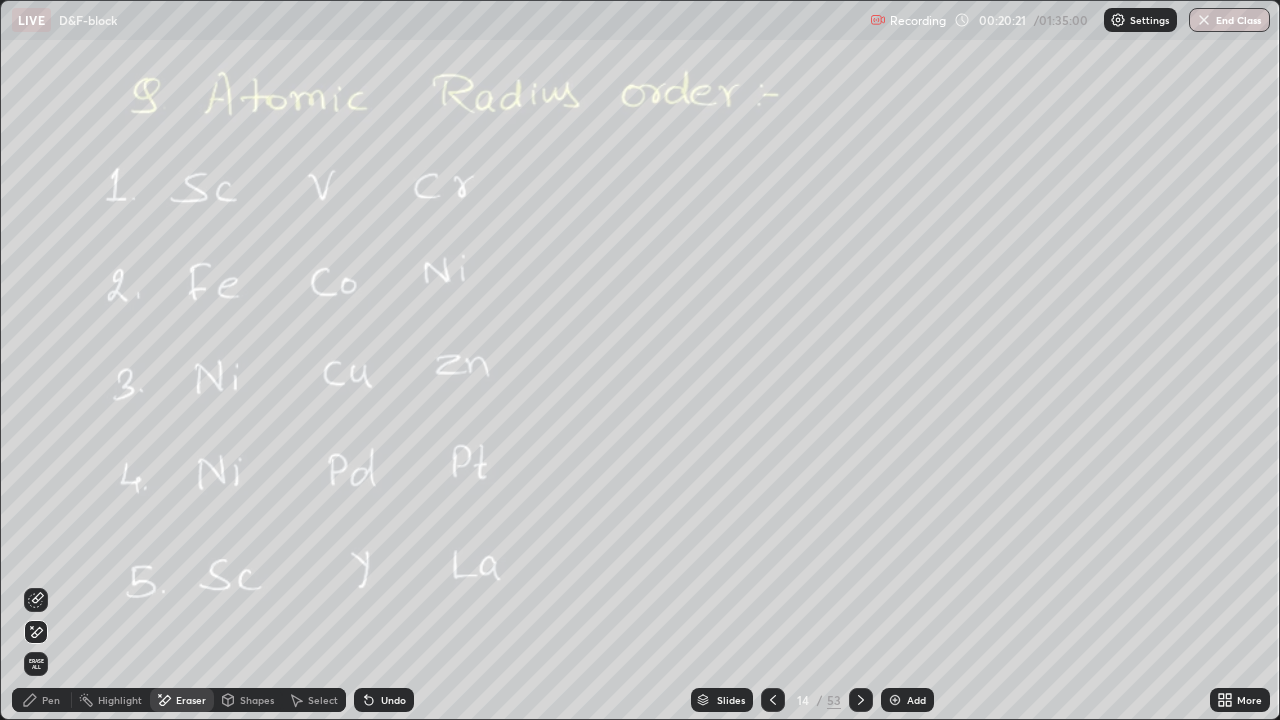 click on "Pen" at bounding box center [51, 700] 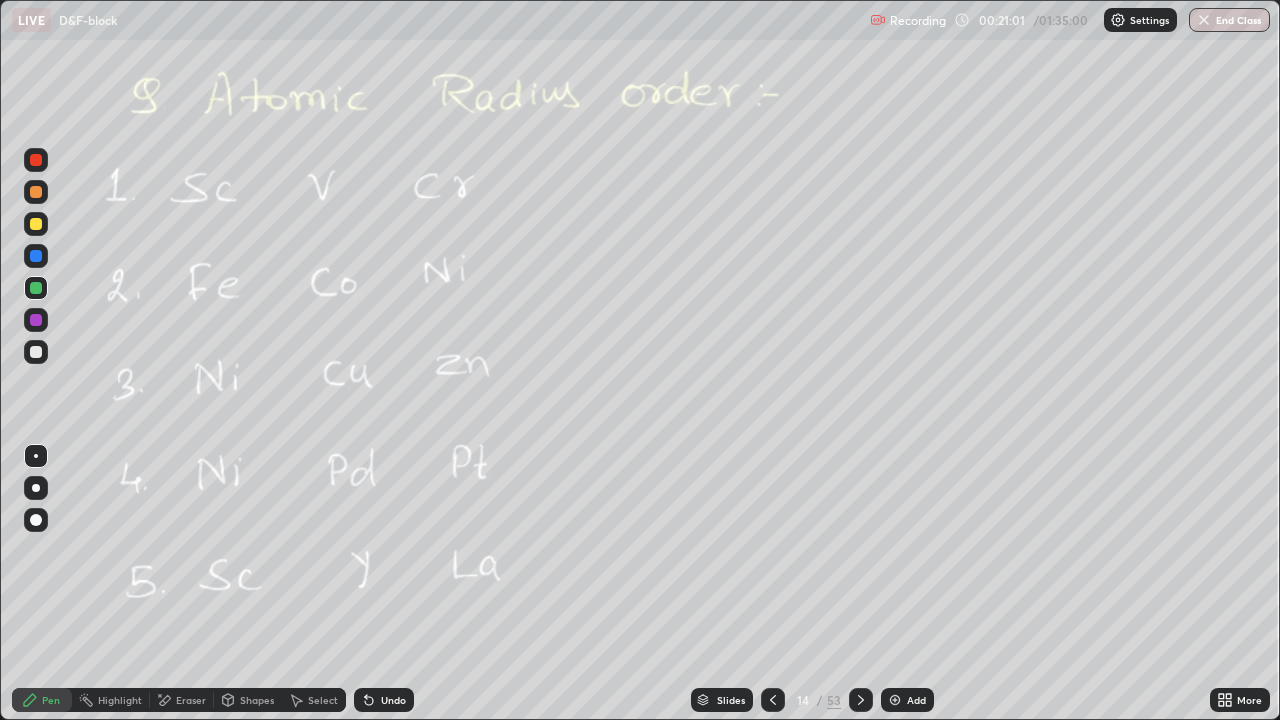 click at bounding box center [861, 700] 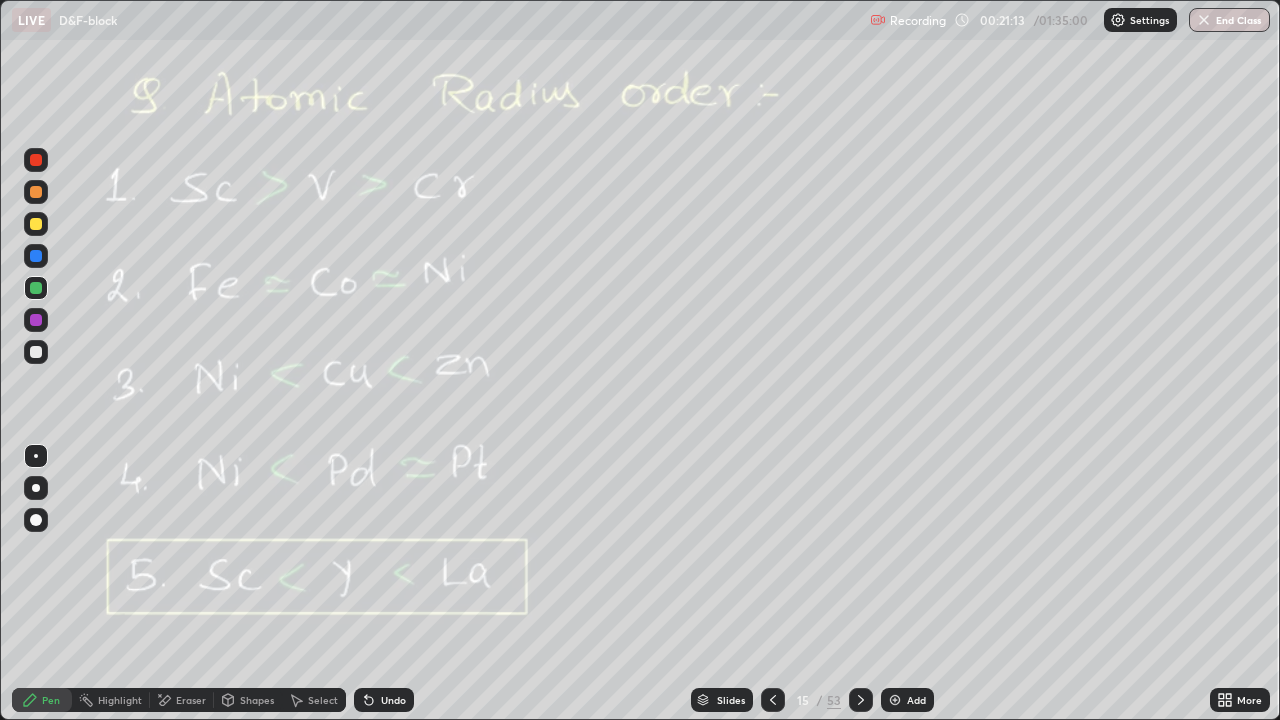 click at bounding box center (861, 700) 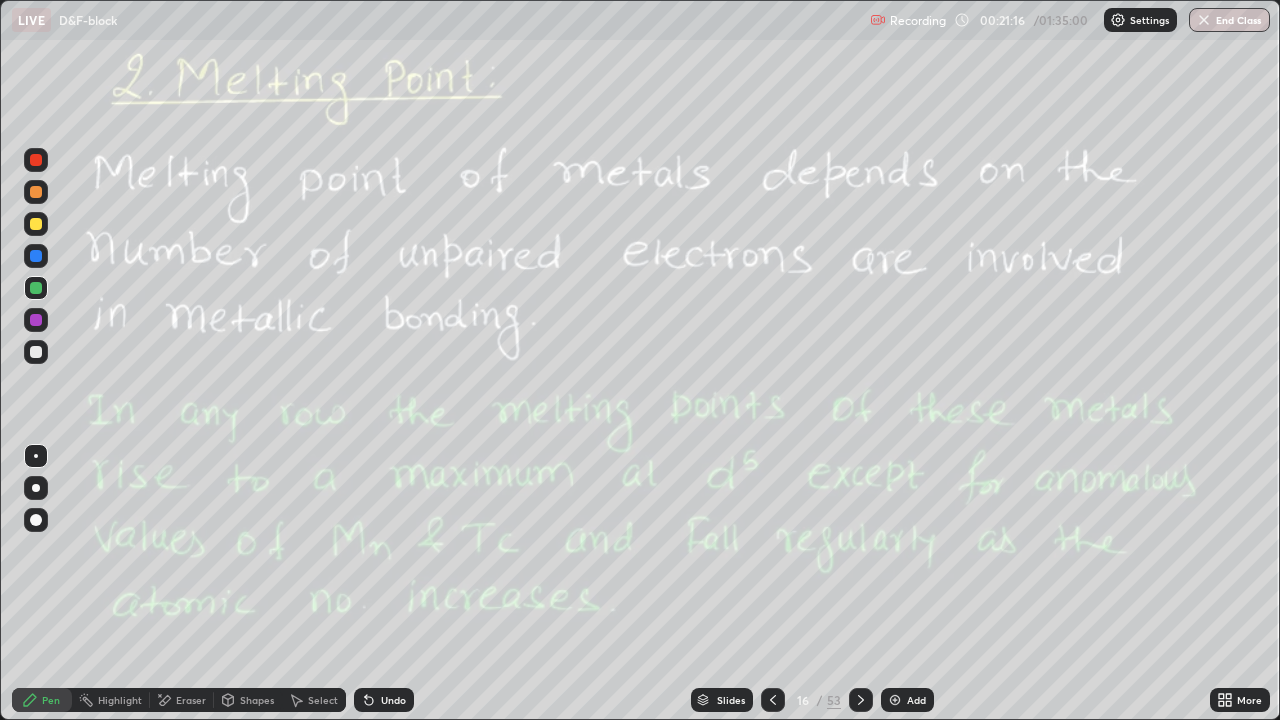 click 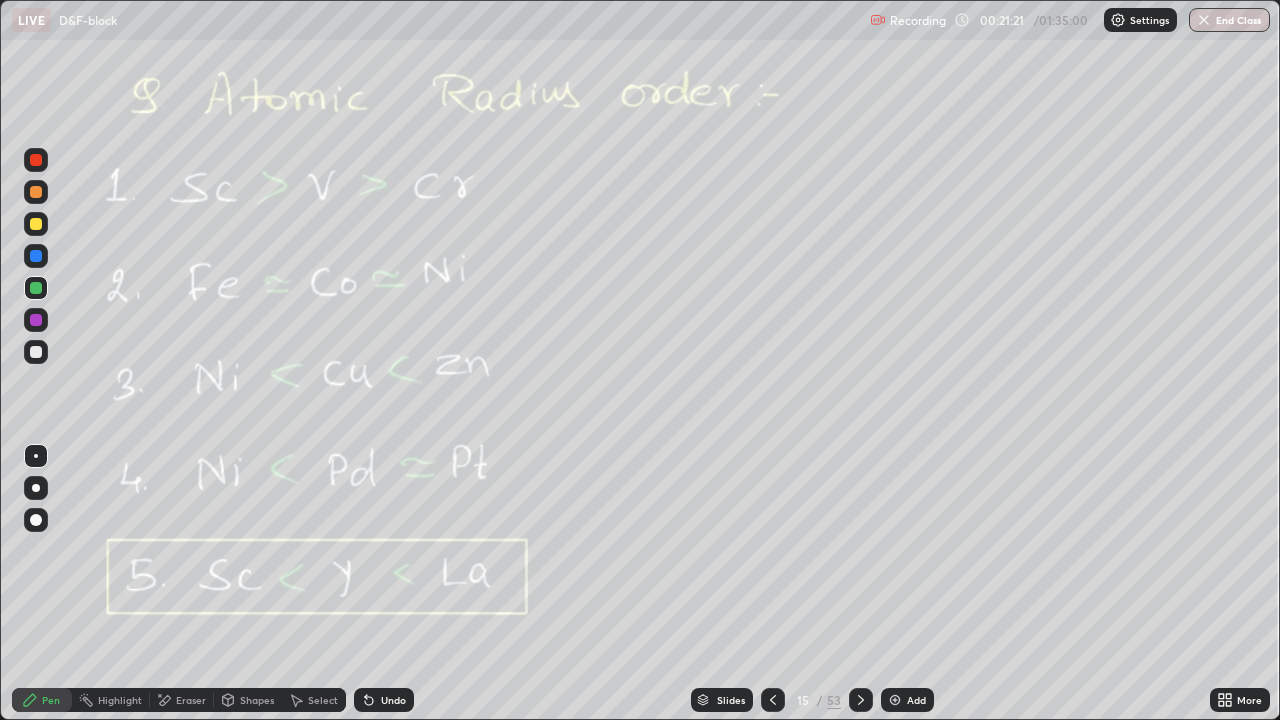 click on "Add" at bounding box center [907, 700] 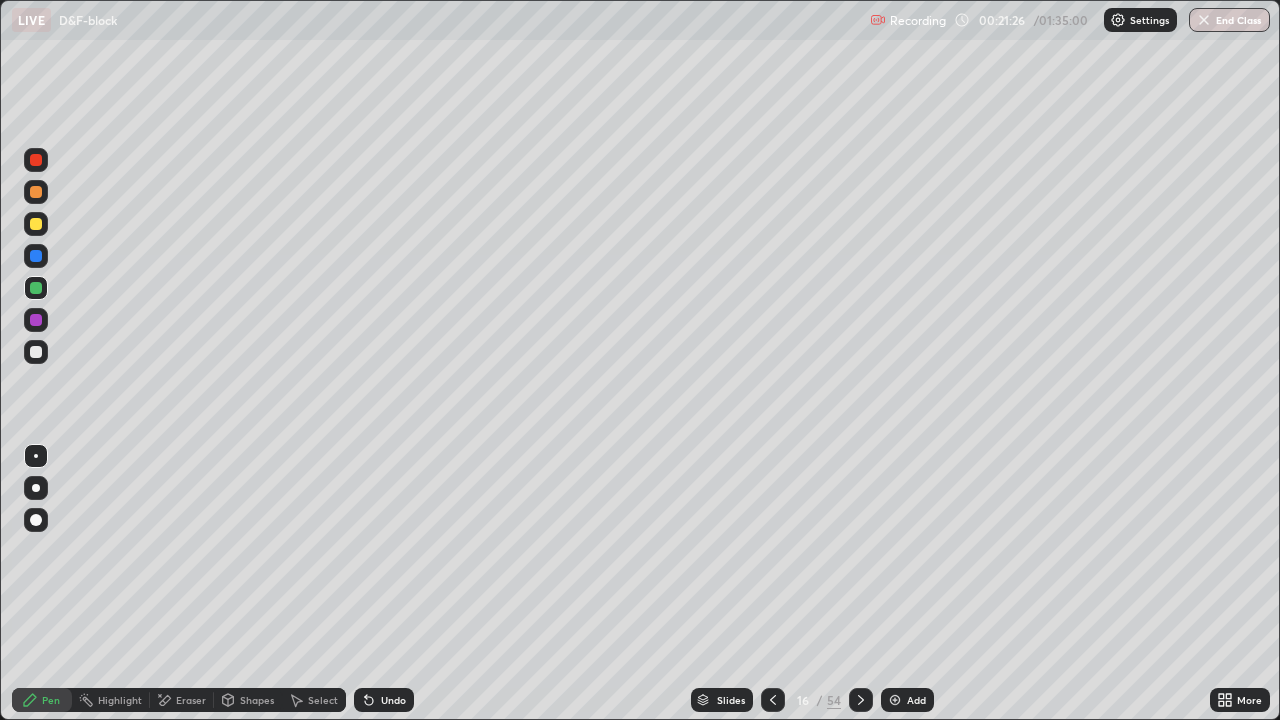 click at bounding box center (36, 224) 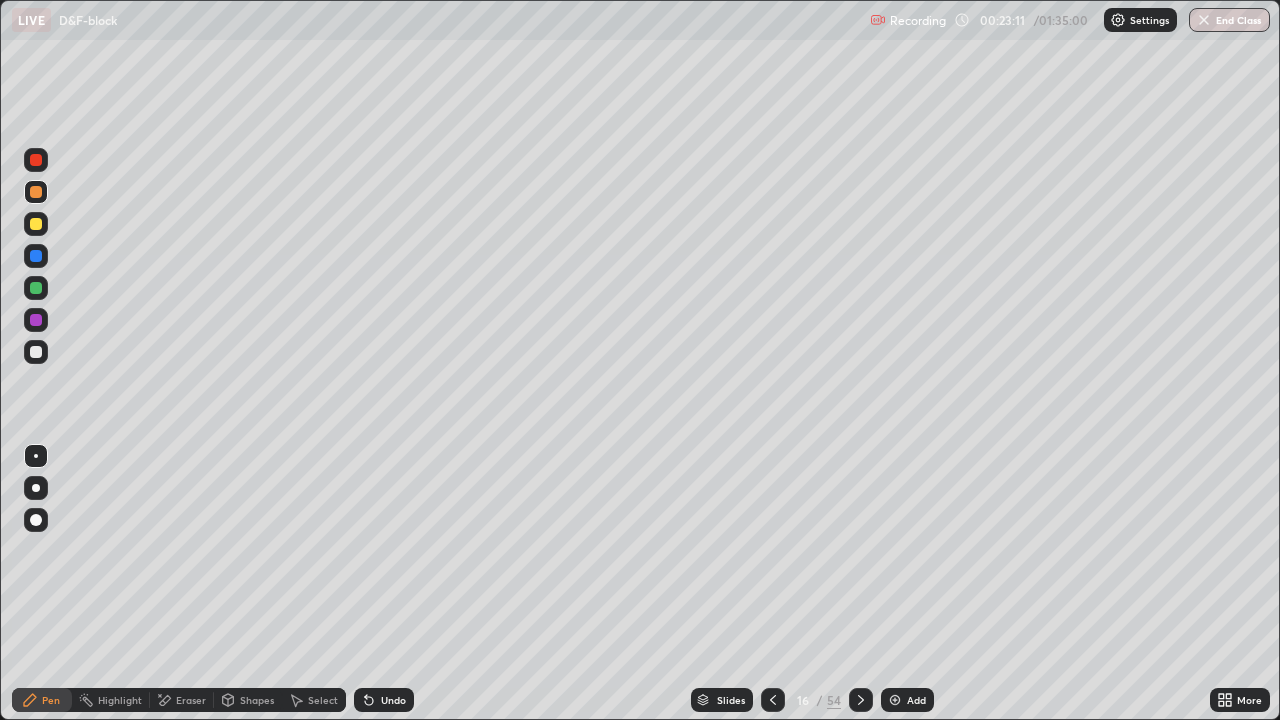click at bounding box center (36, 224) 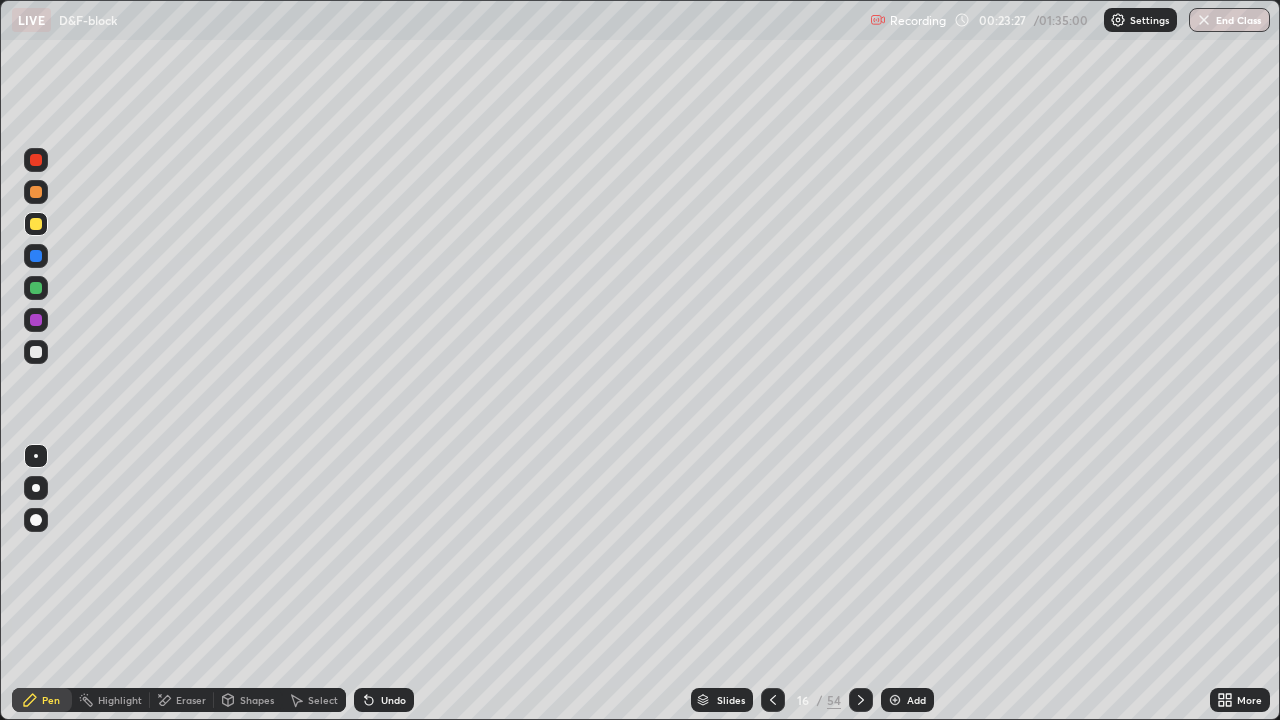 click on "Select" at bounding box center [323, 700] 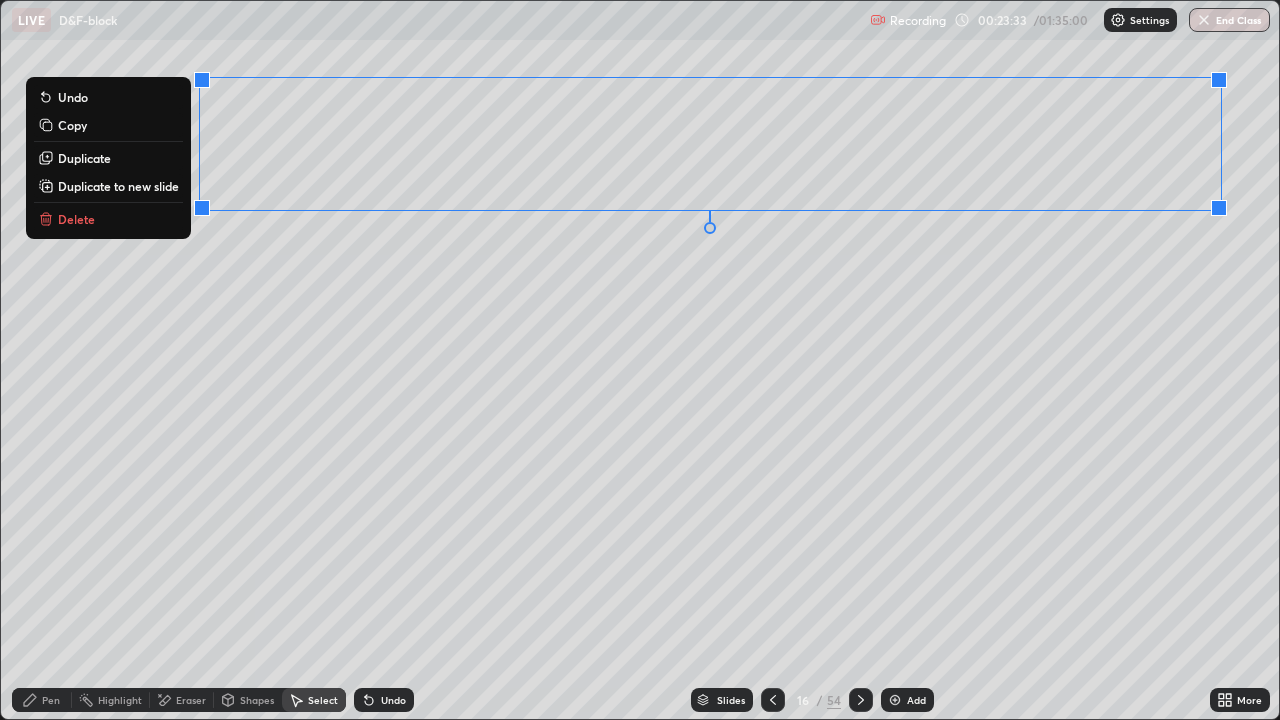 click on "Delete" at bounding box center [76, 219] 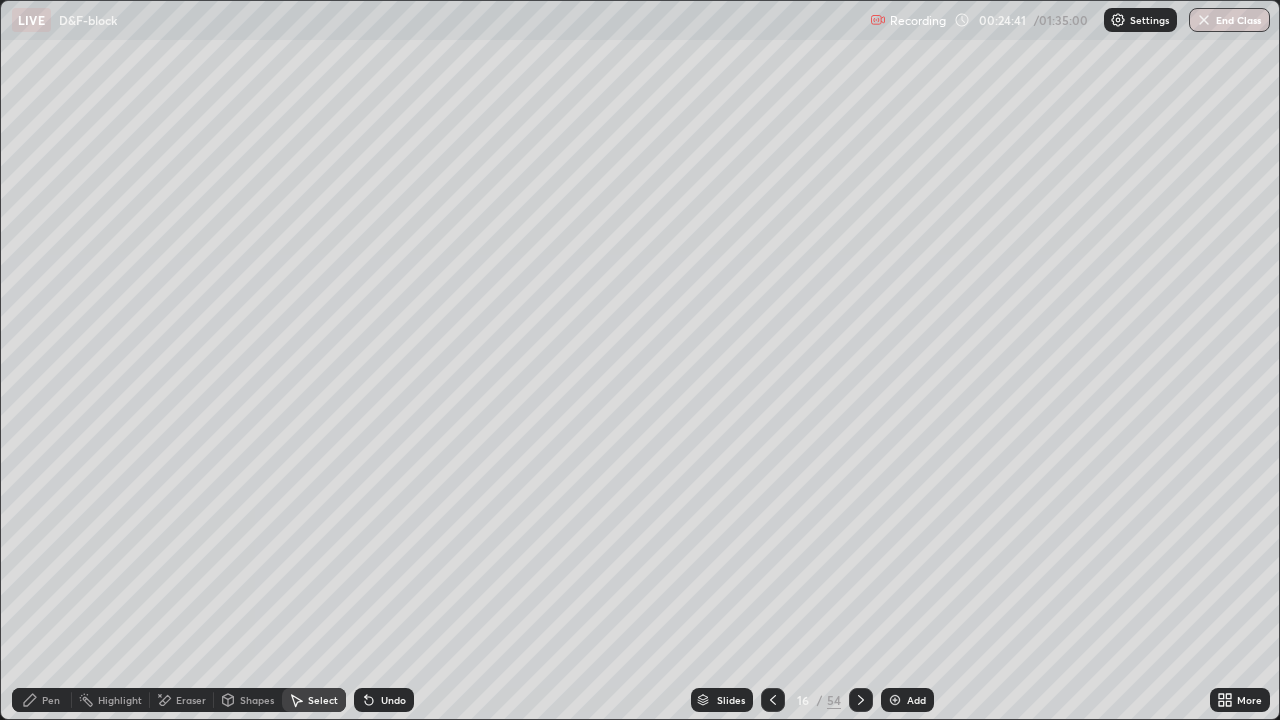 click 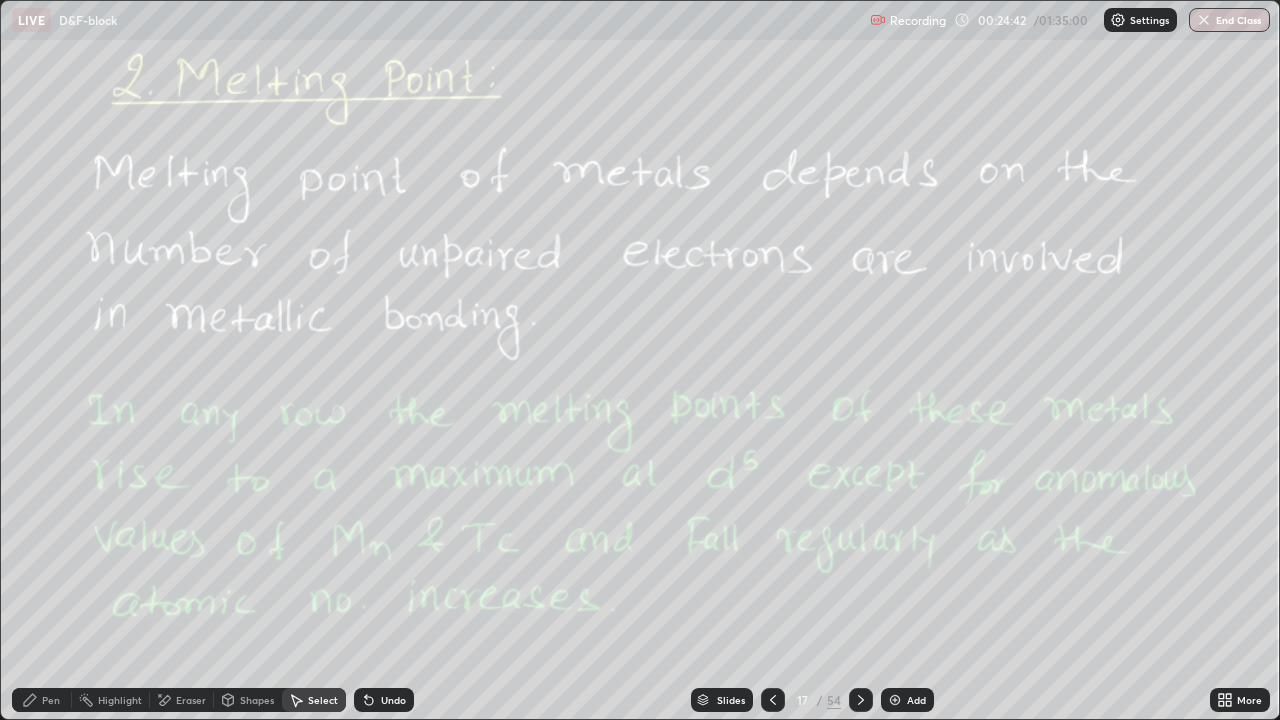 click at bounding box center (861, 700) 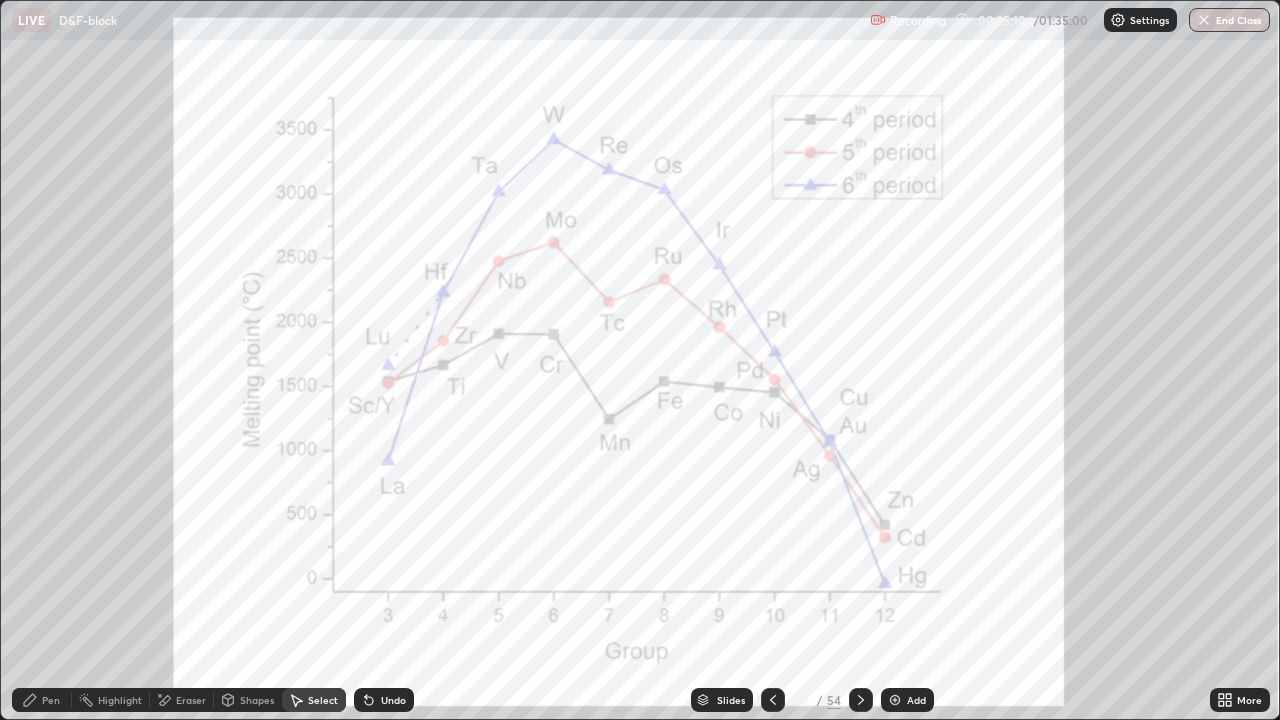 click on "Pen" at bounding box center [51, 700] 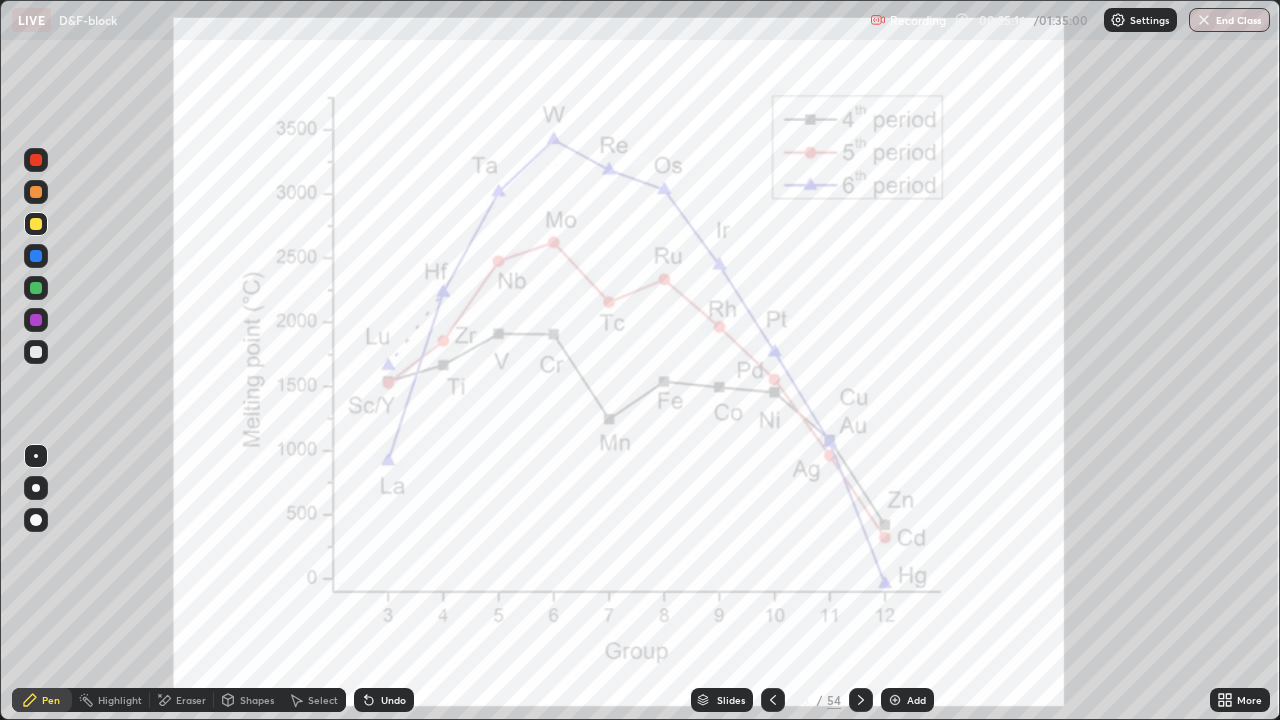 click at bounding box center [36, 160] 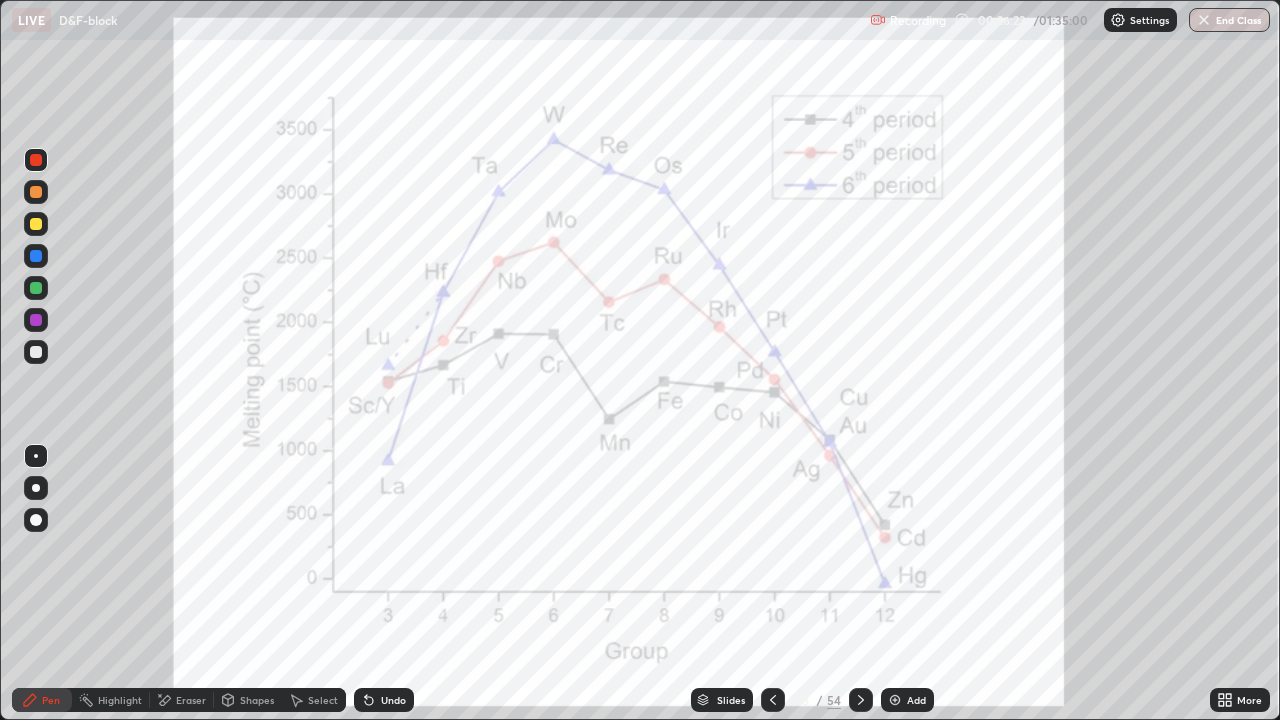click on "Select" at bounding box center [323, 700] 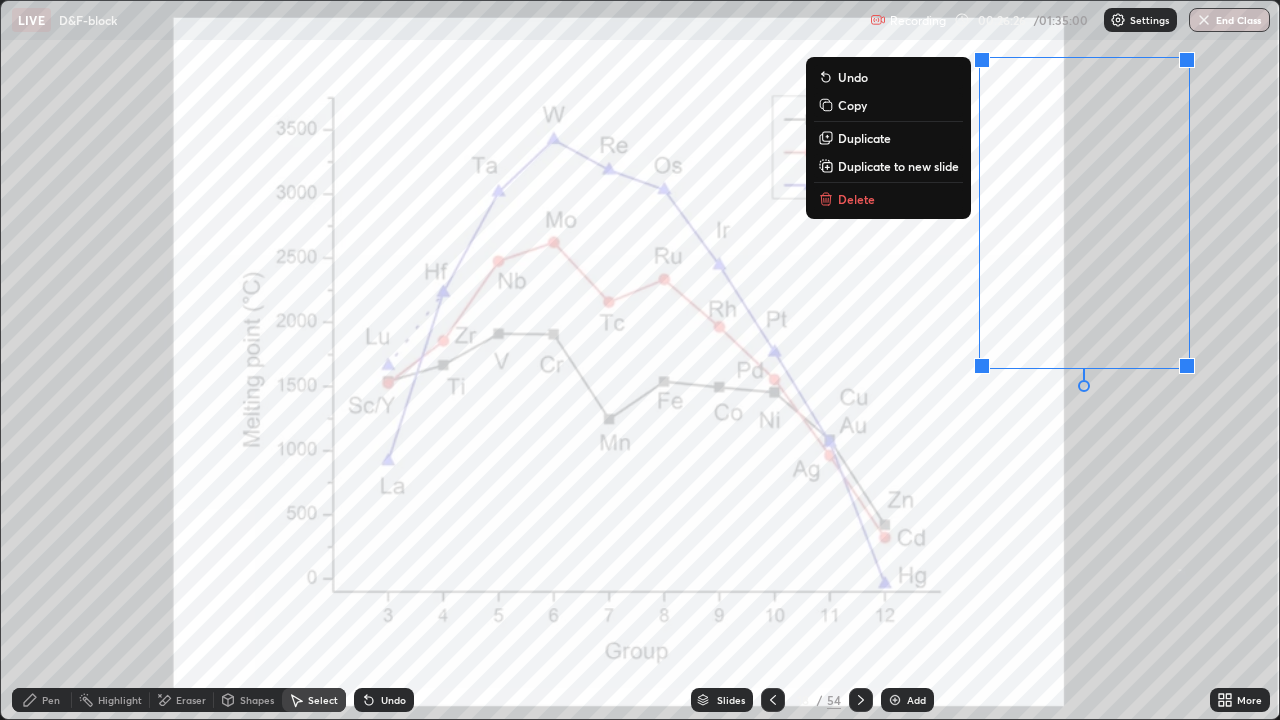 click on "Delete" at bounding box center (856, 199) 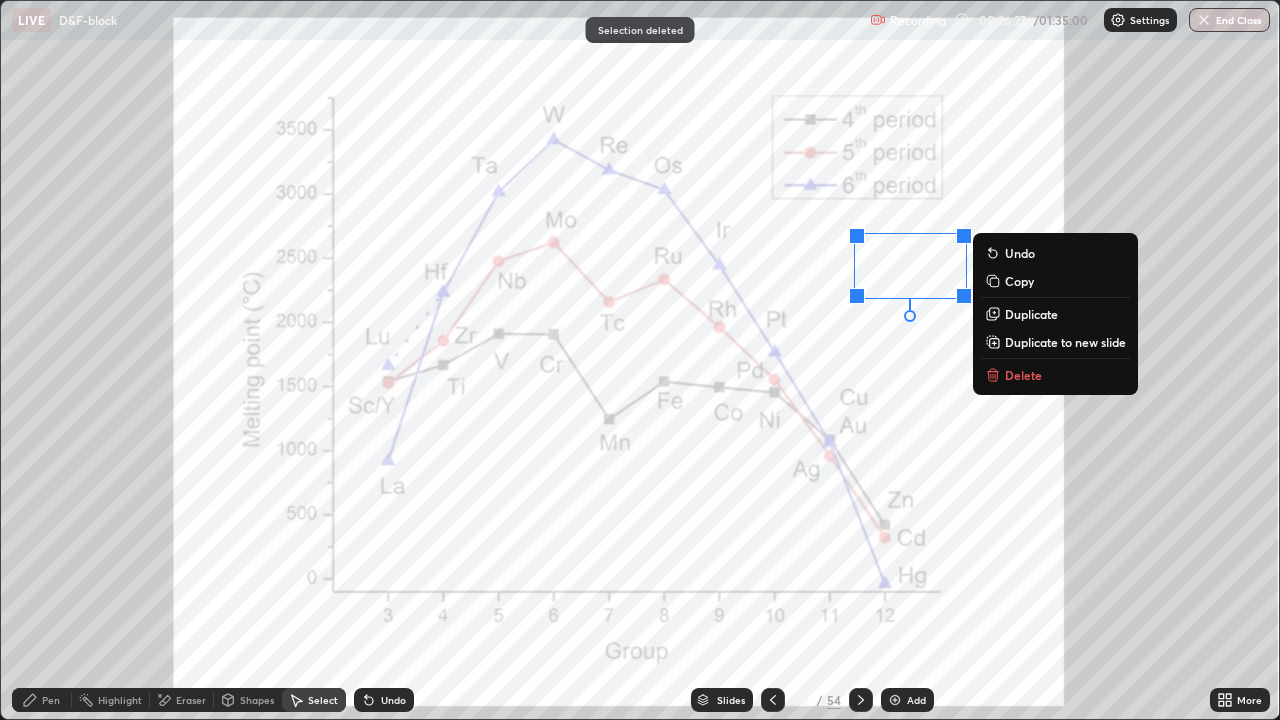 click on "Delete" at bounding box center [1023, 375] 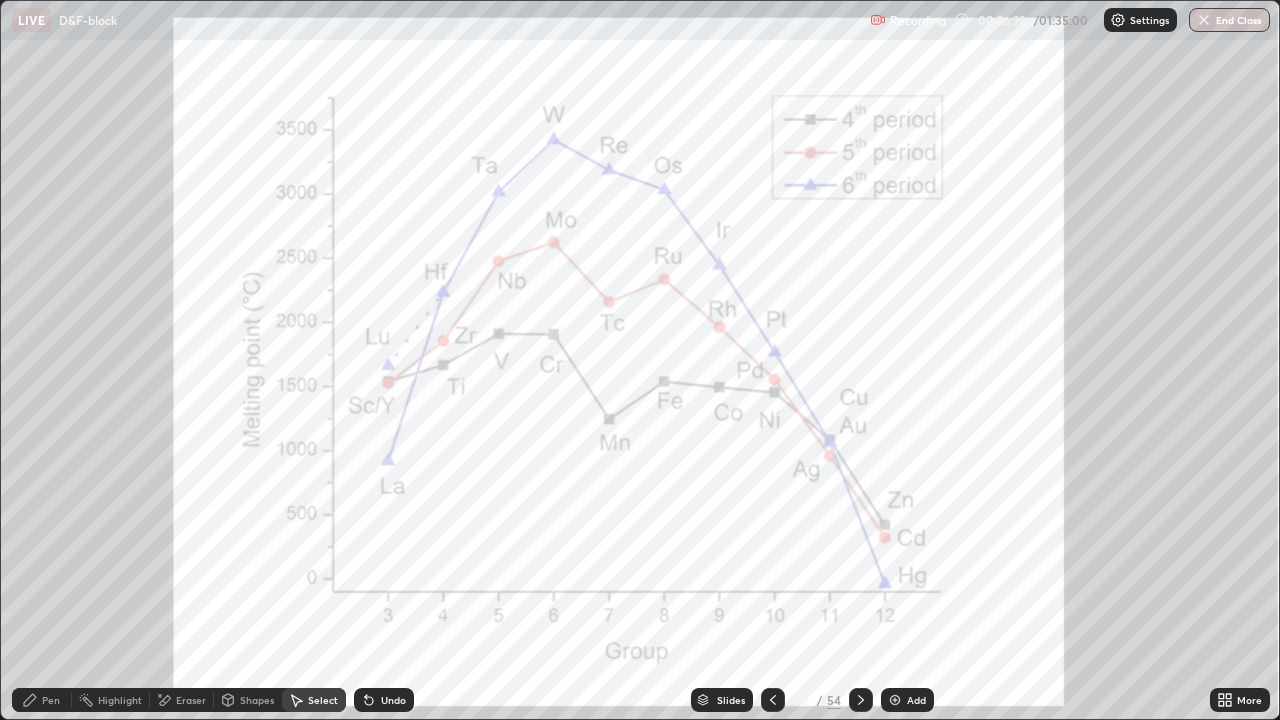 click 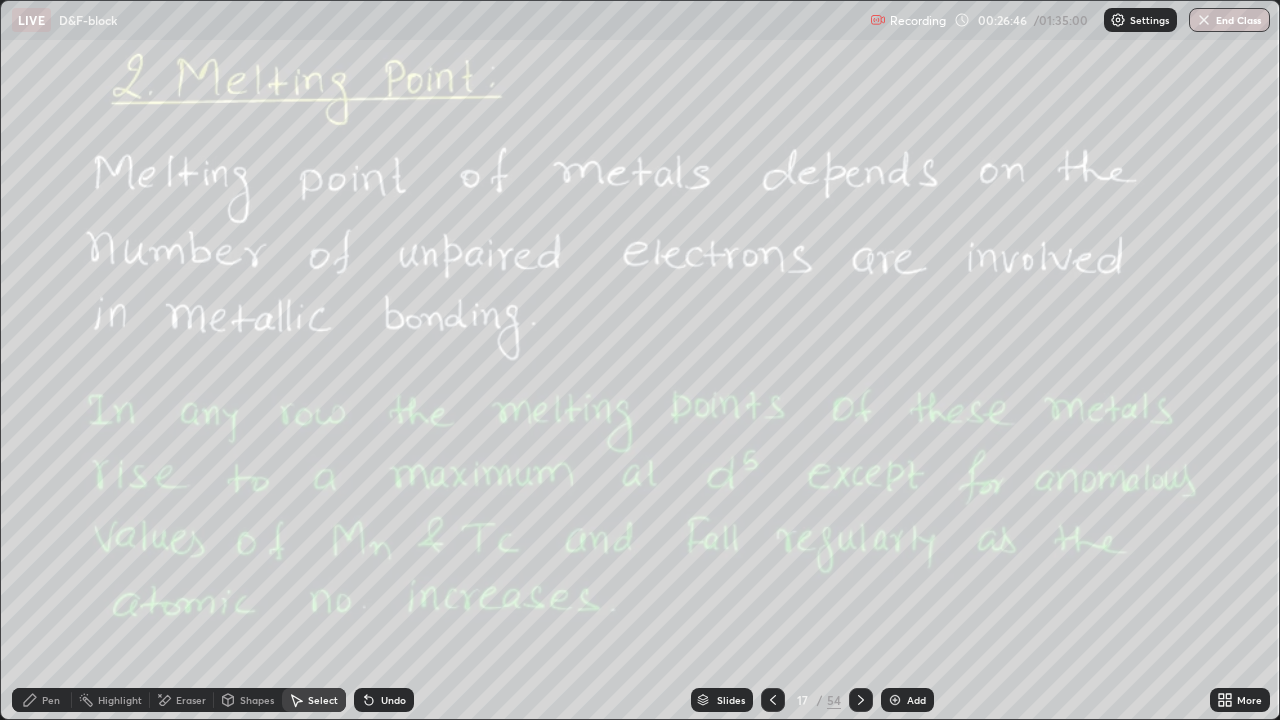 click on "Pen" at bounding box center [51, 700] 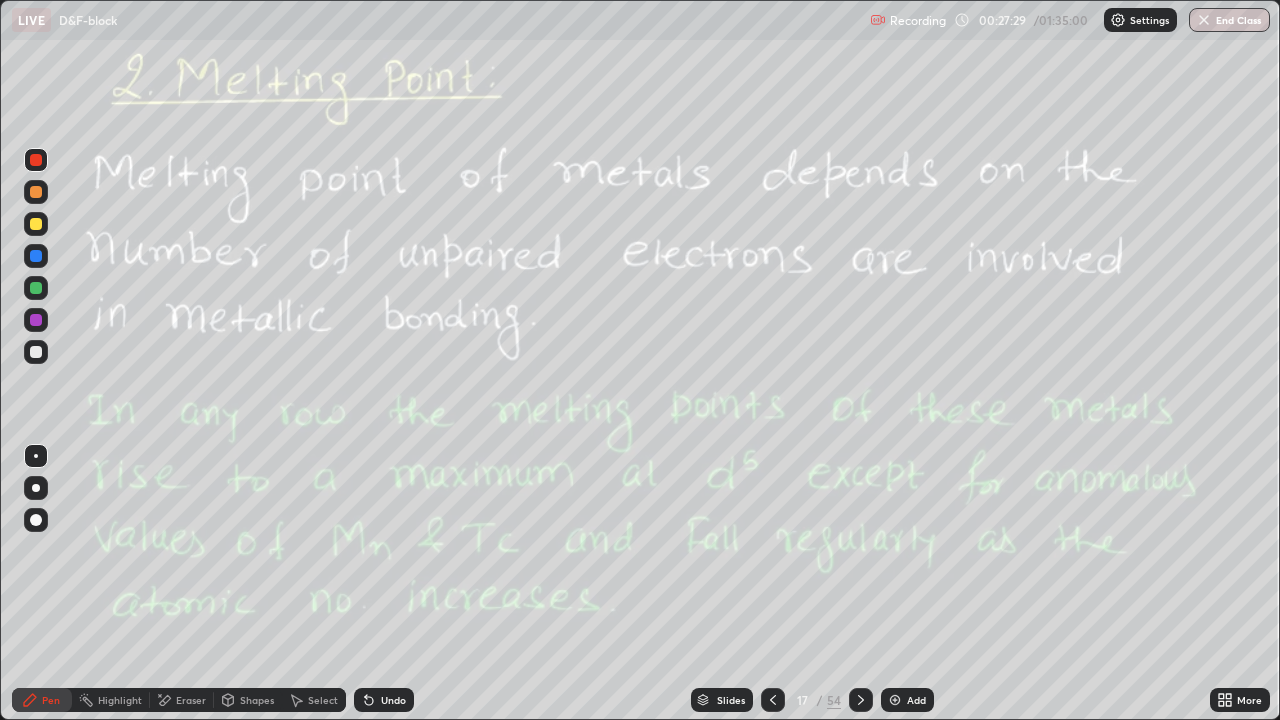 click on "Eraser" at bounding box center (191, 700) 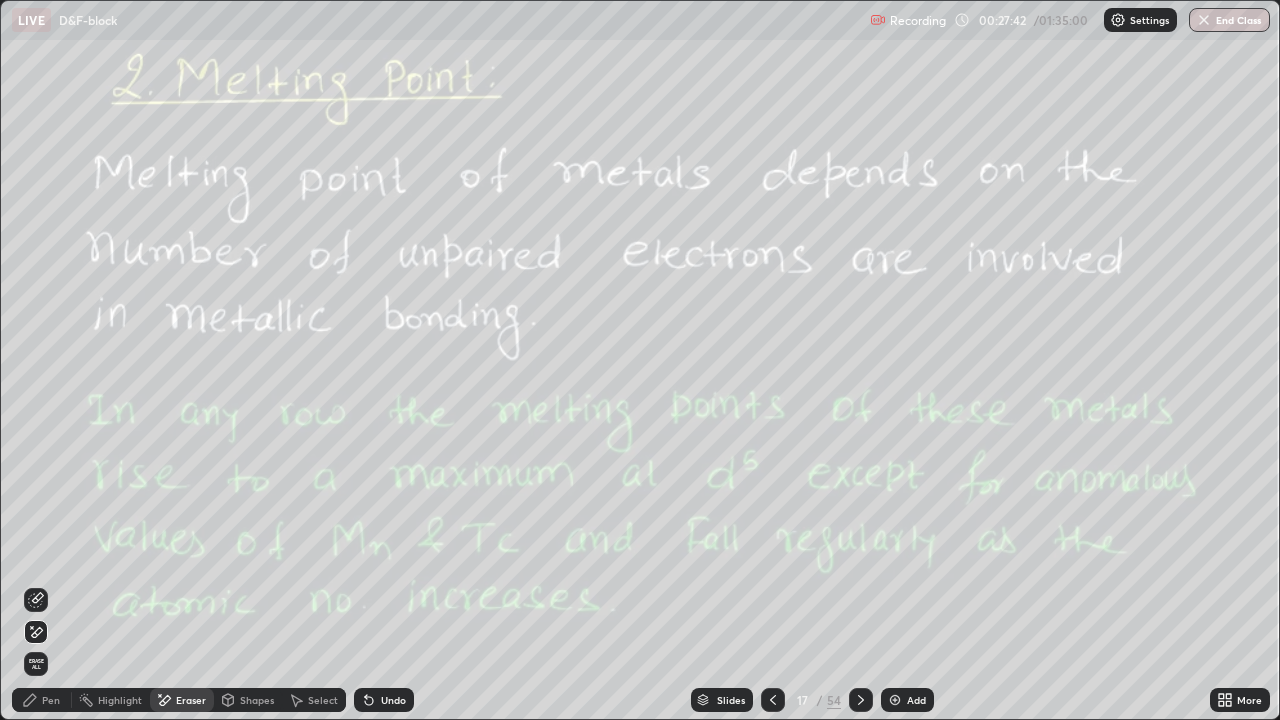 click on "Pen" at bounding box center [51, 700] 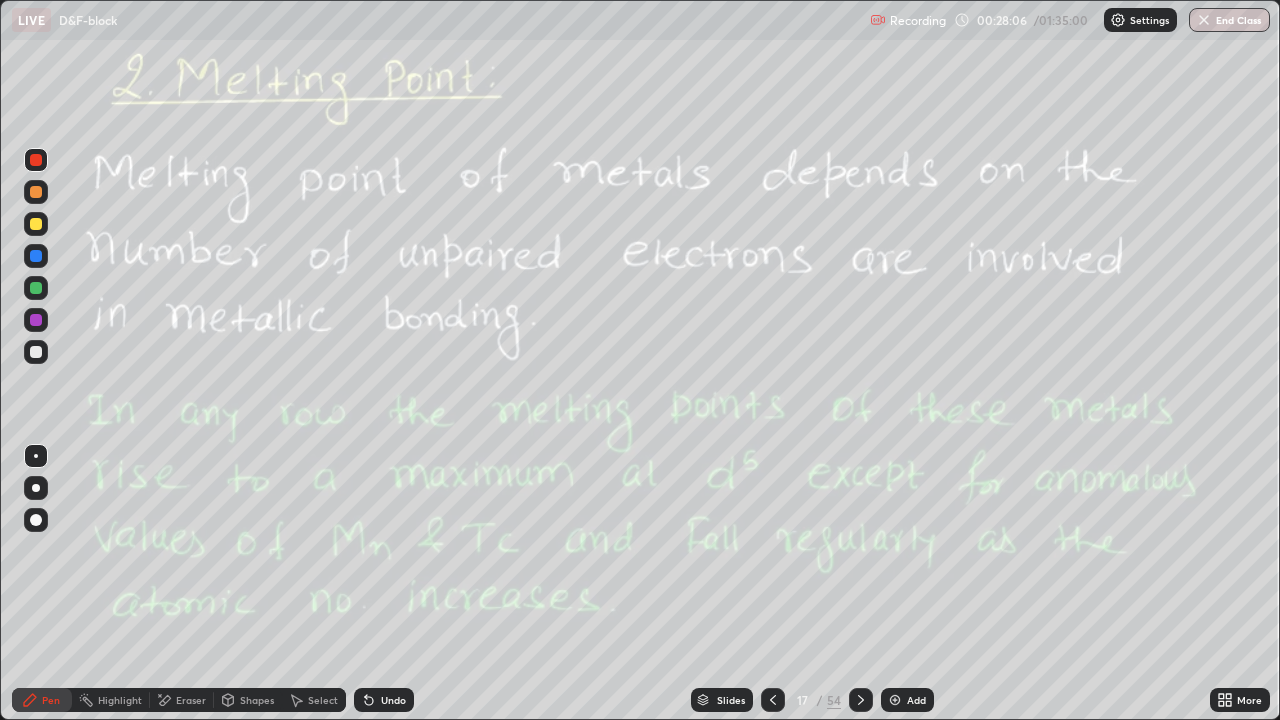 click at bounding box center (861, 700) 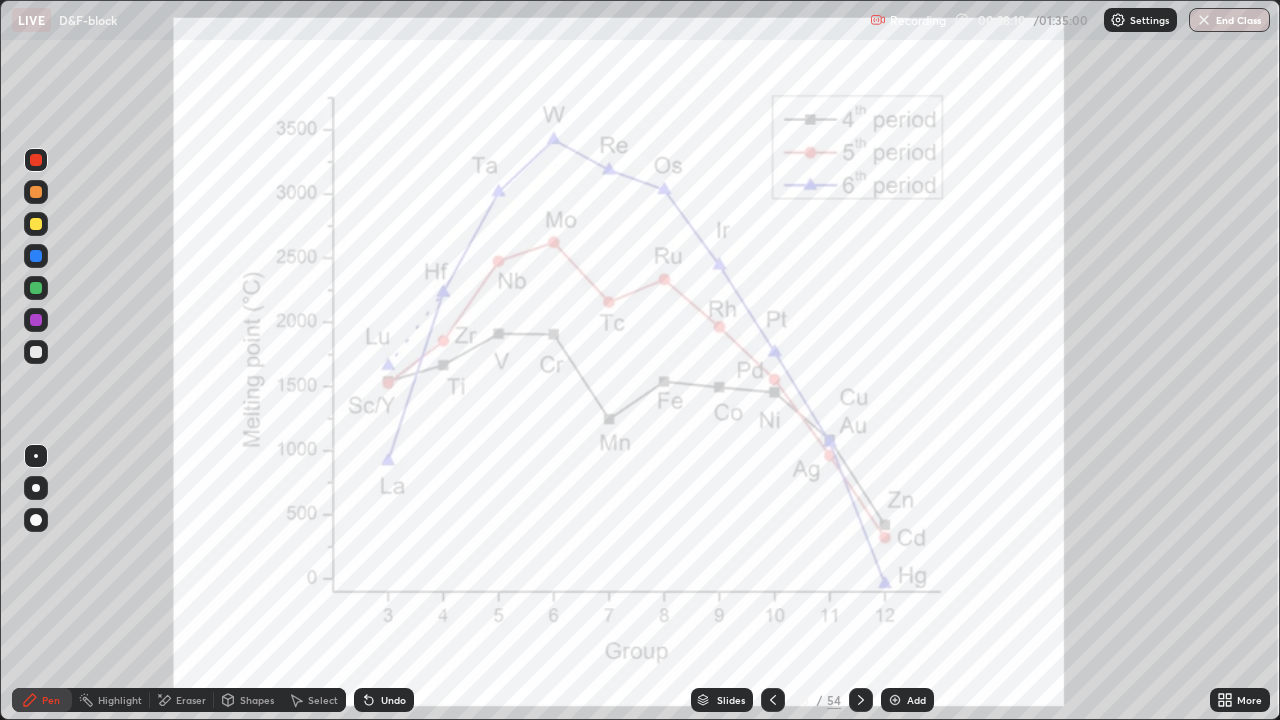 click on "Eraser" at bounding box center [191, 700] 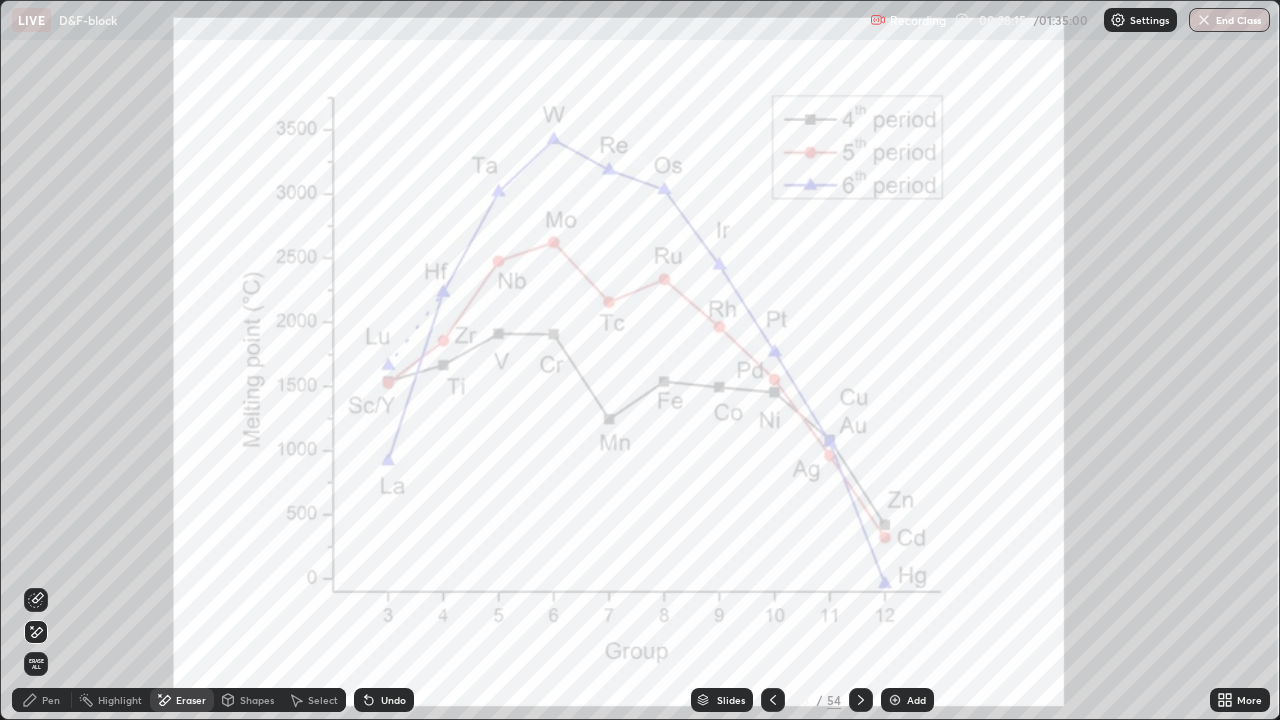click on "Pen" at bounding box center (42, 700) 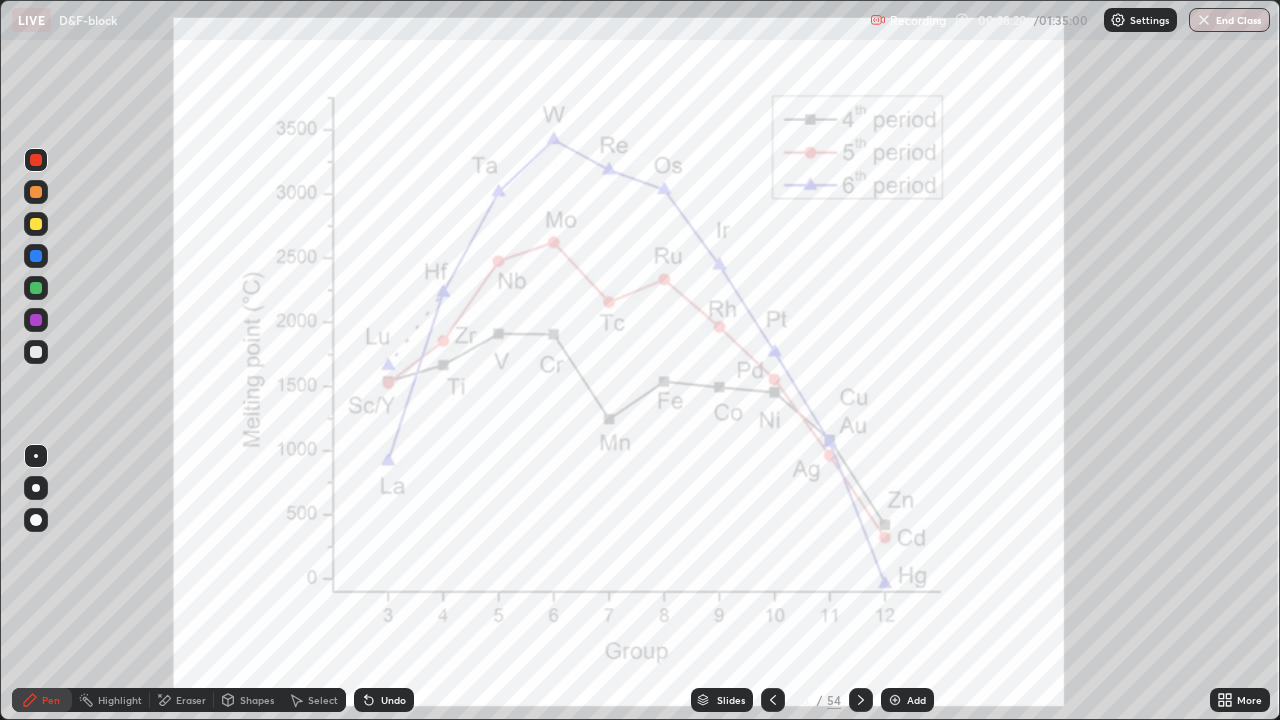 click 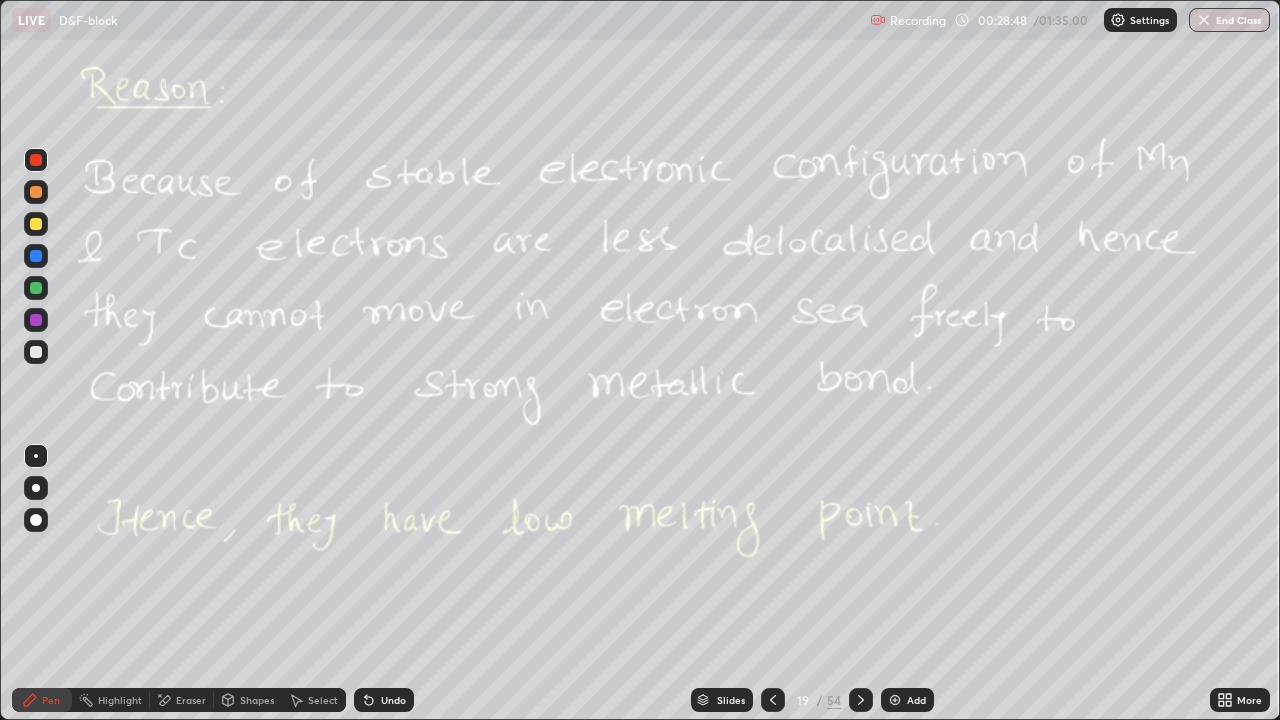 click on "Eraser" at bounding box center (182, 700) 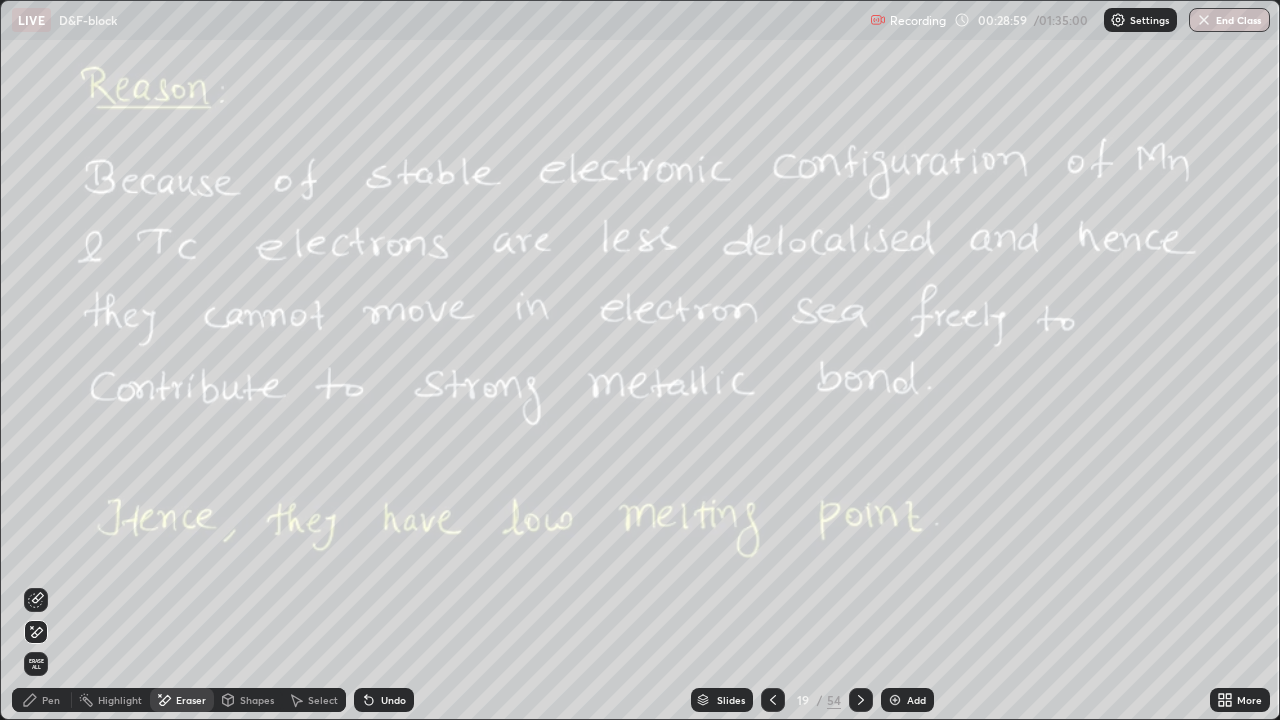 click at bounding box center [861, 700] 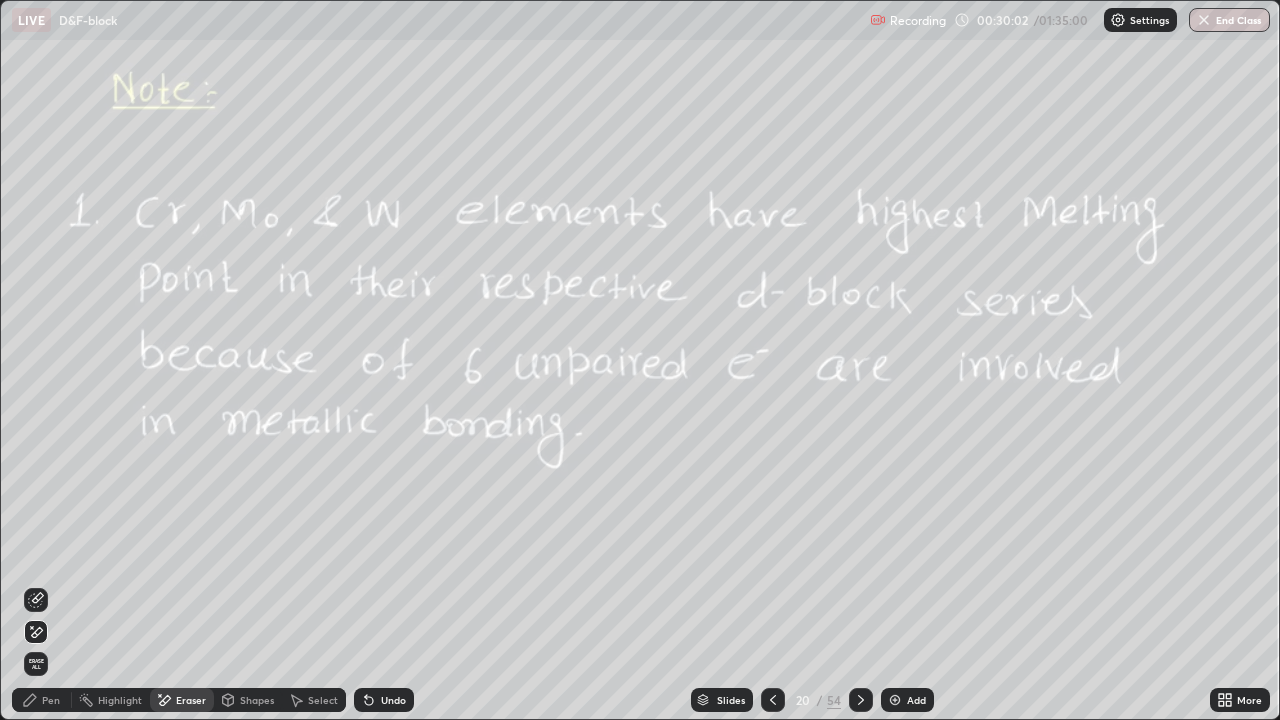 click 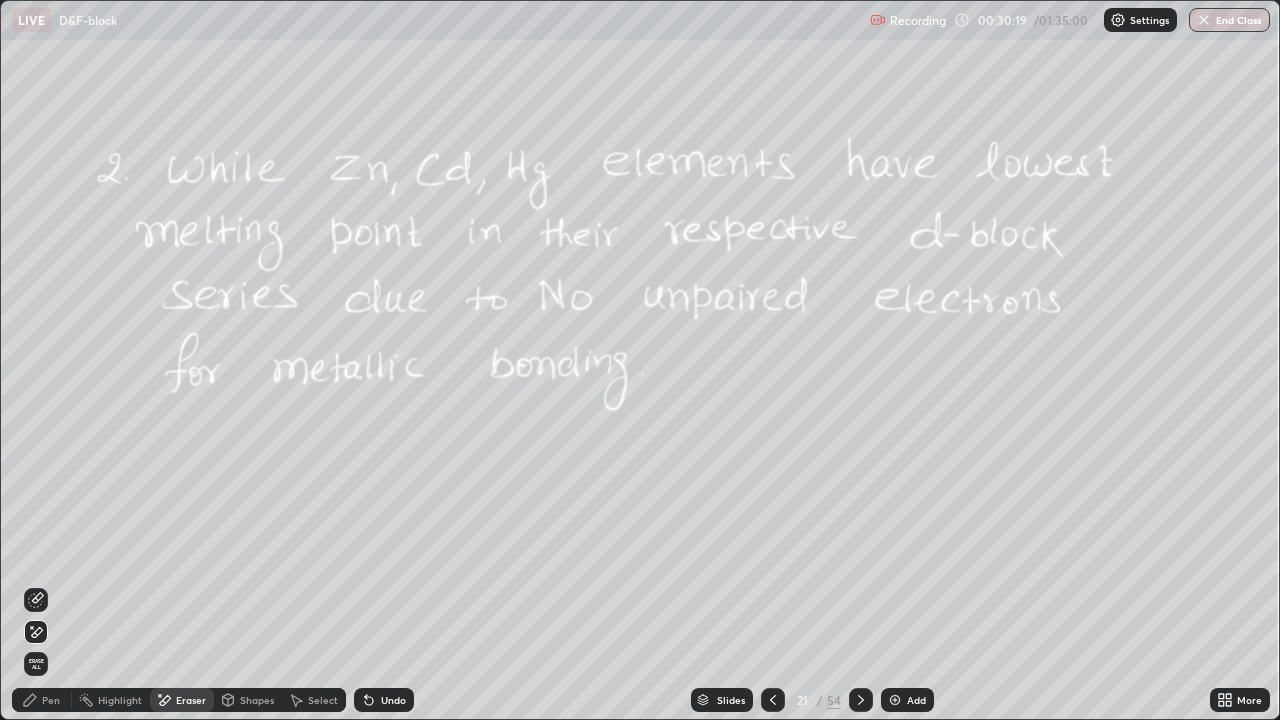 click 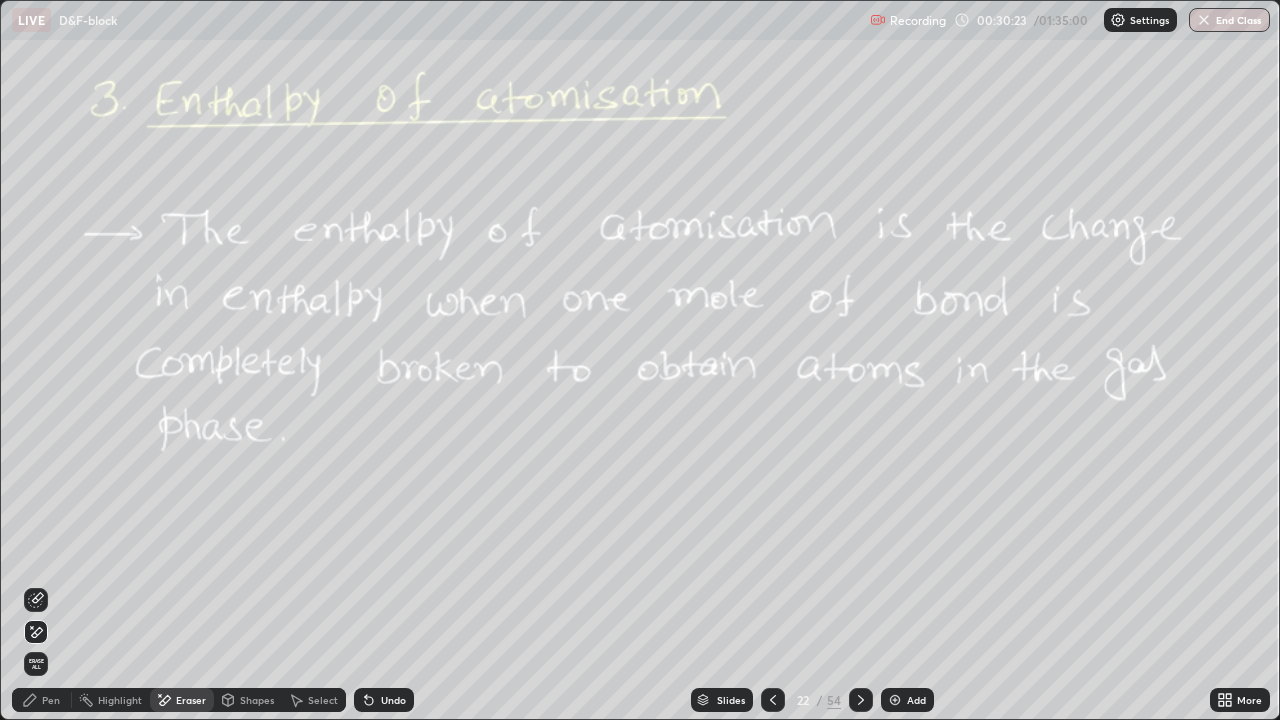 click at bounding box center [773, 700] 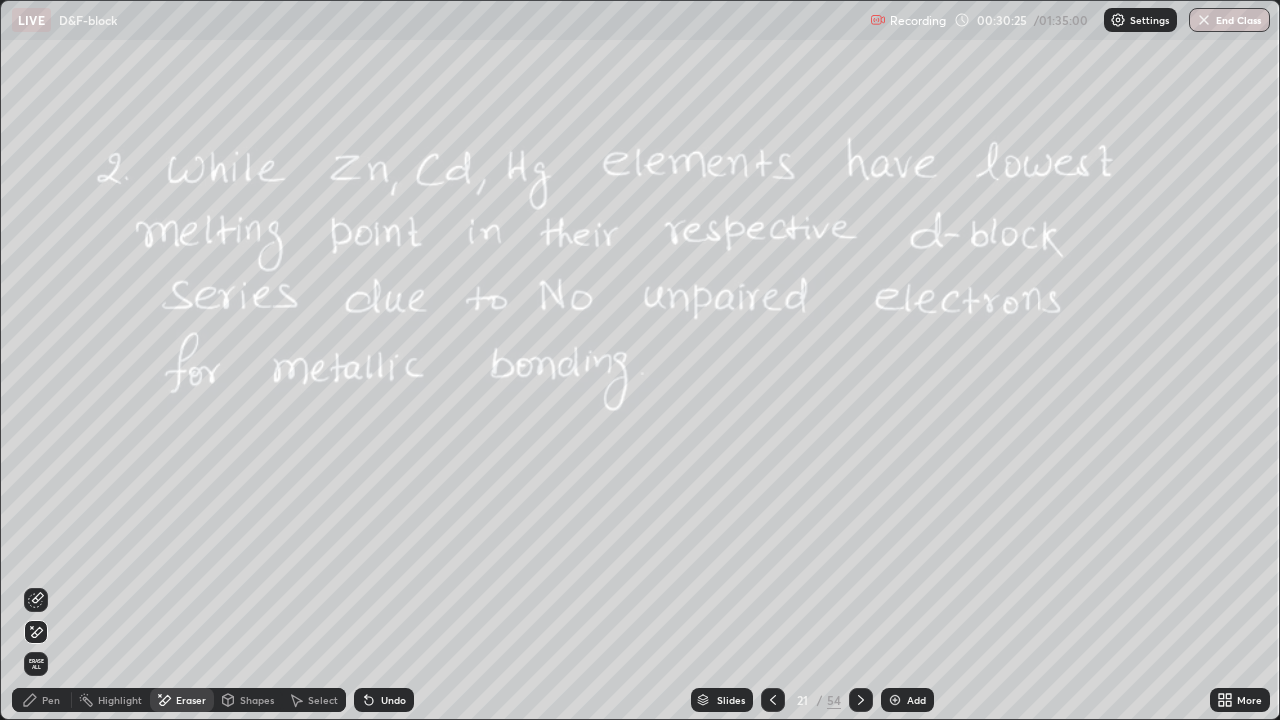 click on "Add" at bounding box center (907, 700) 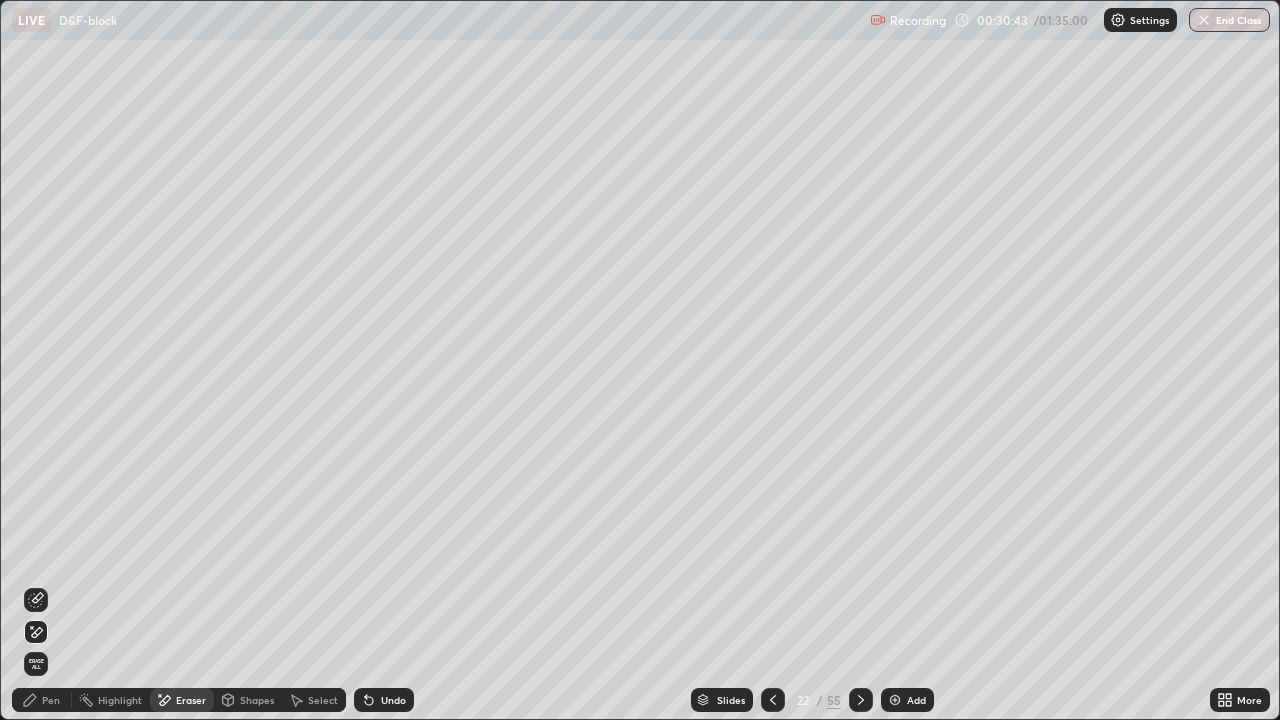 click on "Pen" at bounding box center (51, 700) 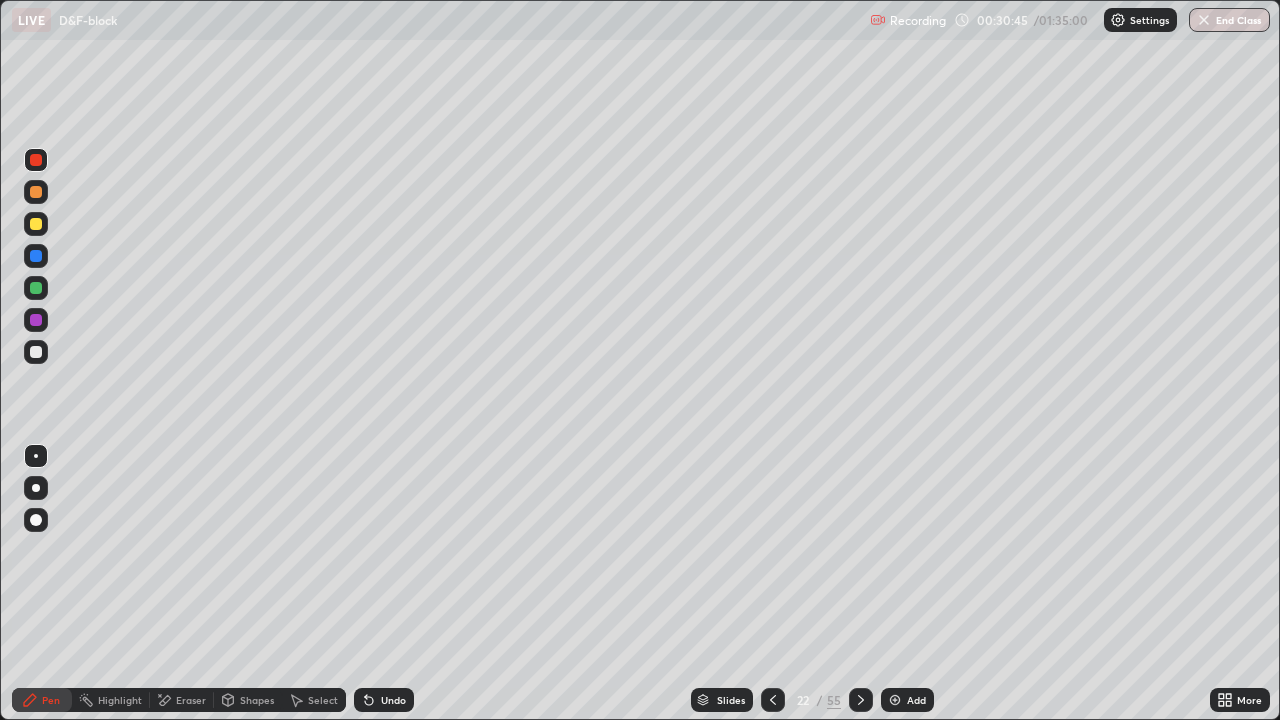 click at bounding box center [36, 352] 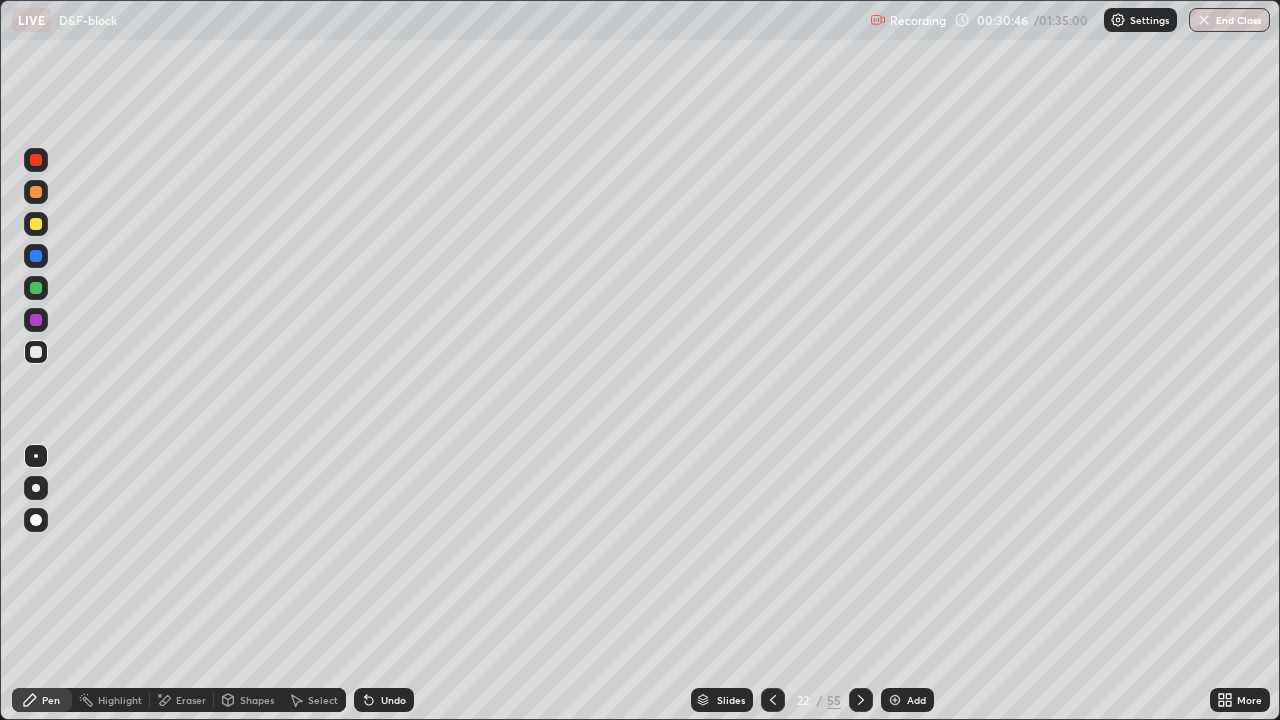 click on "Shapes" at bounding box center [257, 700] 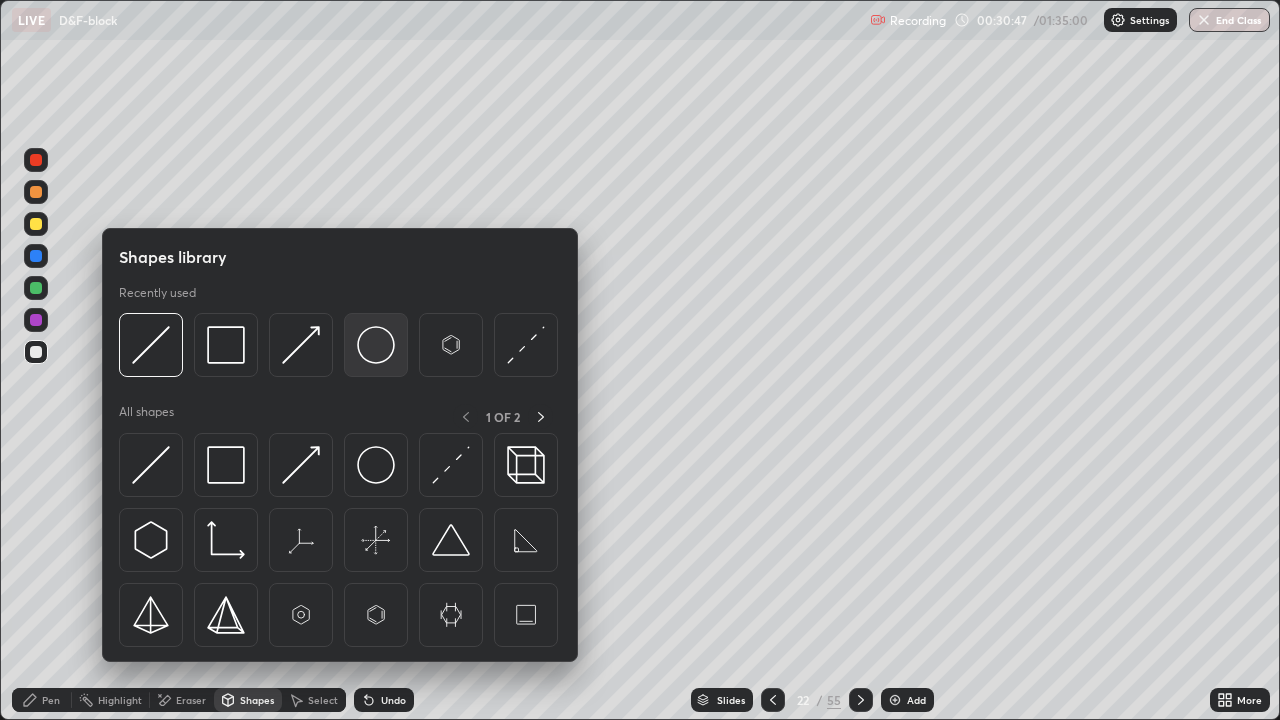 click at bounding box center (376, 345) 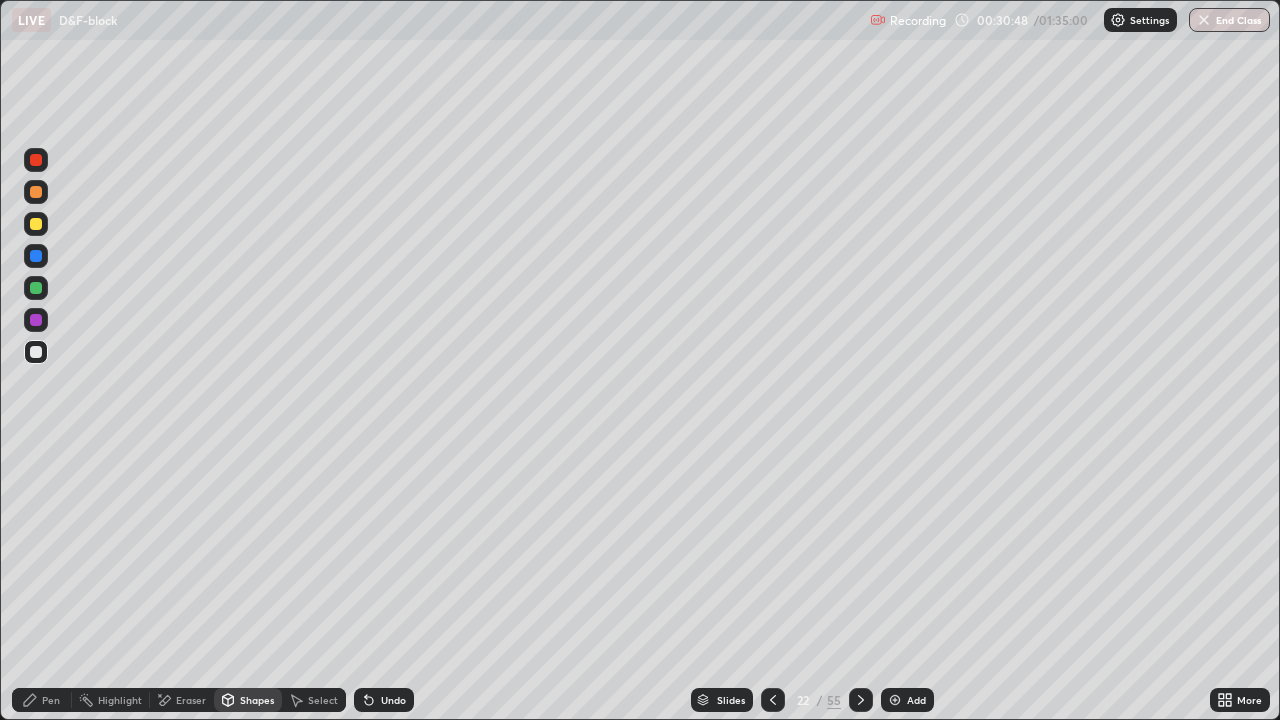 click on "Select" at bounding box center [323, 700] 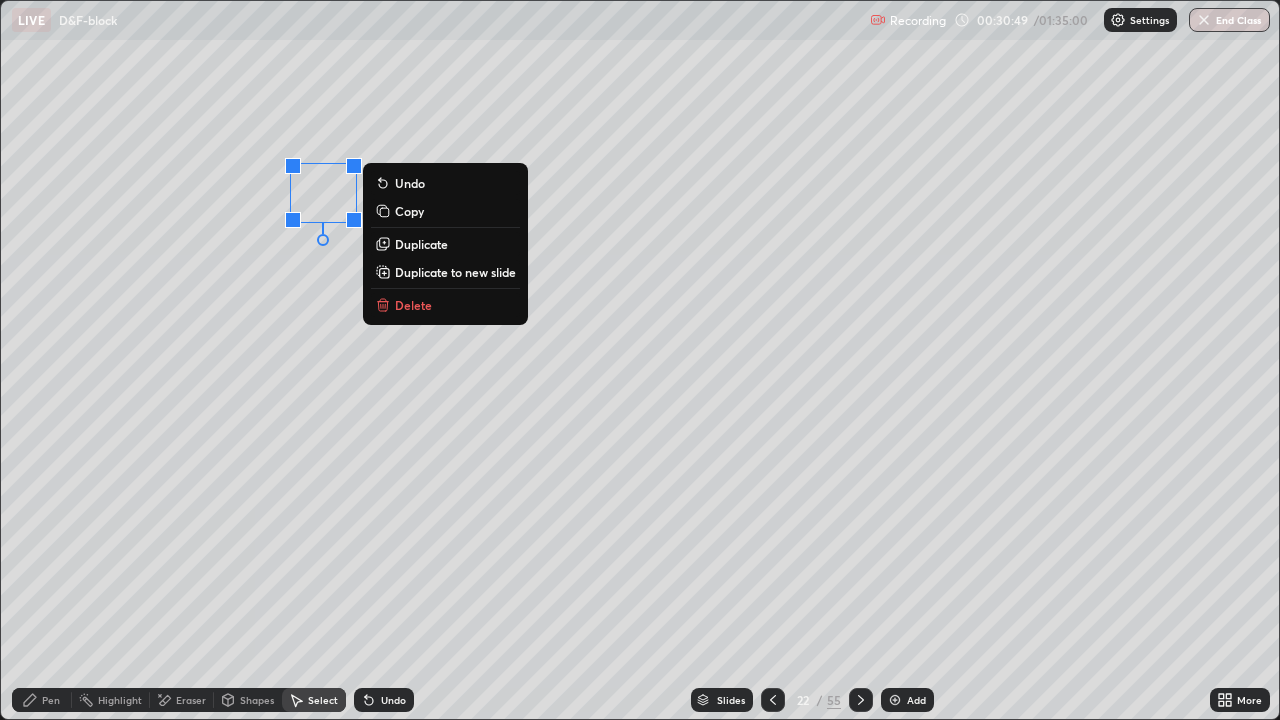 click on "Duplicate" at bounding box center (421, 244) 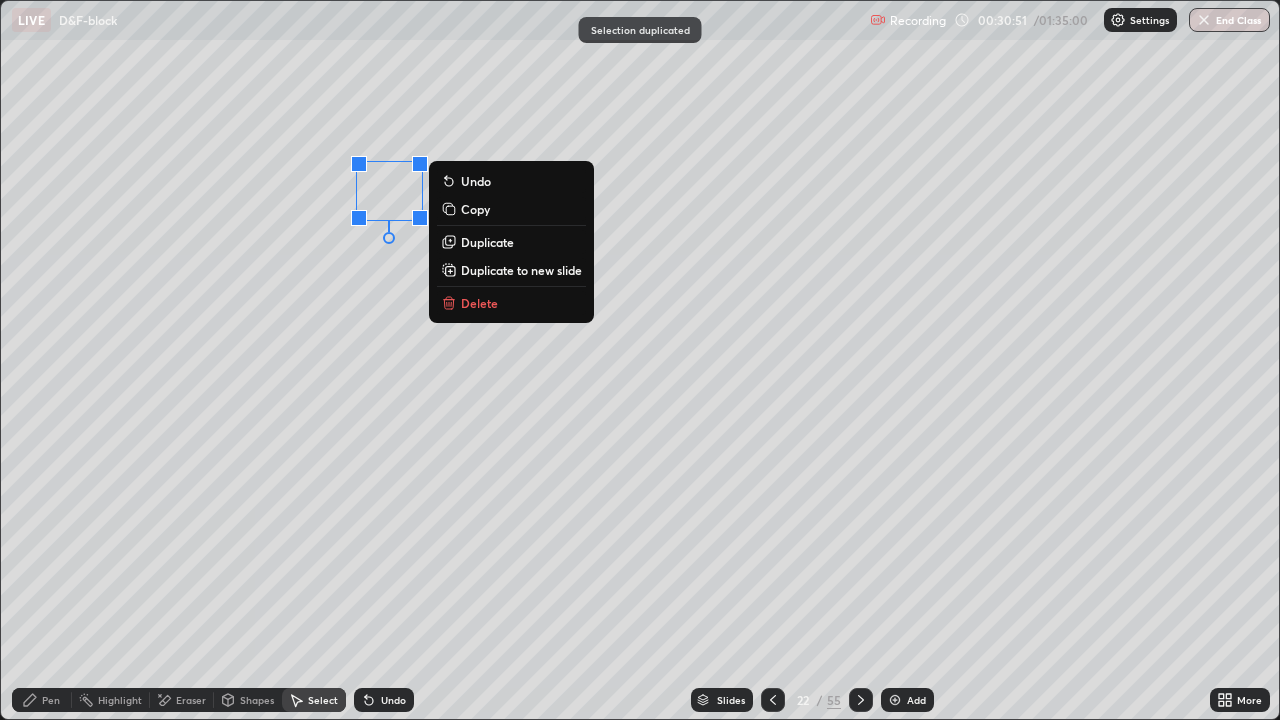 click on "0 ° Undo Copy Duplicate Duplicate to new slide Delete" at bounding box center [640, 360] 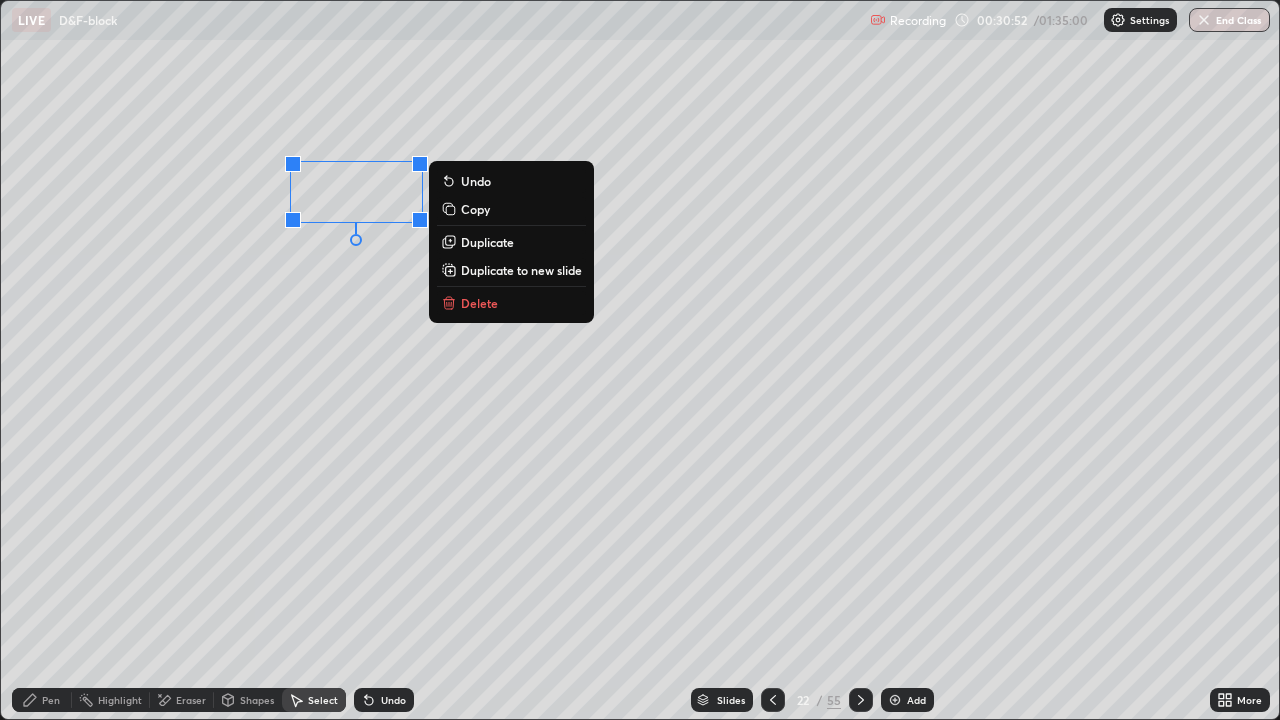click on "Duplicate" at bounding box center [511, 242] 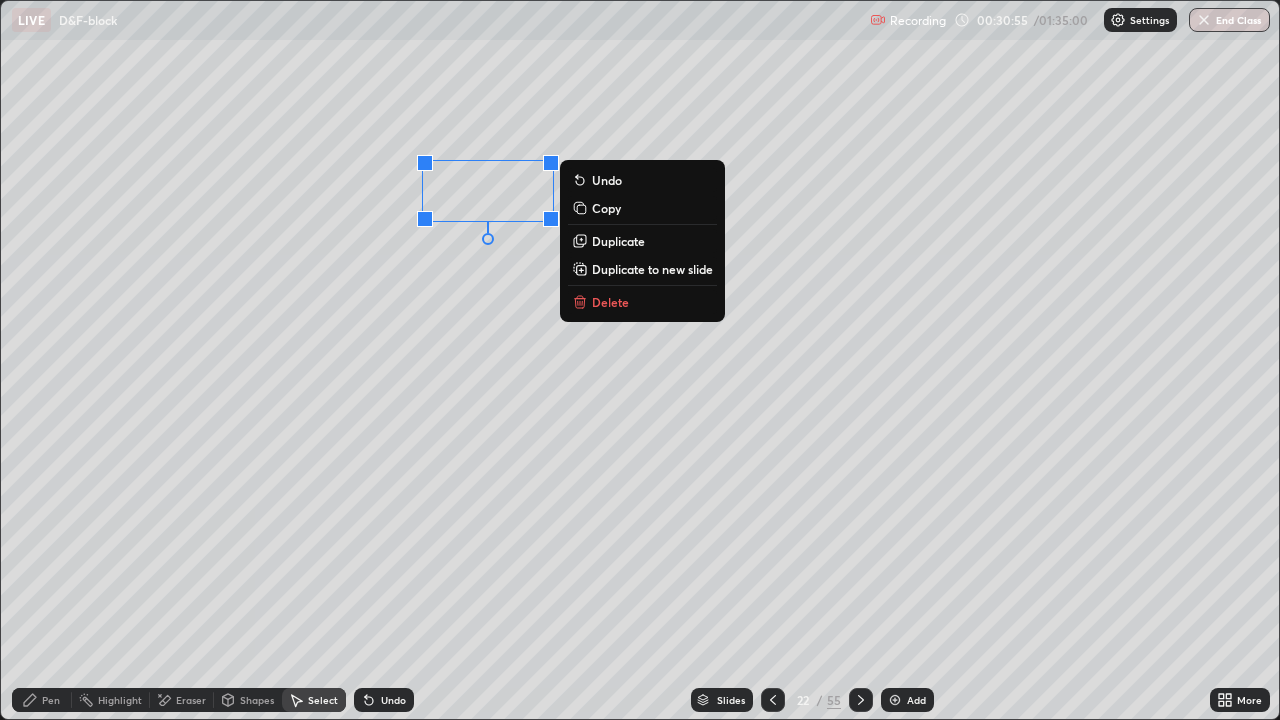 click on "0 ° Undo Copy Duplicate Duplicate to new slide Delete" at bounding box center (640, 360) 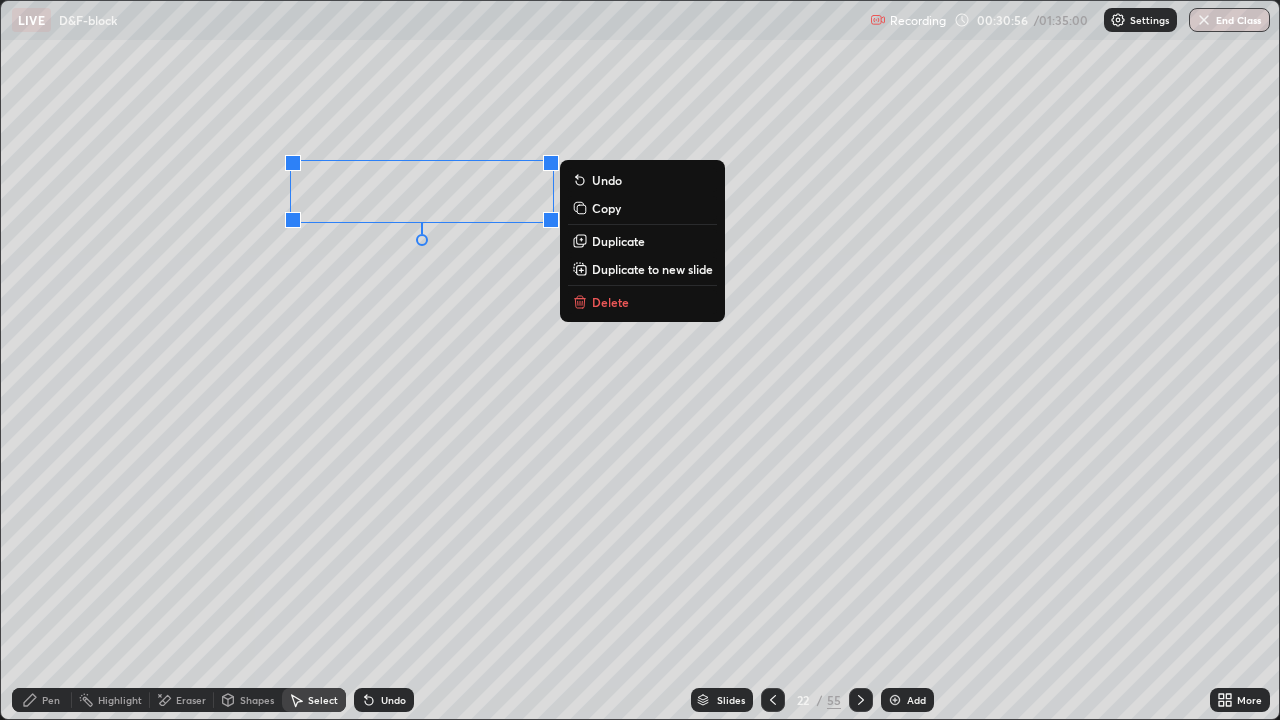 click on "Duplicate" at bounding box center [618, 241] 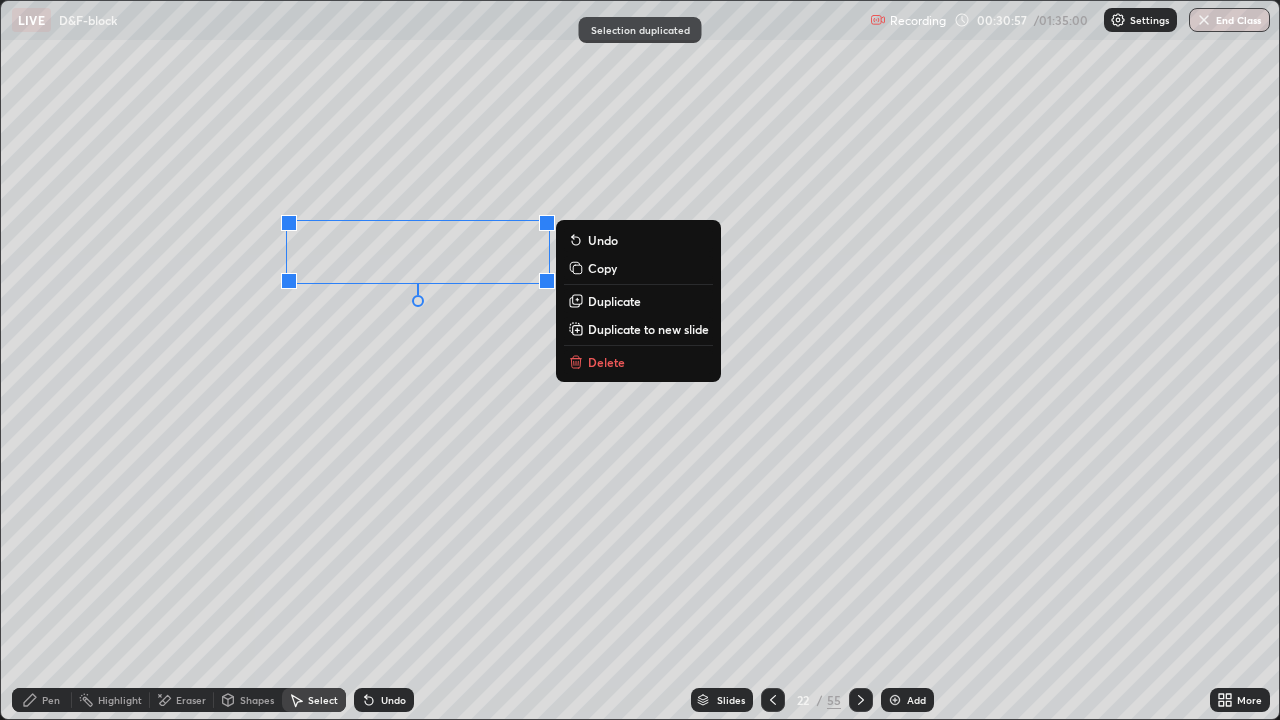 click on "0 ° Undo Copy Duplicate Duplicate to new slide Delete" at bounding box center (640, 360) 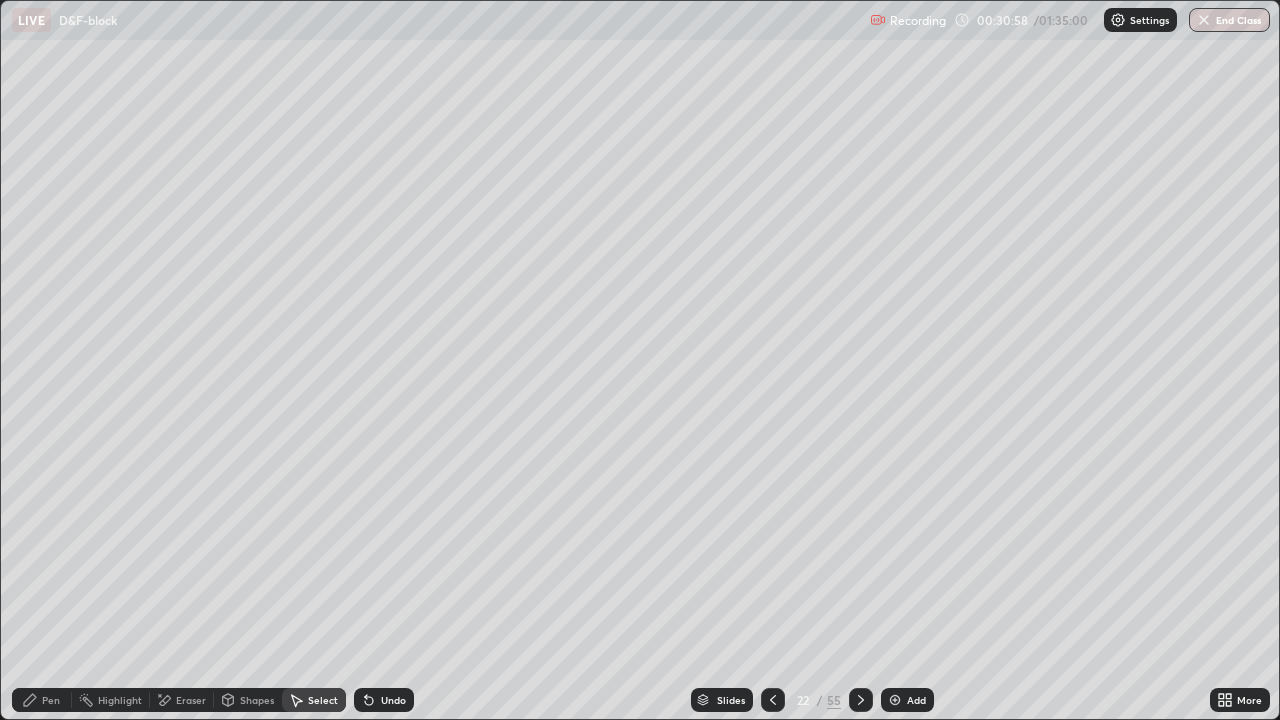 click on "Select" at bounding box center [323, 700] 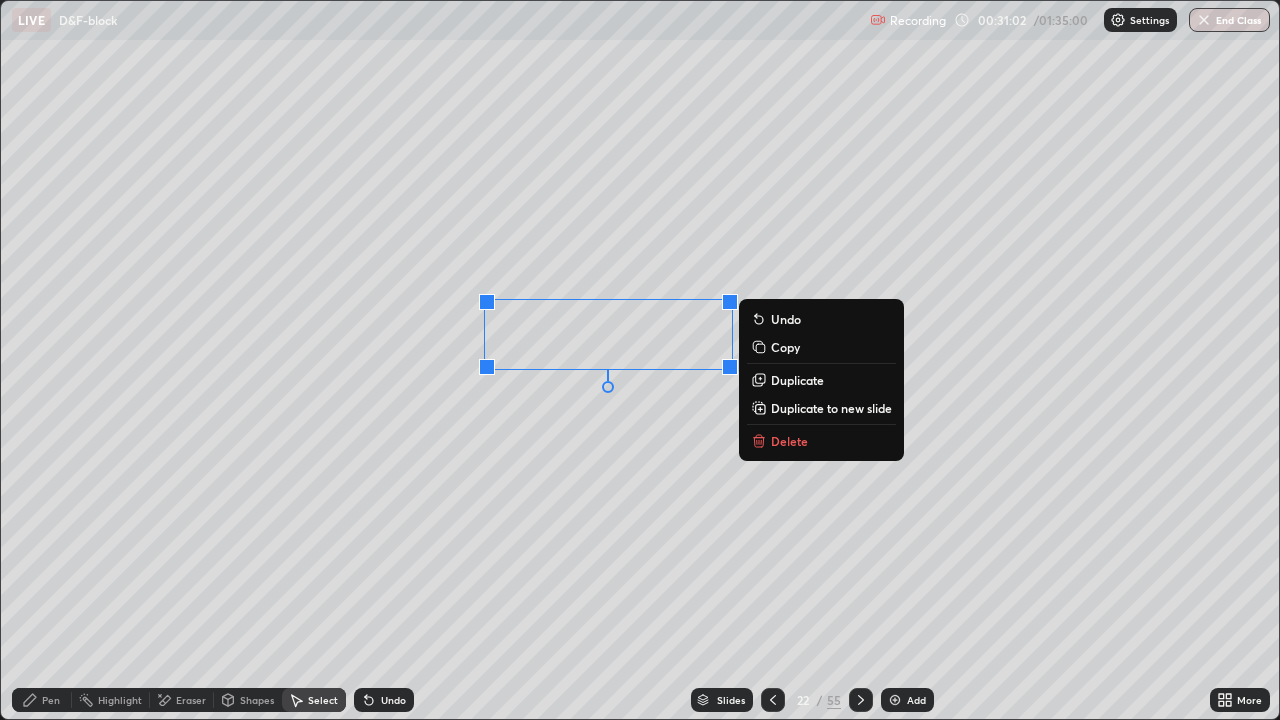 click on "Delete" at bounding box center [789, 441] 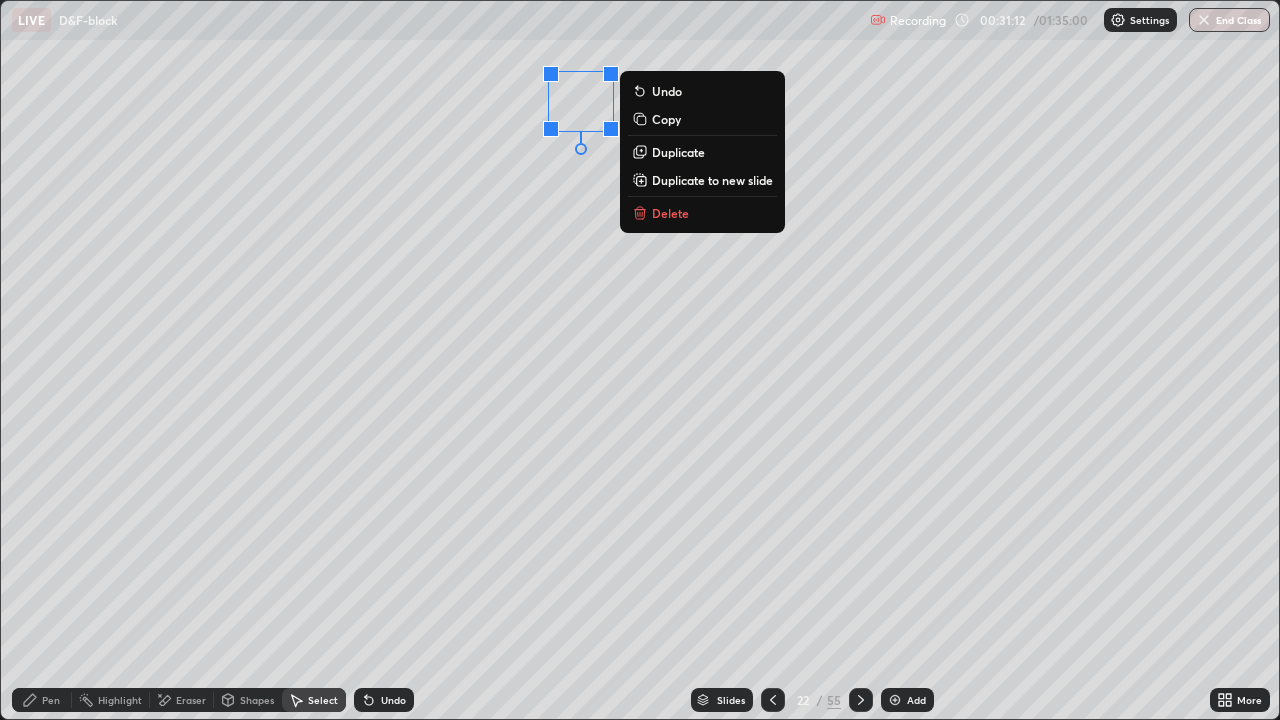 click at bounding box center [861, 700] 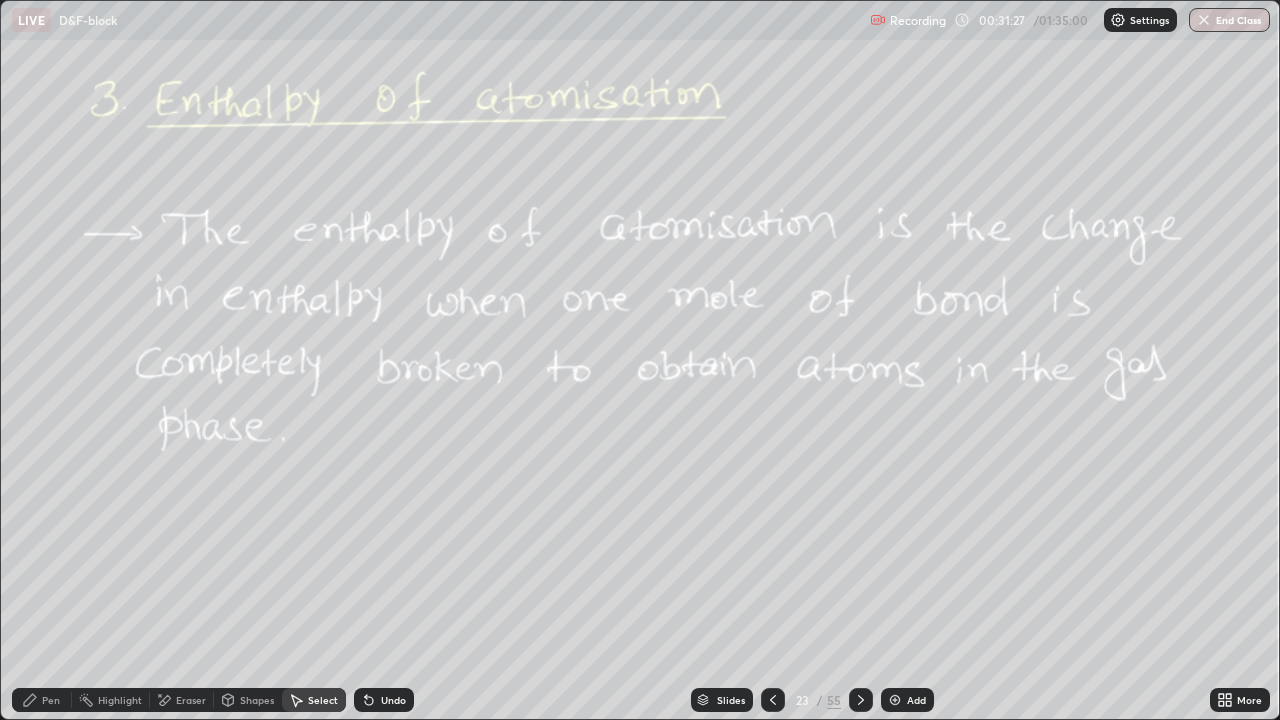 click 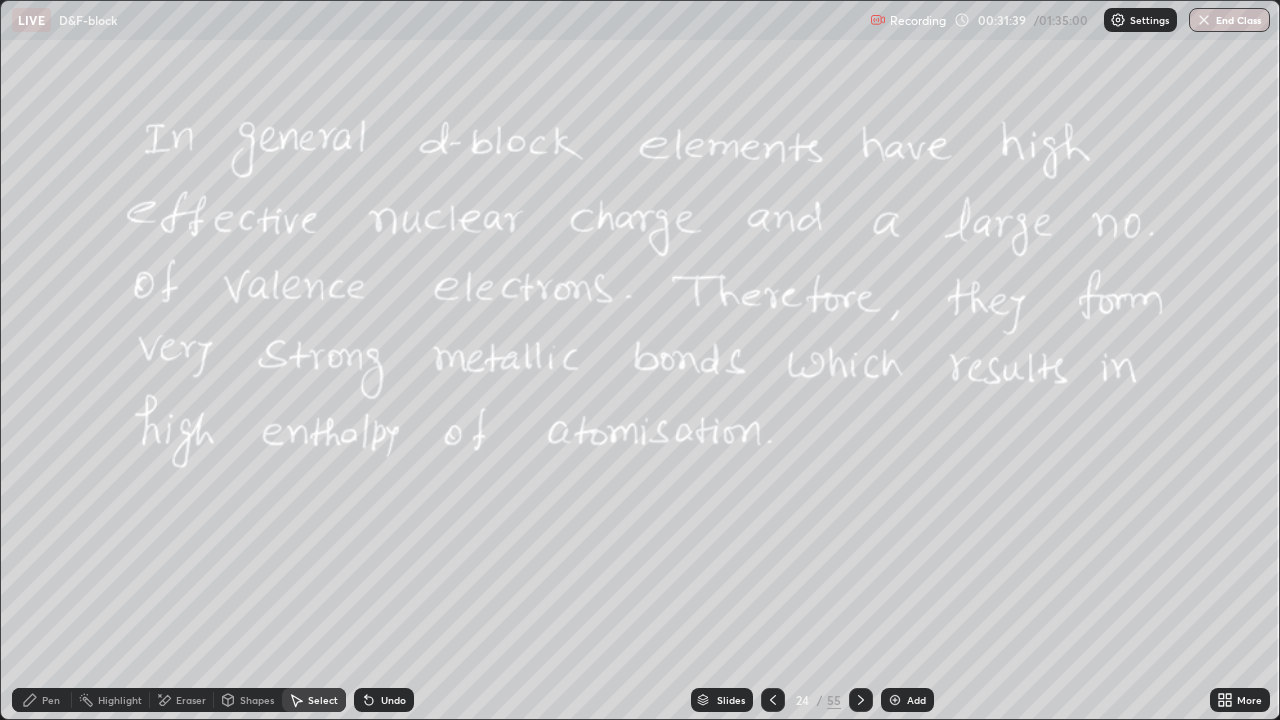 click 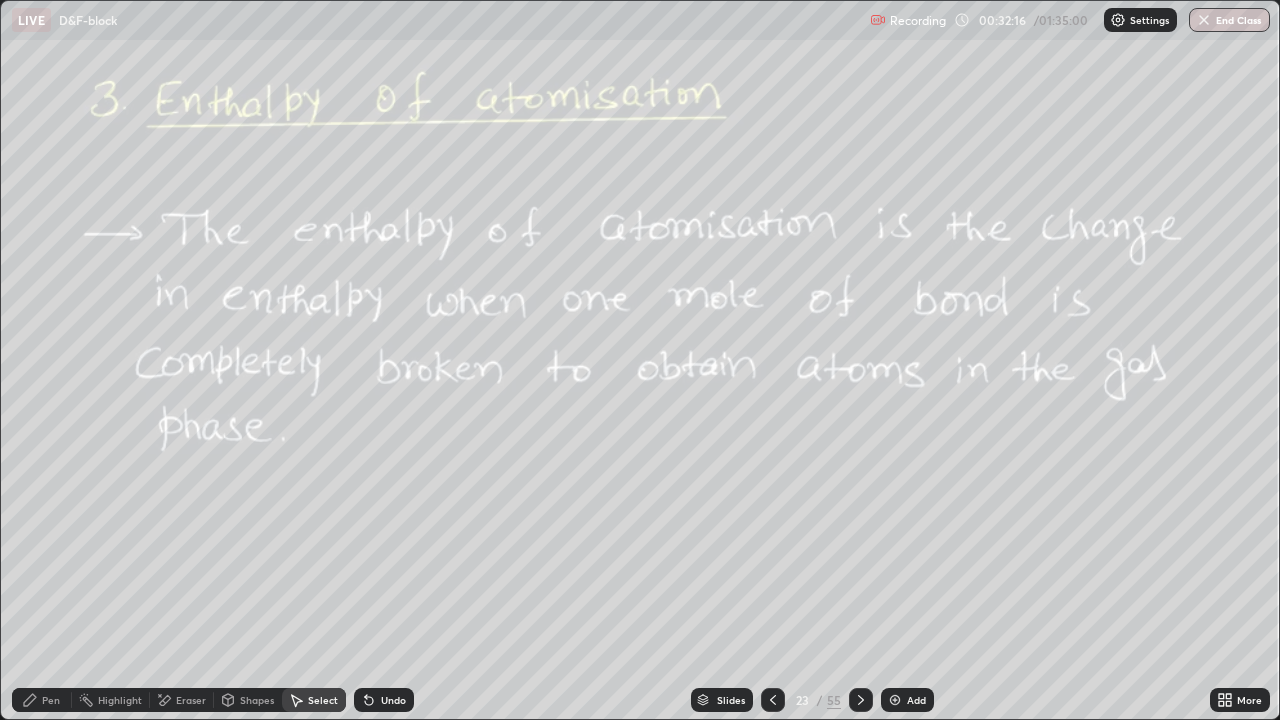 click 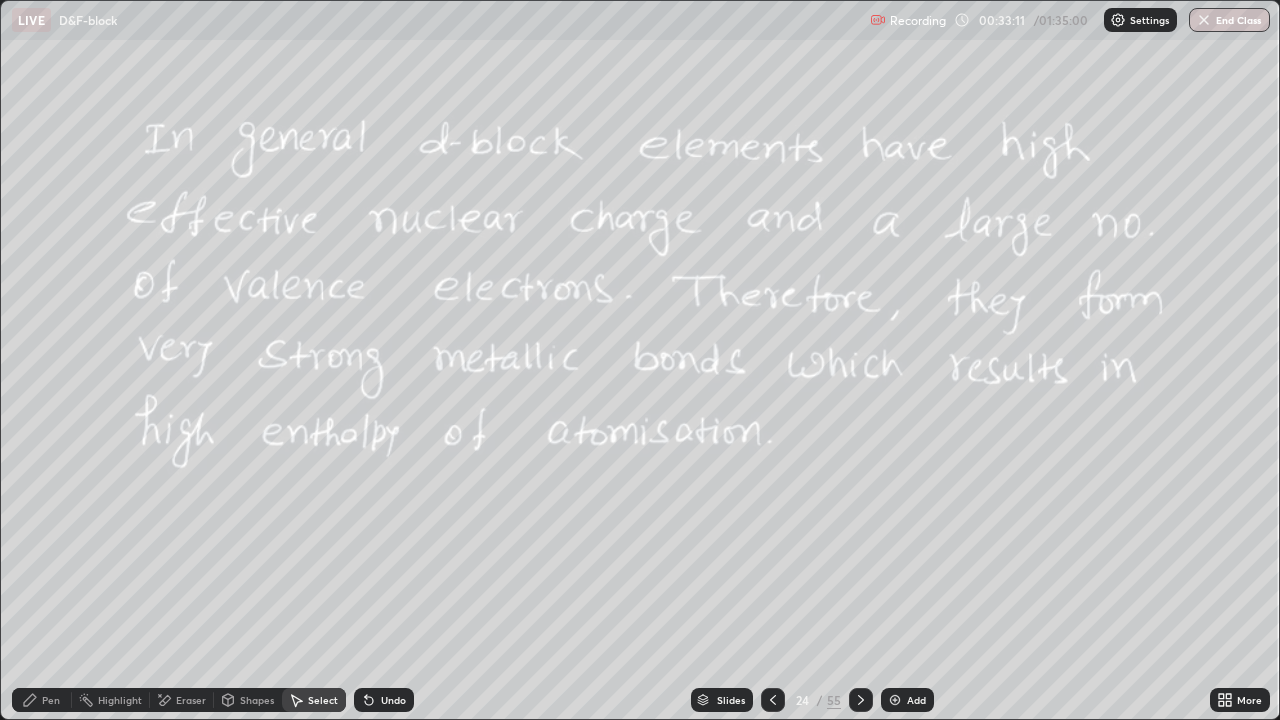 click 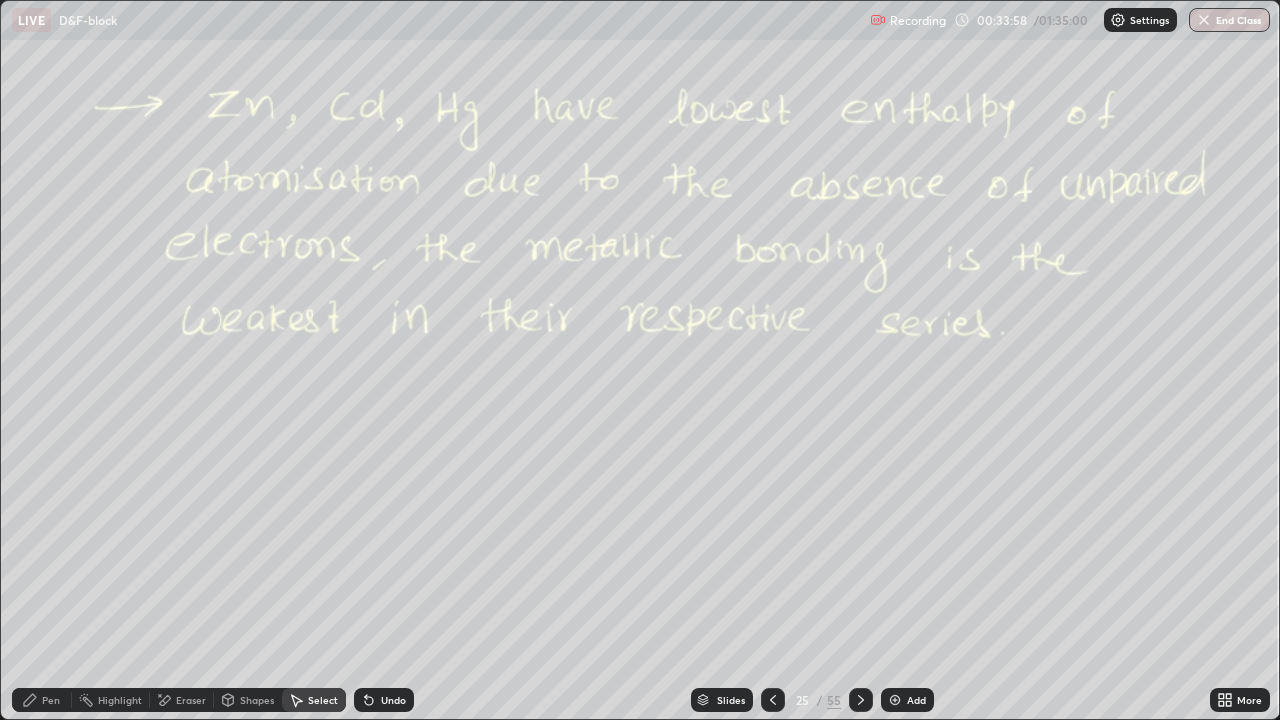 click 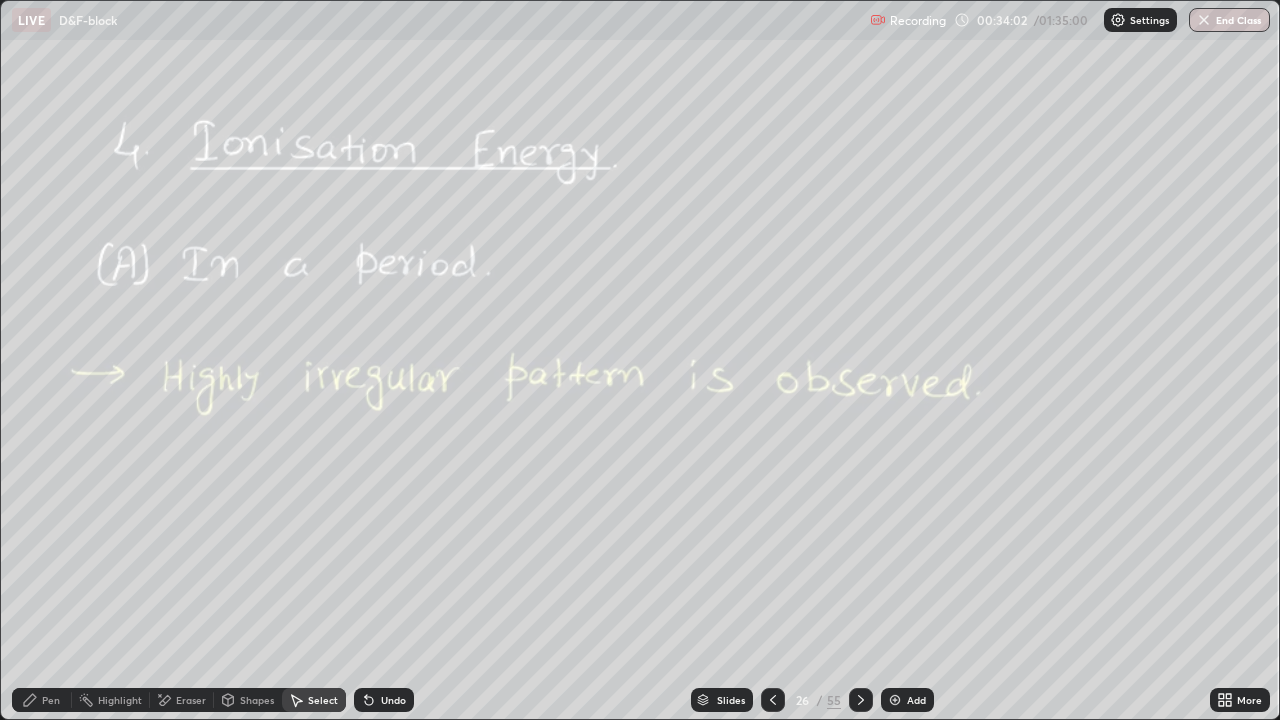 click 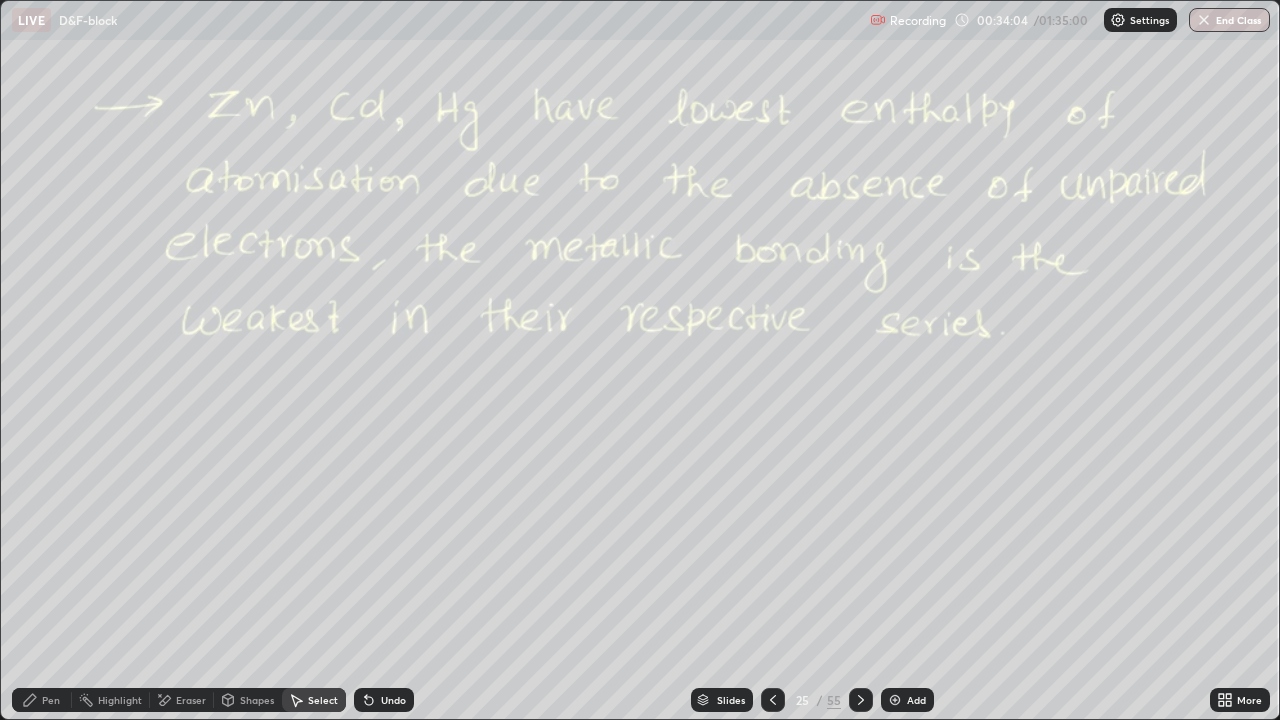 click at bounding box center [895, 700] 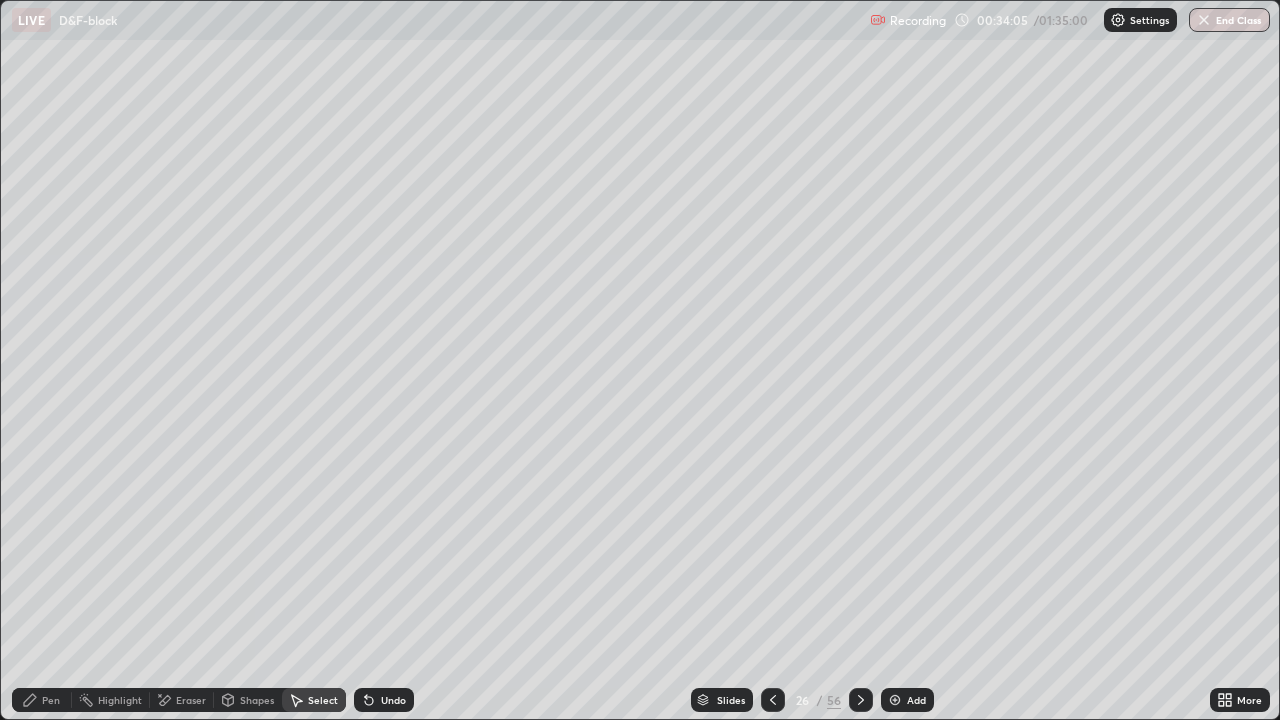 click on "Pen" at bounding box center (42, 700) 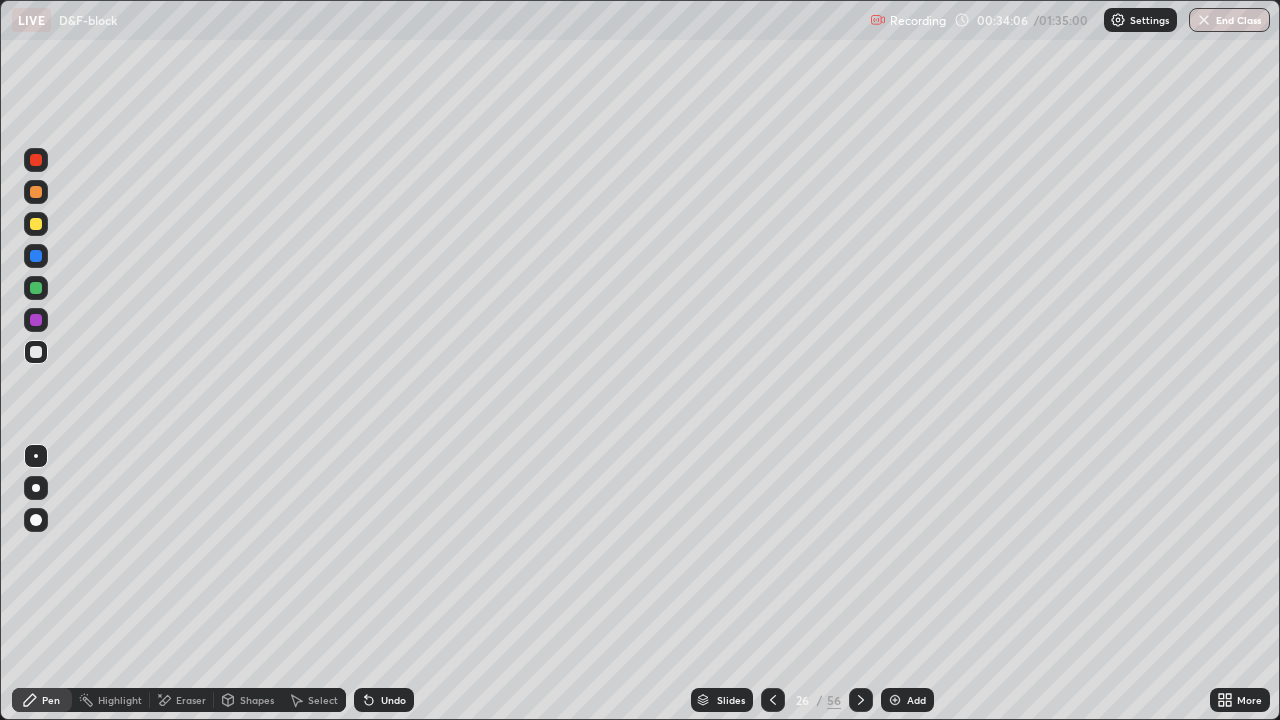click at bounding box center (36, 192) 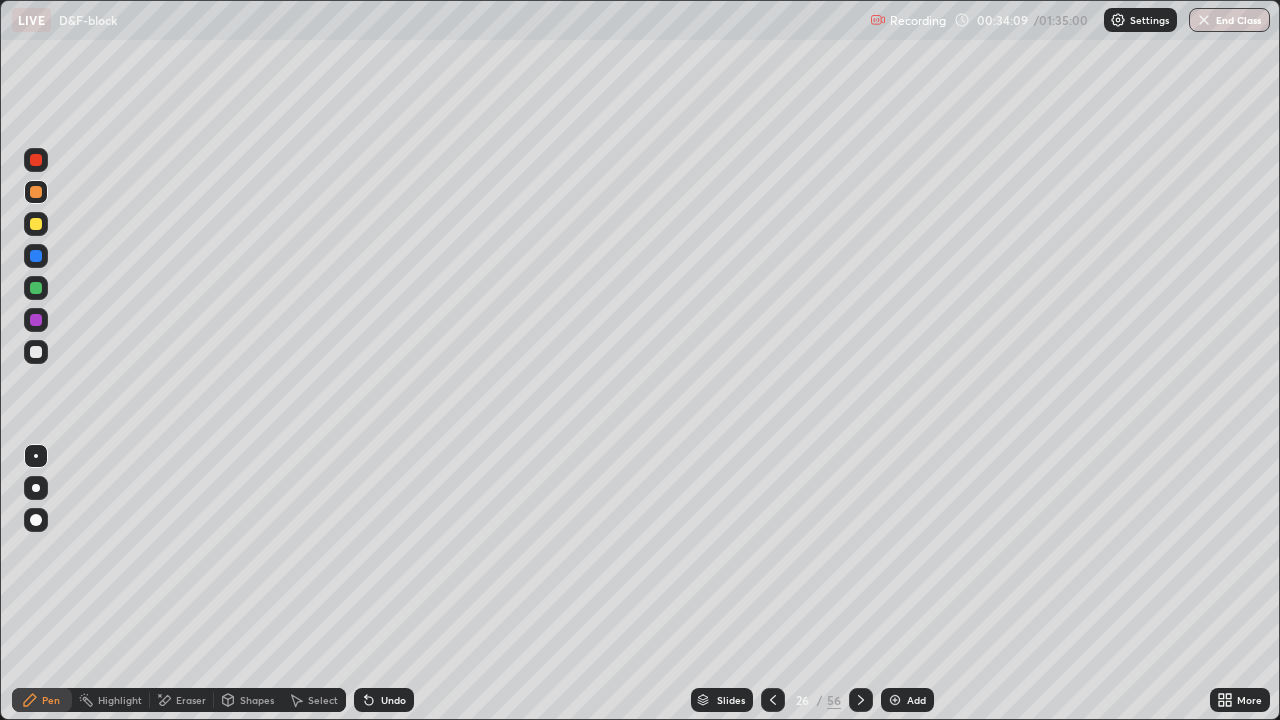 click on "More" at bounding box center (1240, 700) 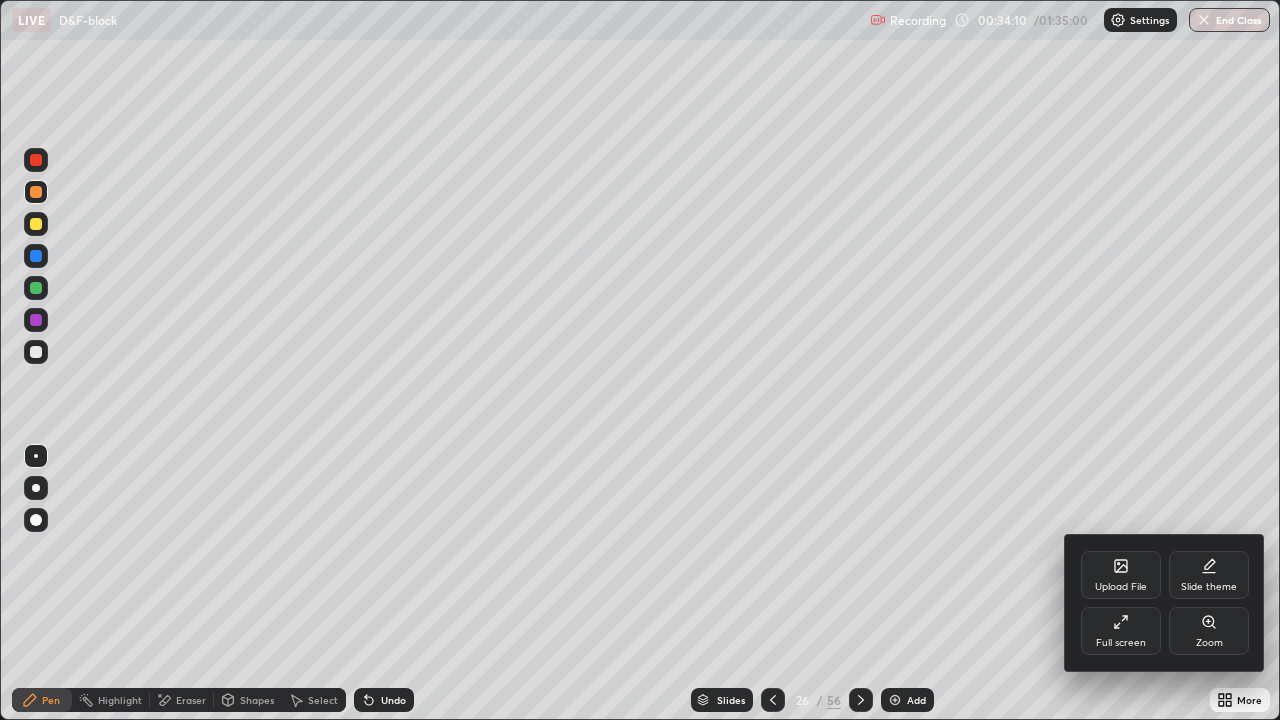 click 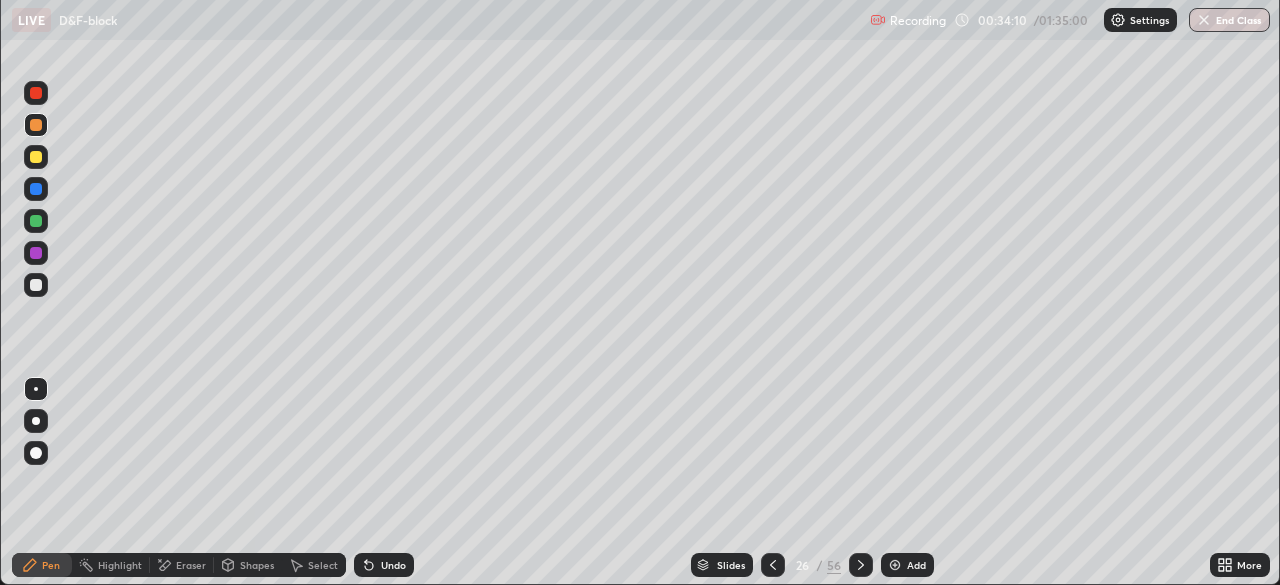scroll, scrollTop: 585, scrollLeft: 1280, axis: both 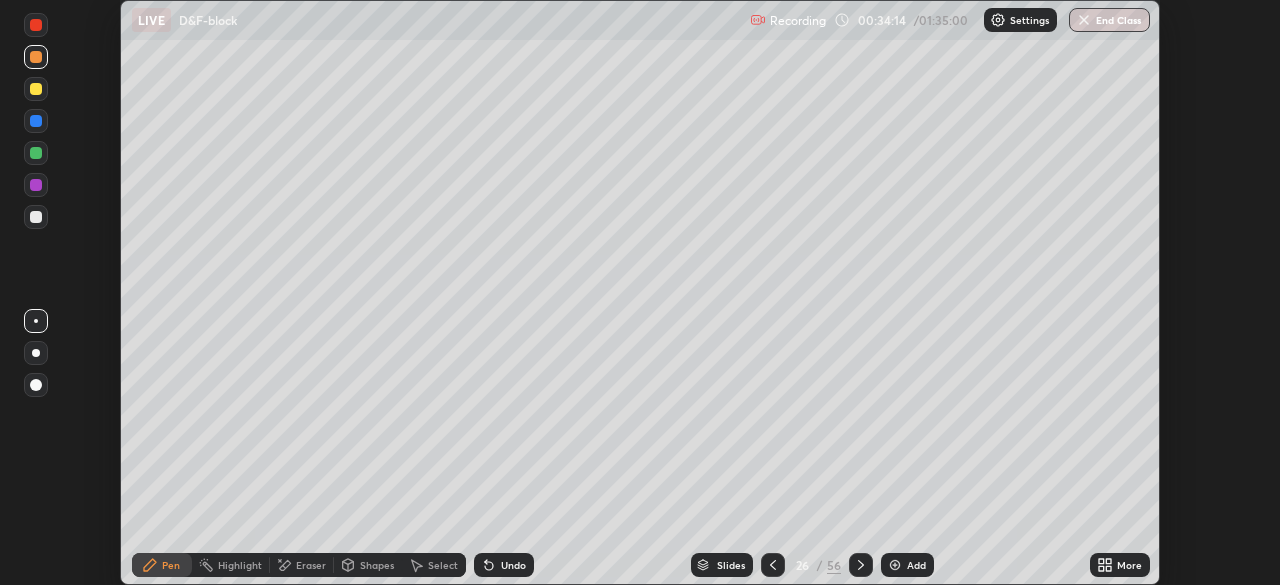 click 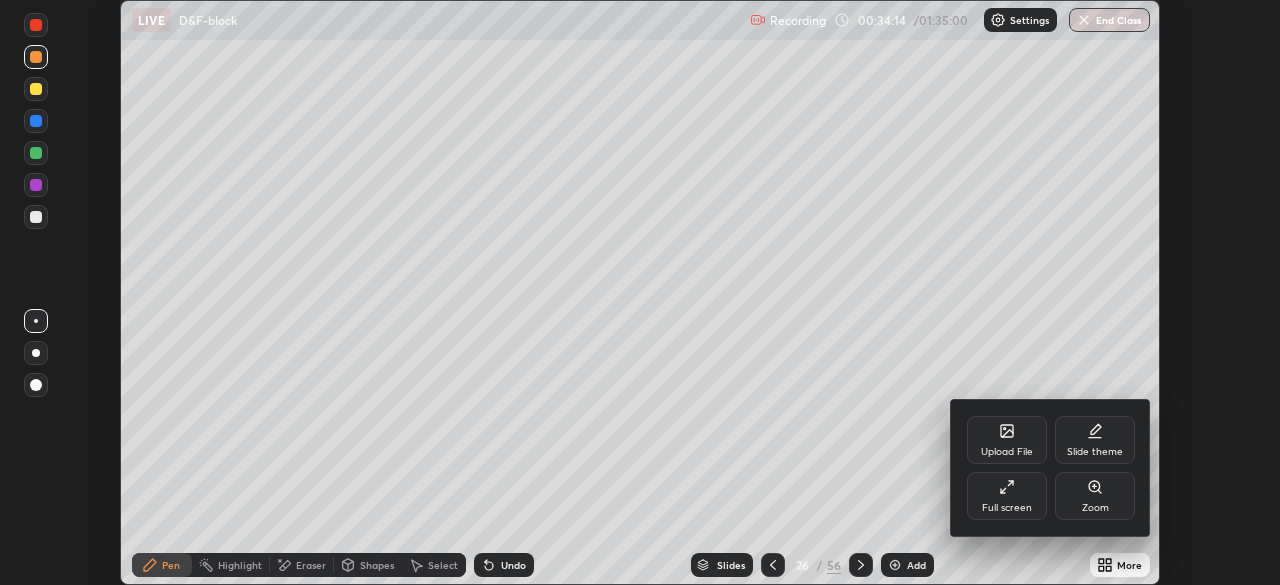 click on "Full screen" at bounding box center [1007, 496] 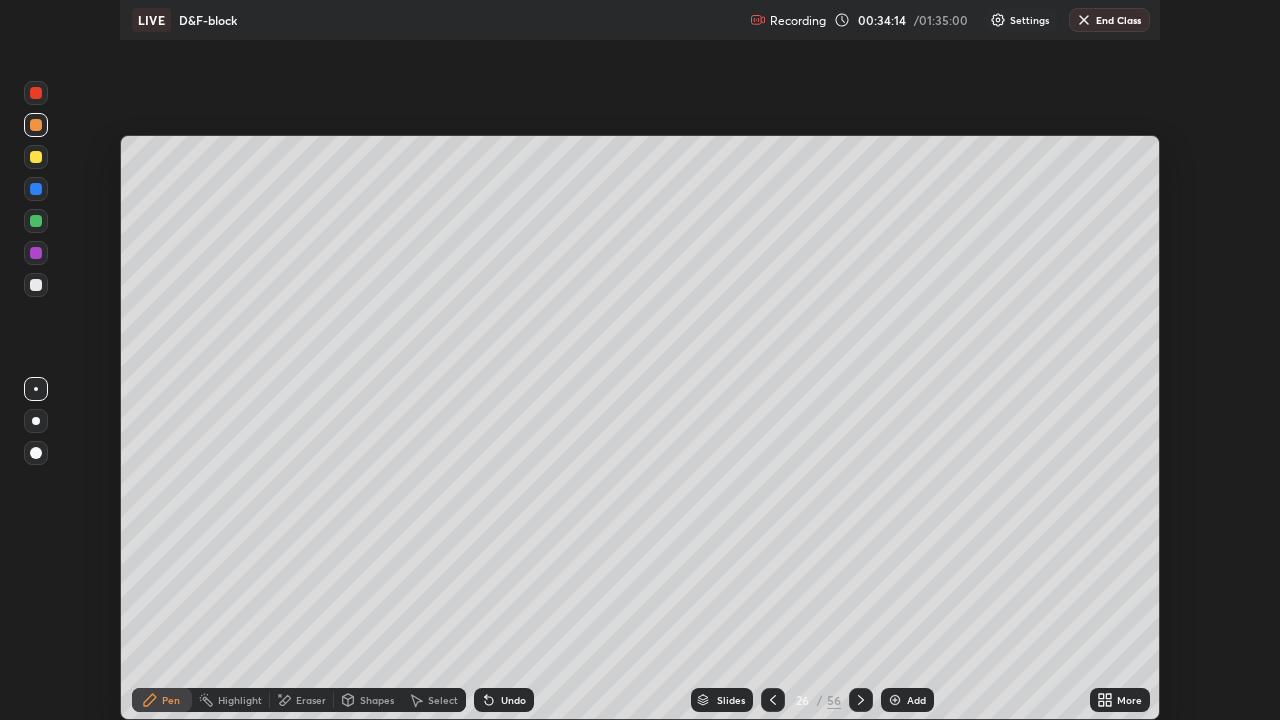 scroll, scrollTop: 99280, scrollLeft: 98720, axis: both 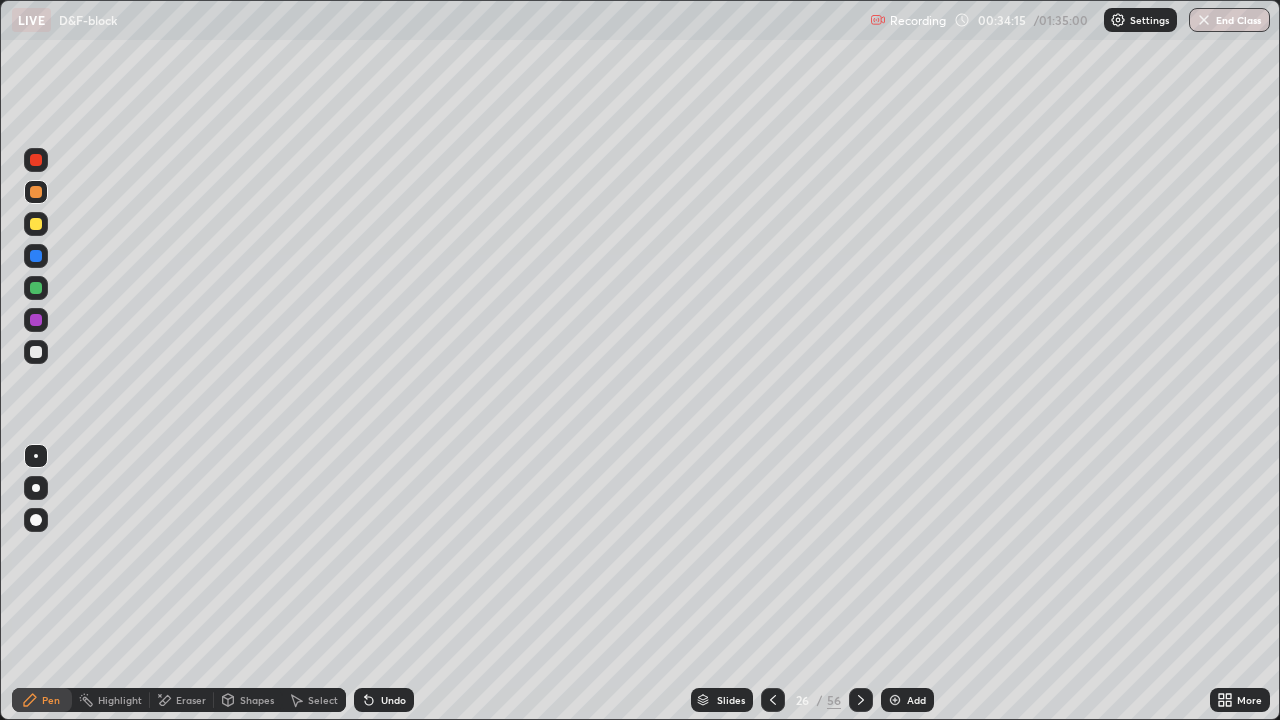 click at bounding box center (861, 700) 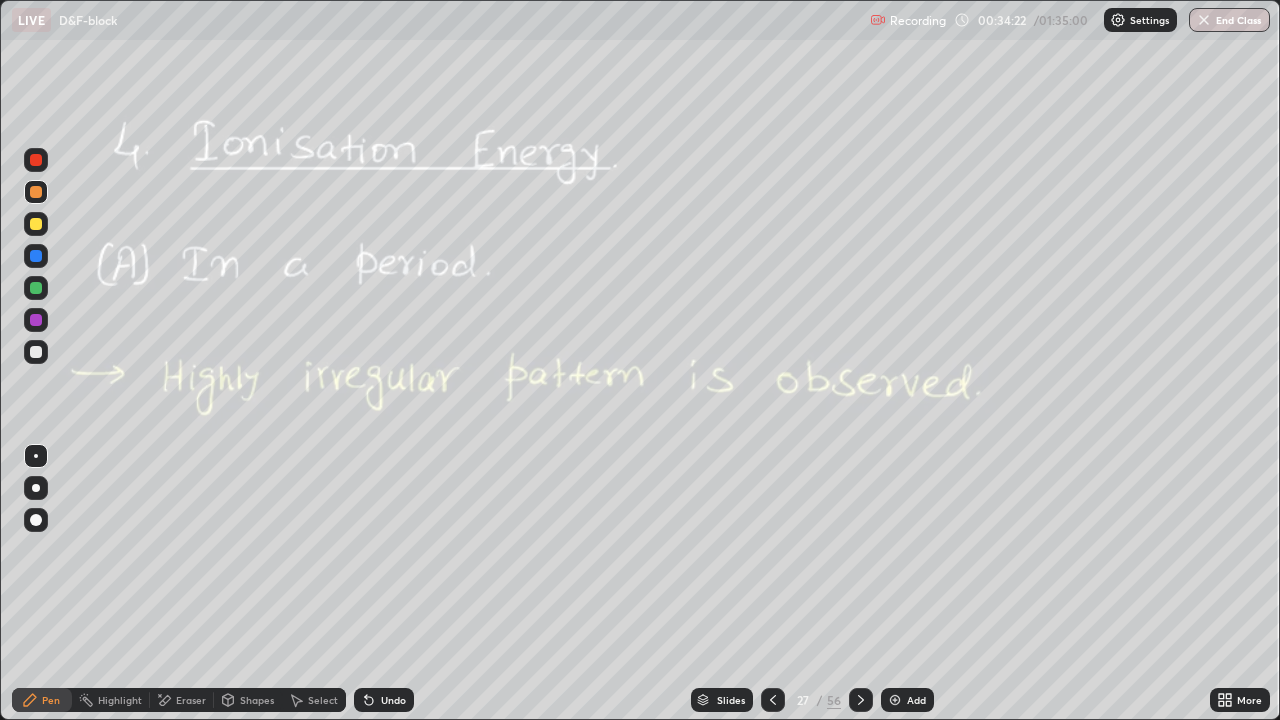 click at bounding box center (36, 288) 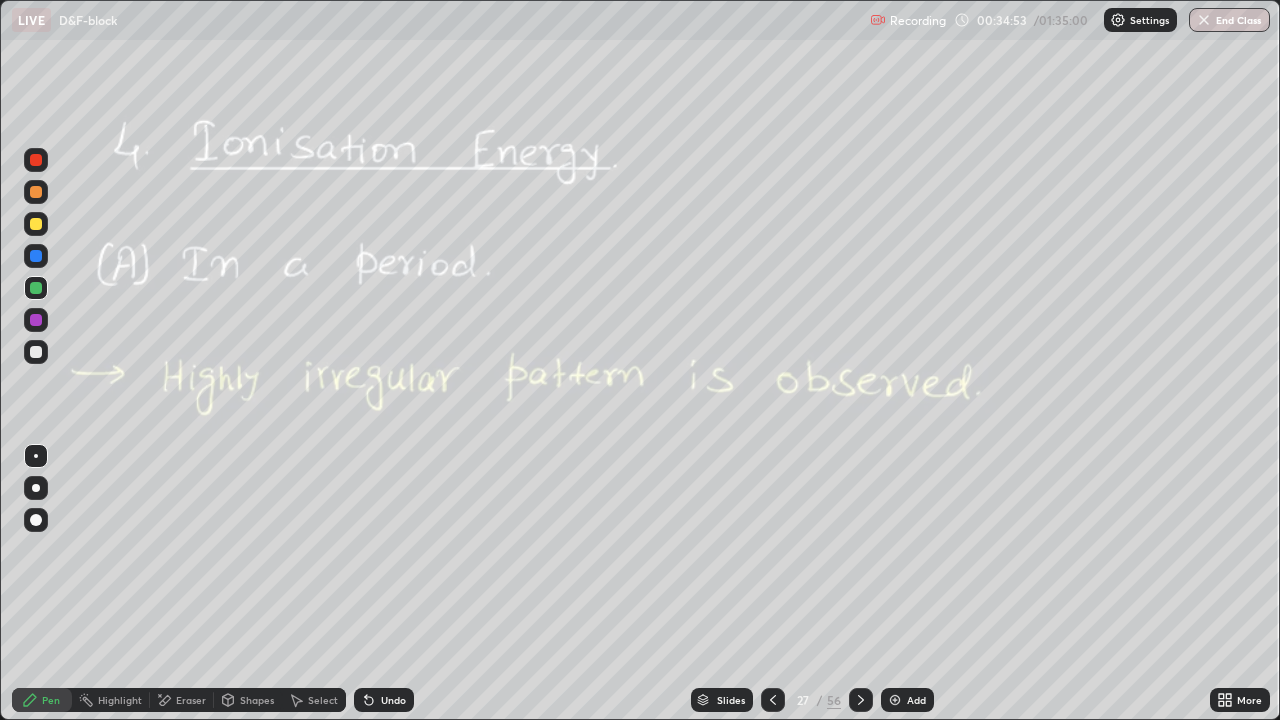click 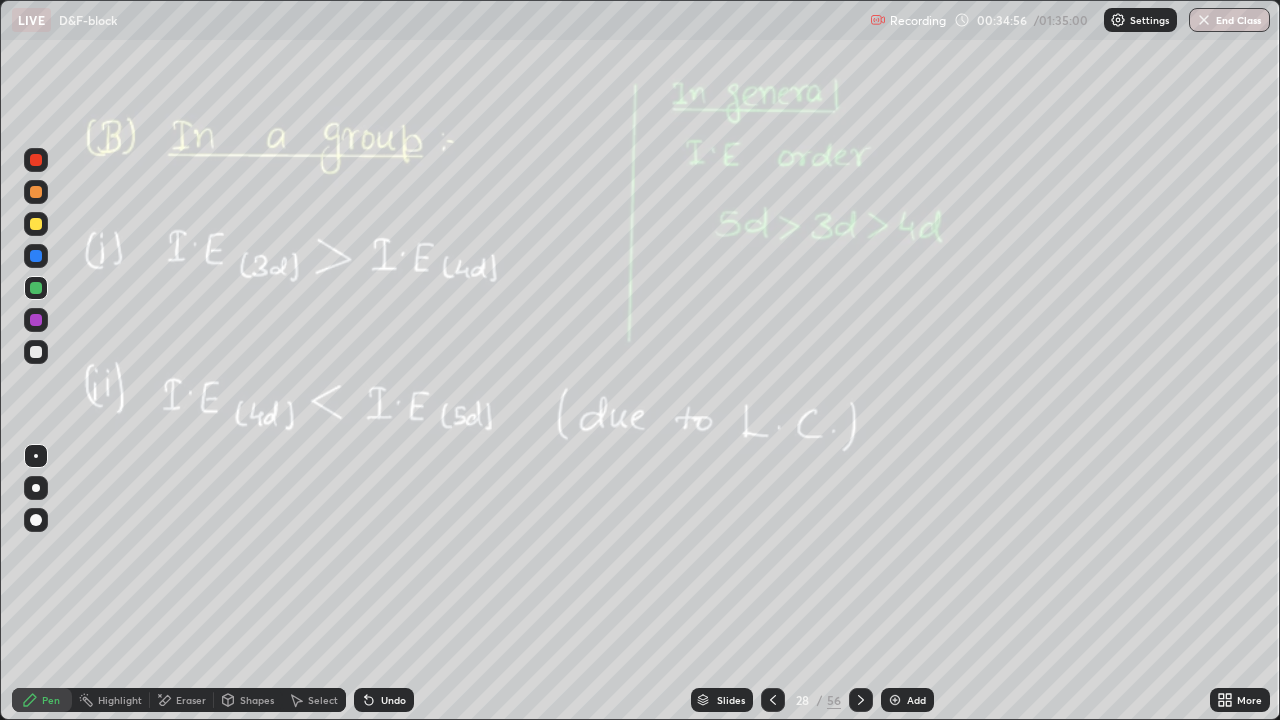 click 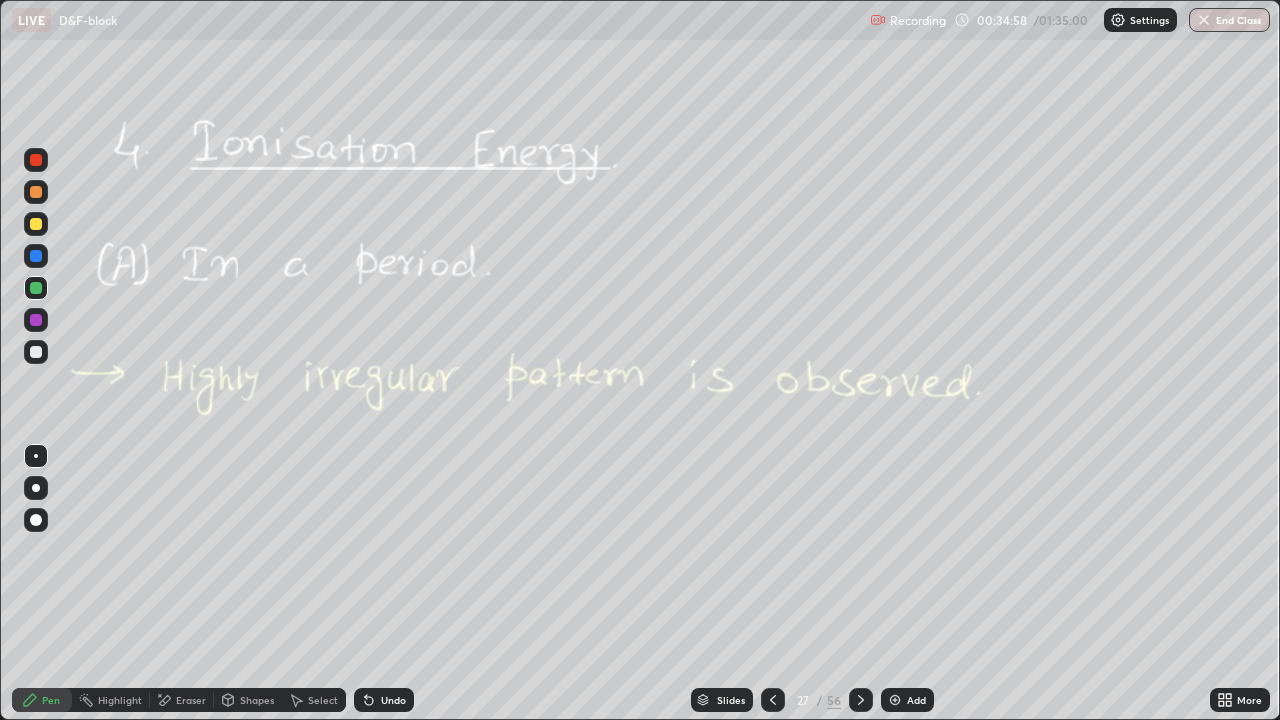 click at bounding box center (895, 700) 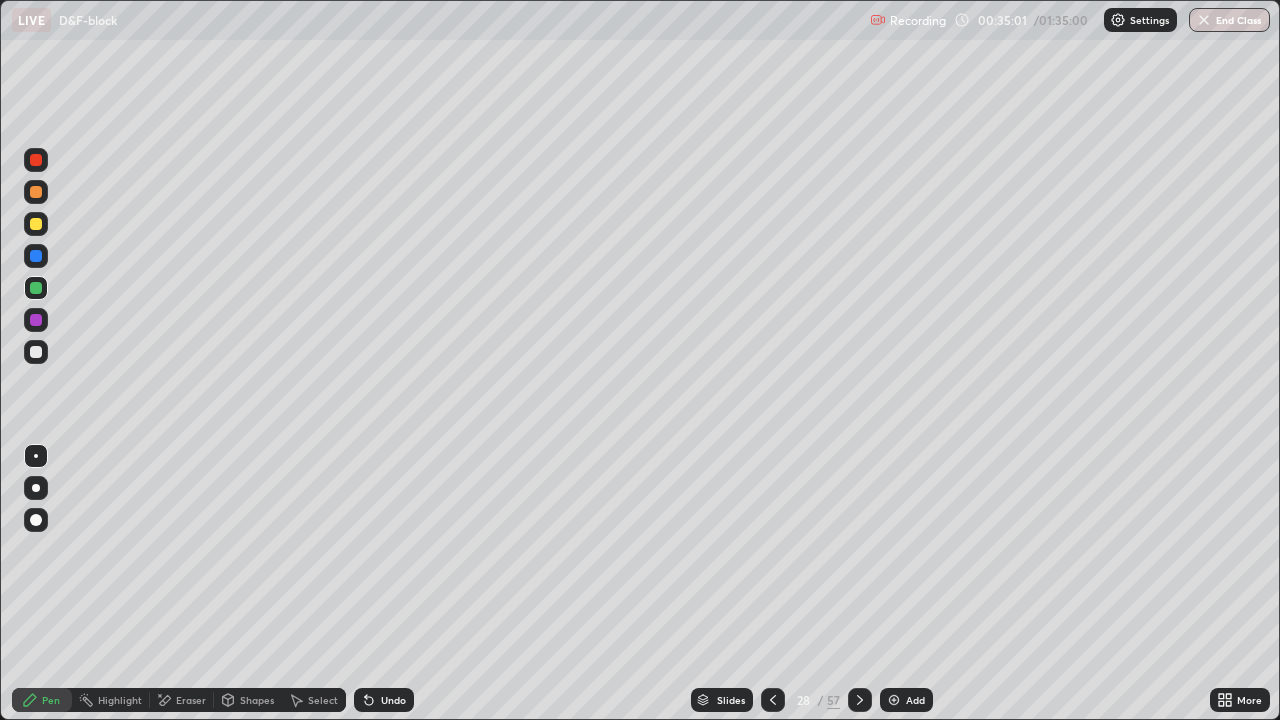 click at bounding box center [36, 224] 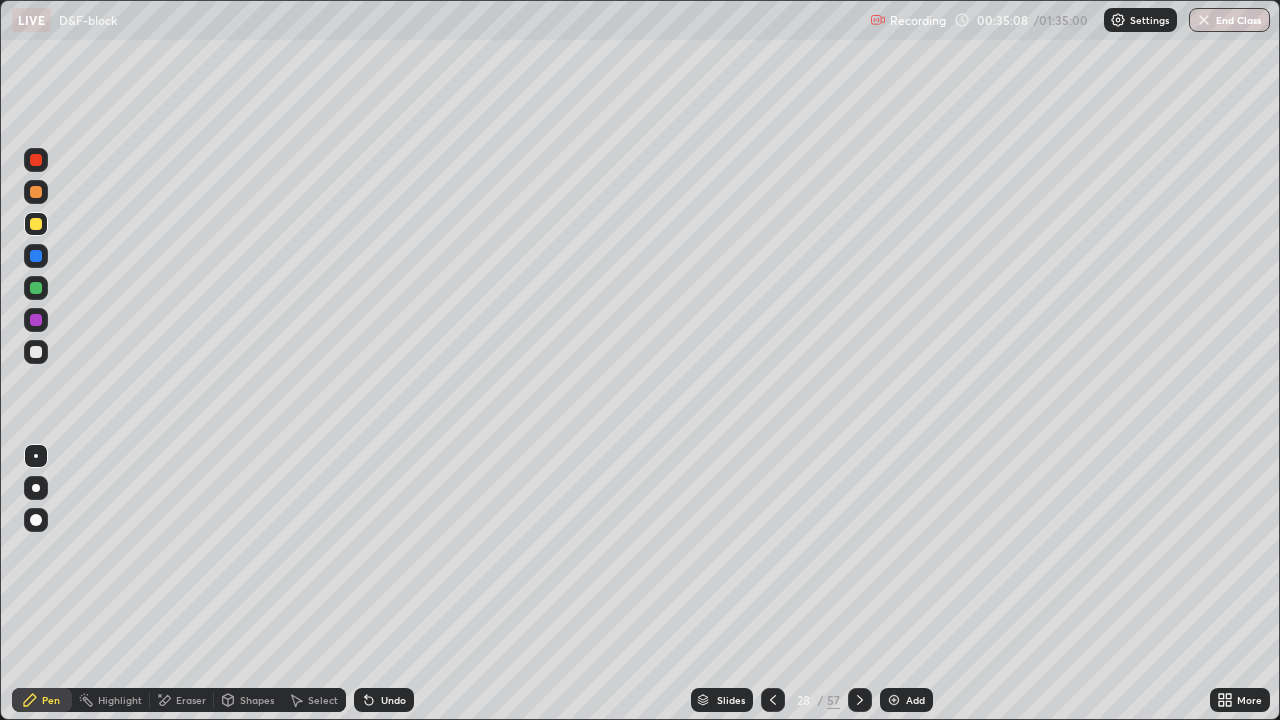 click at bounding box center (860, 700) 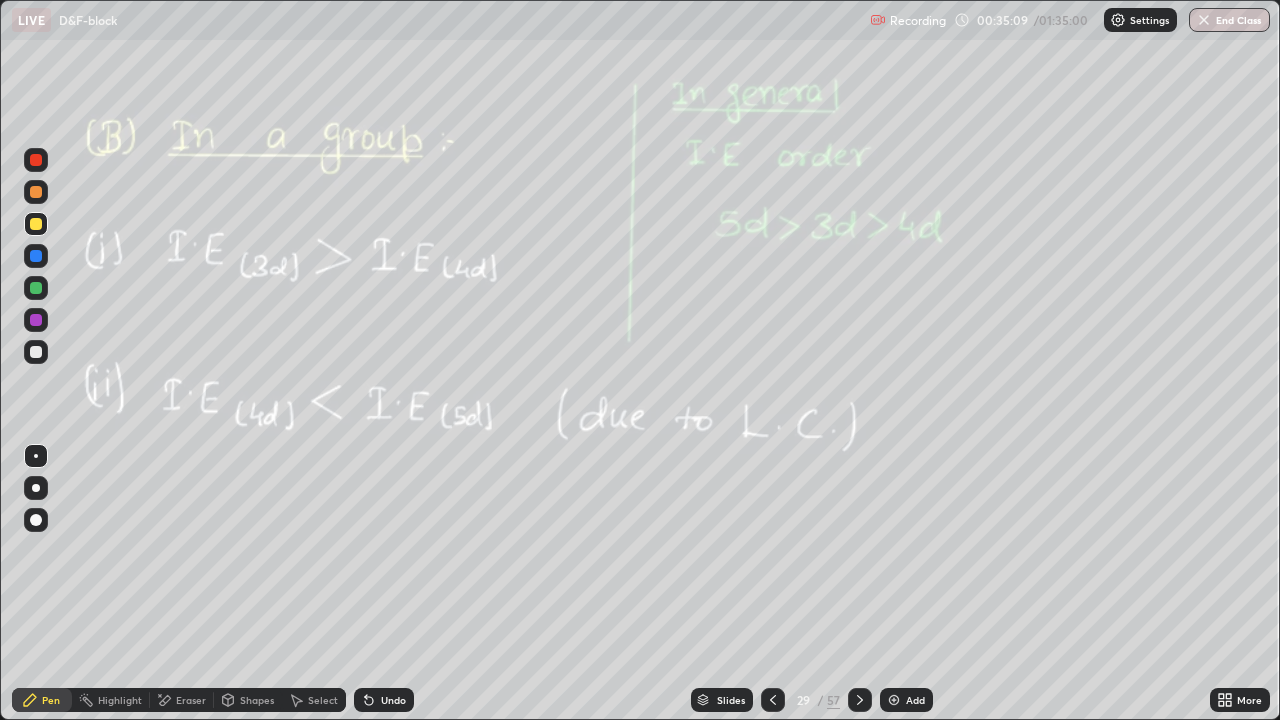 click 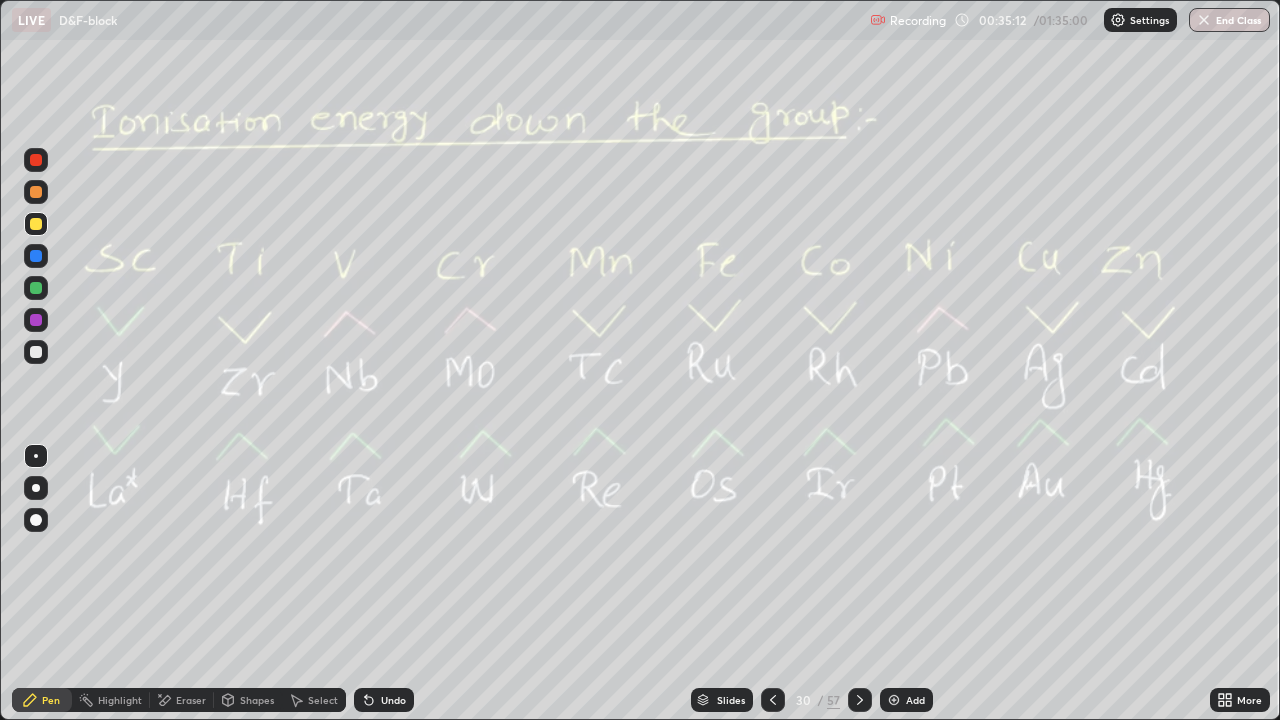 click 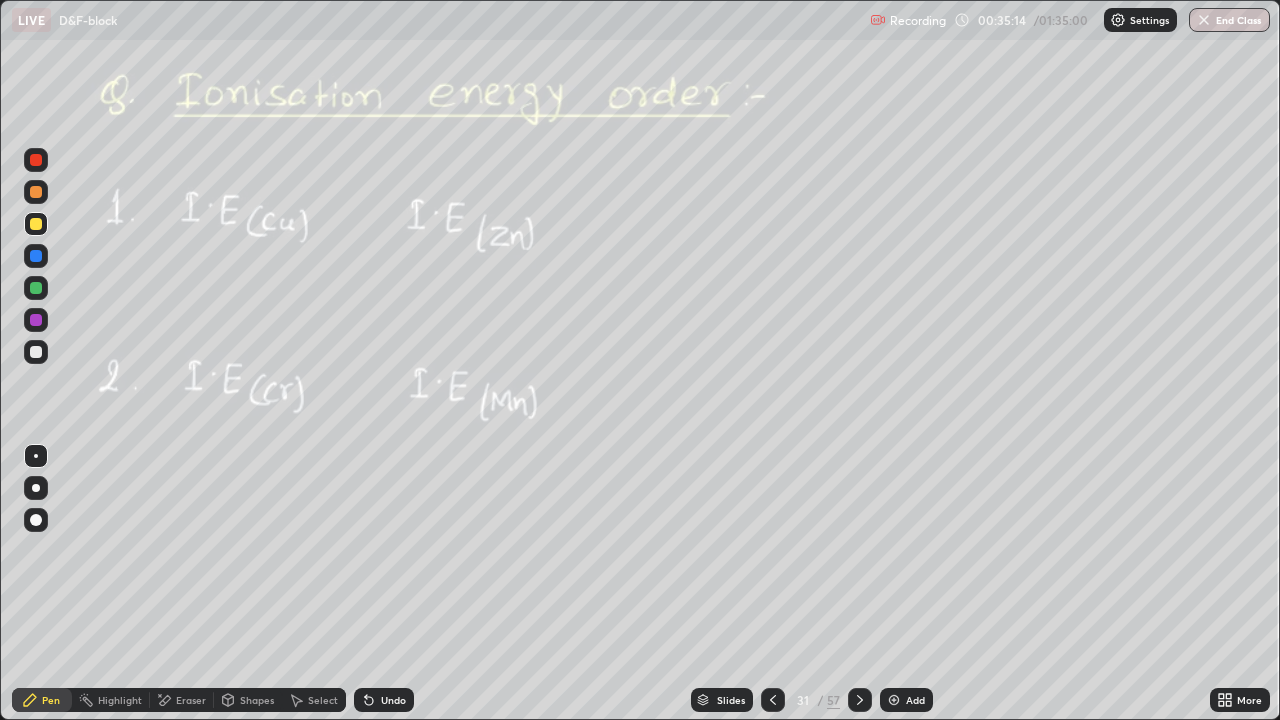 click on "Slides" at bounding box center (722, 700) 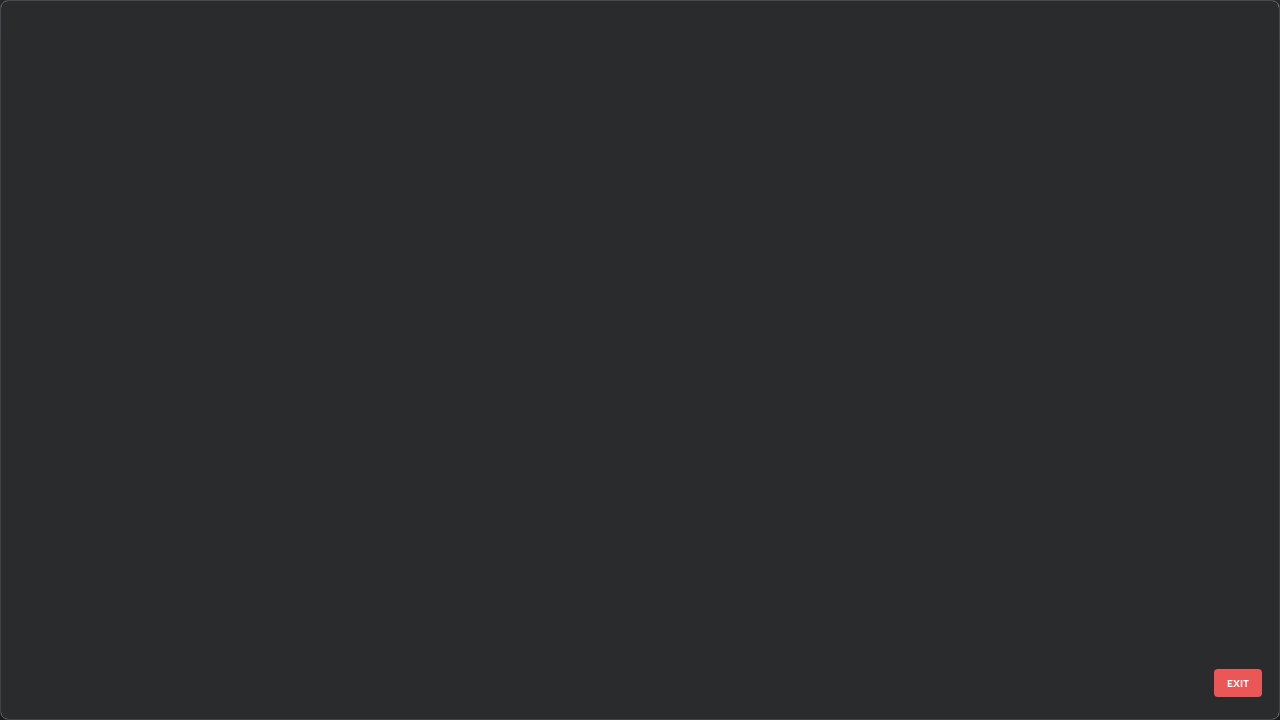 scroll, scrollTop: 1753, scrollLeft: 0, axis: vertical 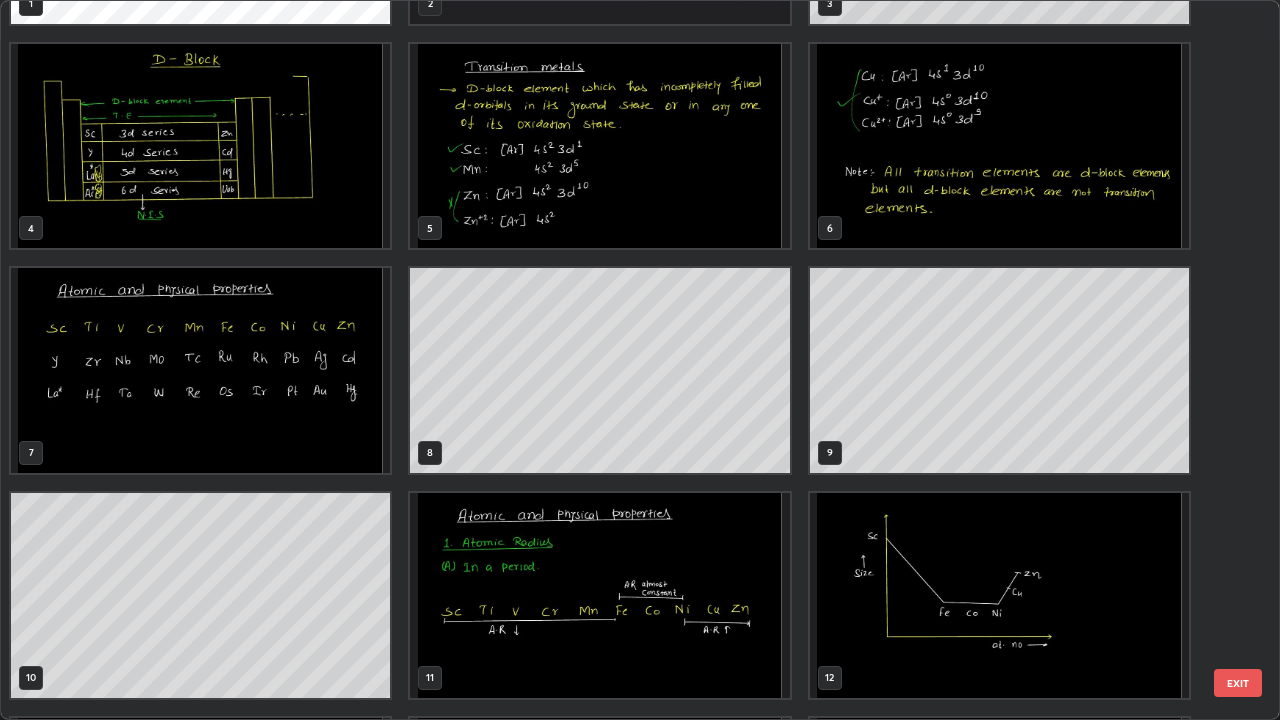 click at bounding box center [200, 370] 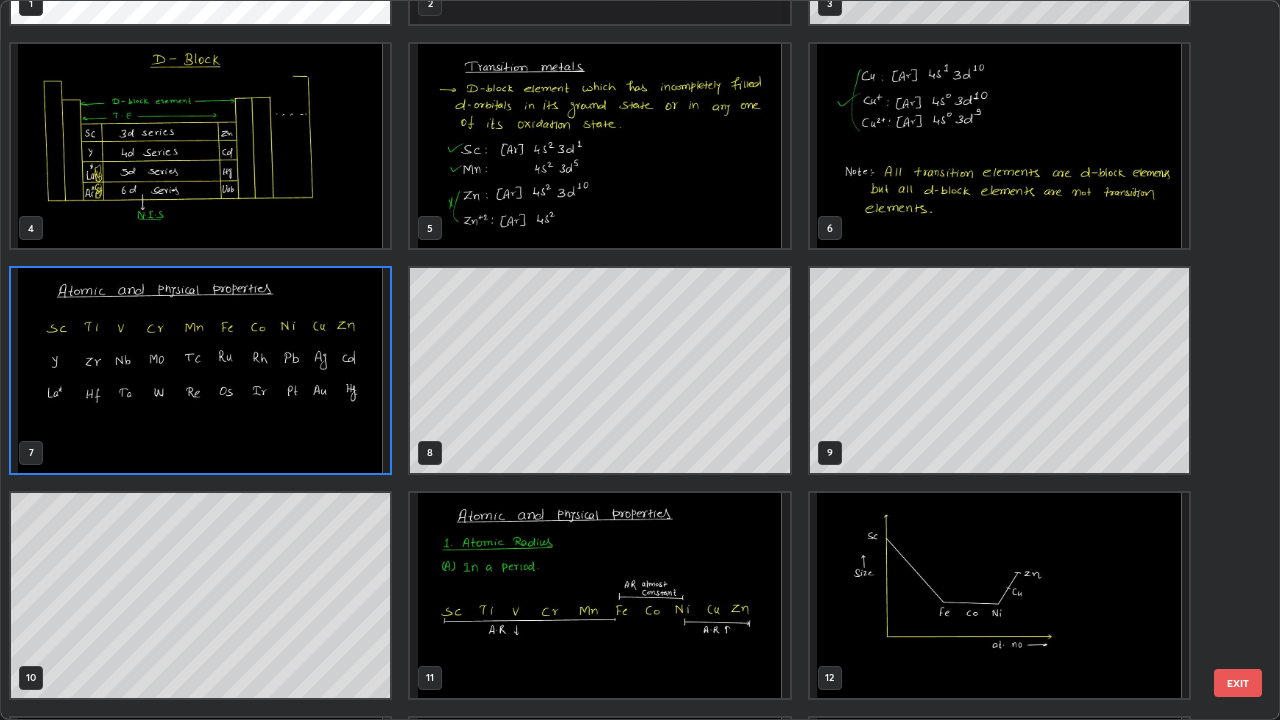 click at bounding box center [200, 370] 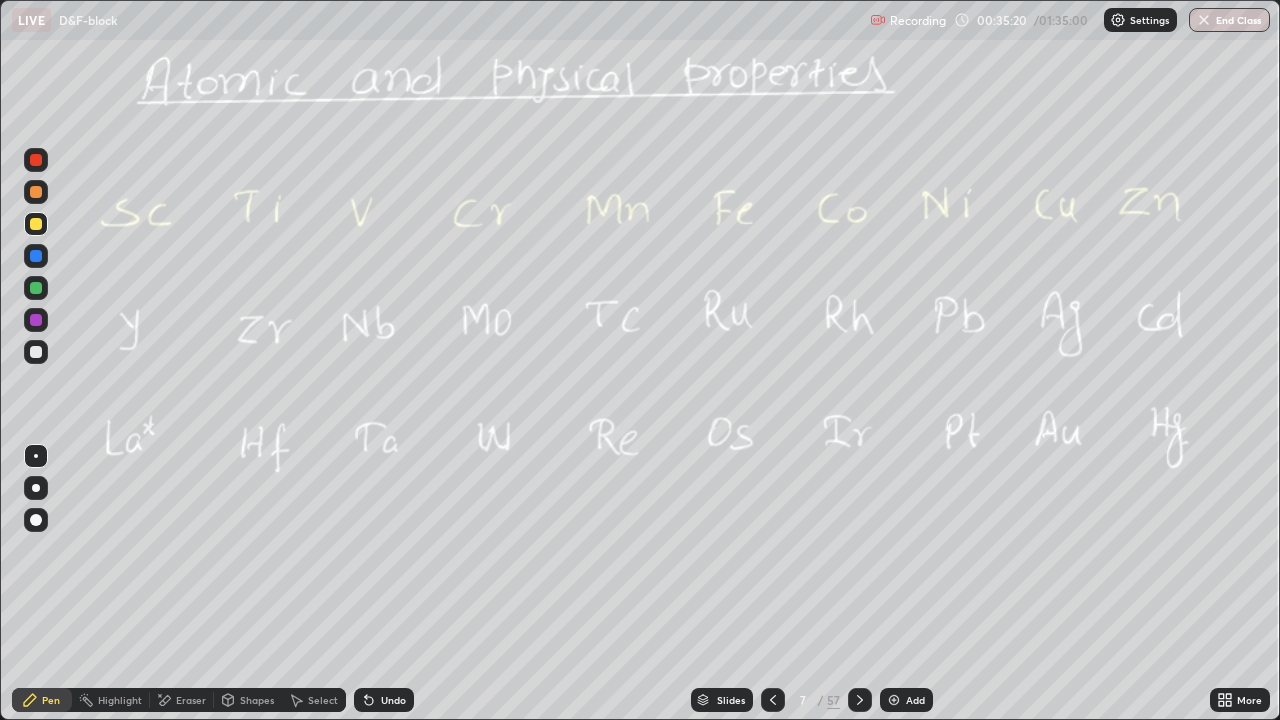 click on "Eraser" at bounding box center (182, 700) 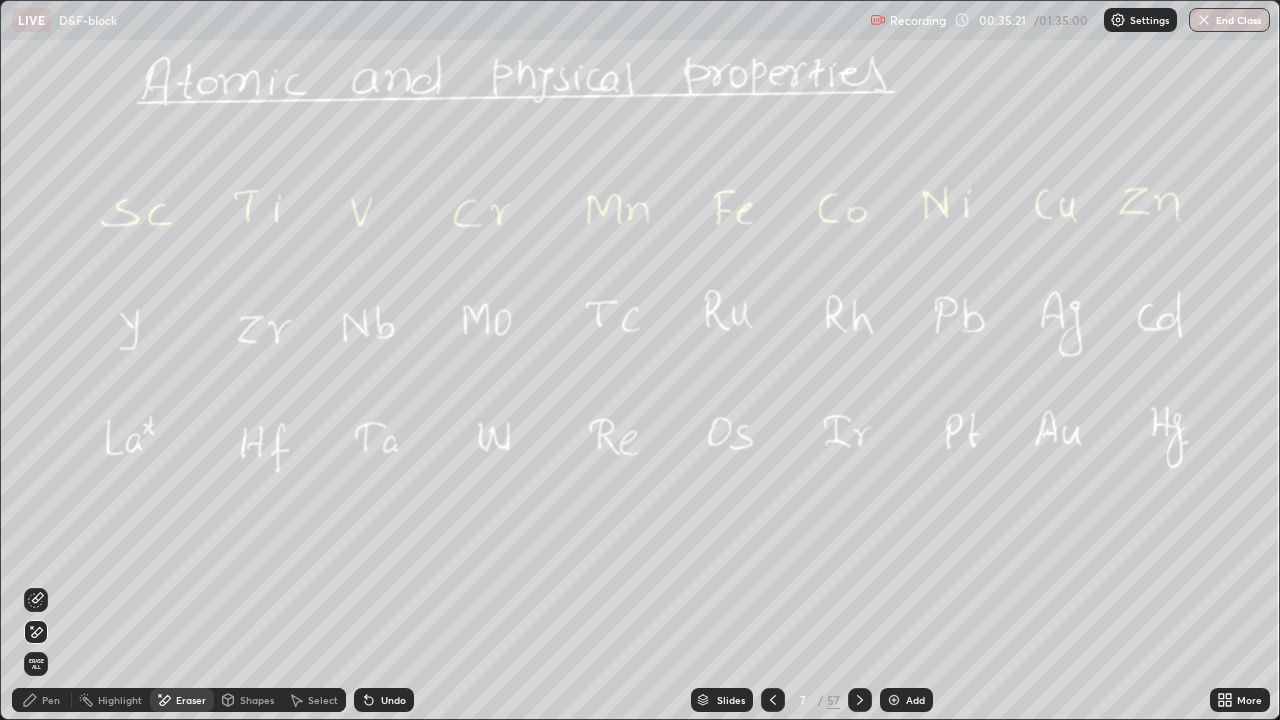 click on "Erase all" at bounding box center [36, 664] 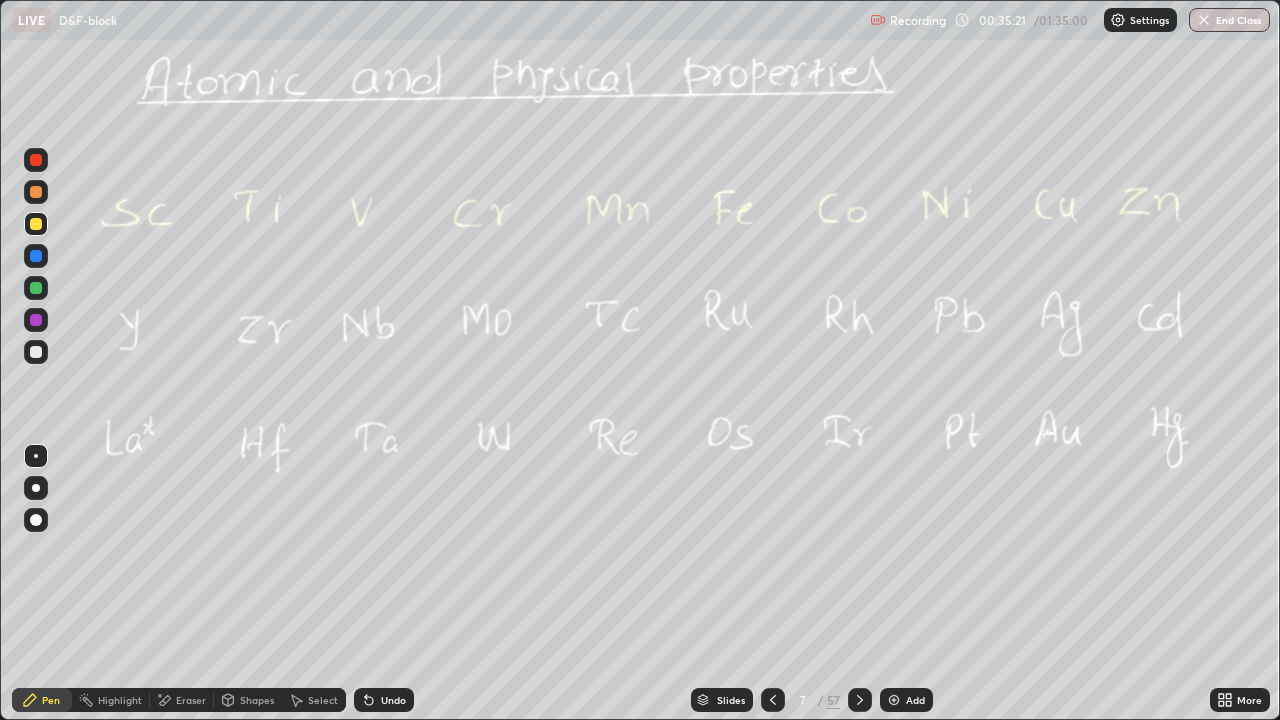 click on "Pen" at bounding box center (42, 700) 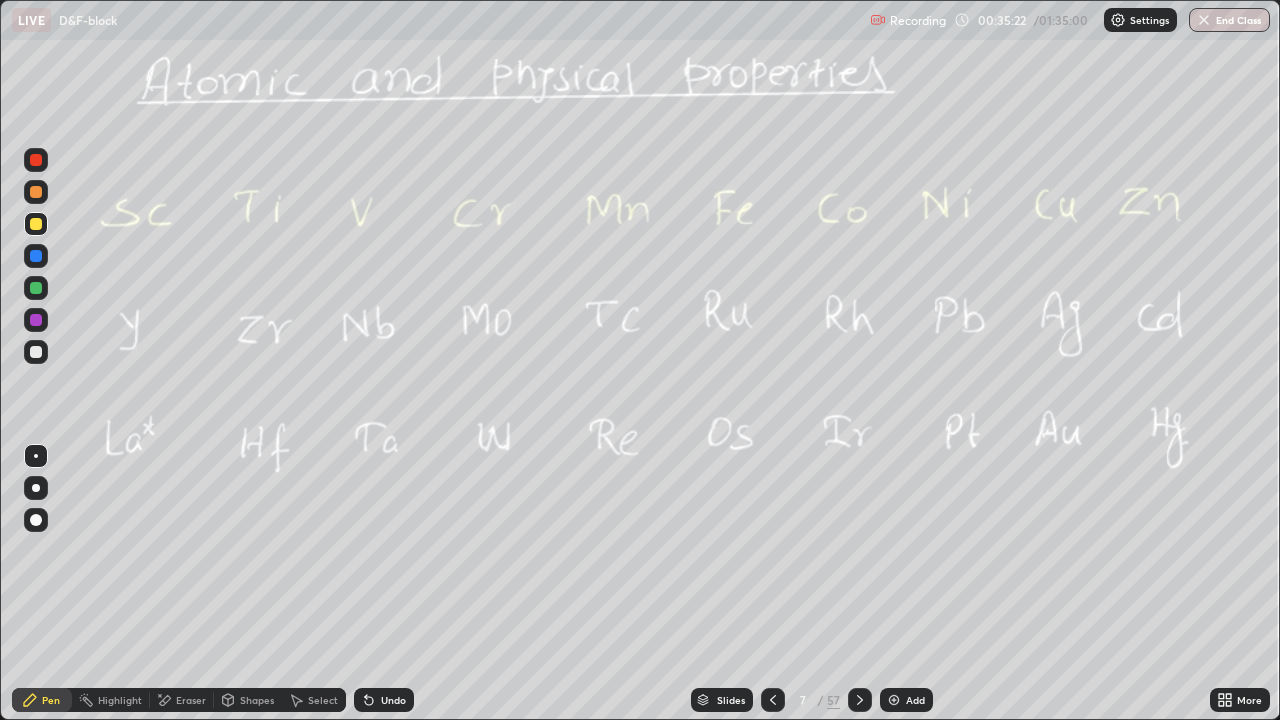 click at bounding box center [36, 352] 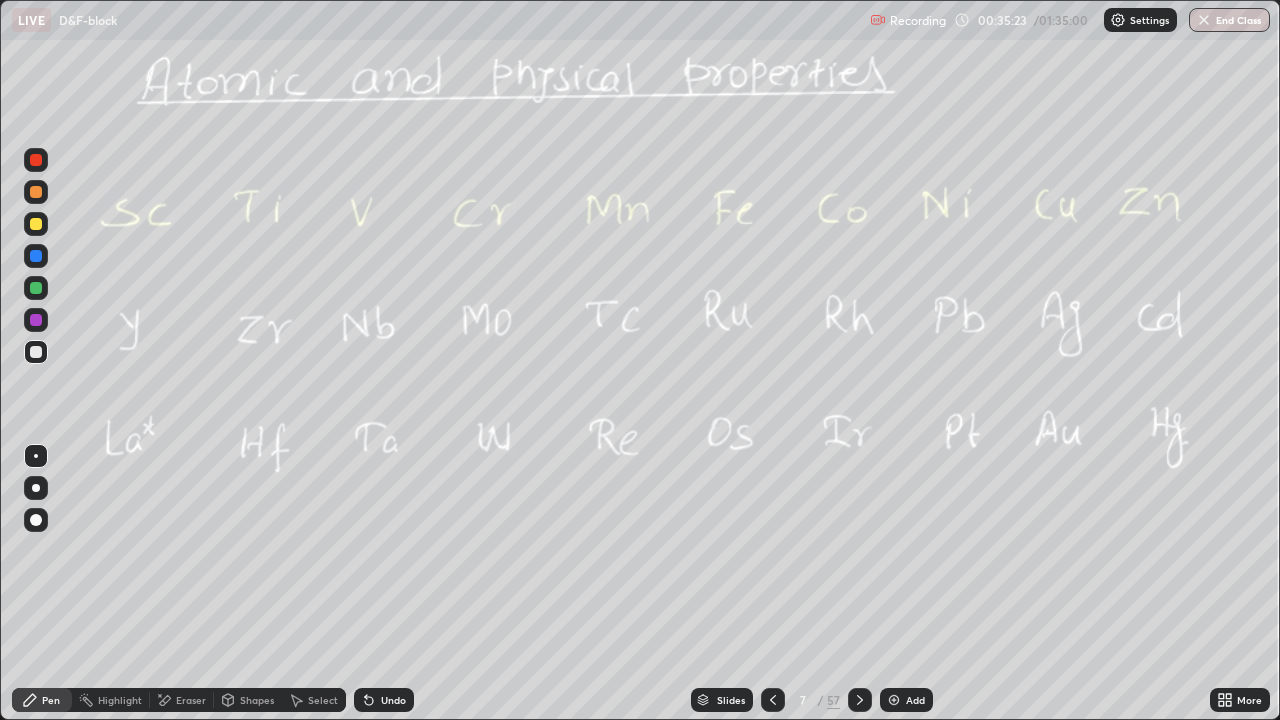 click at bounding box center (36, 192) 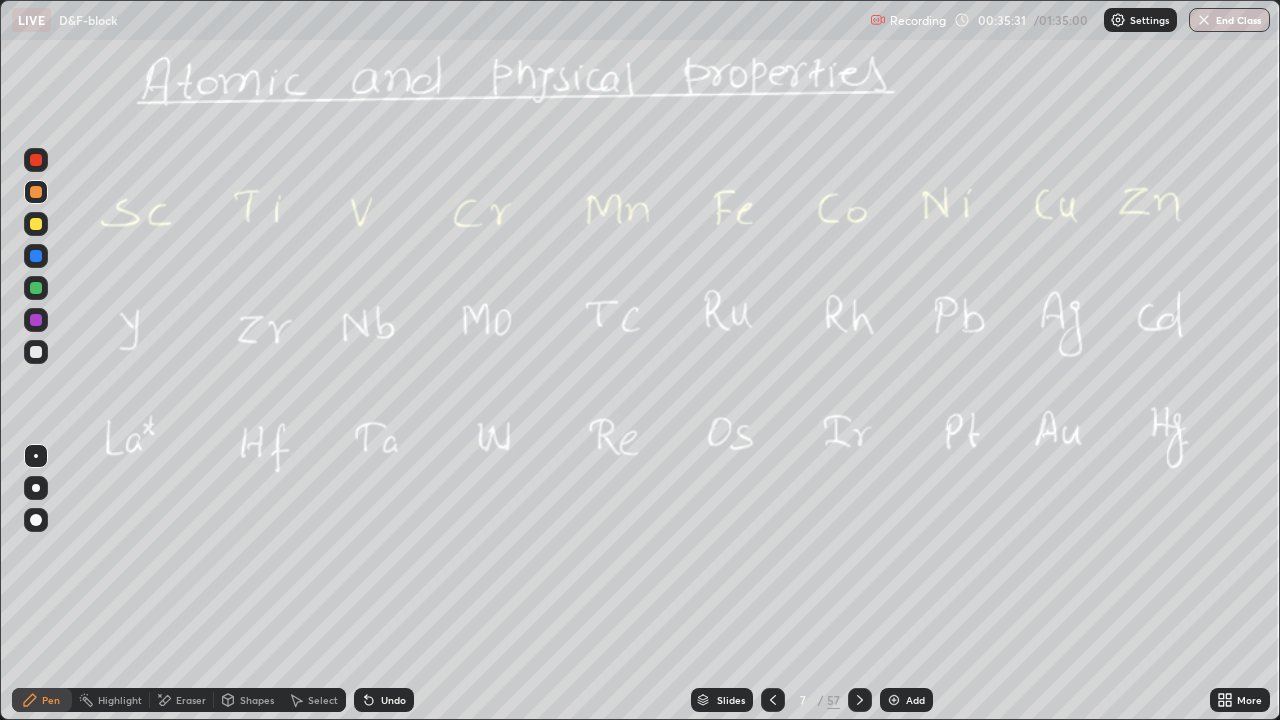 click at bounding box center (36, 352) 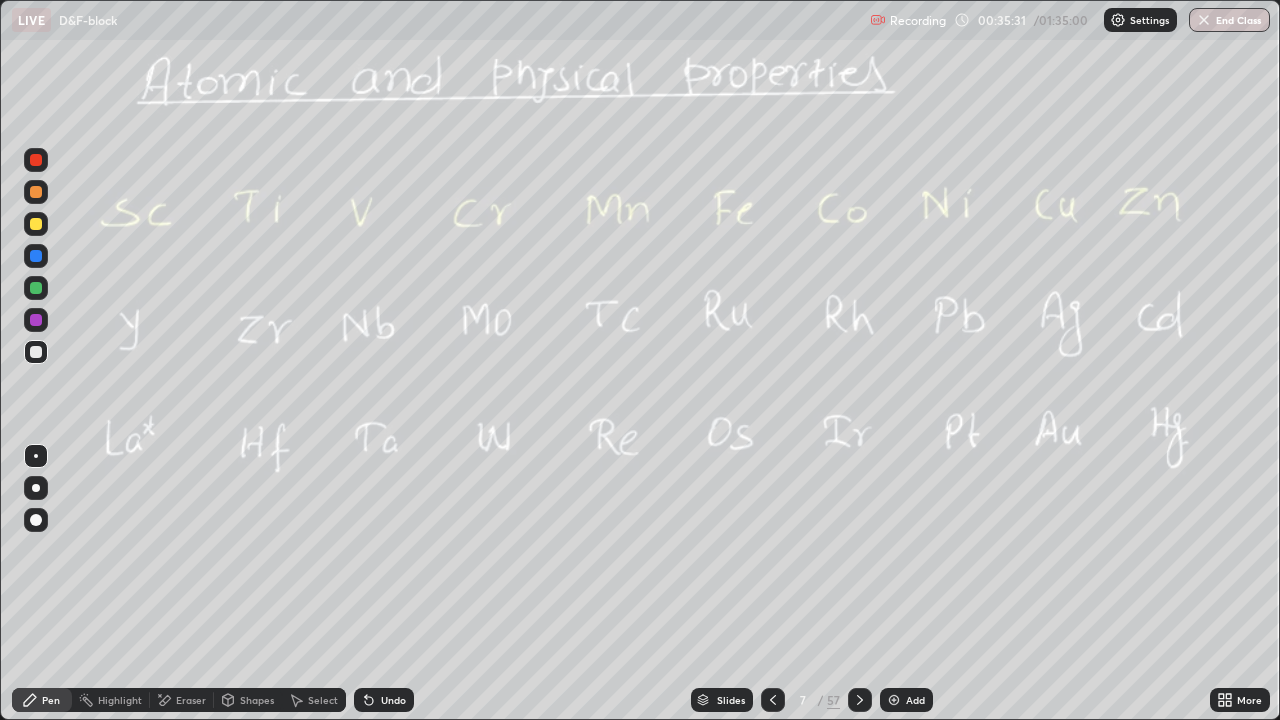 click at bounding box center (36, 288) 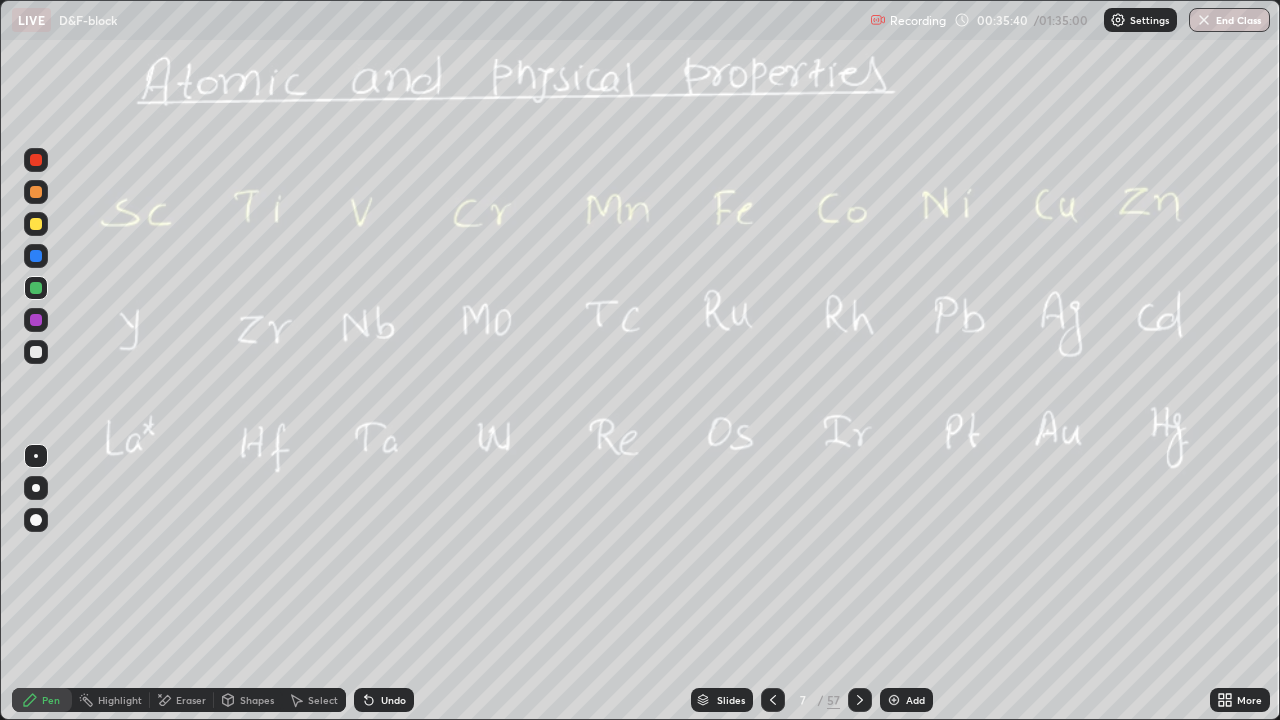click on "Select" at bounding box center [314, 700] 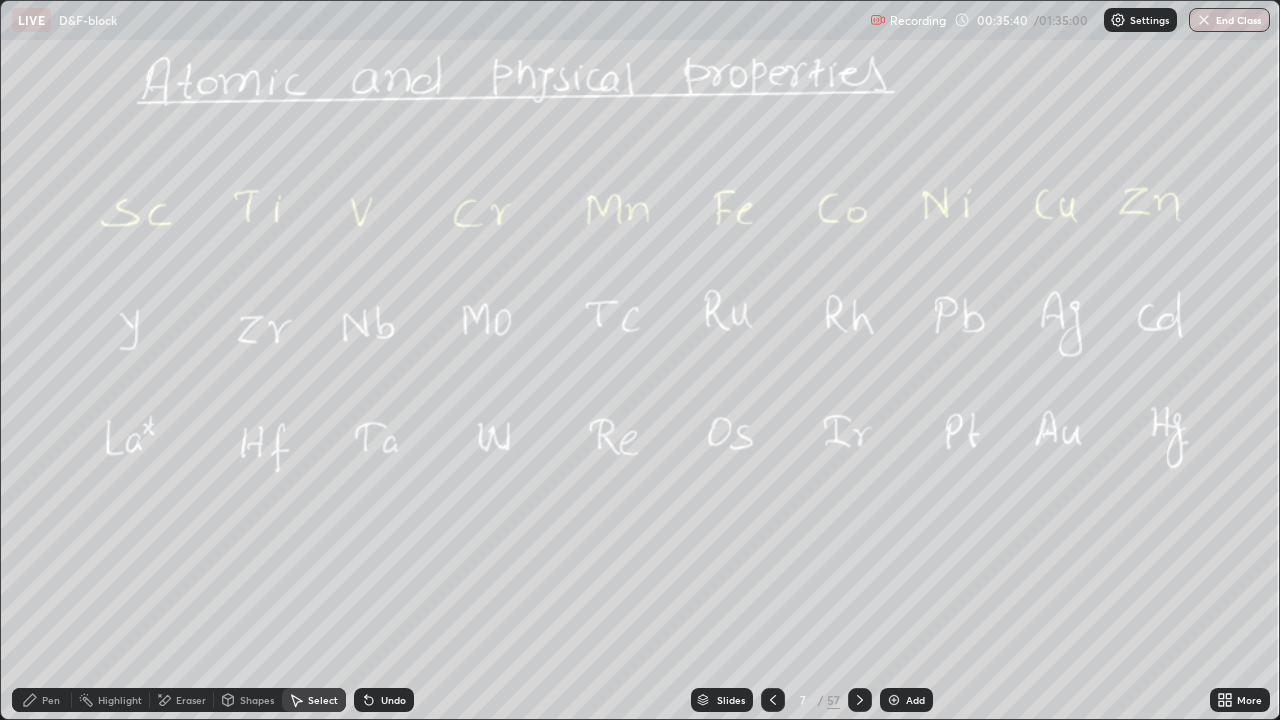click on "Undo" at bounding box center (384, 700) 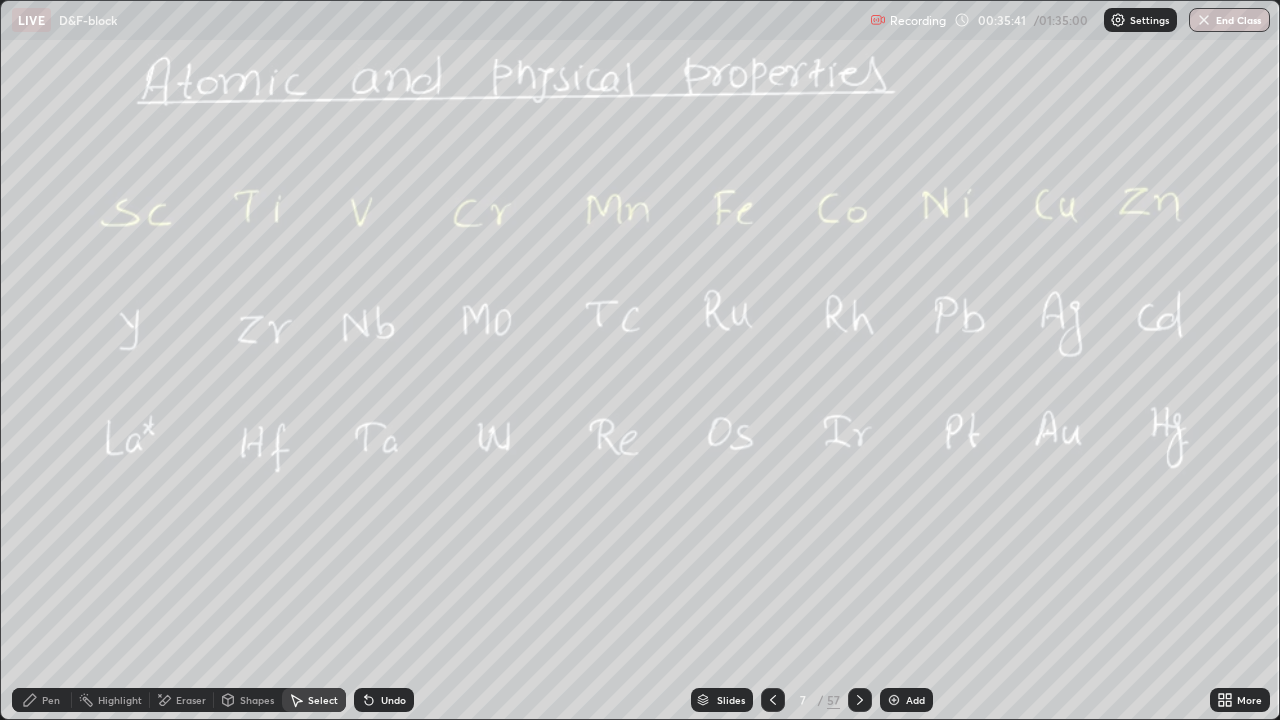 click on "Undo" at bounding box center (393, 700) 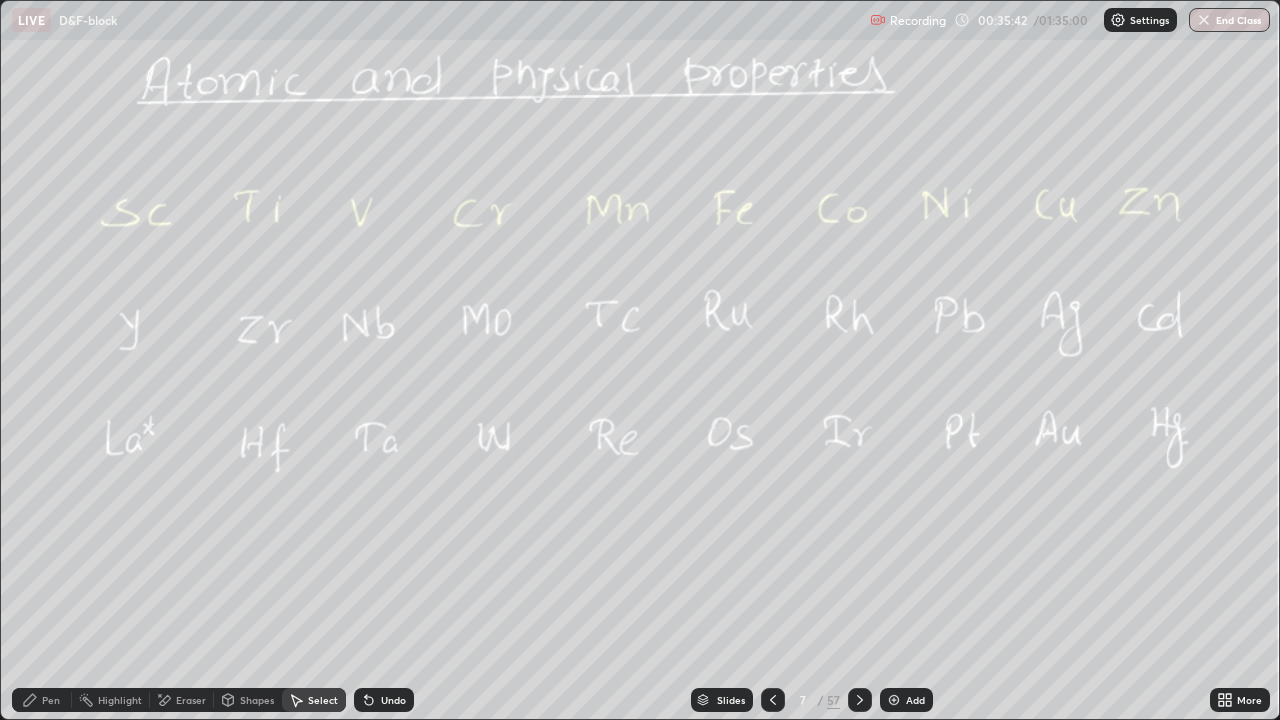 click on "Pen" at bounding box center [42, 700] 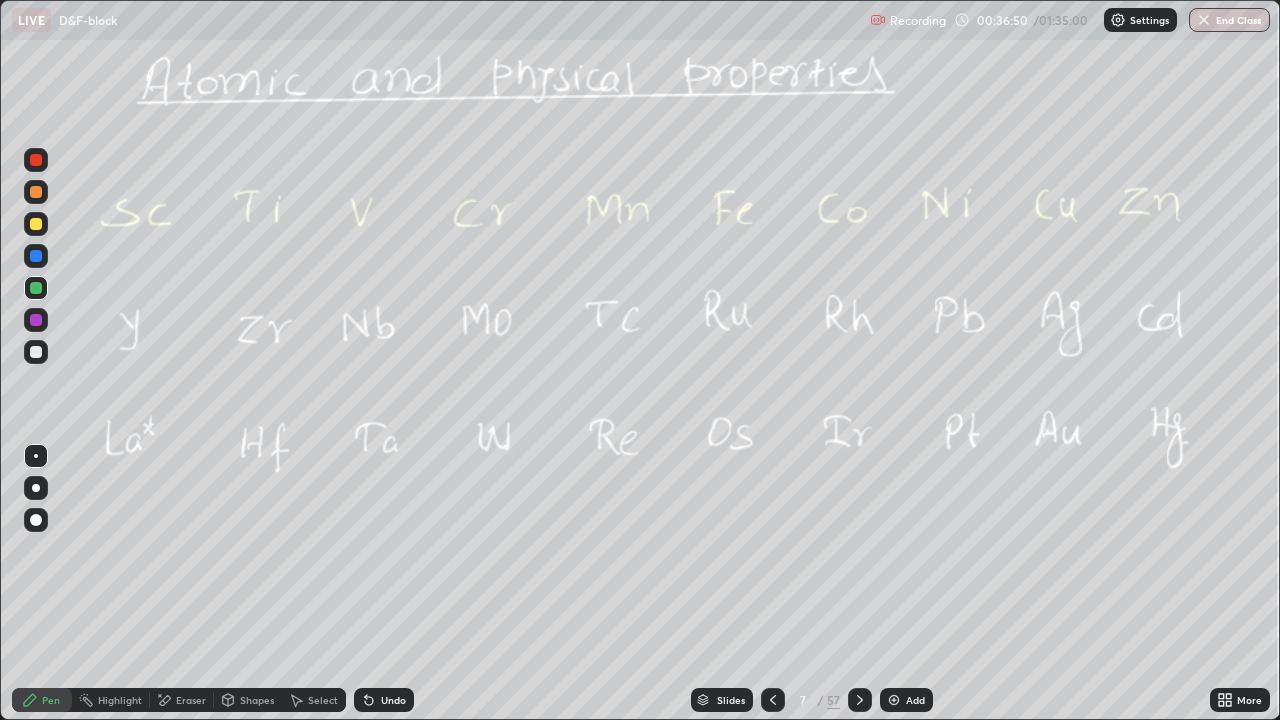 click at bounding box center (36, 256) 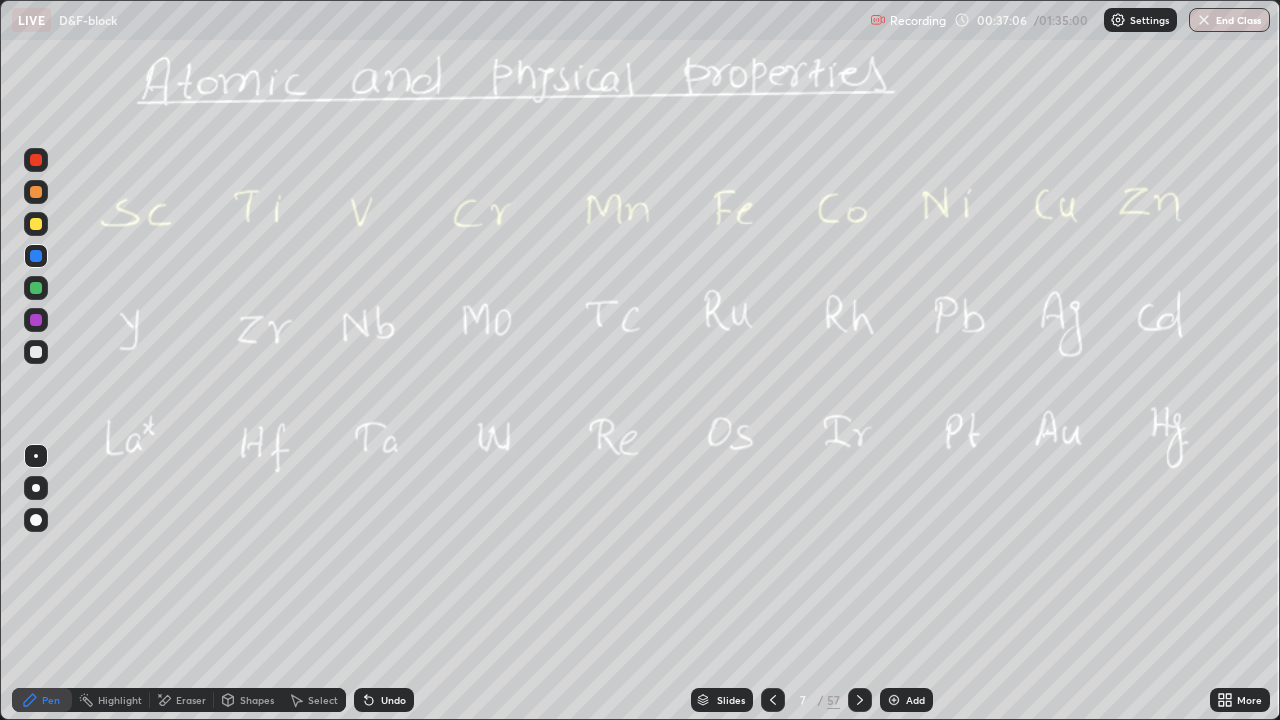 click at bounding box center (36, 352) 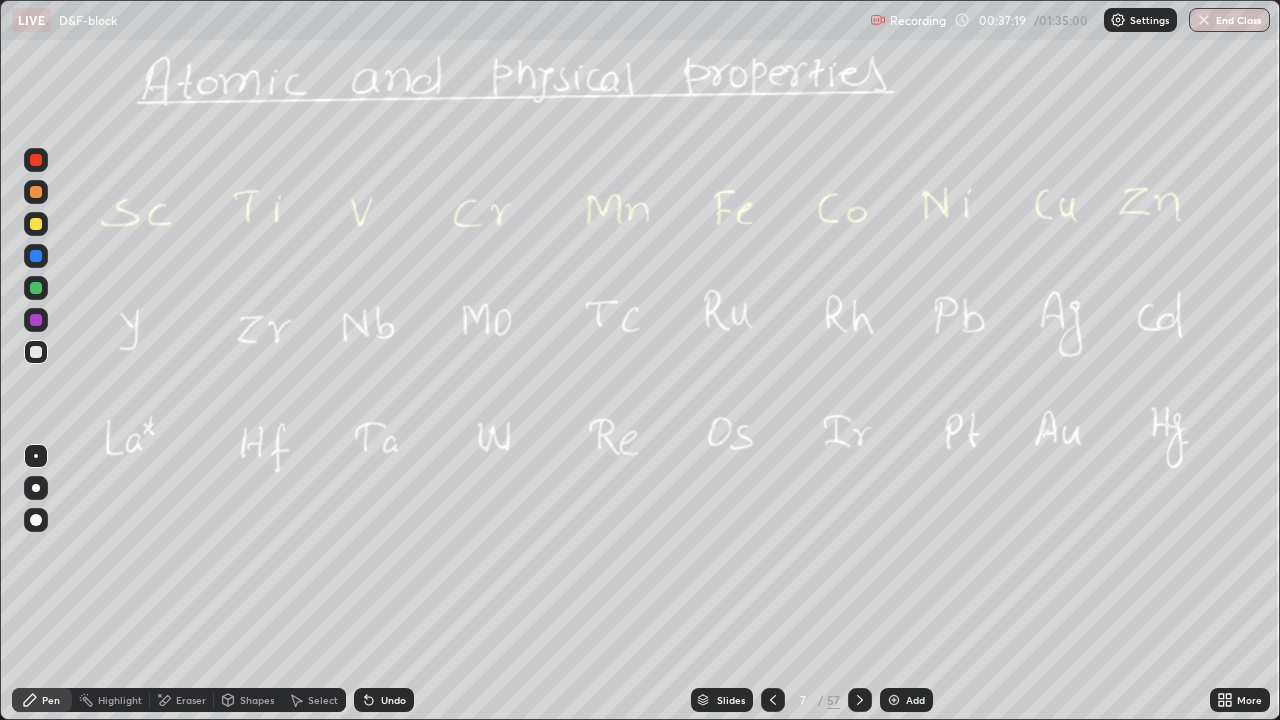 click at bounding box center (36, 224) 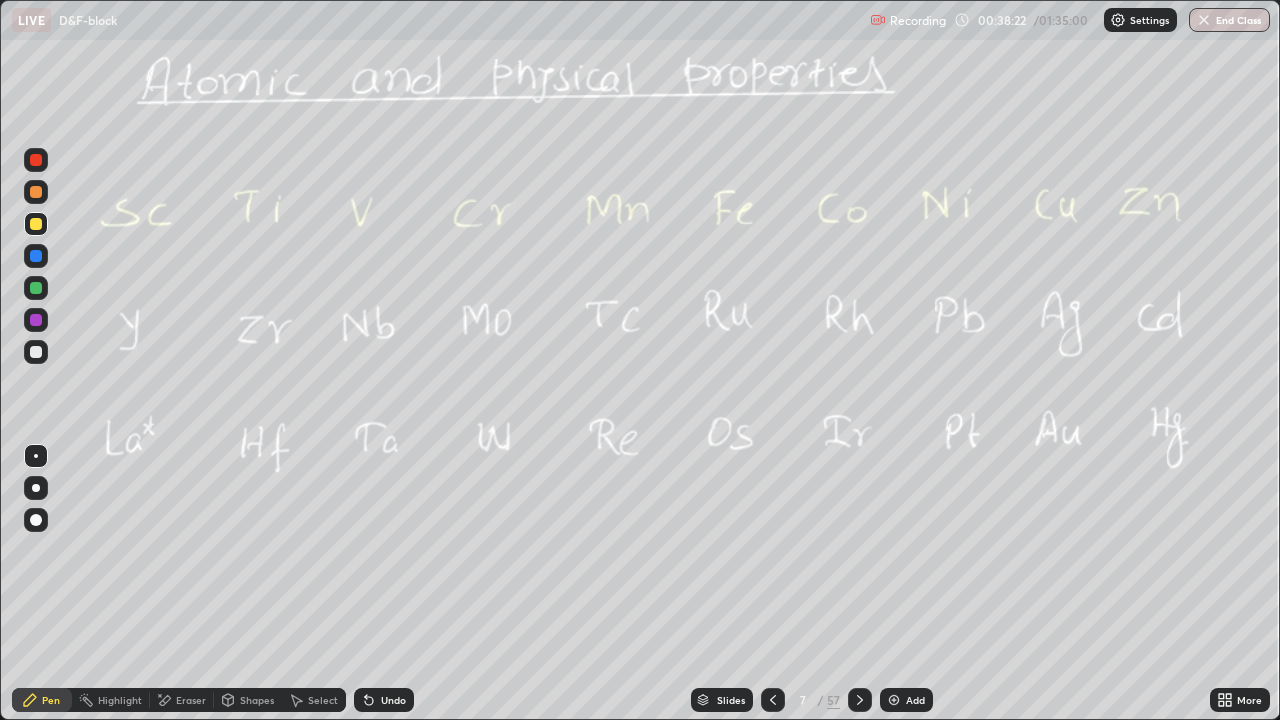 click on "Slides" at bounding box center [722, 700] 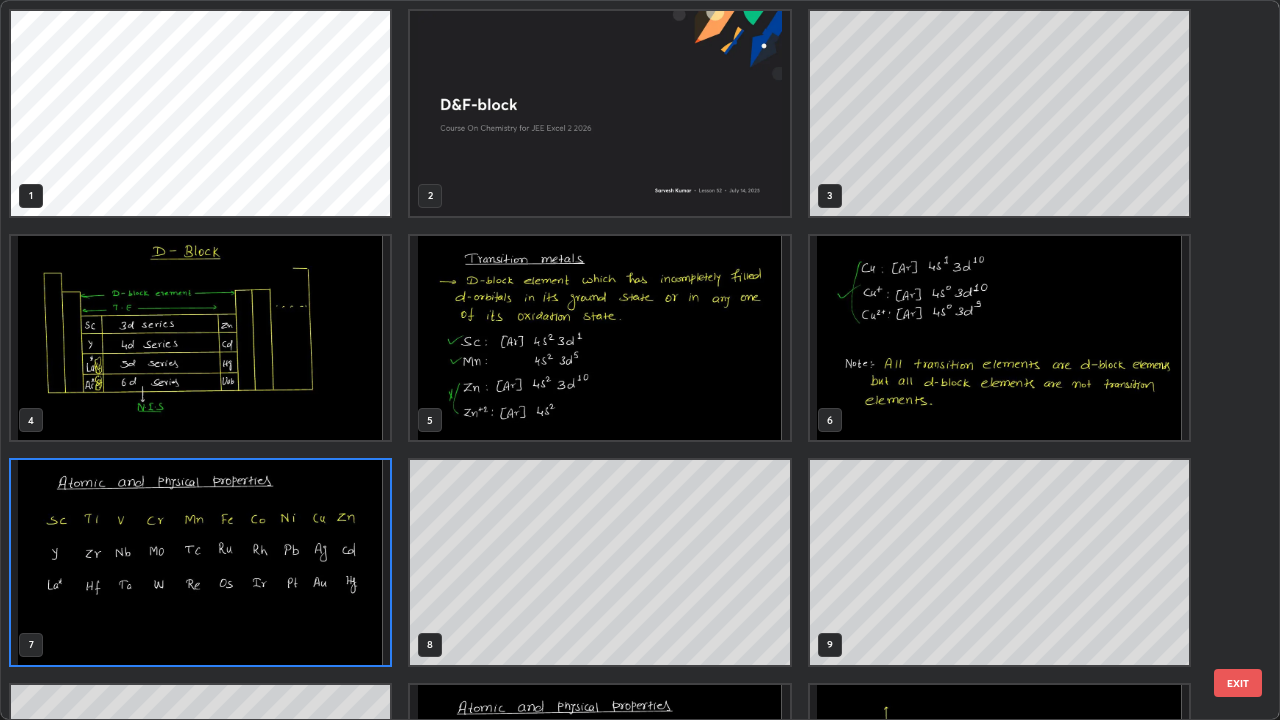 scroll, scrollTop: 7, scrollLeft: 11, axis: both 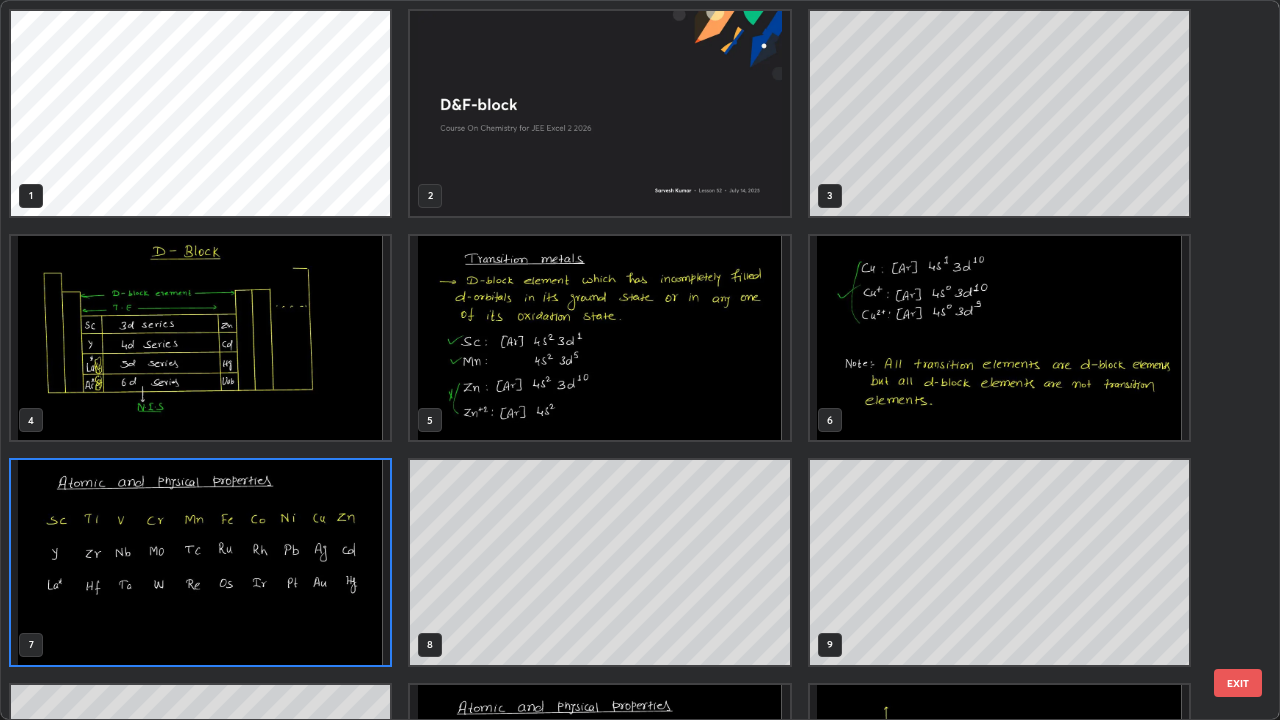 click at bounding box center [200, 562] 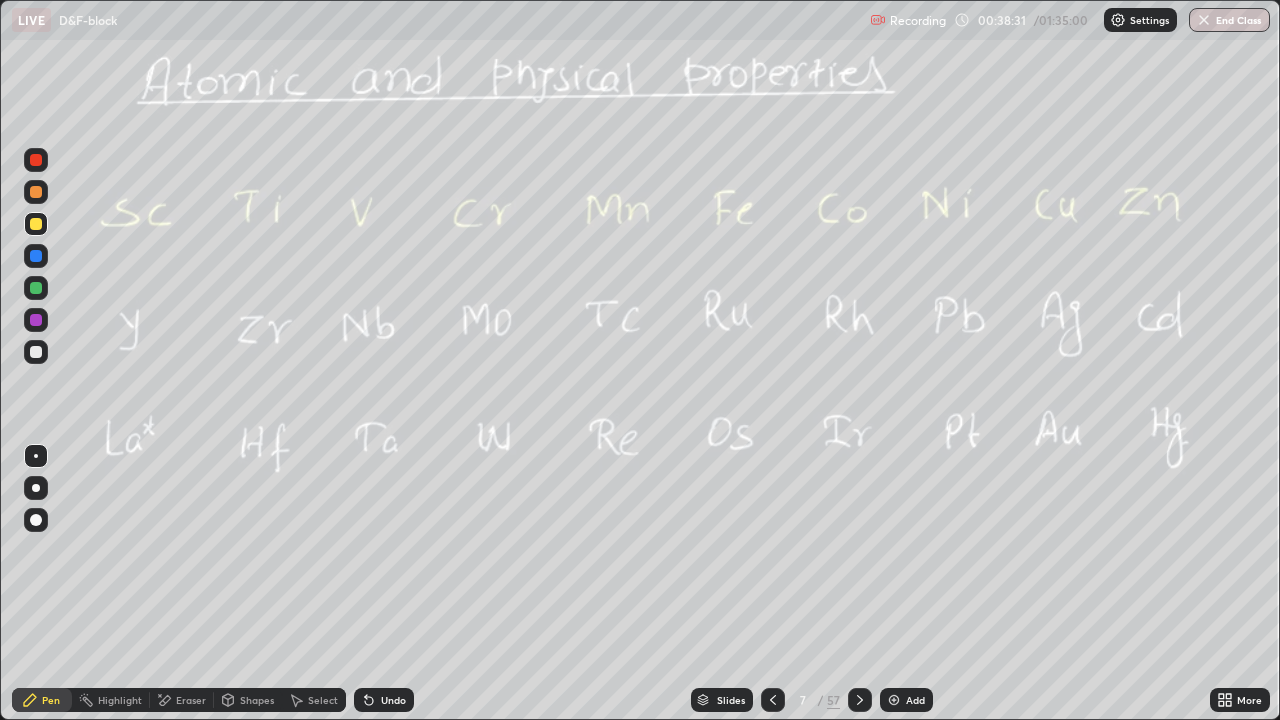 click on "Eraser" at bounding box center (182, 700) 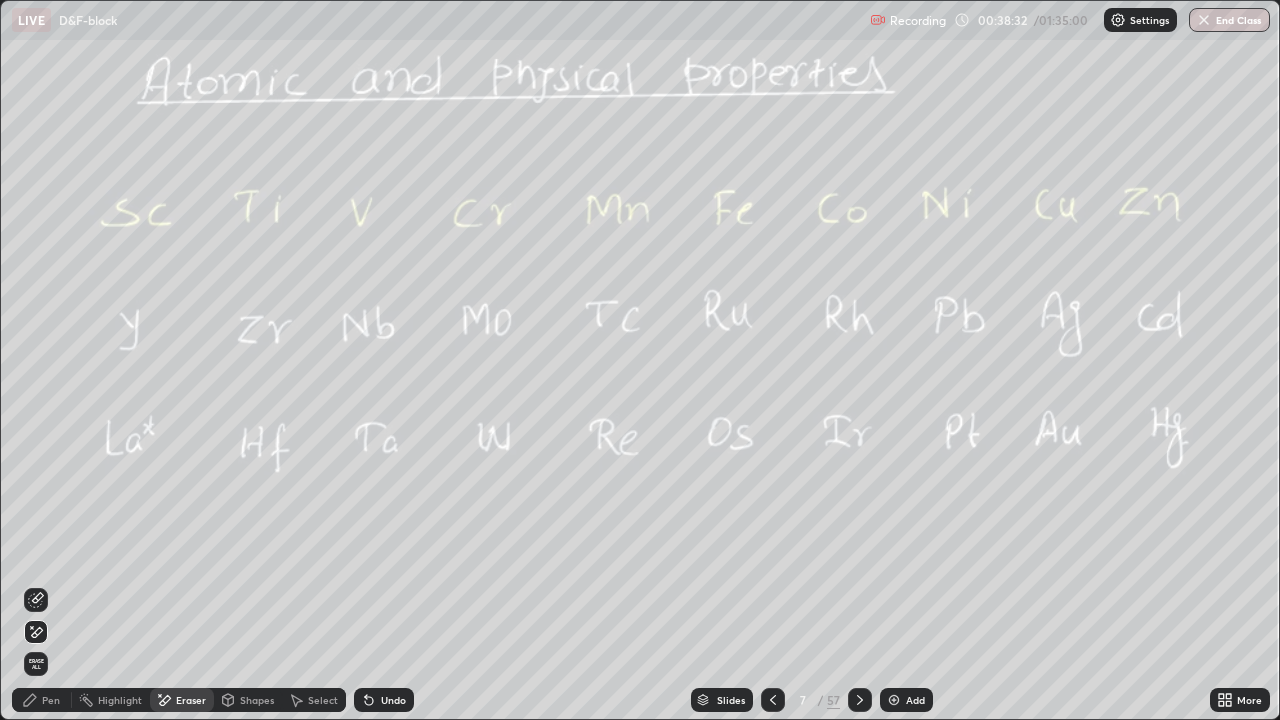 click on "Pen" at bounding box center (42, 700) 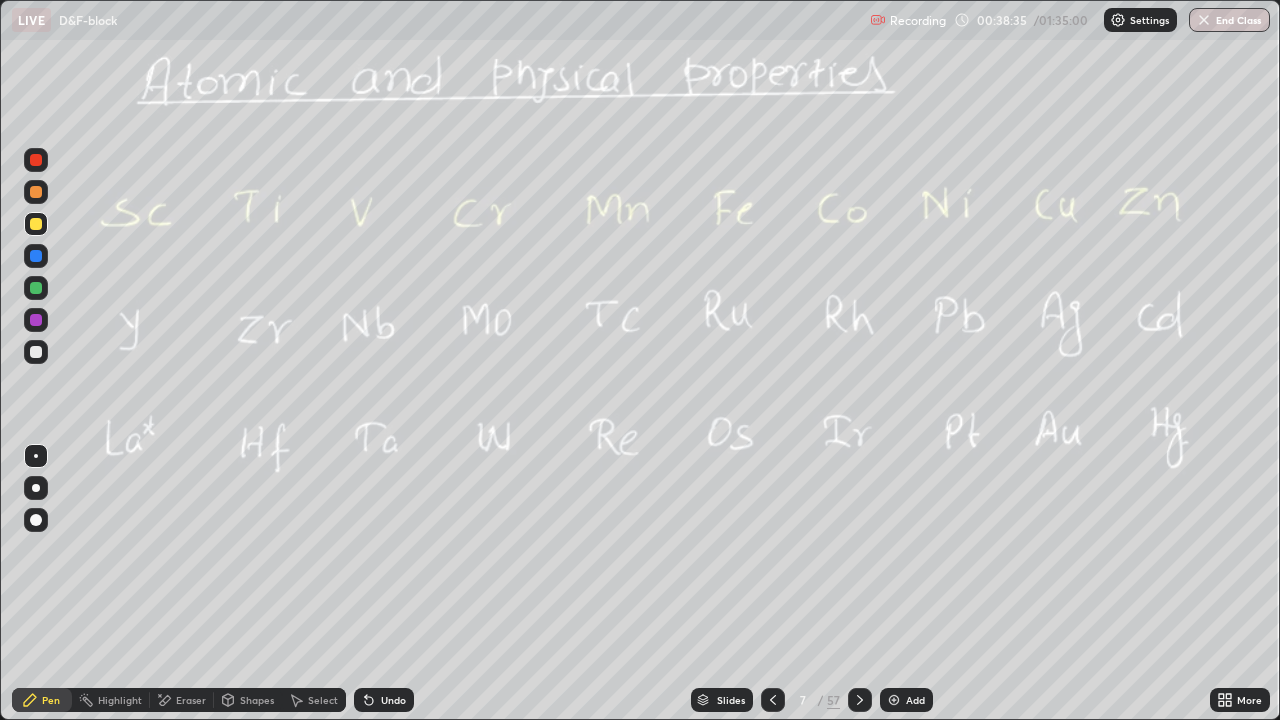 click on "Slides" at bounding box center [731, 700] 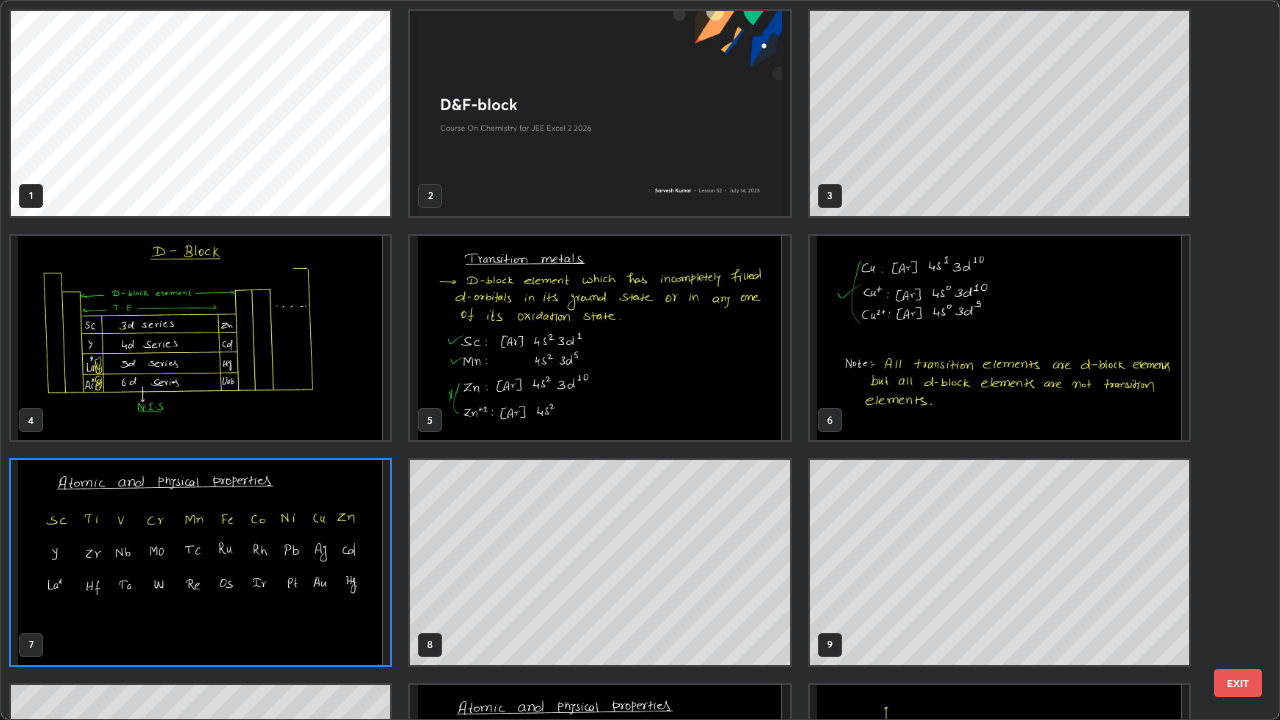 scroll, scrollTop: 7, scrollLeft: 11, axis: both 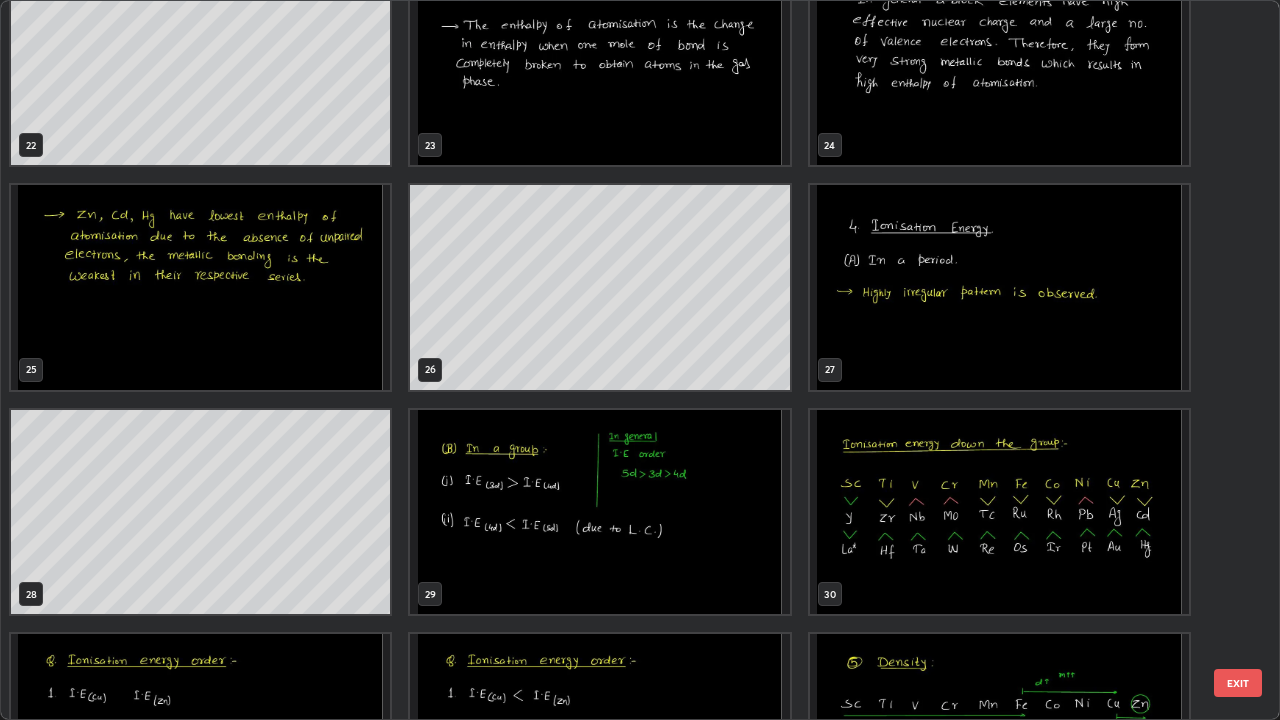 click at bounding box center [599, 512] 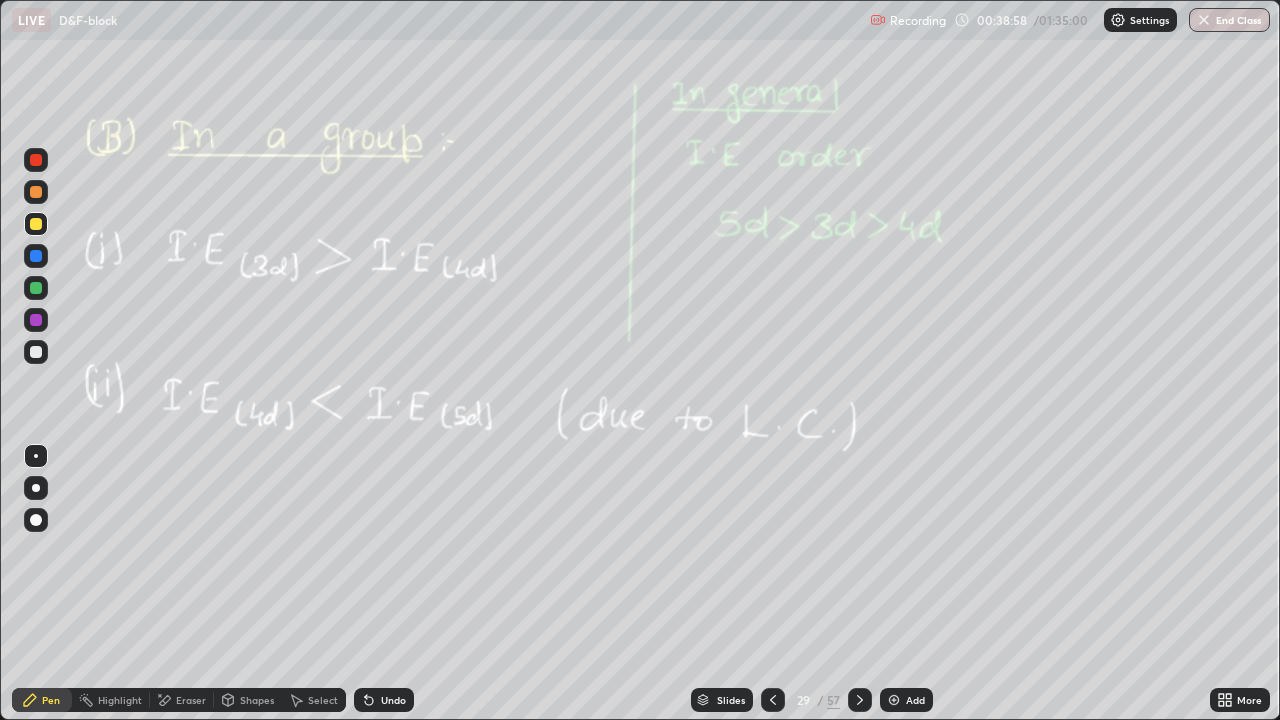 click at bounding box center [36, 256] 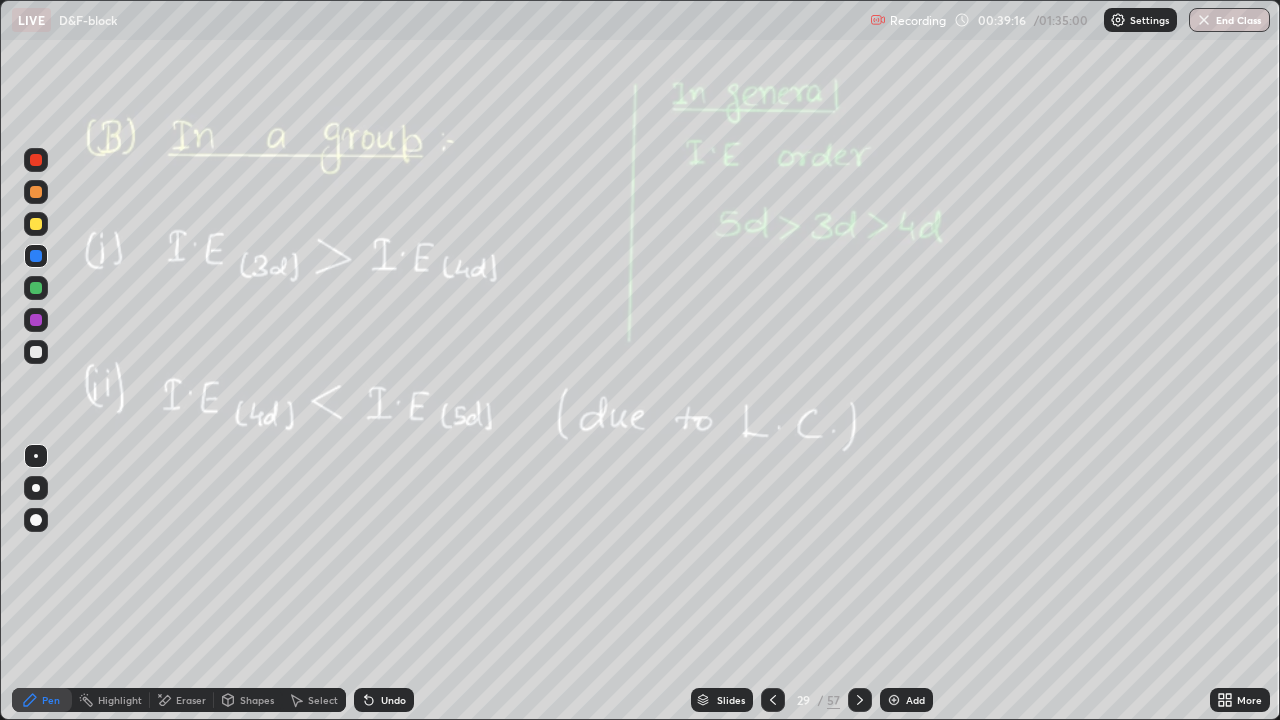 click 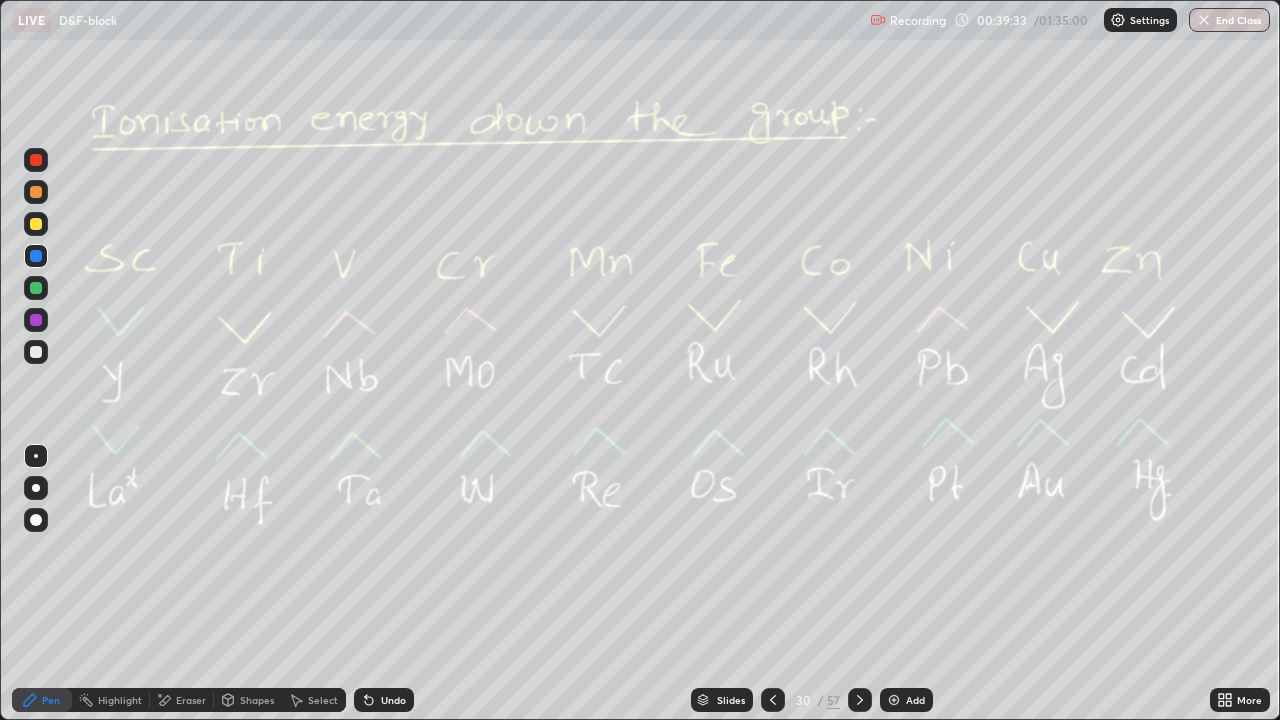 click 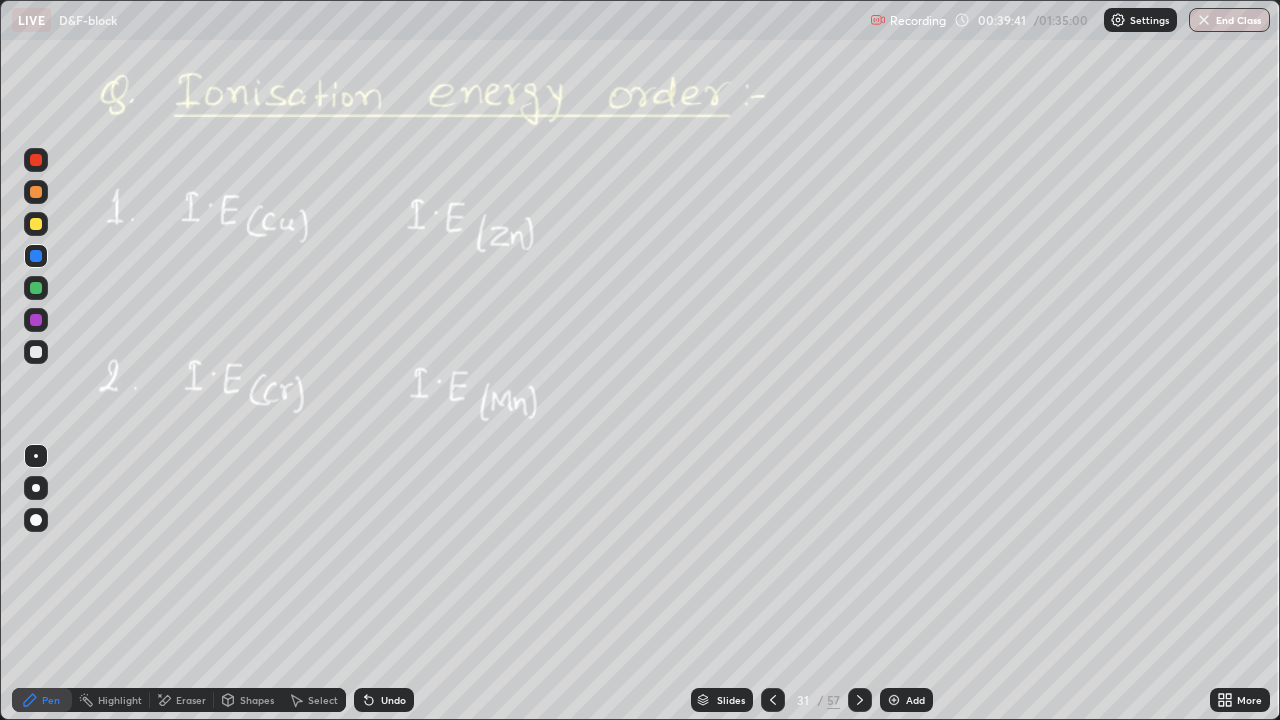 click at bounding box center [36, 352] 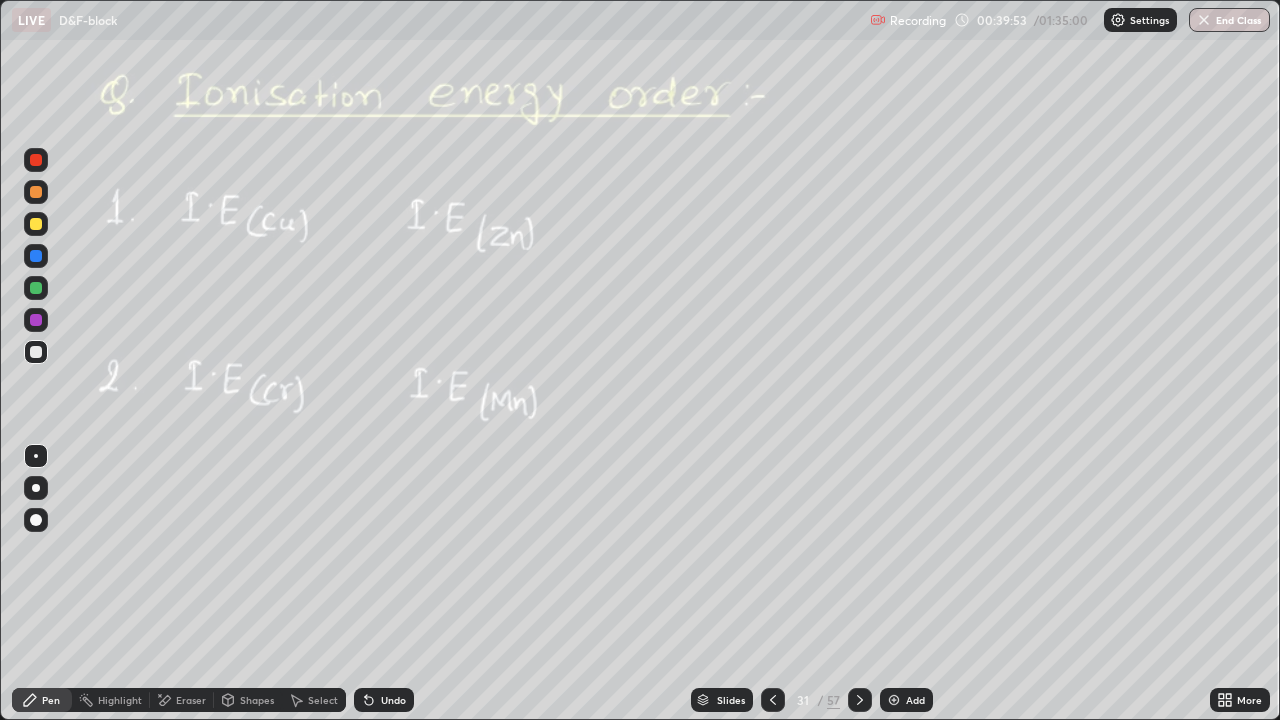 click at bounding box center (36, 224) 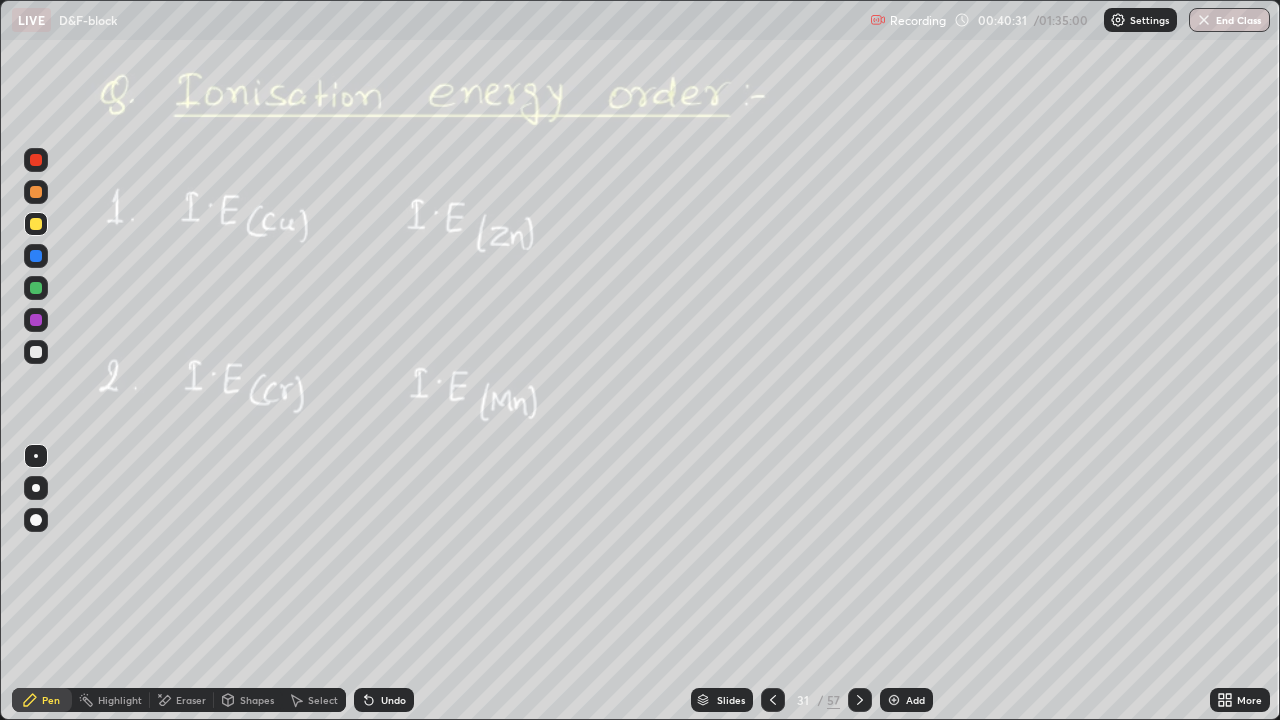 click on "Eraser" at bounding box center [182, 700] 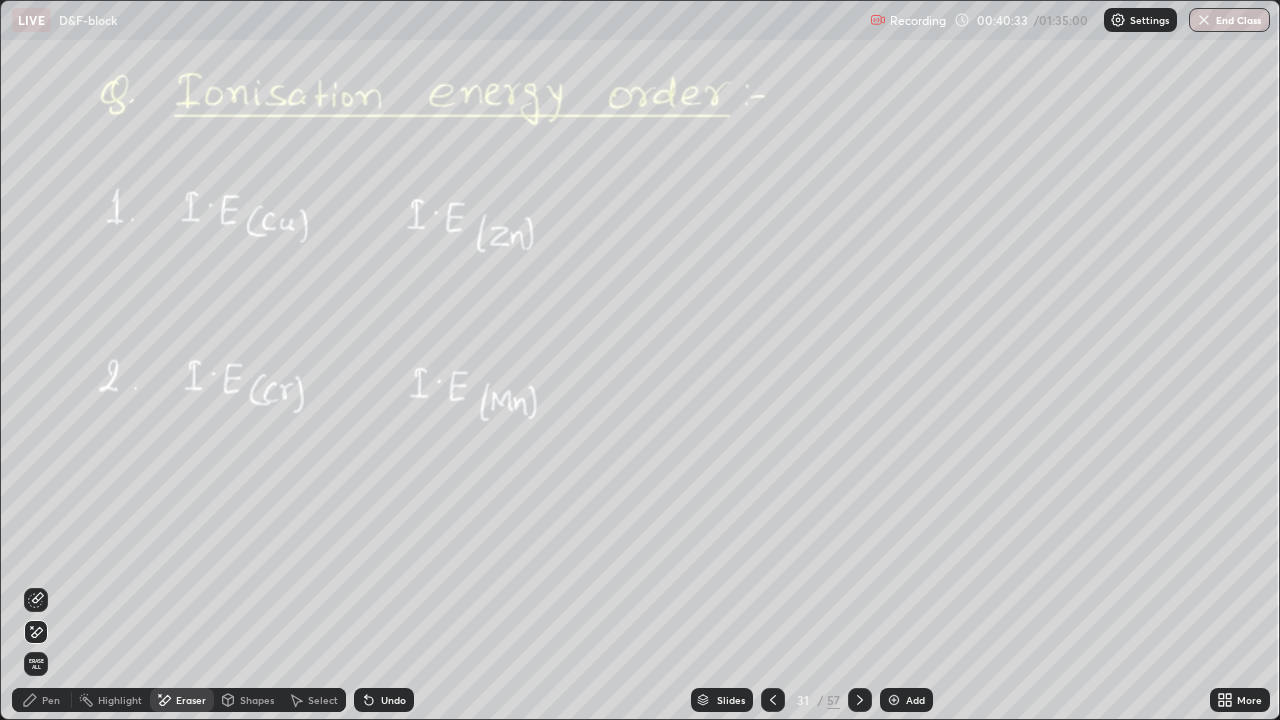 click 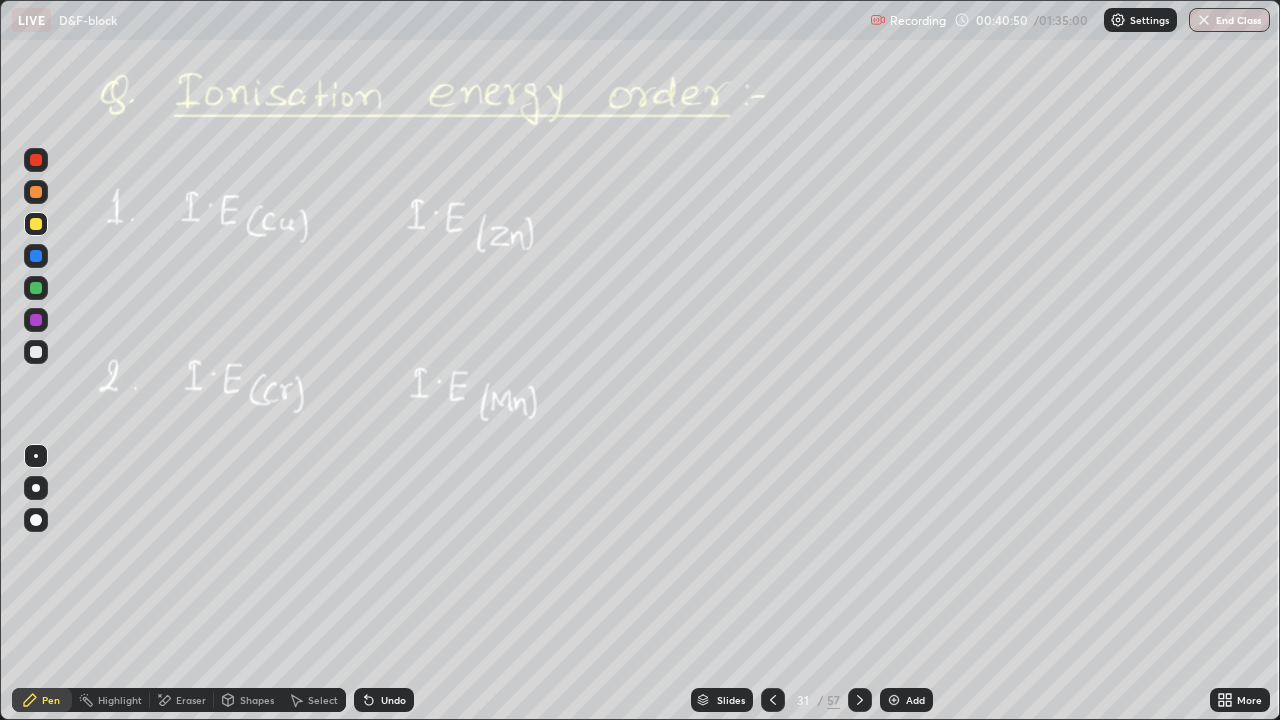 click at bounding box center [860, 700] 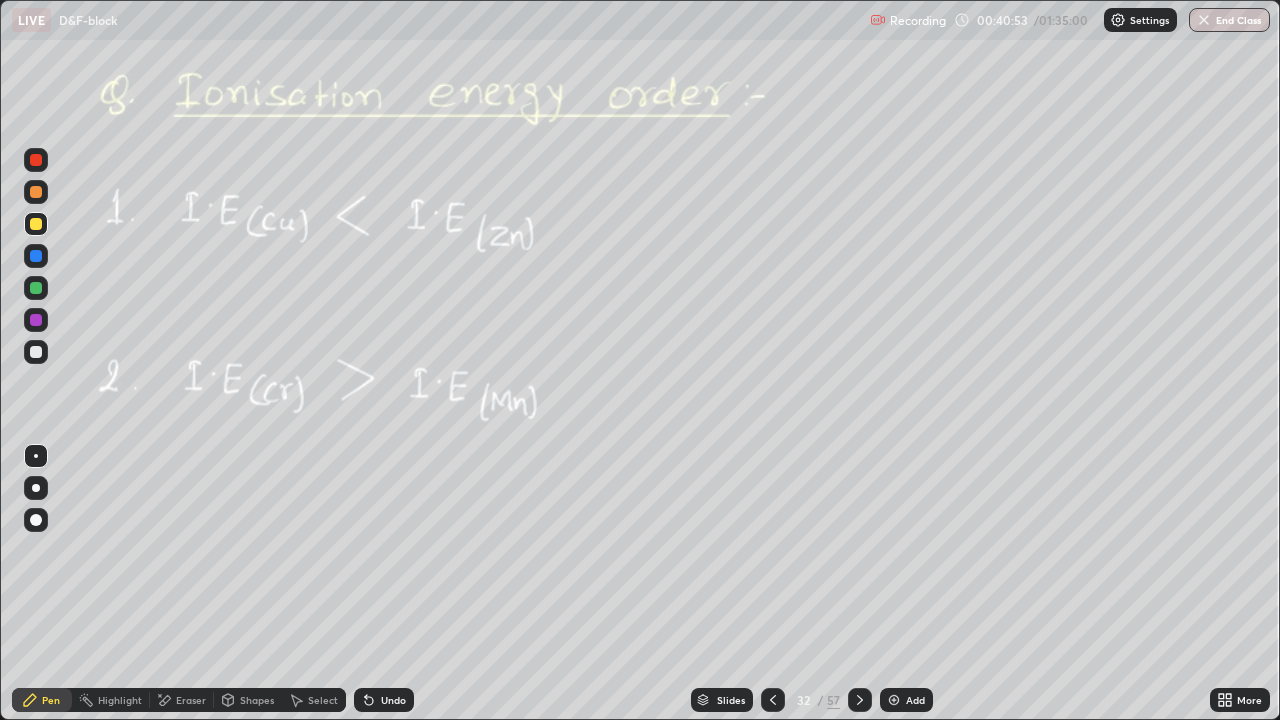 click at bounding box center (36, 352) 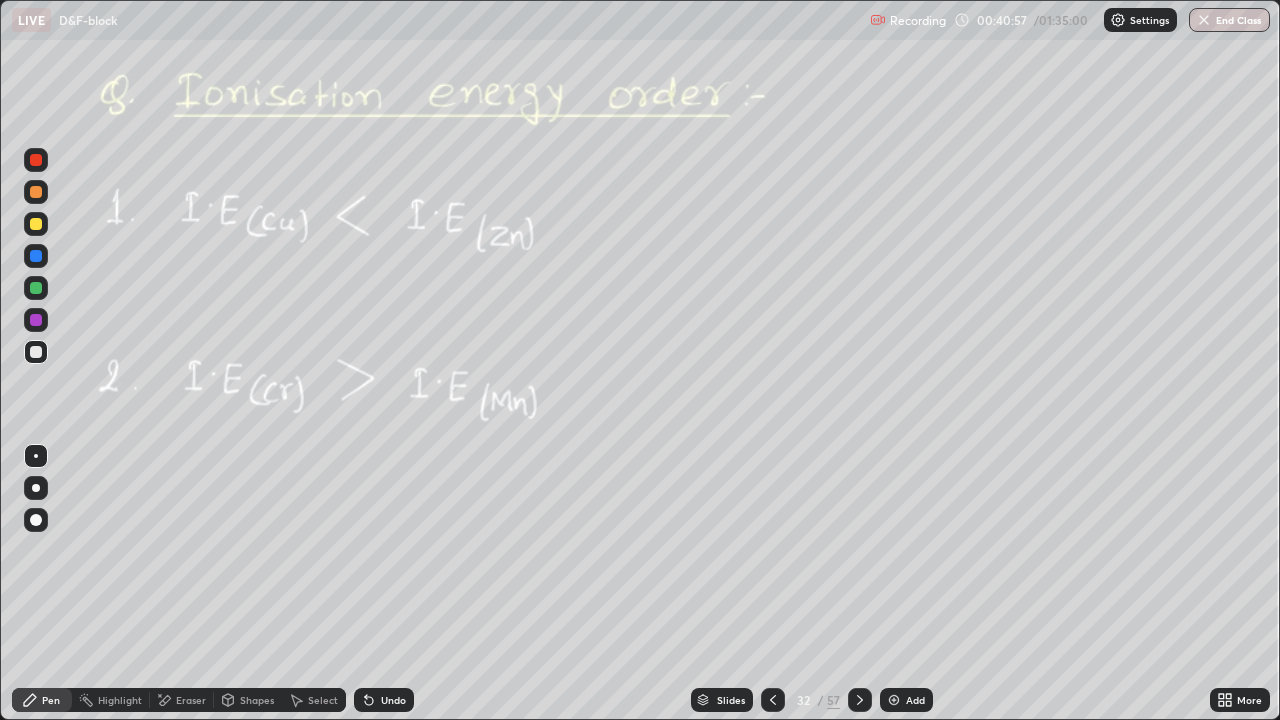 click at bounding box center (860, 700) 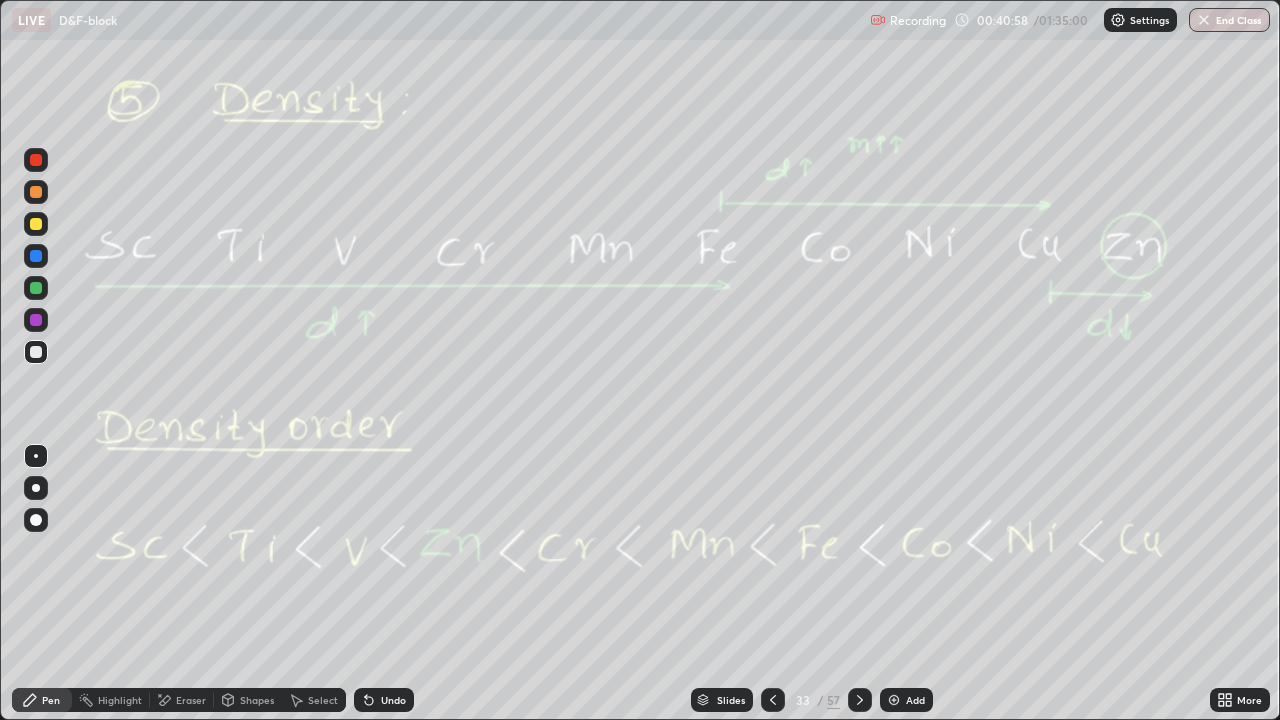 click at bounding box center (773, 700) 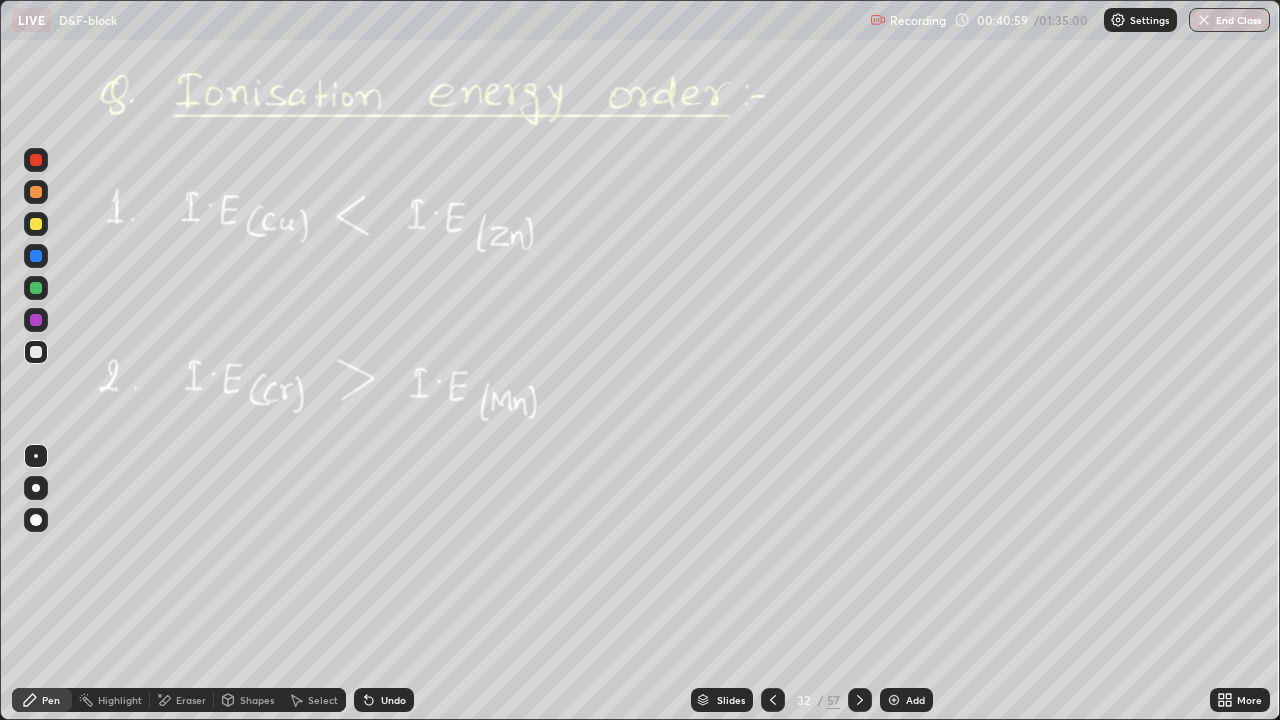 click on "Add" at bounding box center (906, 700) 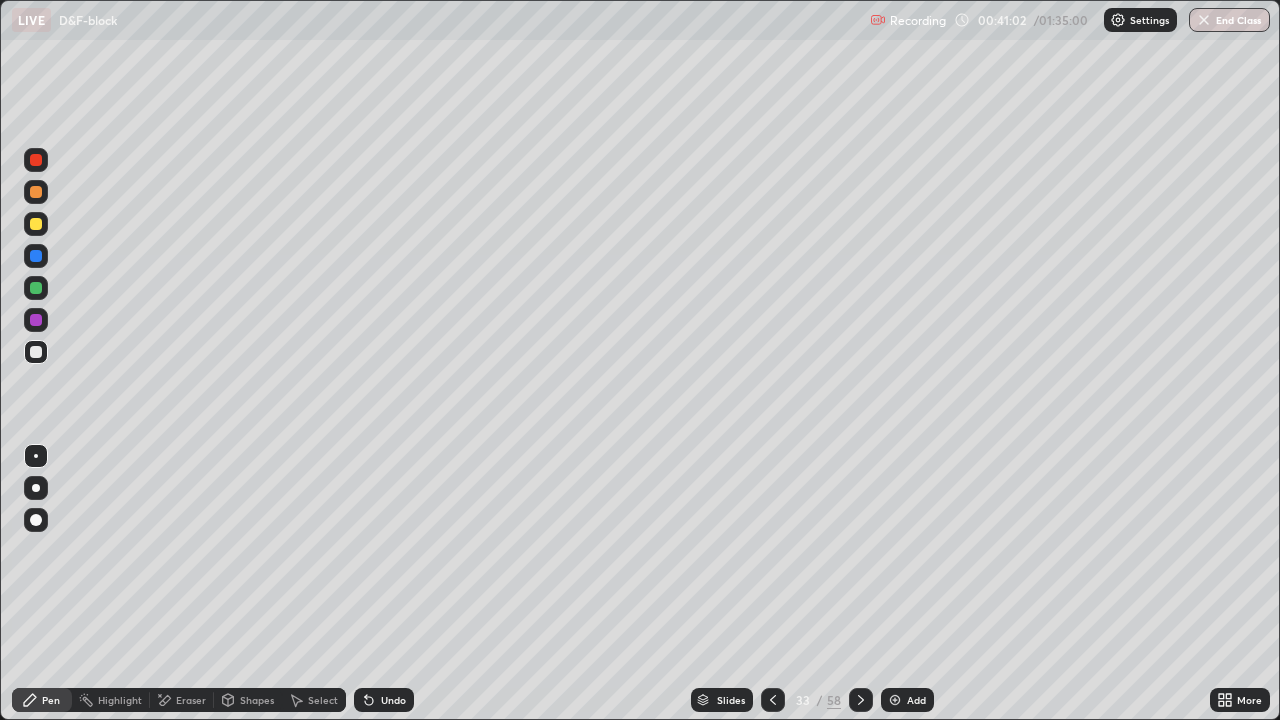 click at bounding box center [36, 224] 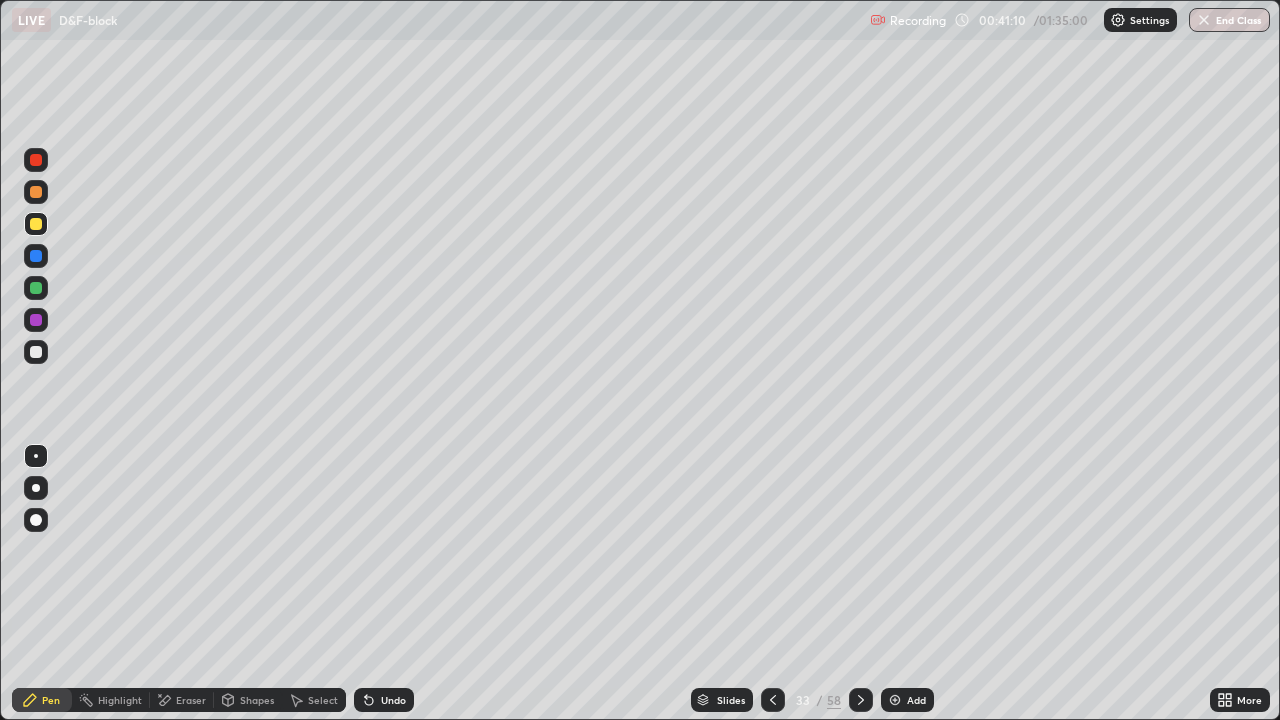 click at bounding box center (36, 352) 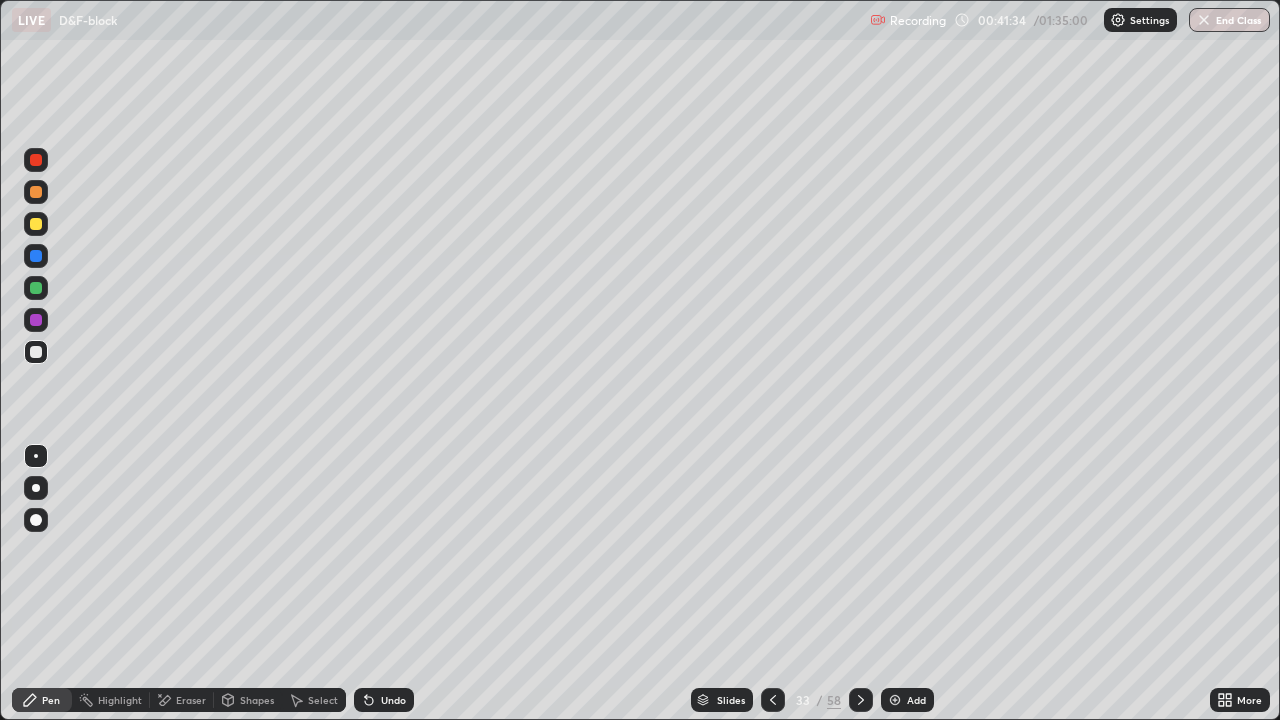 click at bounding box center [36, 224] 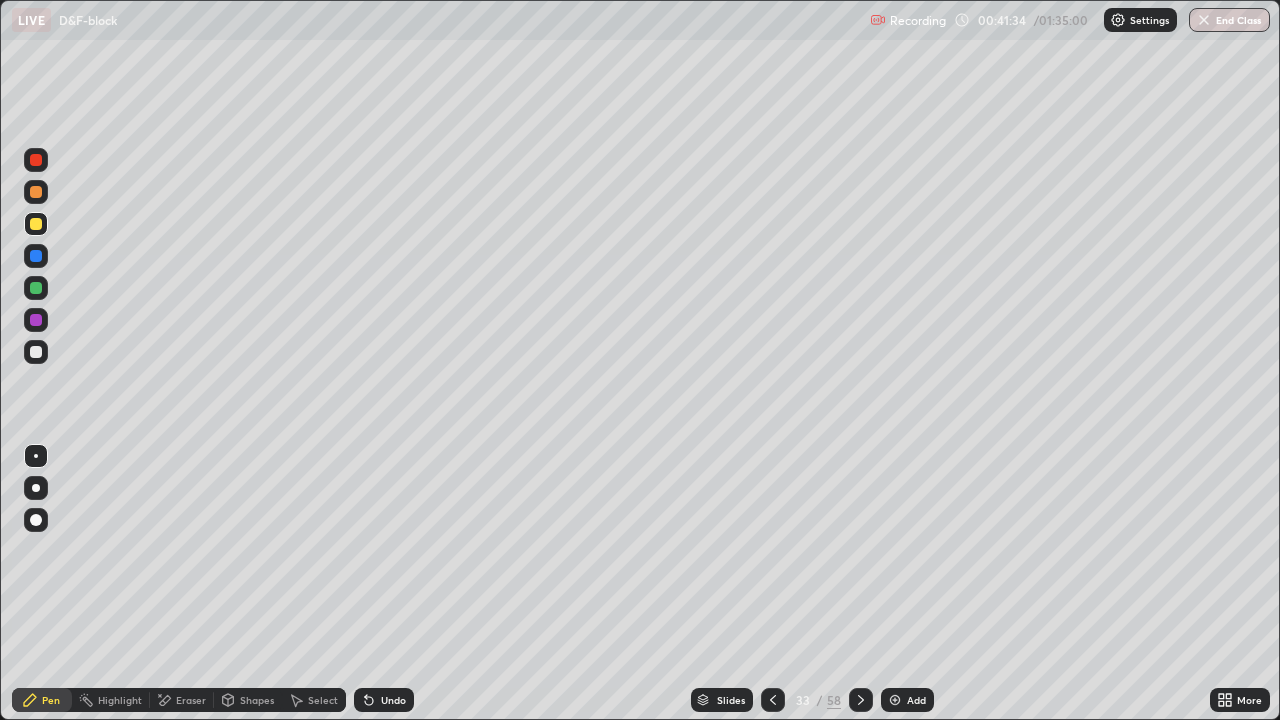 click at bounding box center [36, 192] 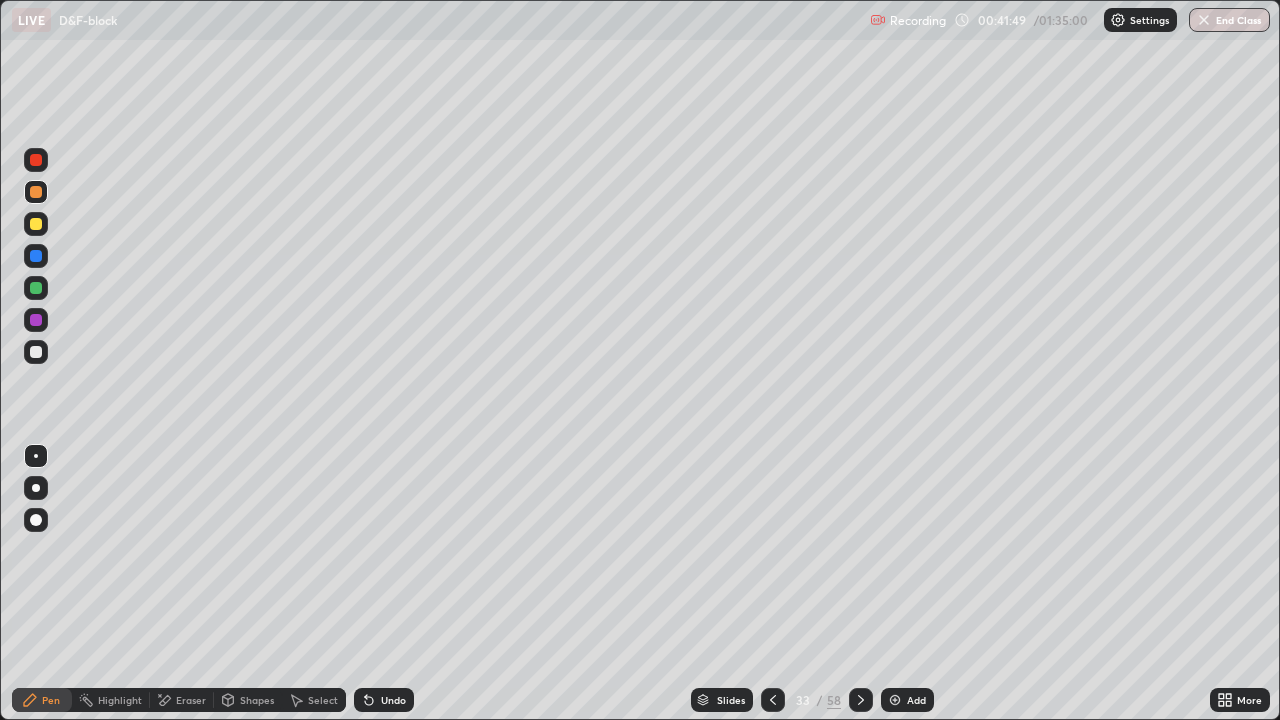 click at bounding box center (36, 352) 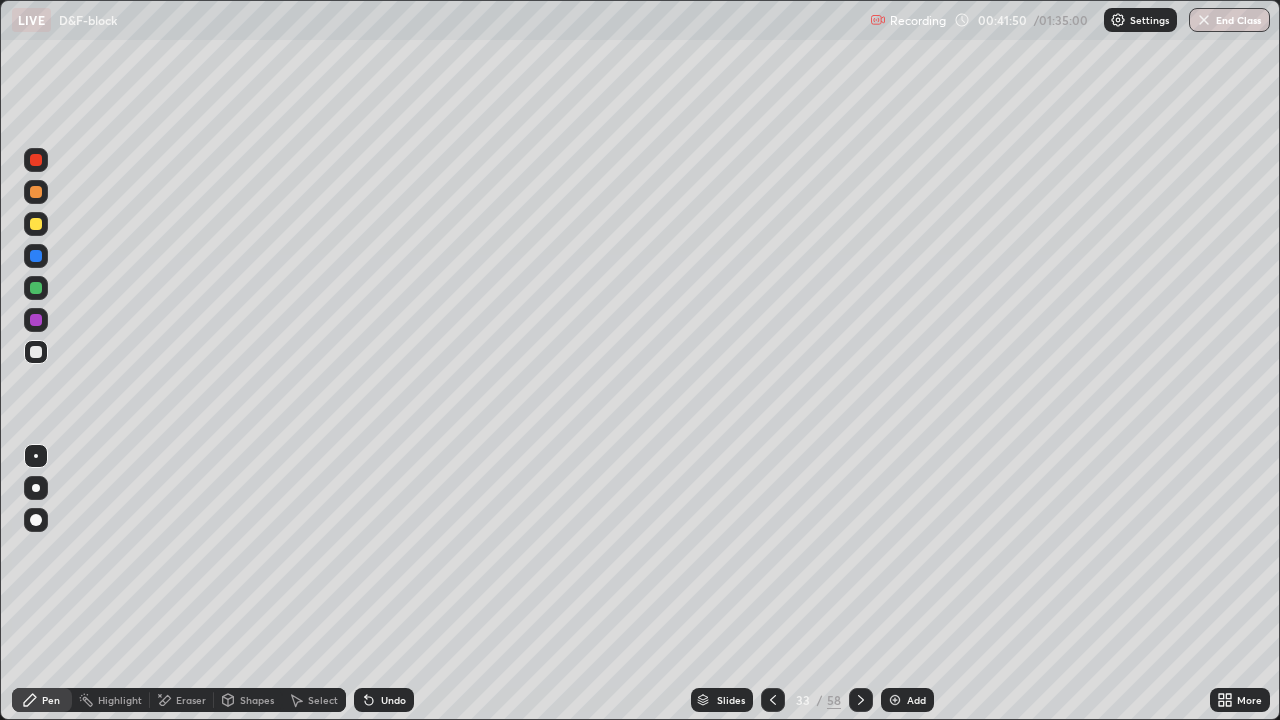 click on "Shapes" at bounding box center [257, 700] 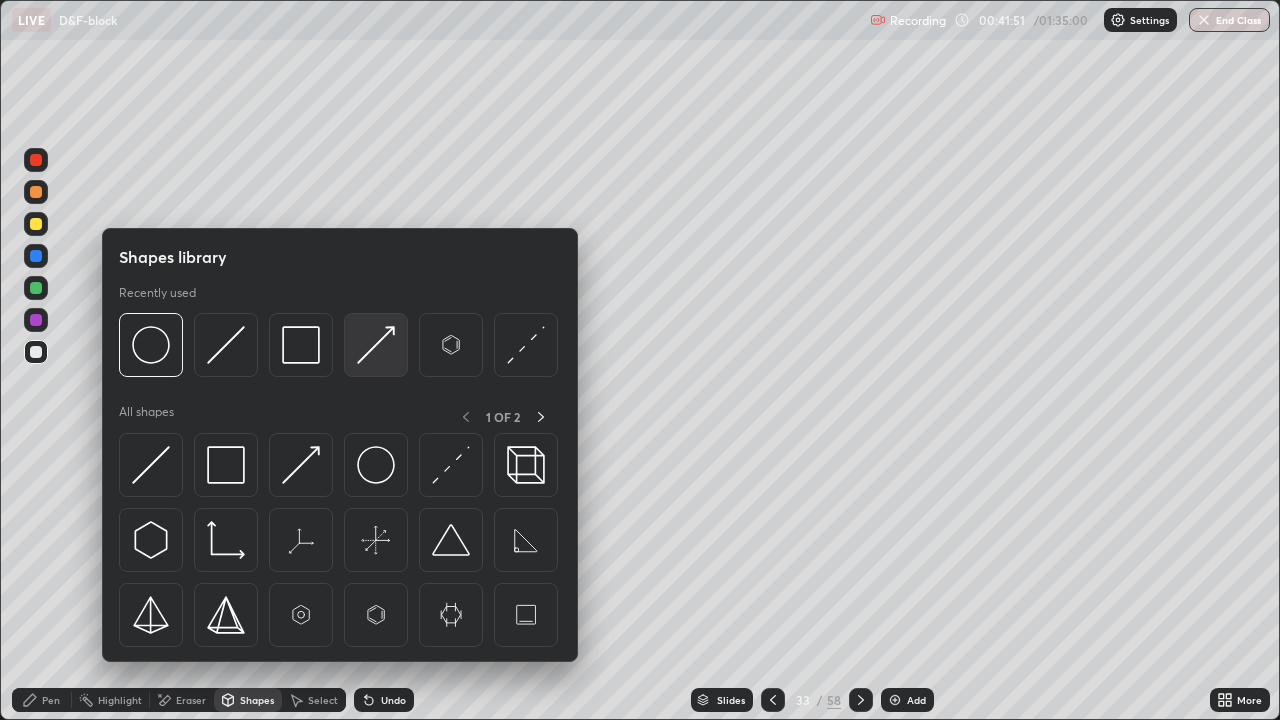 click at bounding box center [376, 345] 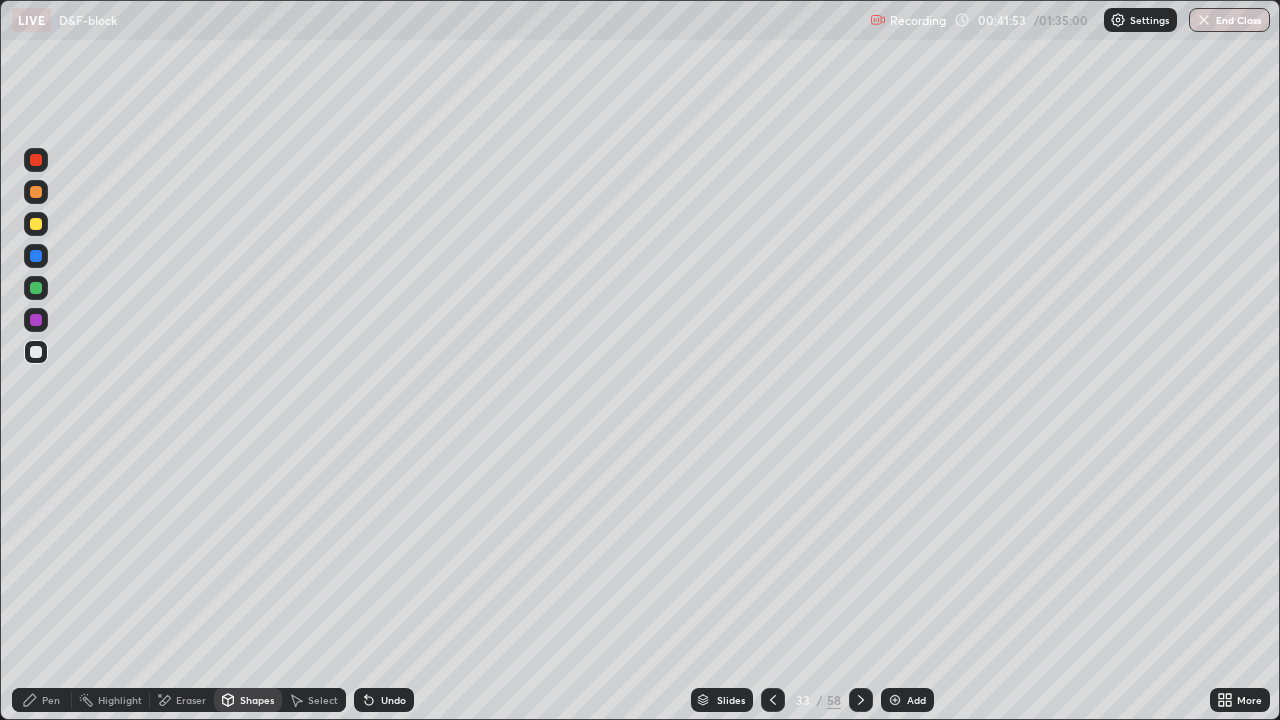 click on "Pen" at bounding box center (42, 700) 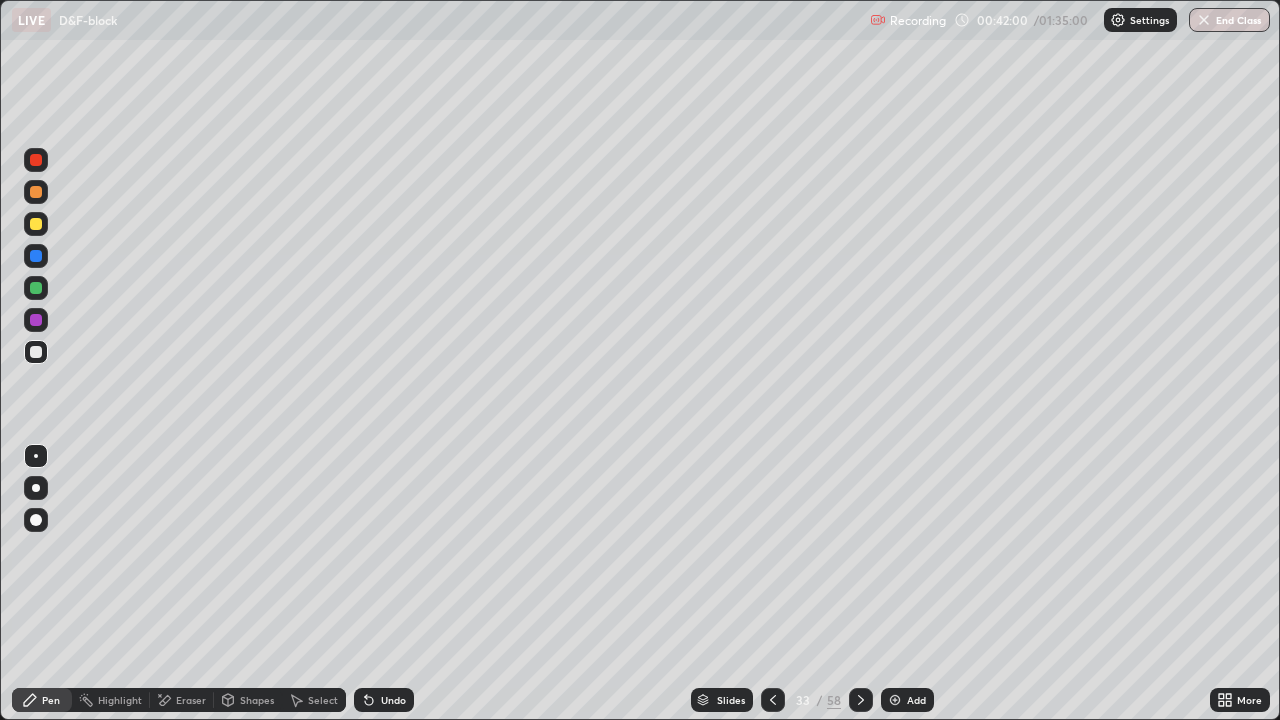 click on "Shapes" at bounding box center [257, 700] 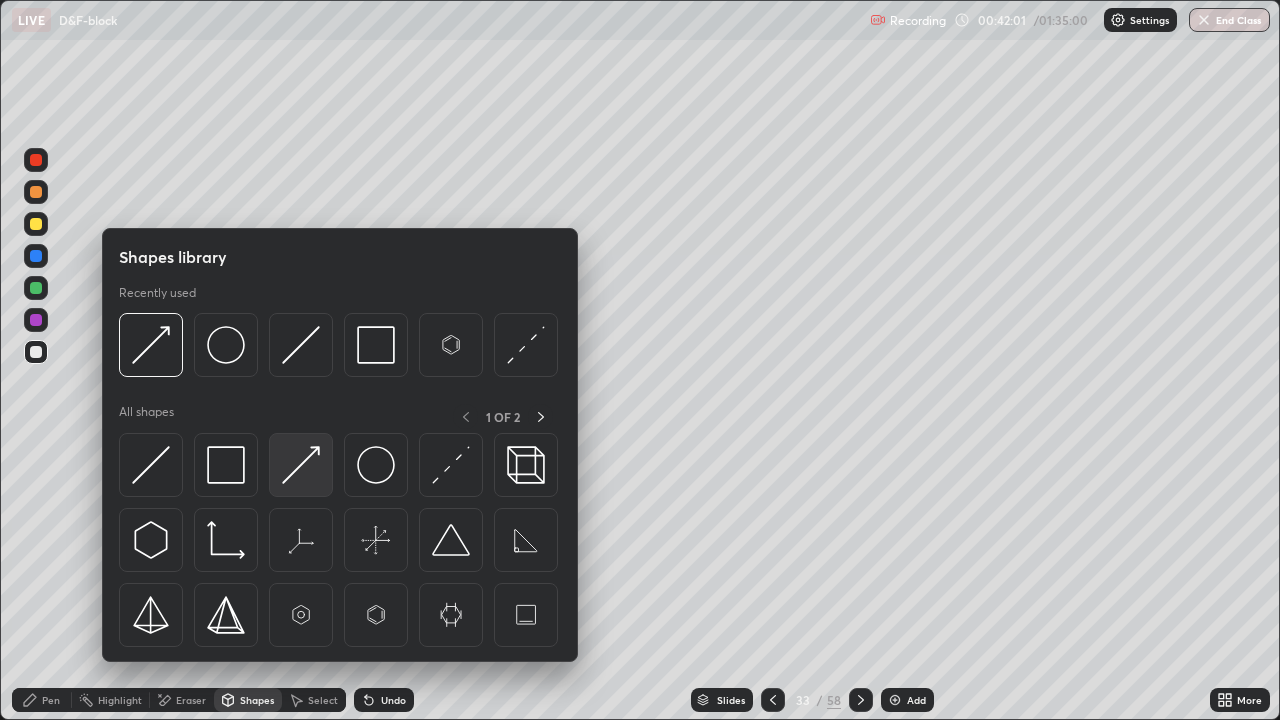 click at bounding box center (301, 465) 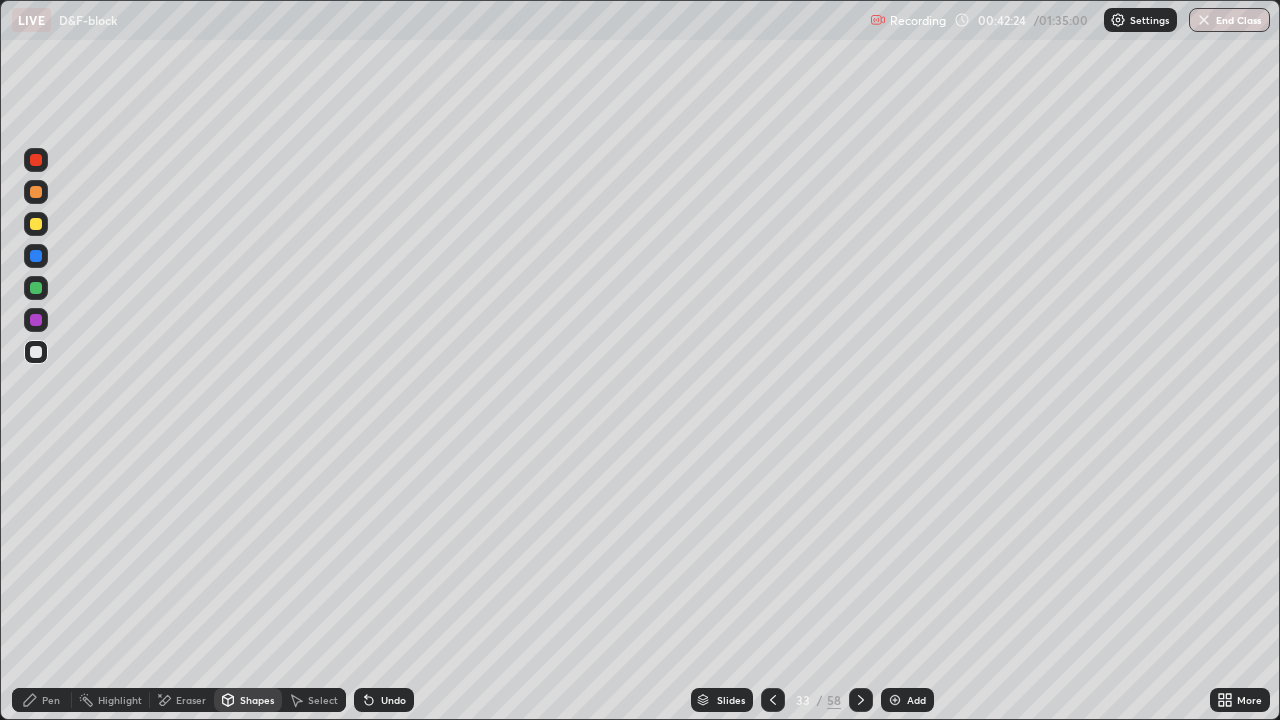 click on "Pen" at bounding box center (42, 700) 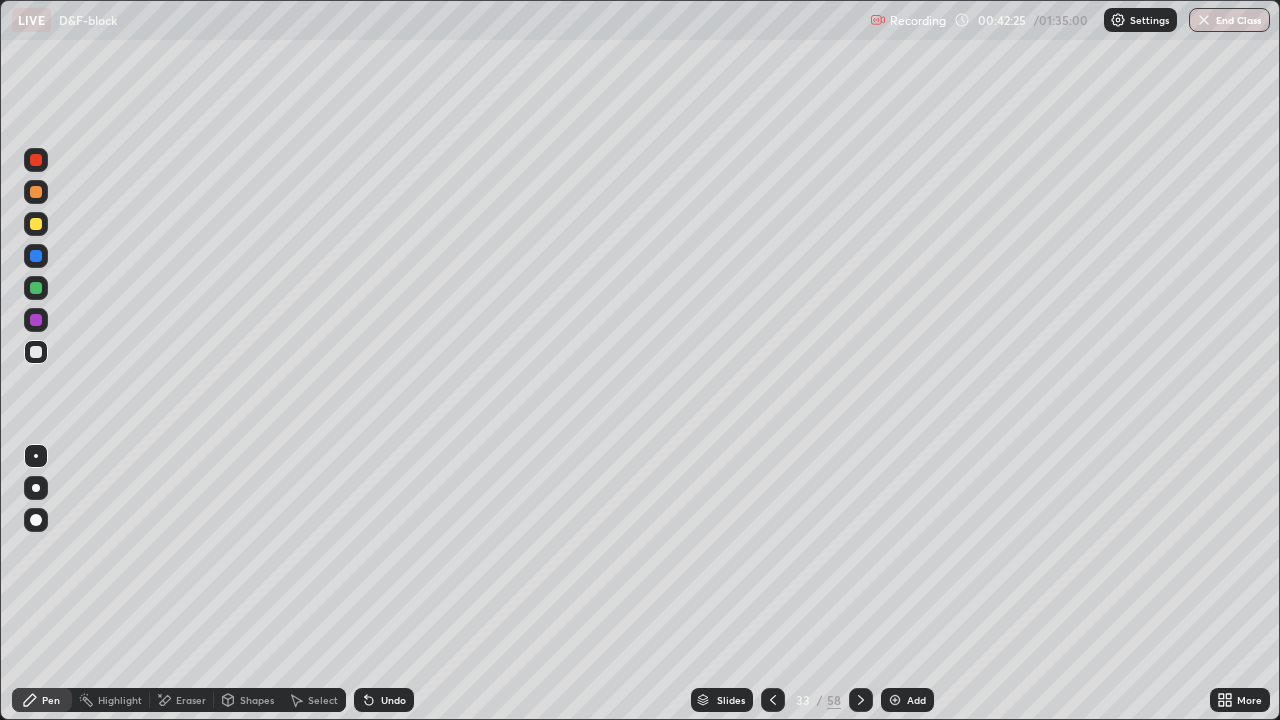 click at bounding box center [36, 224] 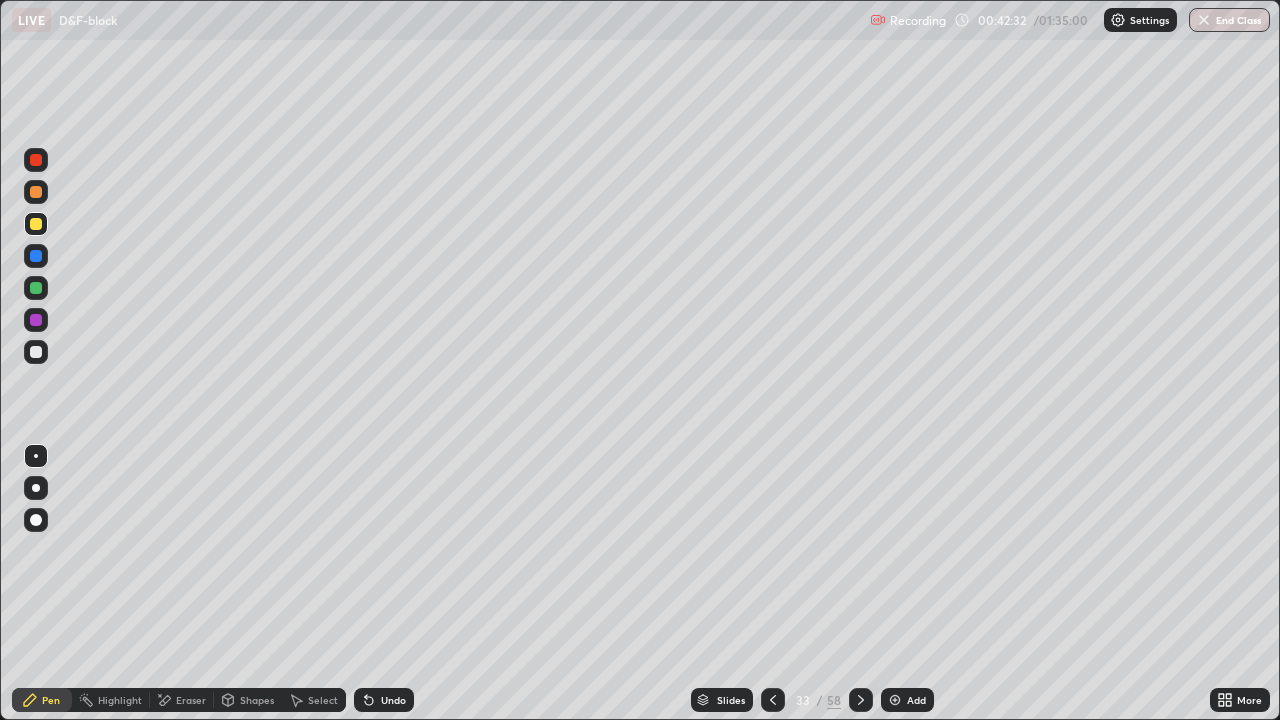 click at bounding box center [36, 352] 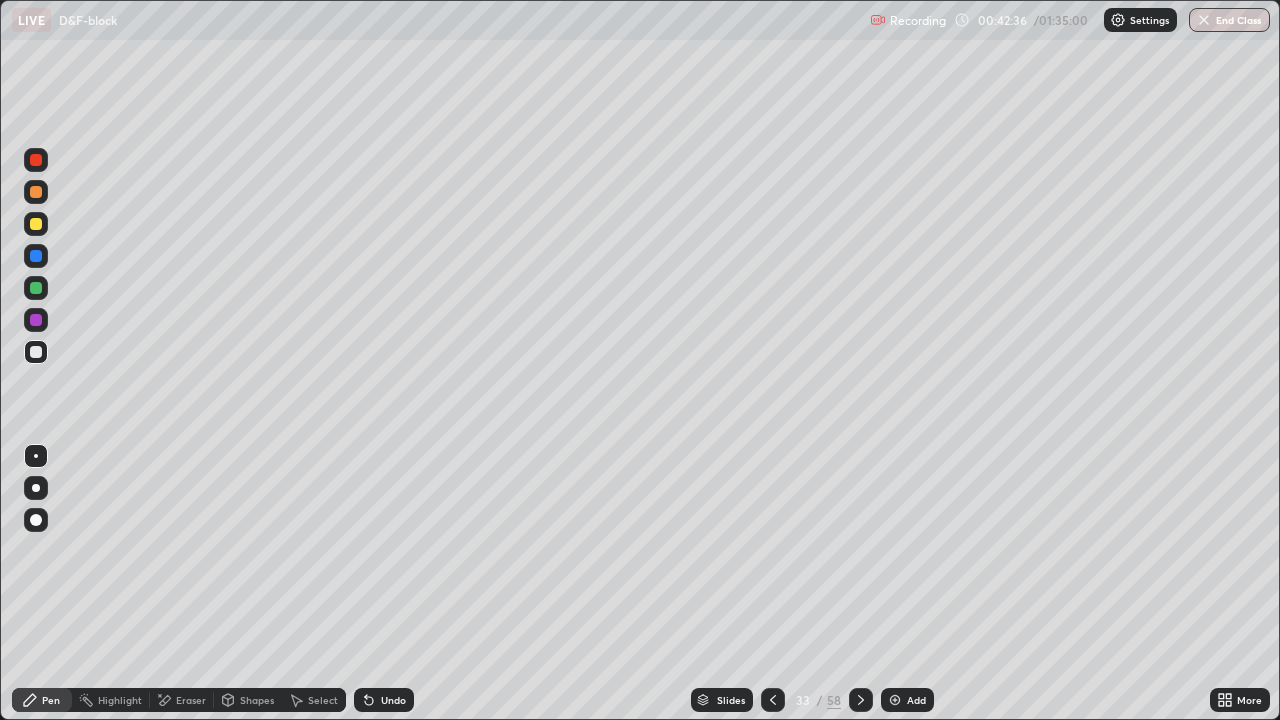 click at bounding box center (861, 700) 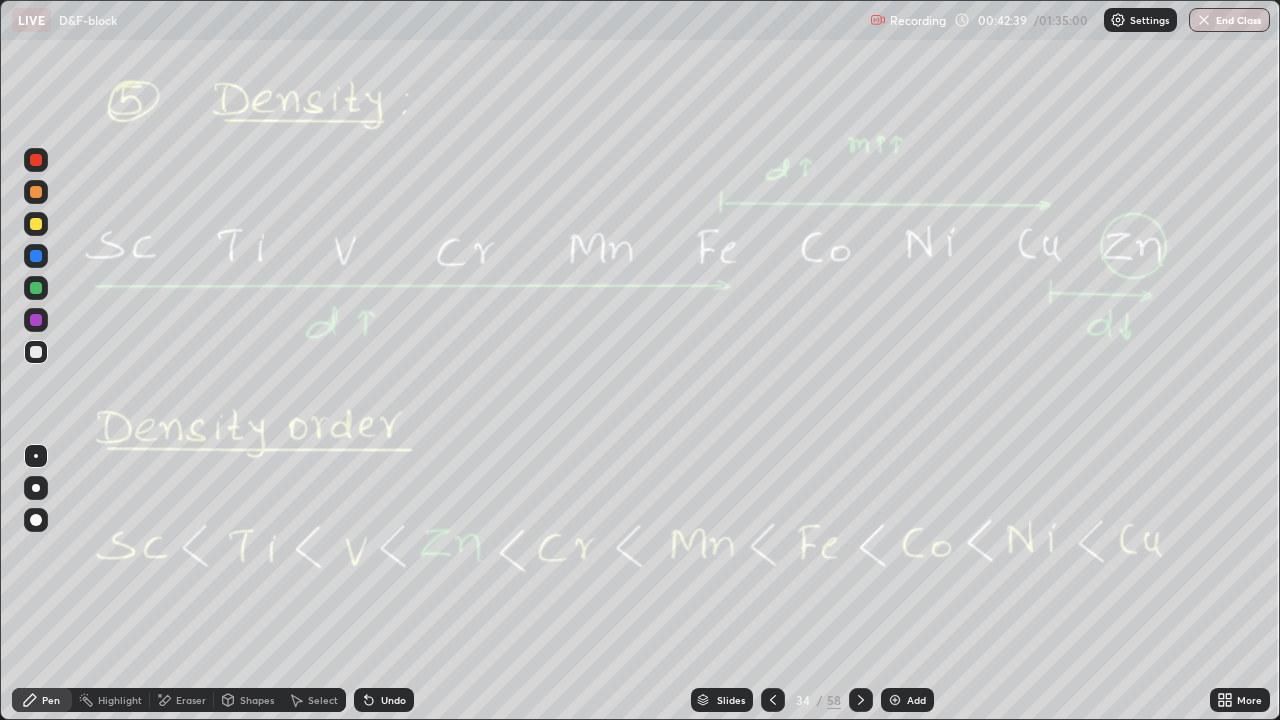 click at bounding box center [36, 288] 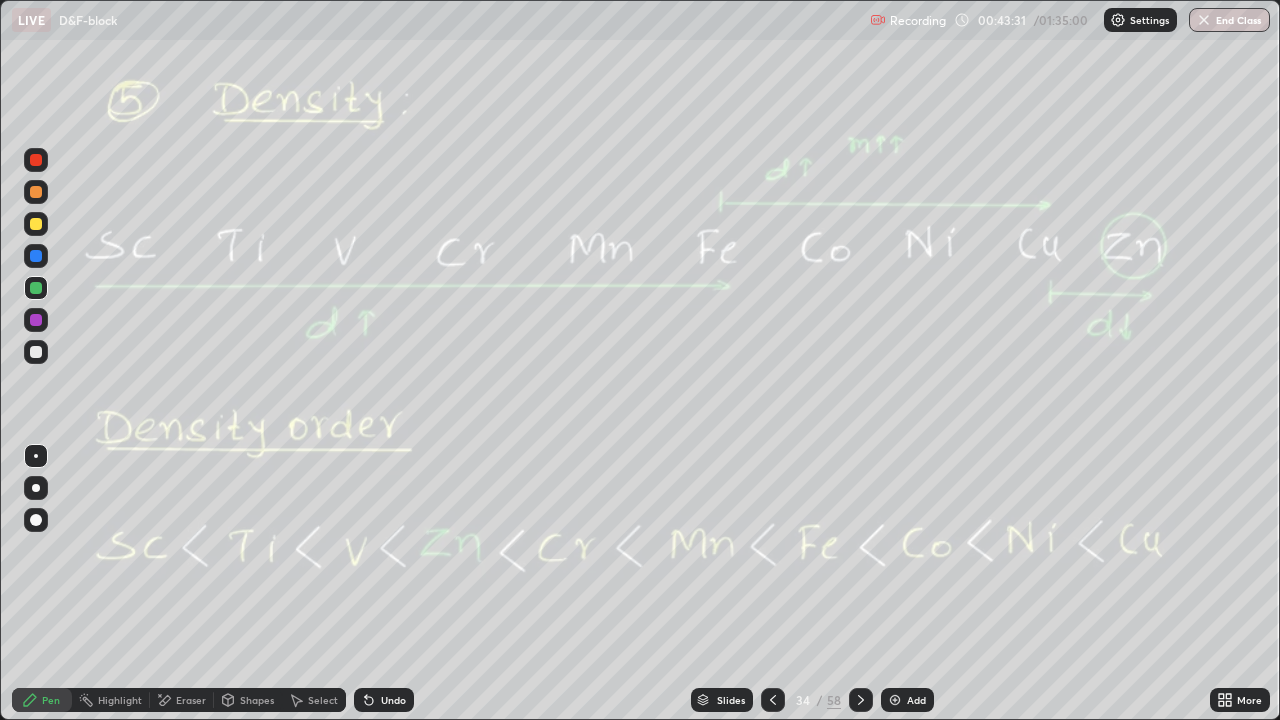 click on "Add" at bounding box center [907, 700] 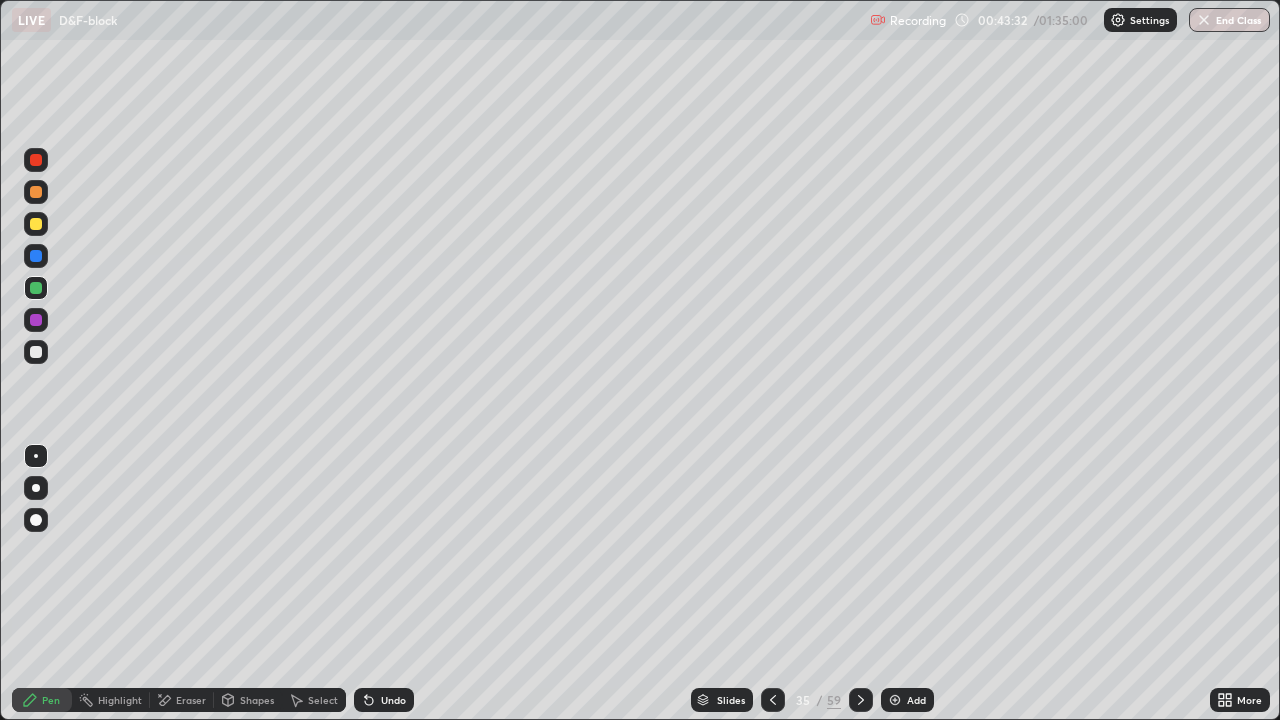 click at bounding box center (36, 224) 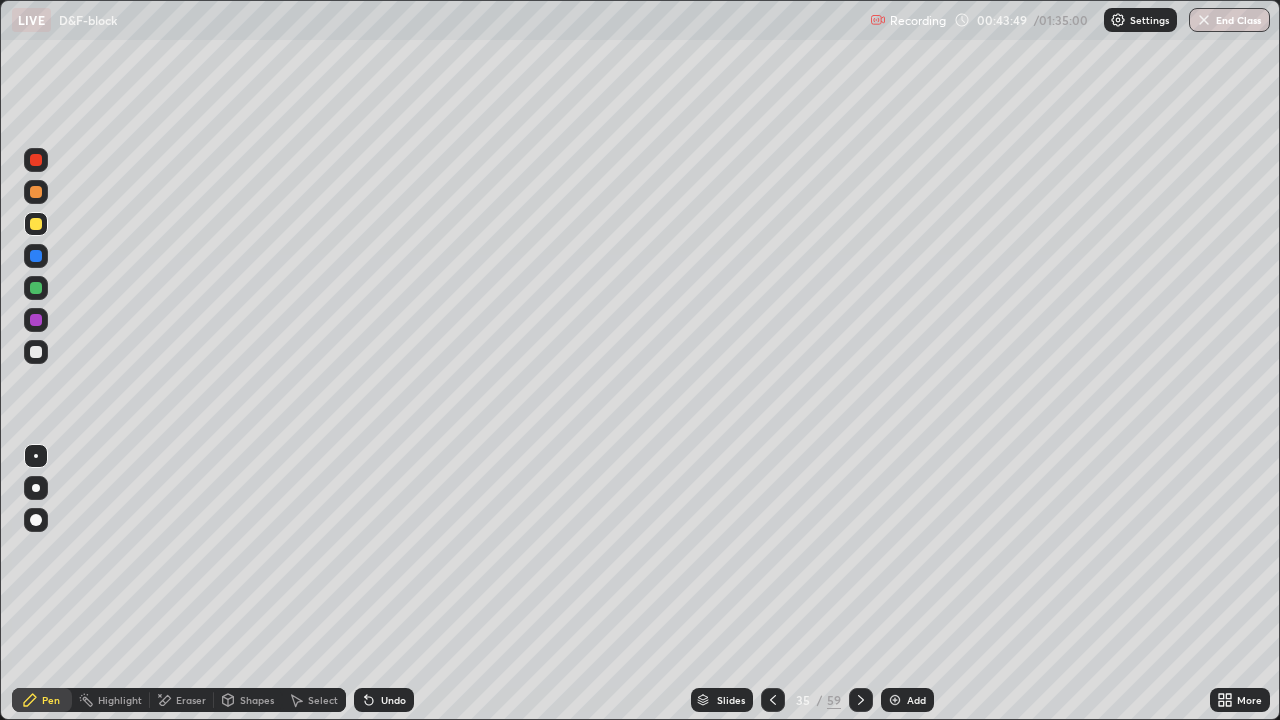click 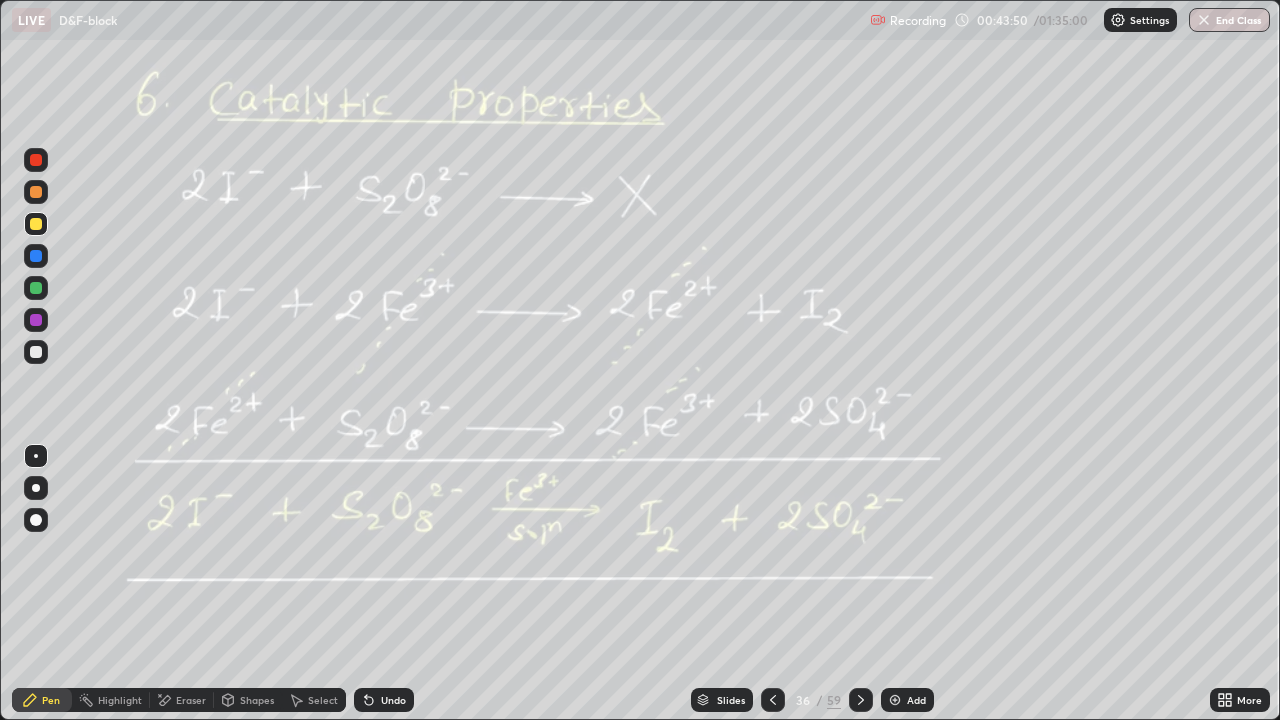 click 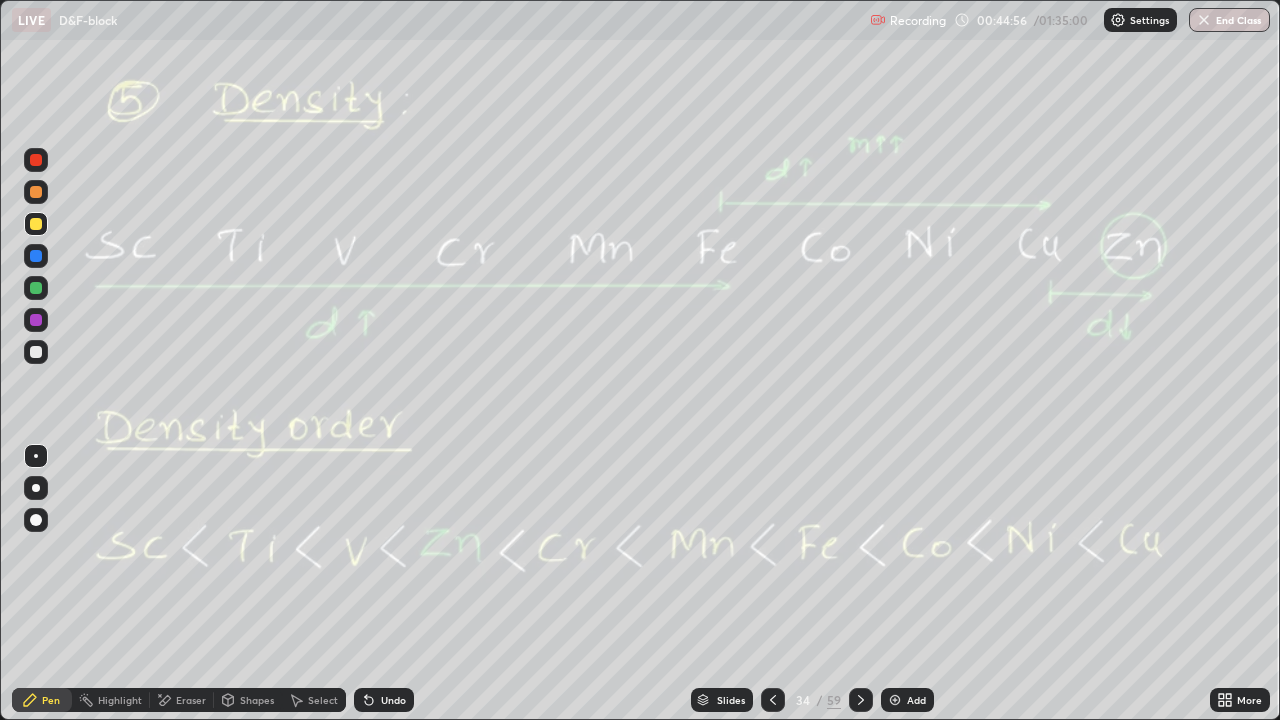 click at bounding box center [861, 700] 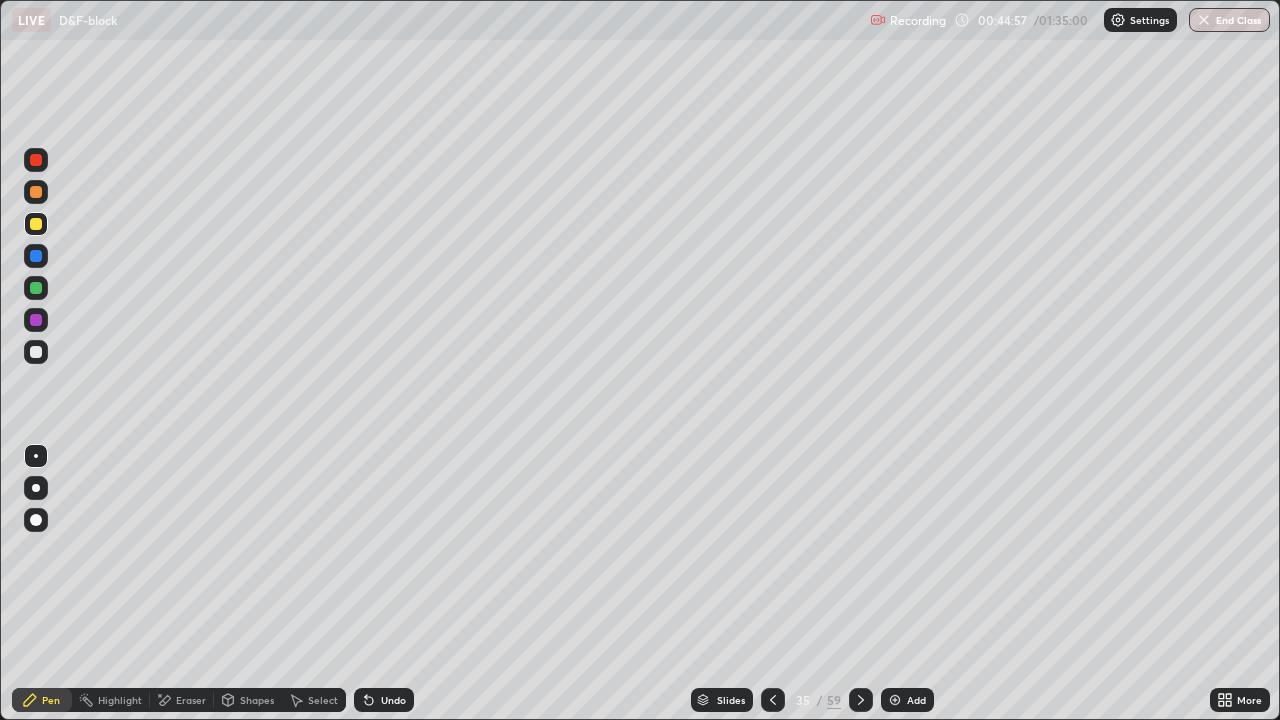 click 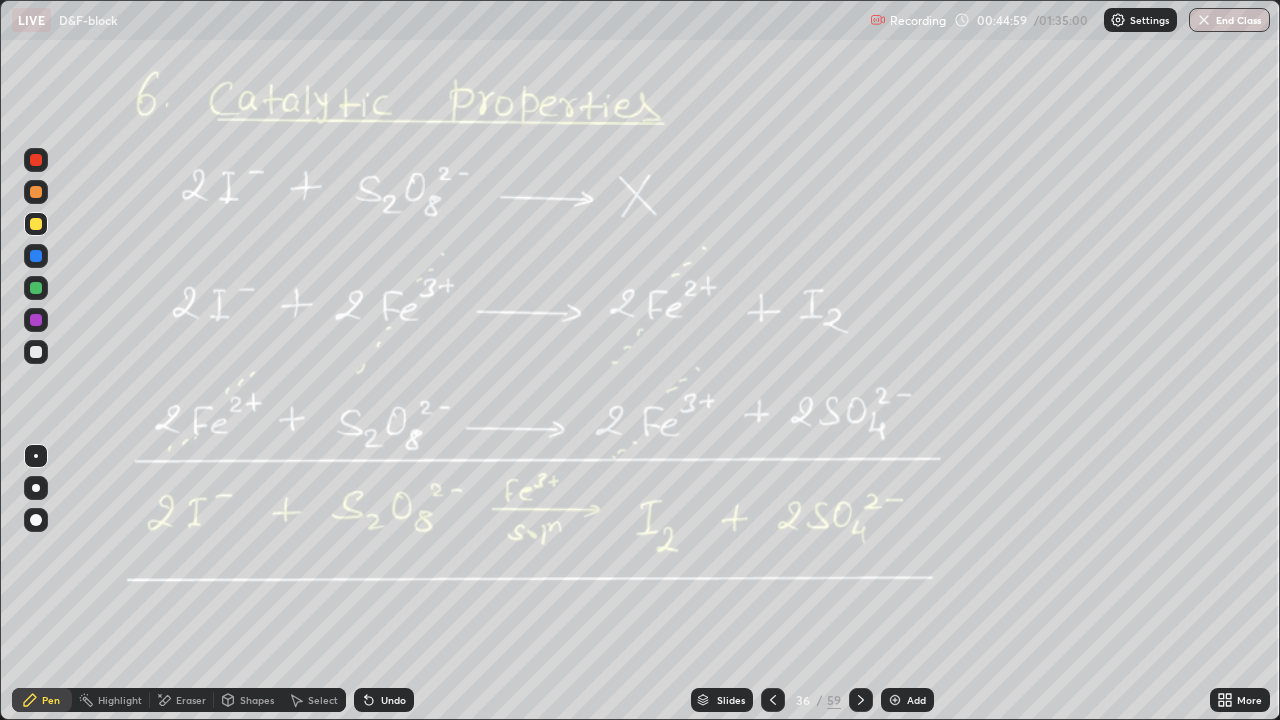 click at bounding box center (36, 352) 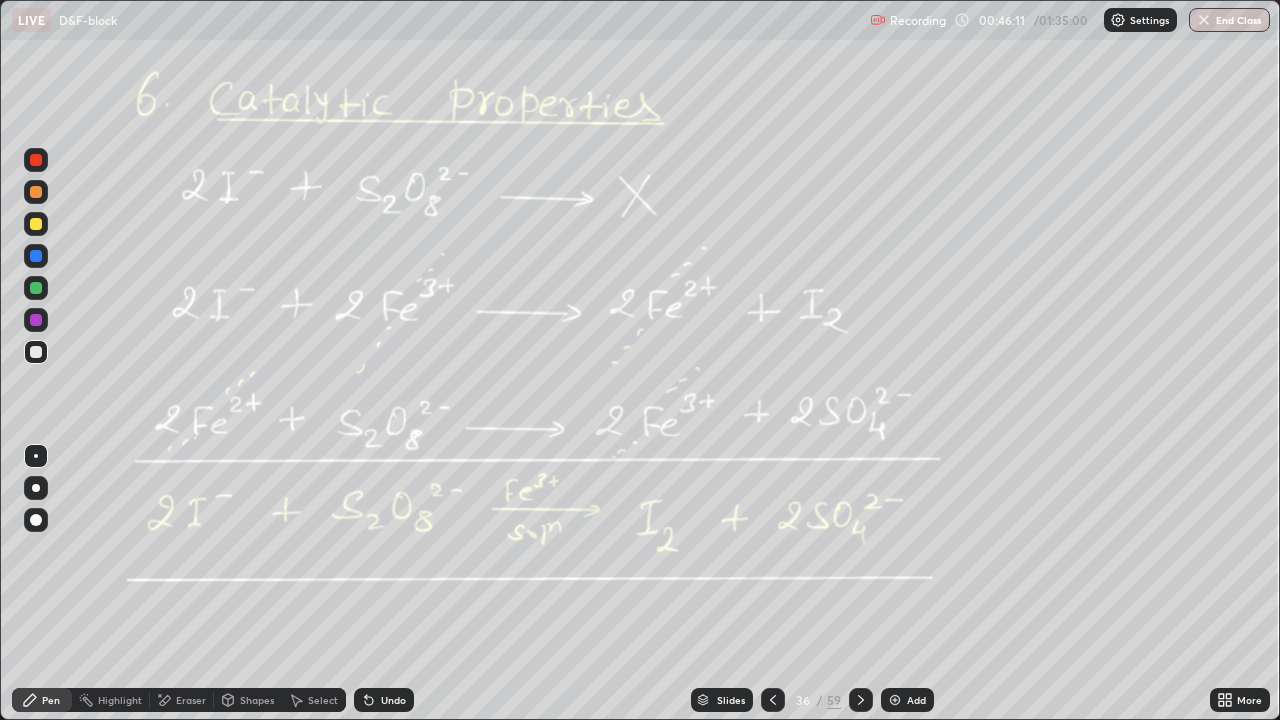 click on "Slides" at bounding box center (722, 700) 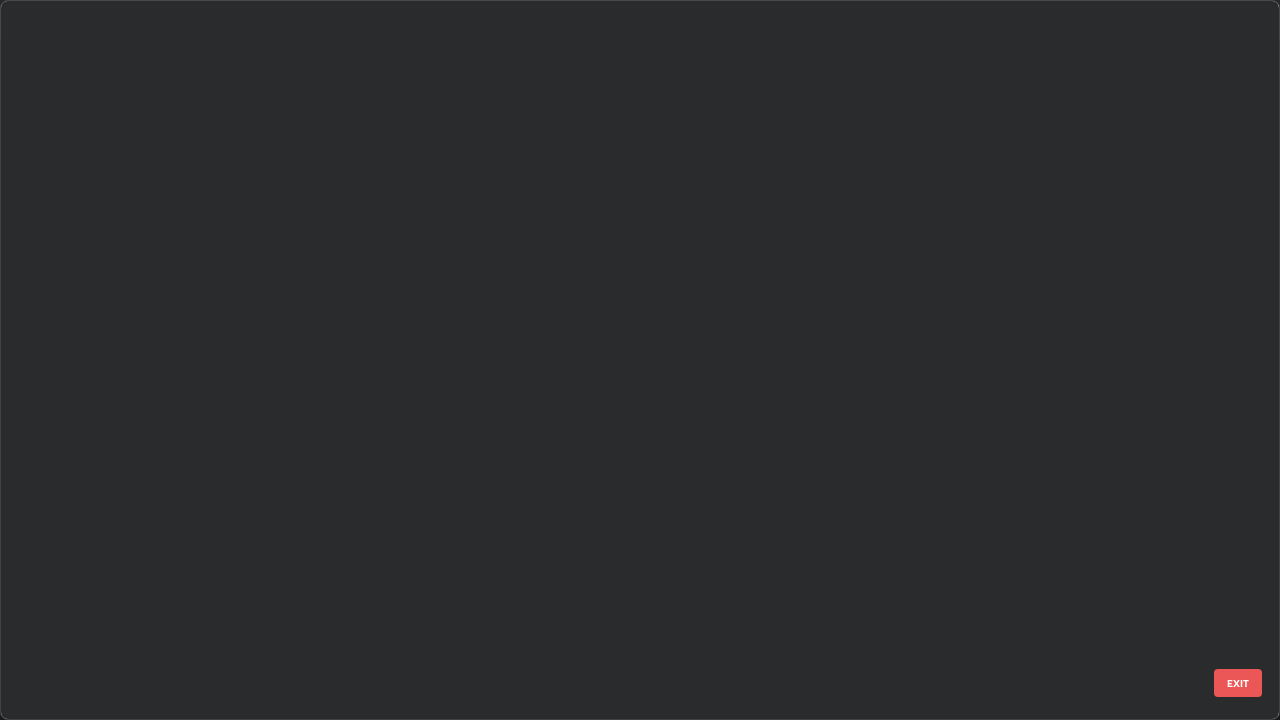 scroll, scrollTop: 1977, scrollLeft: 0, axis: vertical 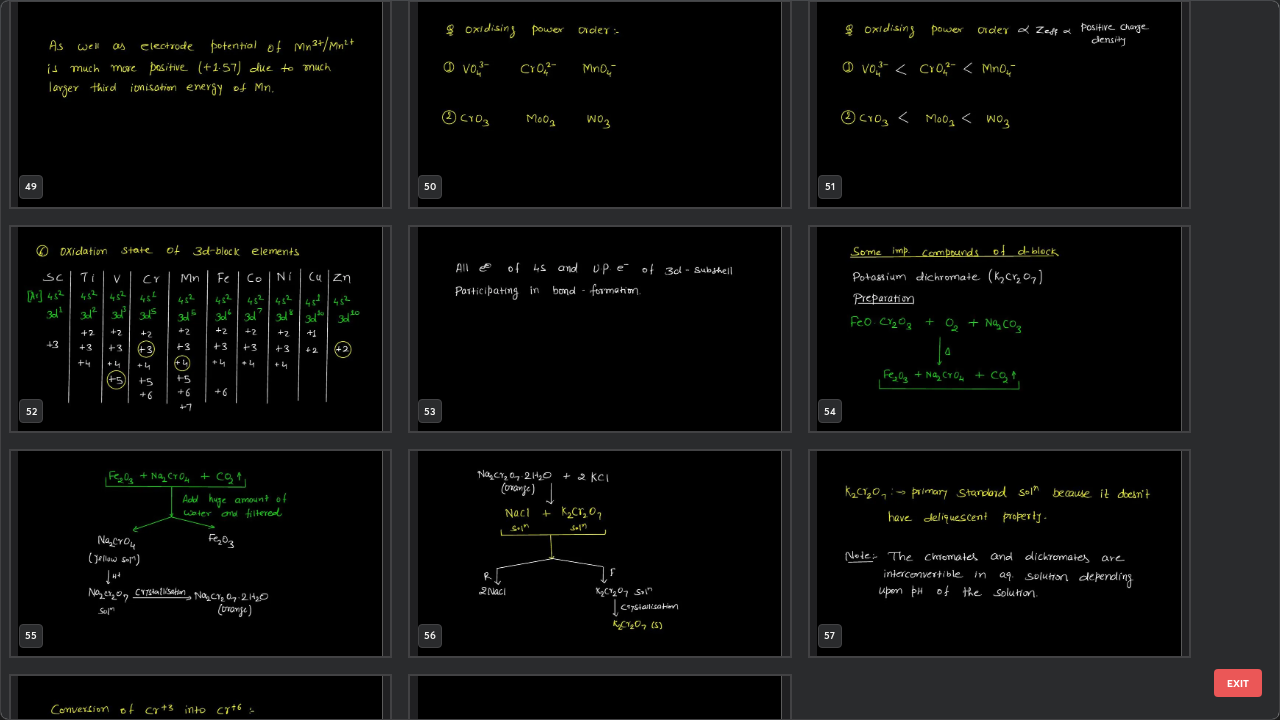 click at bounding box center (200, 329) 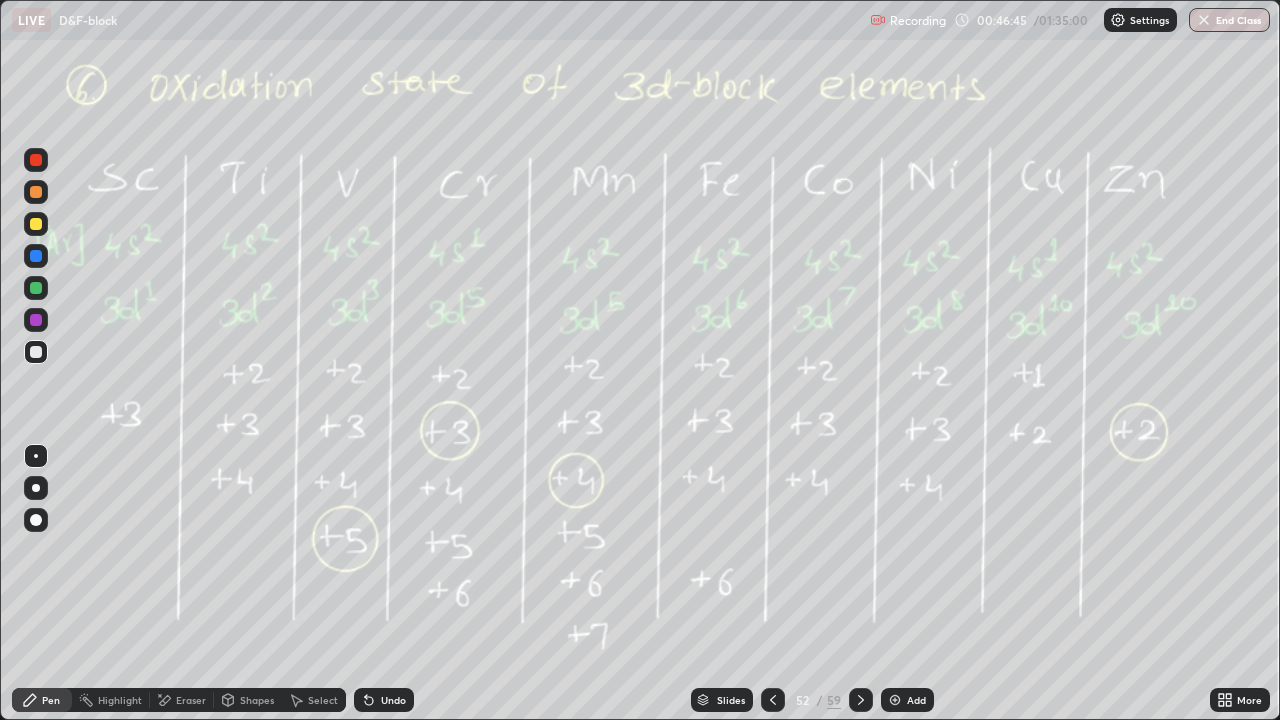 click at bounding box center (36, 352) 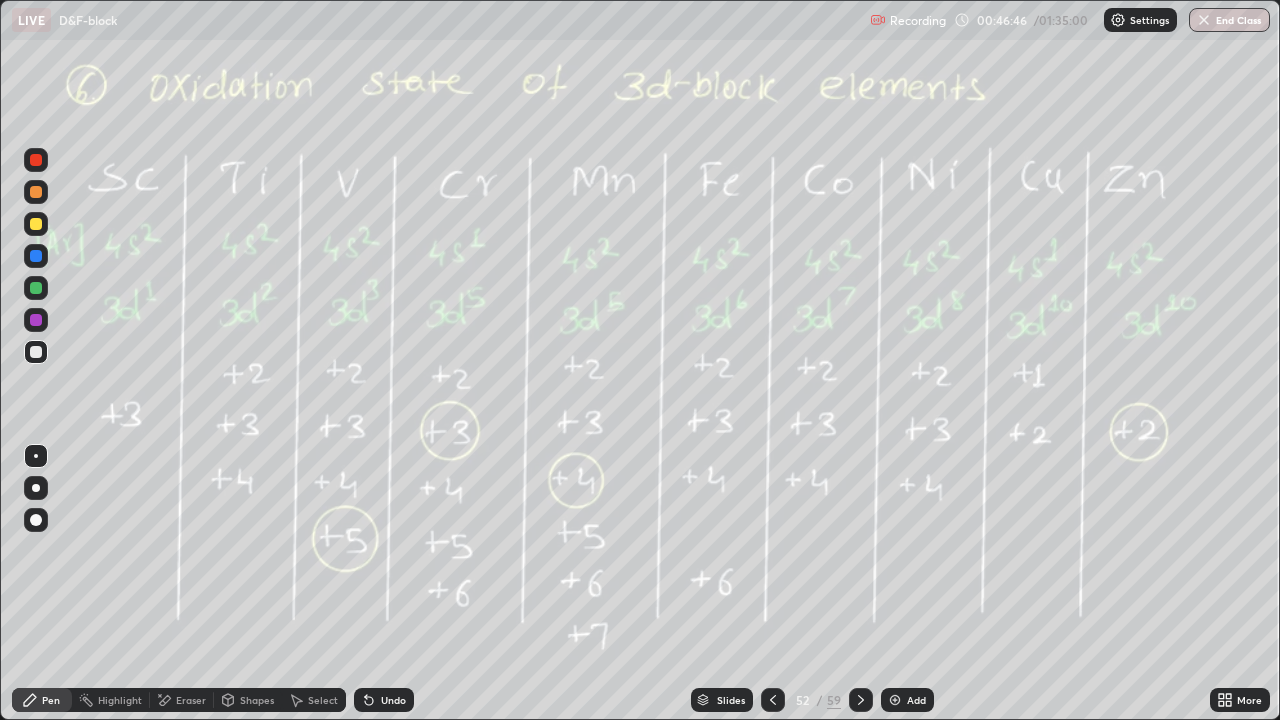 click at bounding box center [36, 256] 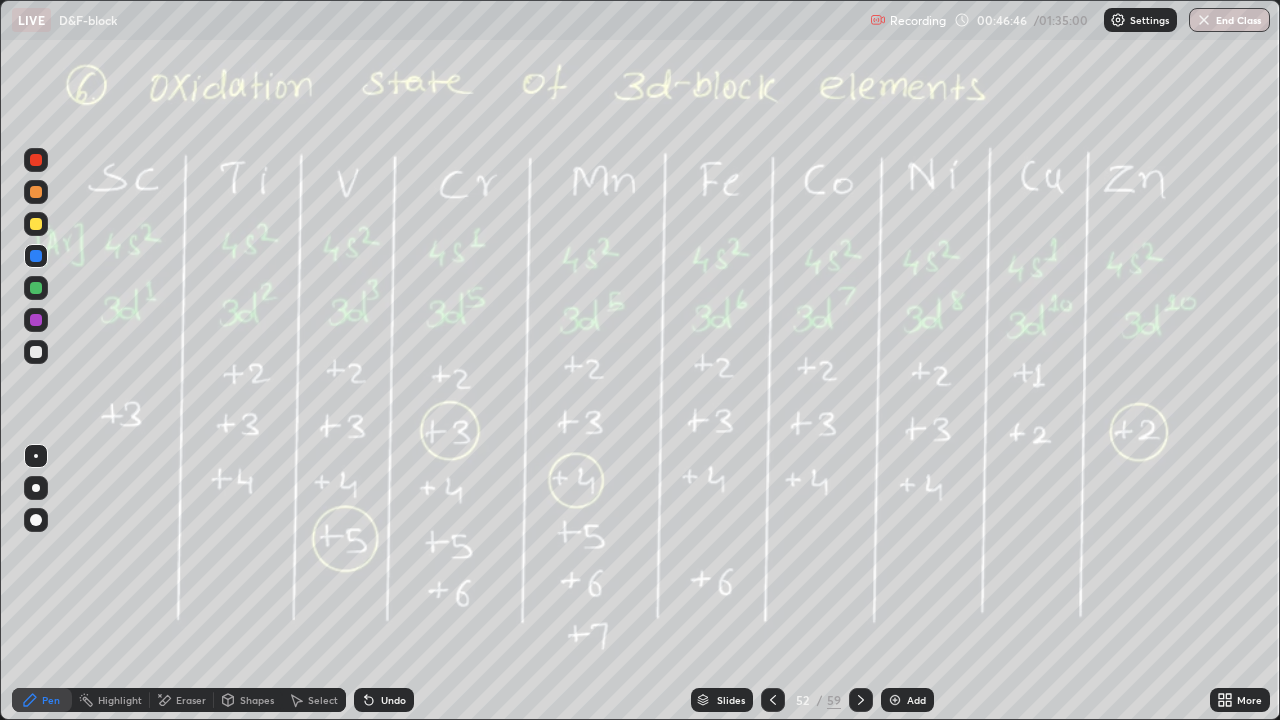 click at bounding box center (36, 224) 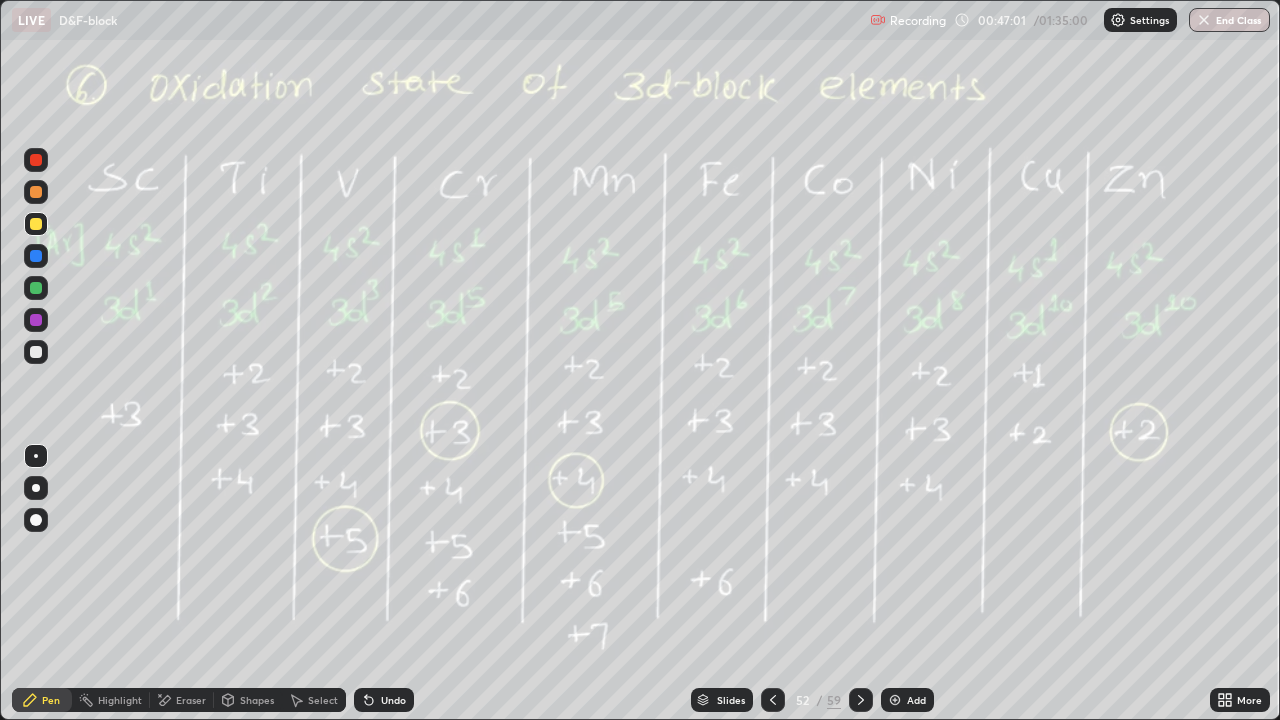 click on "Slides" at bounding box center [722, 700] 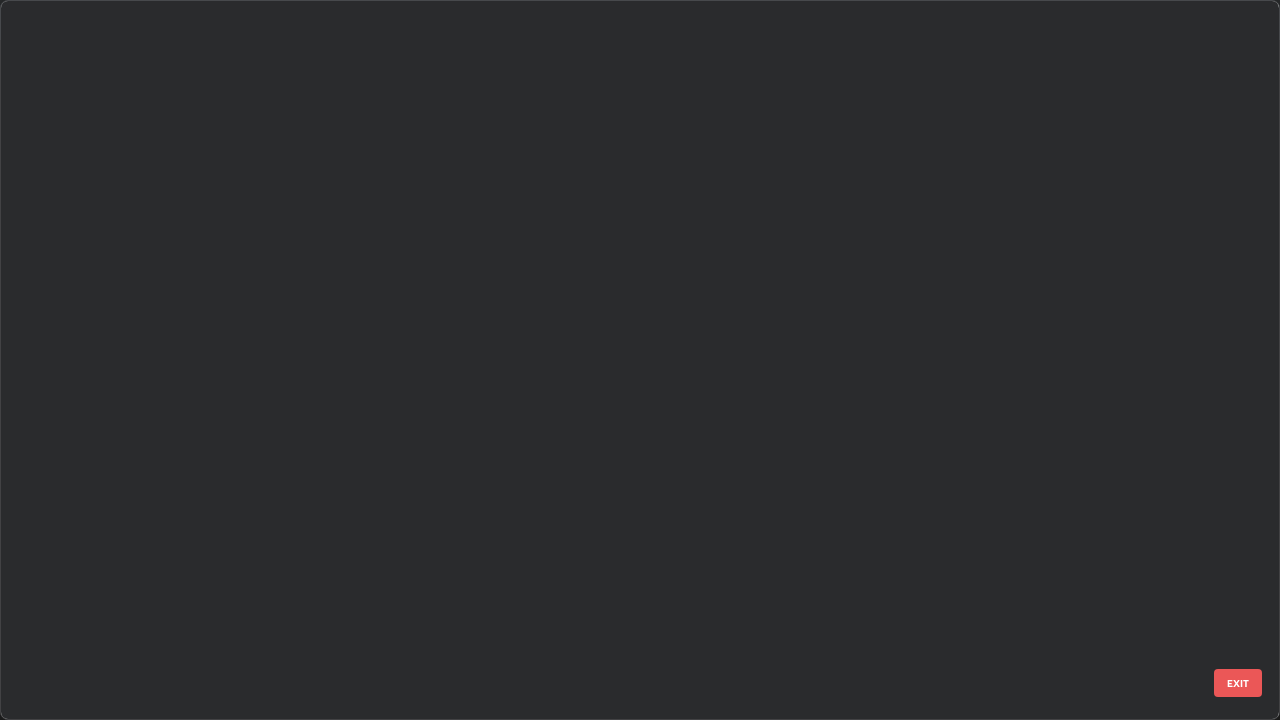 scroll, scrollTop: 3325, scrollLeft: 0, axis: vertical 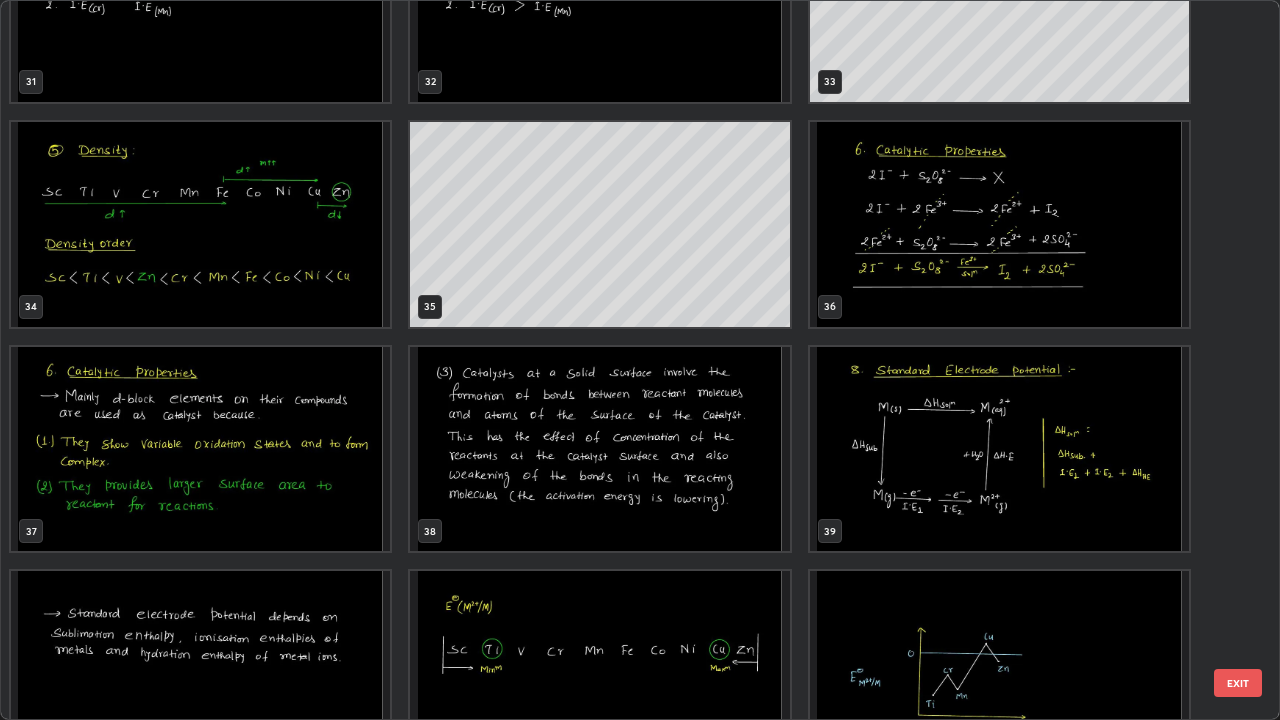 click at bounding box center [999, 224] 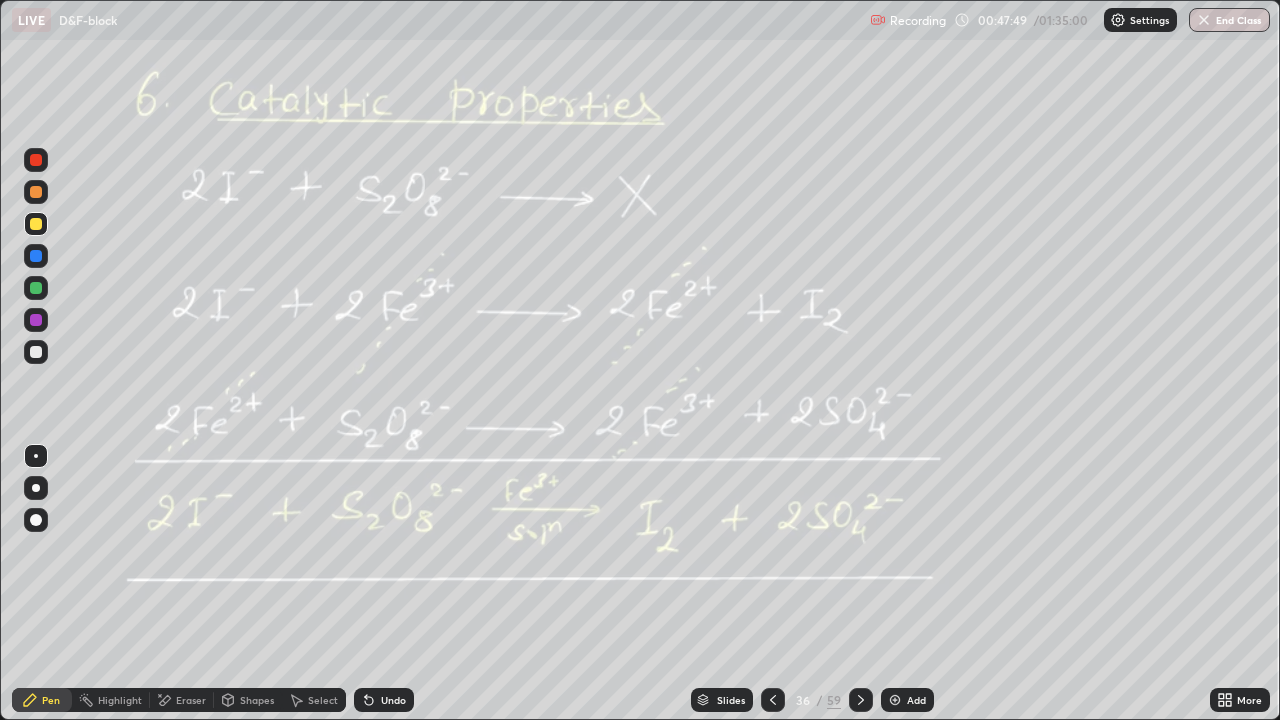 click at bounding box center [861, 700] 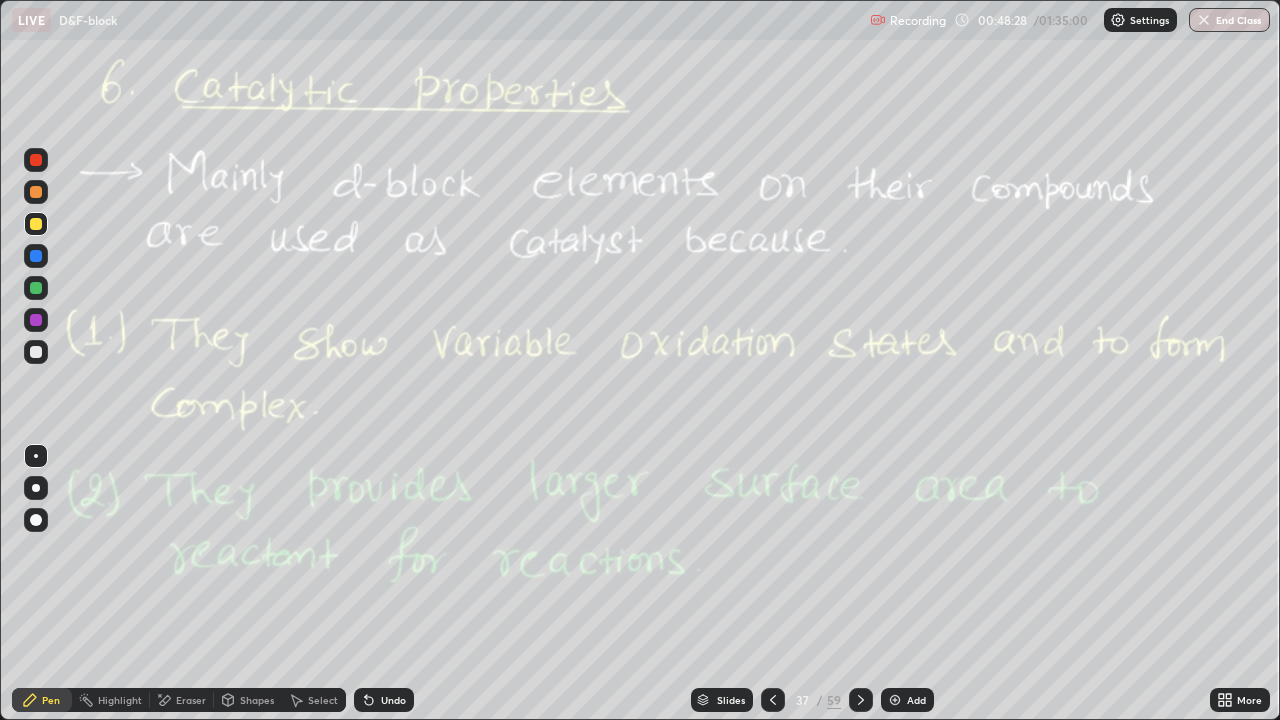 click on "Select" at bounding box center (314, 700) 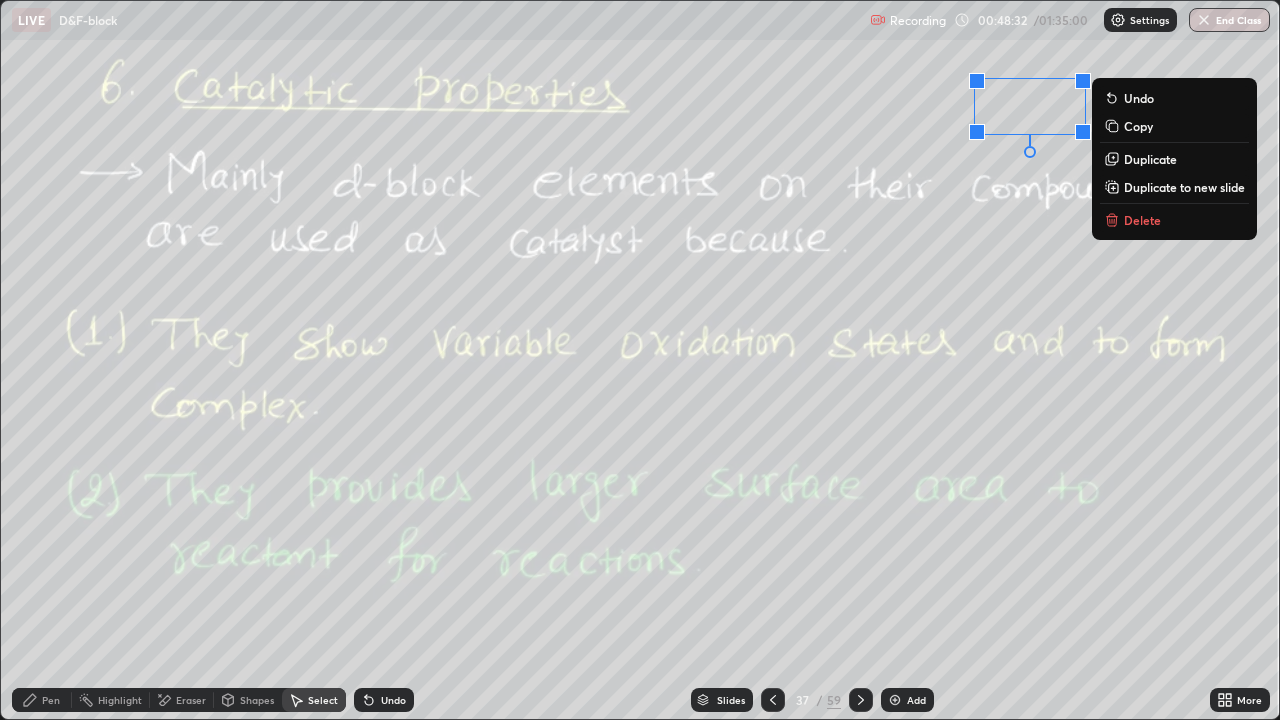 click on "Delete" at bounding box center (1142, 220) 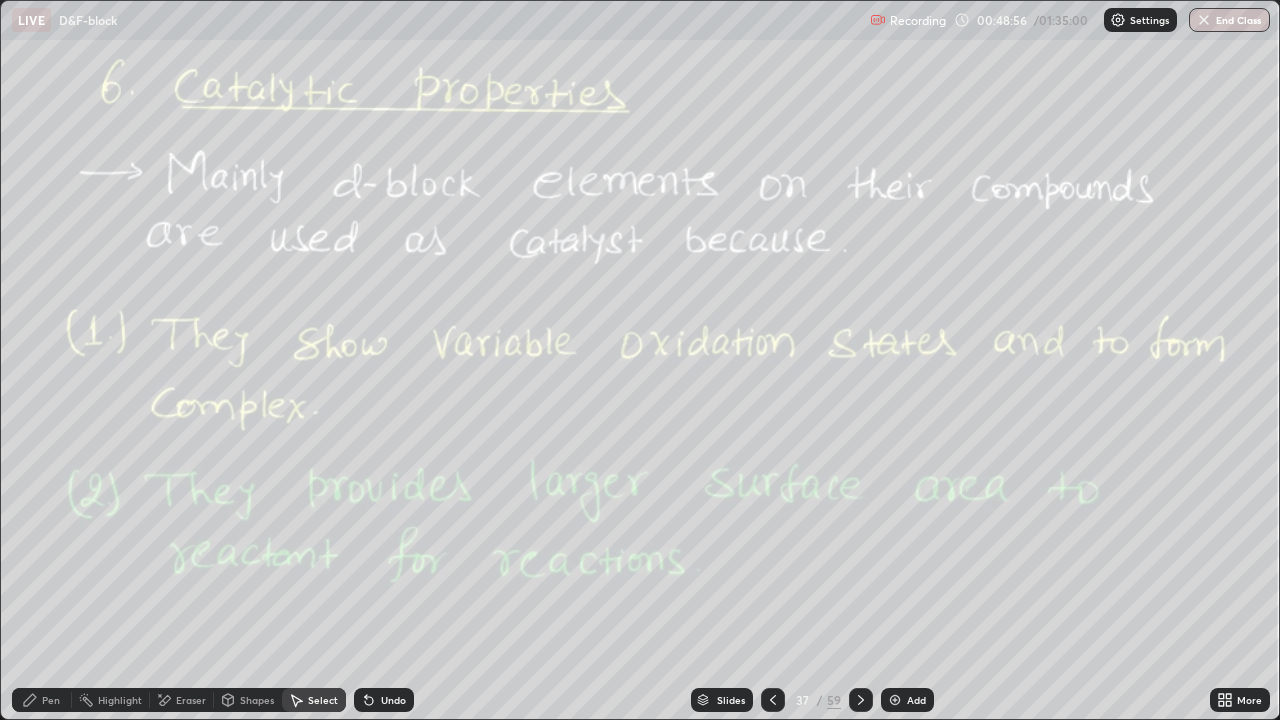 click on "Pen" at bounding box center (42, 700) 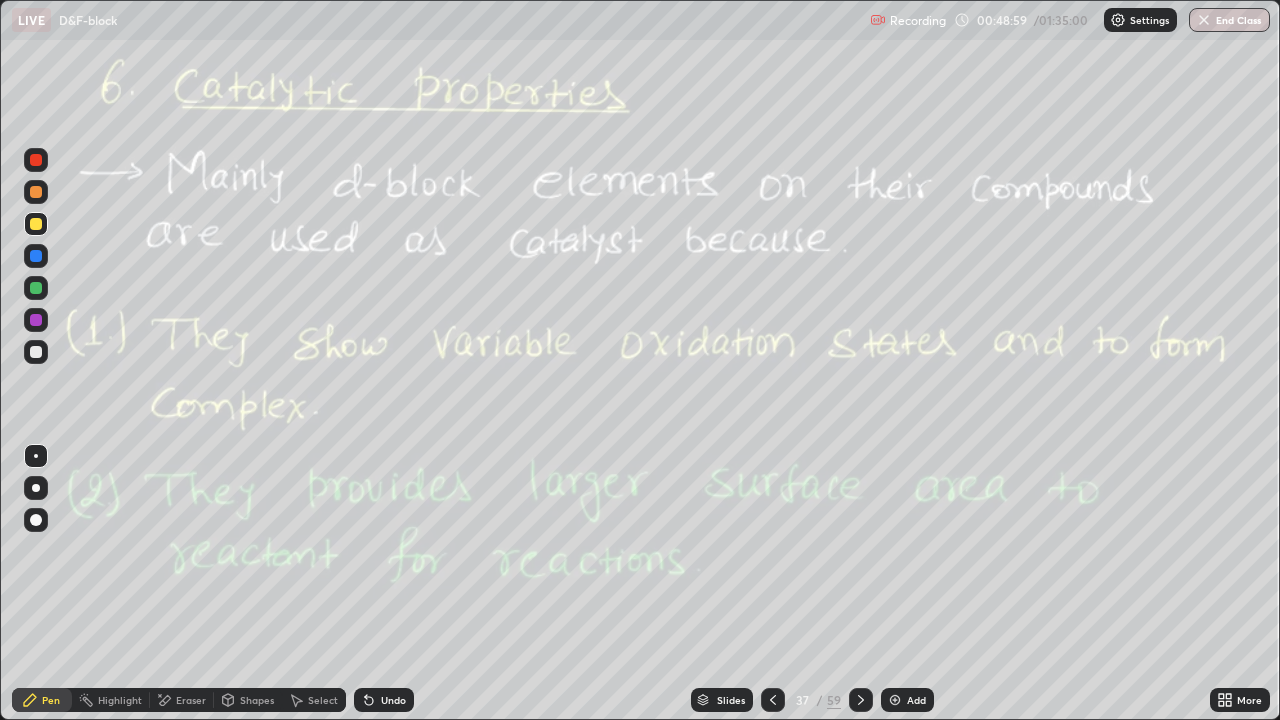 click 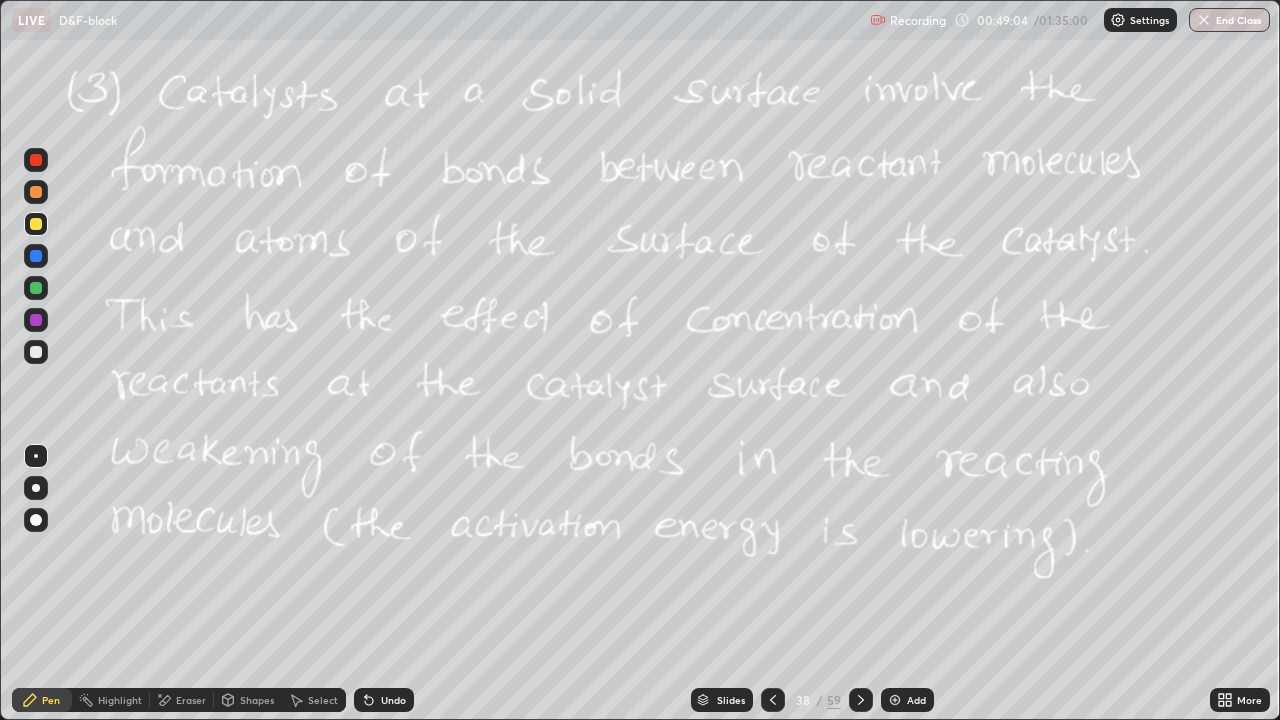click 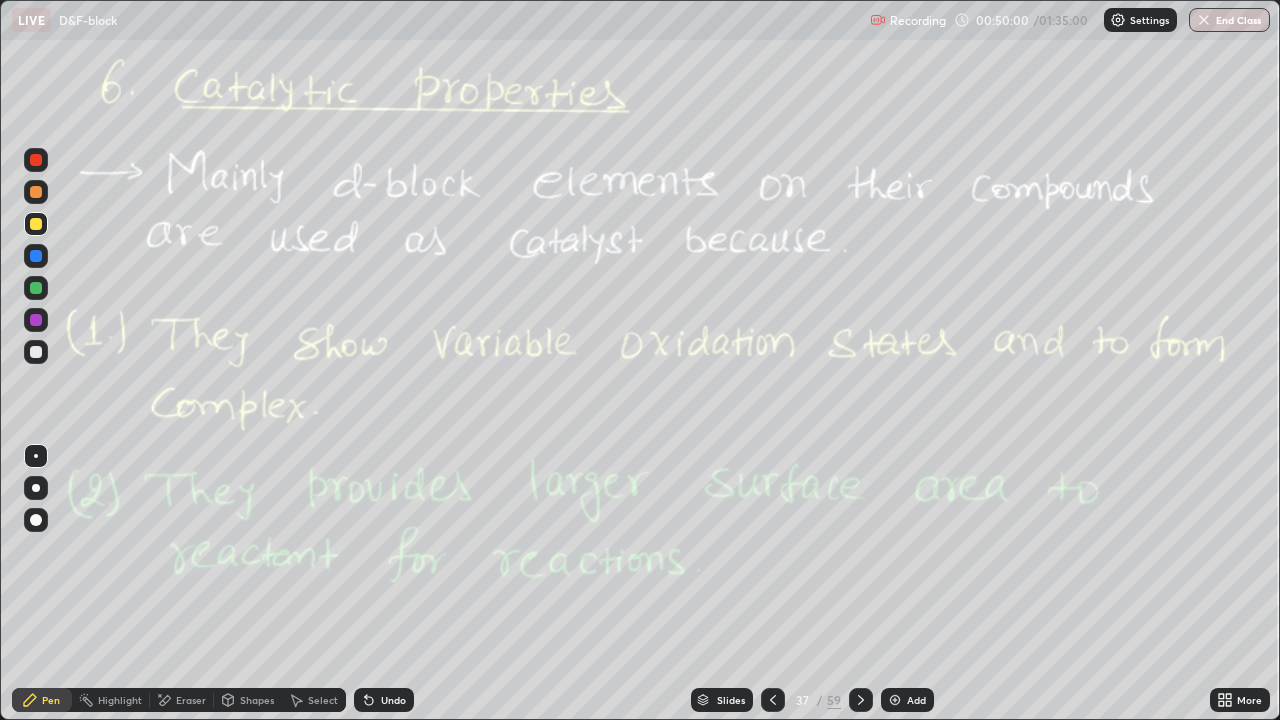 click 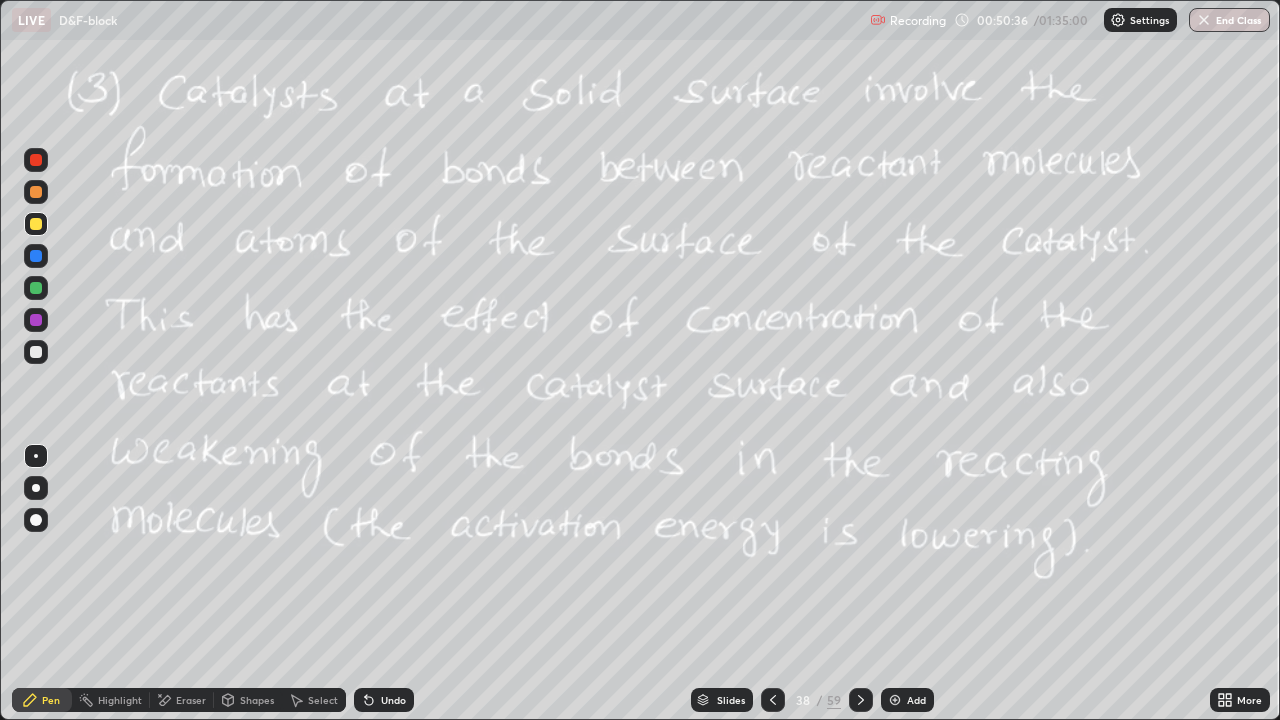 click 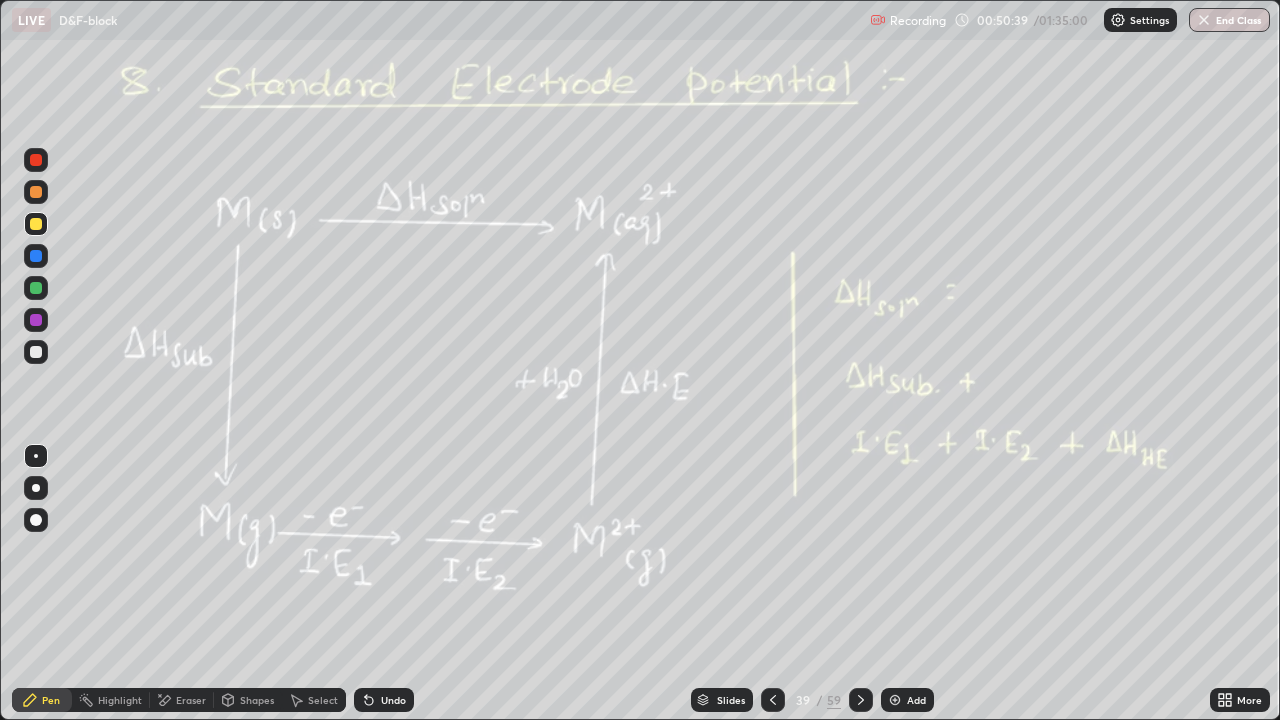 click at bounding box center (773, 700) 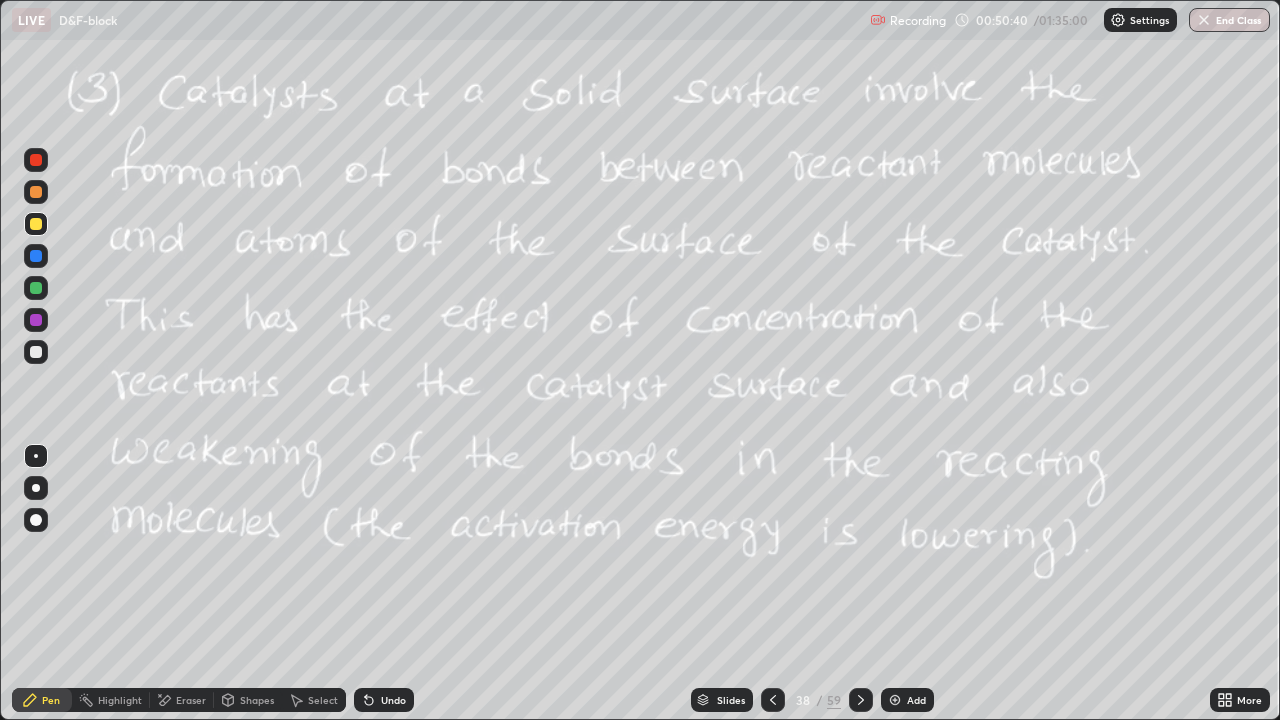 click at bounding box center [895, 700] 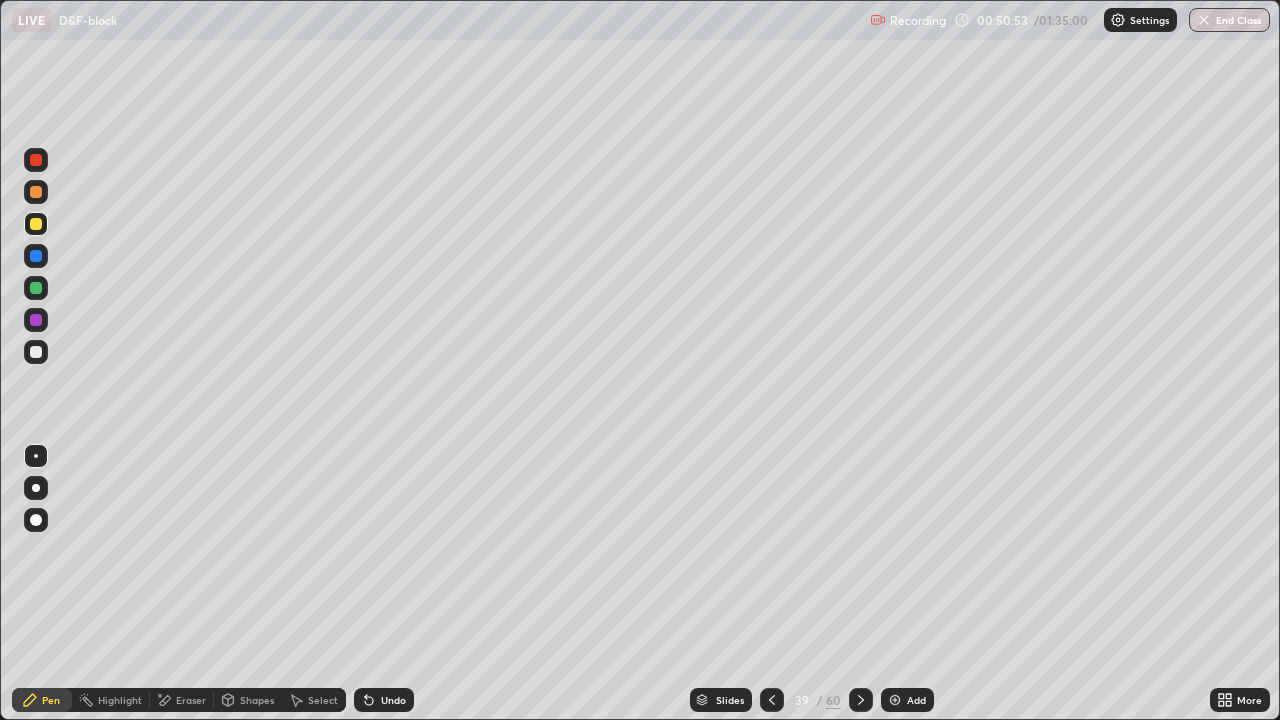 click at bounding box center [36, 352] 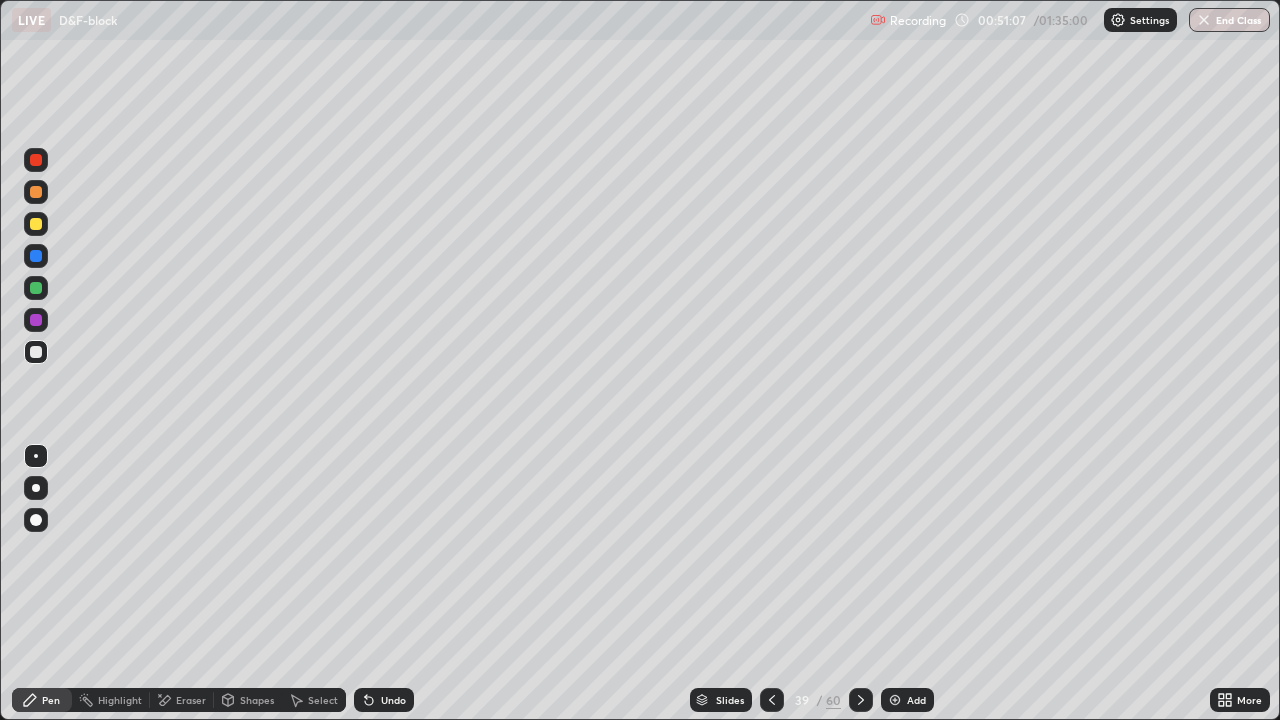 click at bounding box center [36, 224] 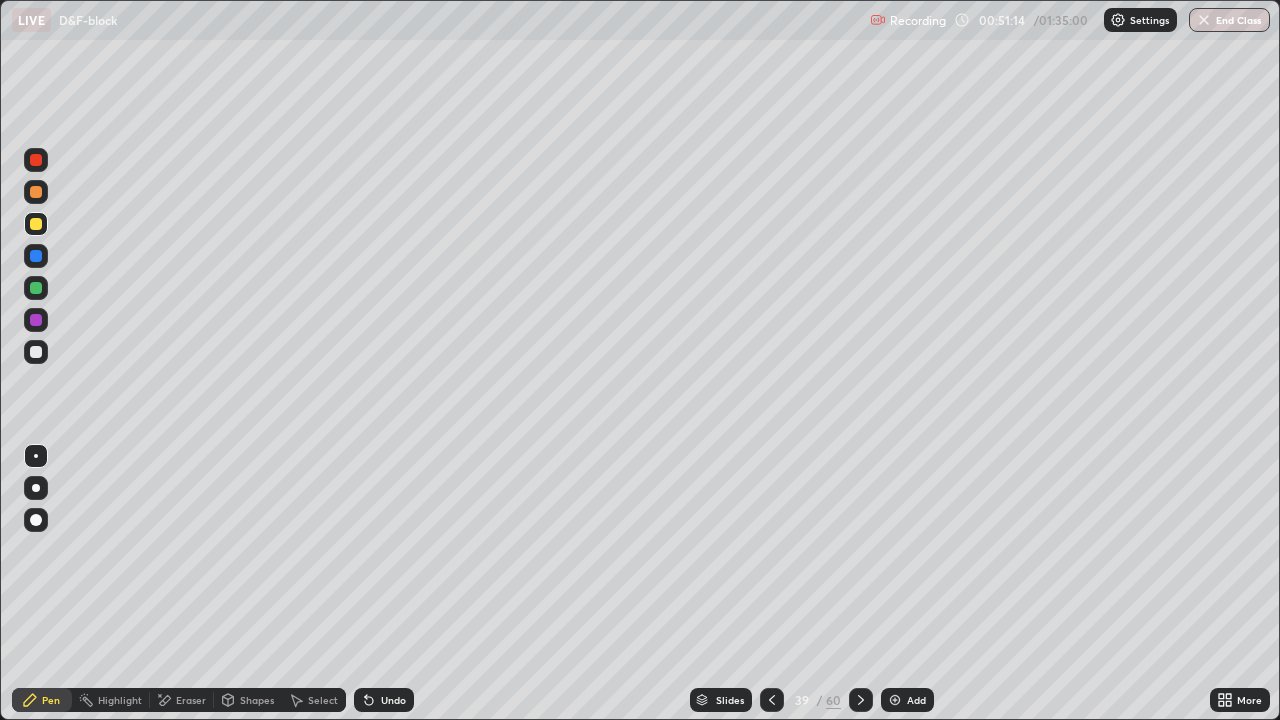 click on "Undo" at bounding box center [393, 700] 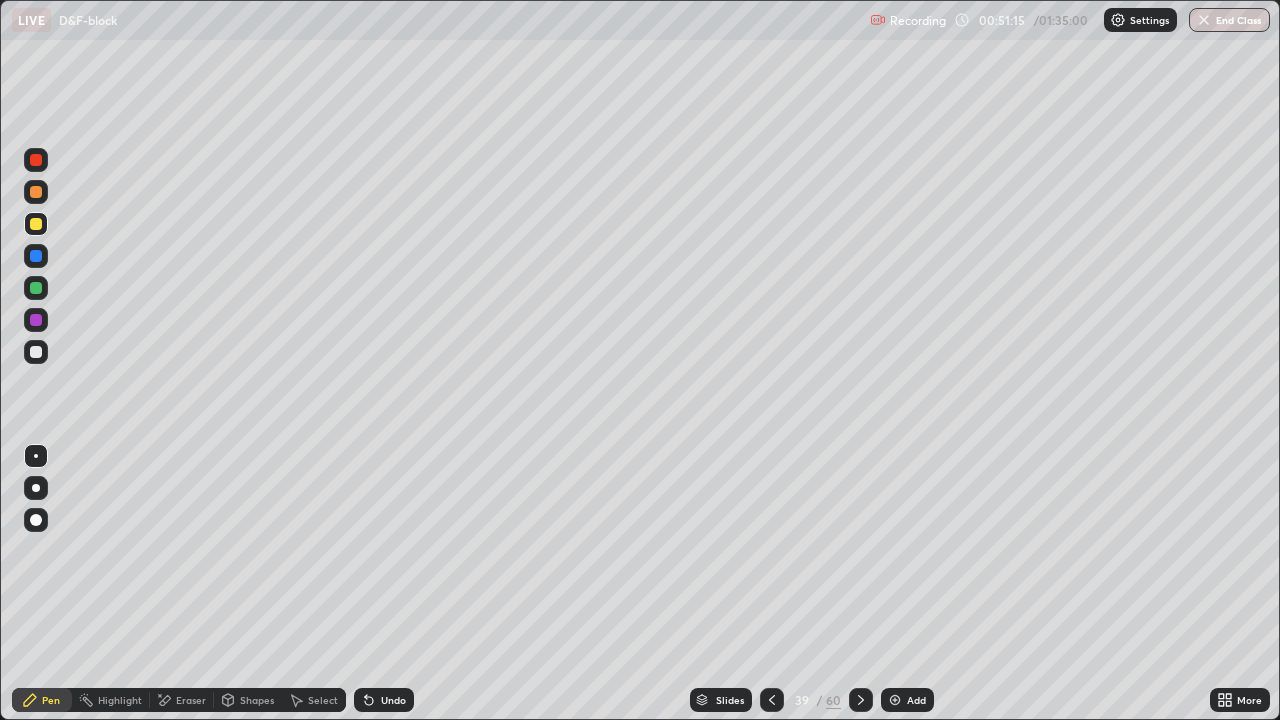 click on "Undo" at bounding box center [393, 700] 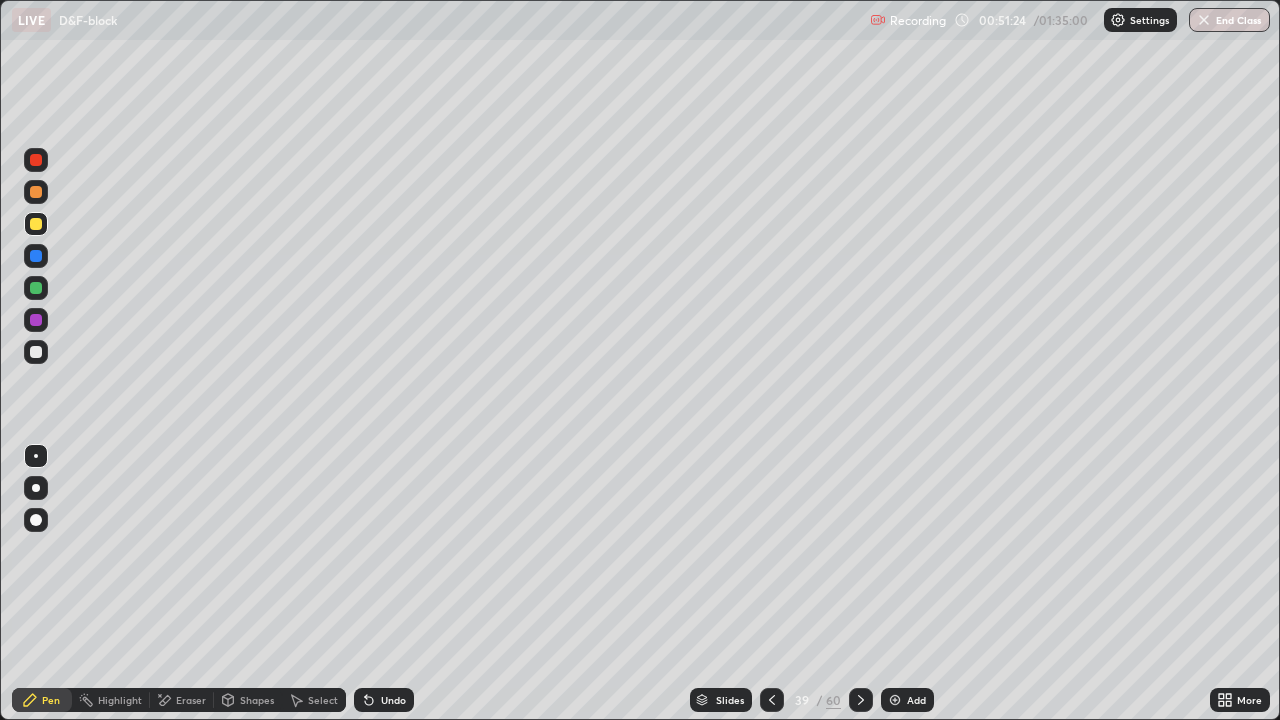 click at bounding box center [36, 352] 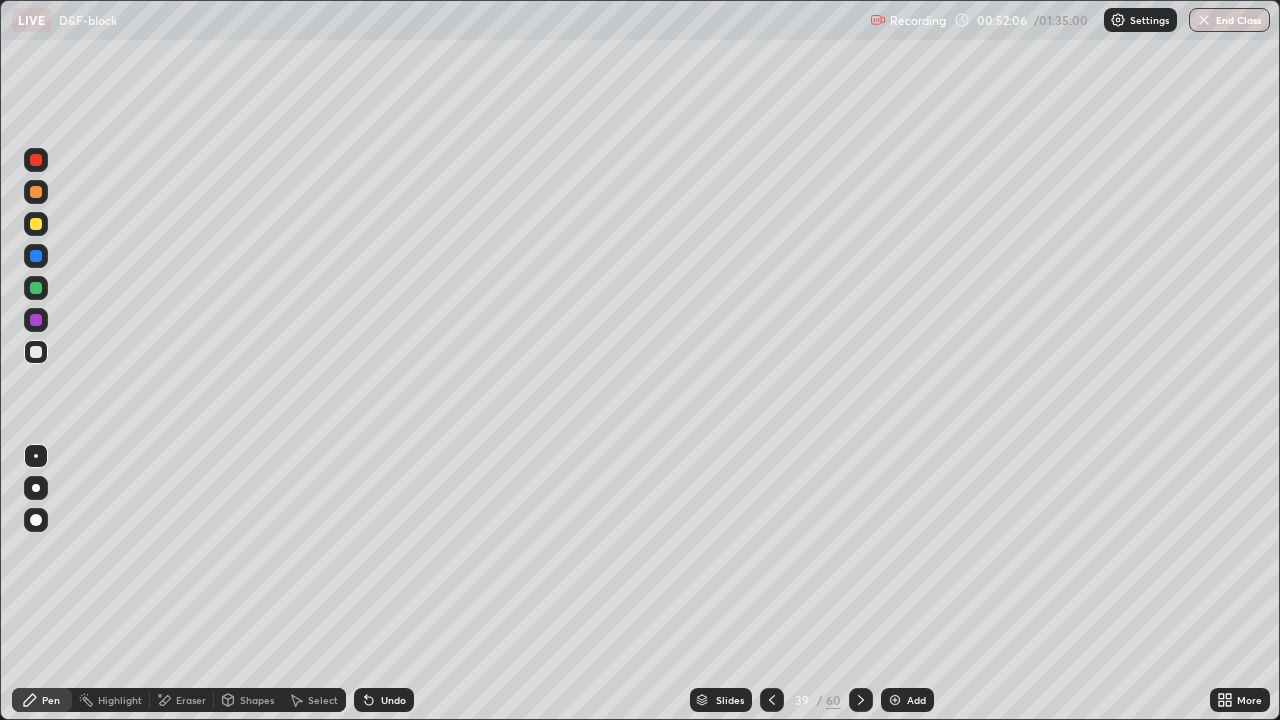click on "Undo" at bounding box center (393, 700) 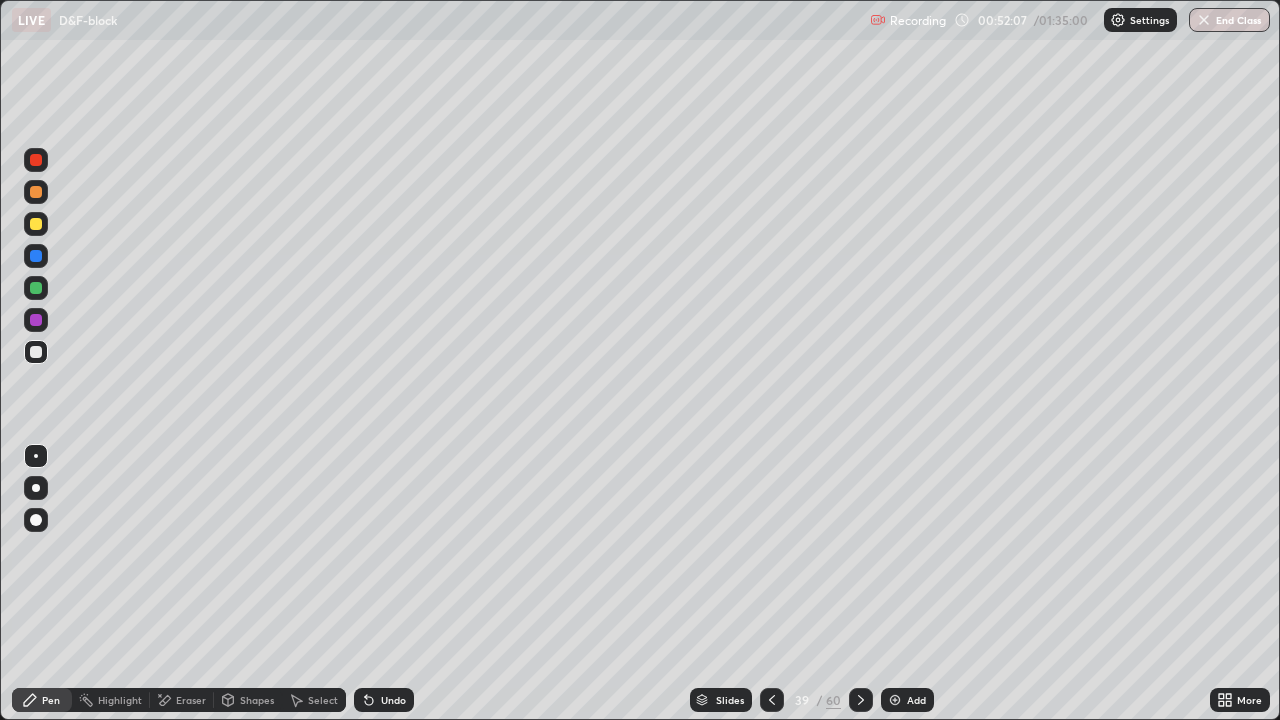 click on "Undo" at bounding box center [380, 700] 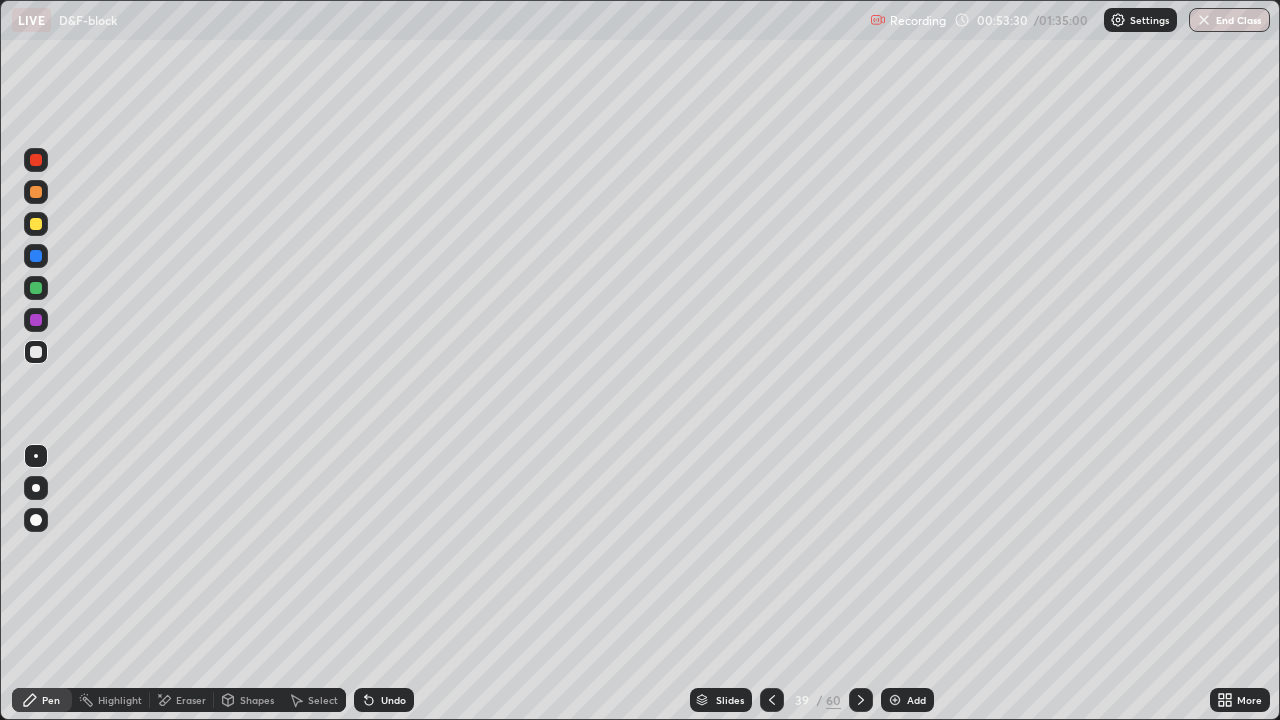 click 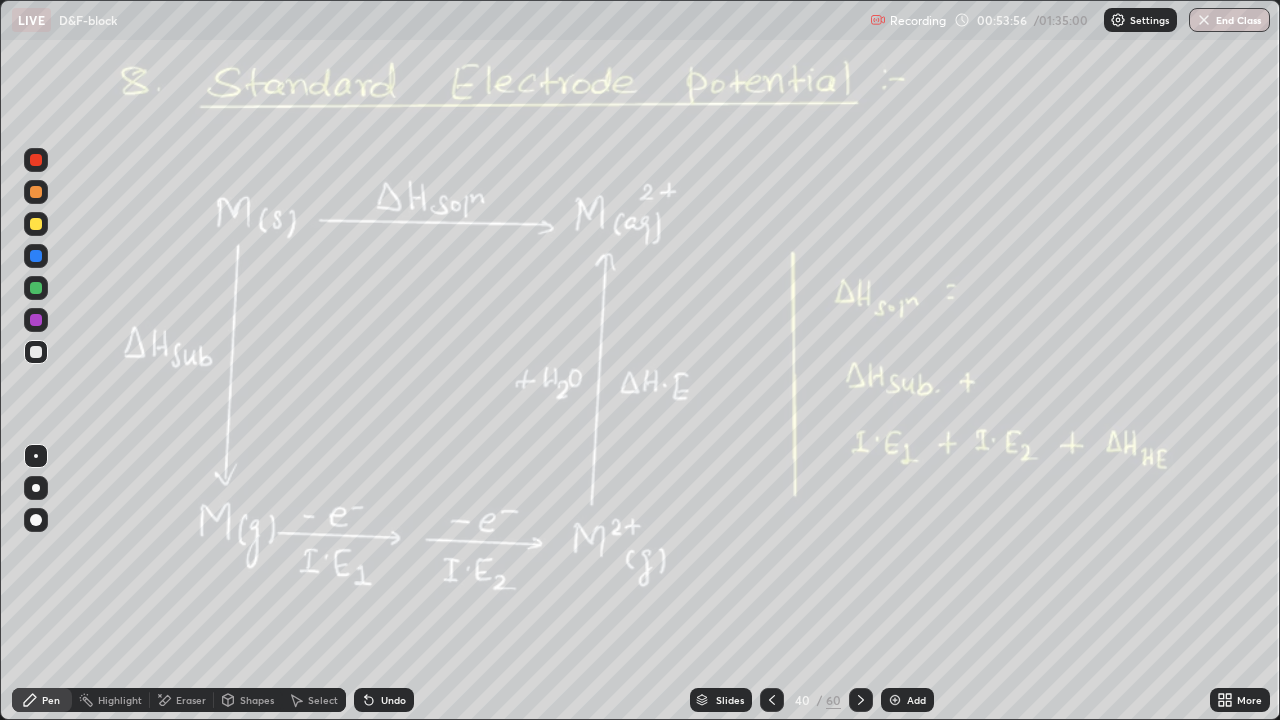 click 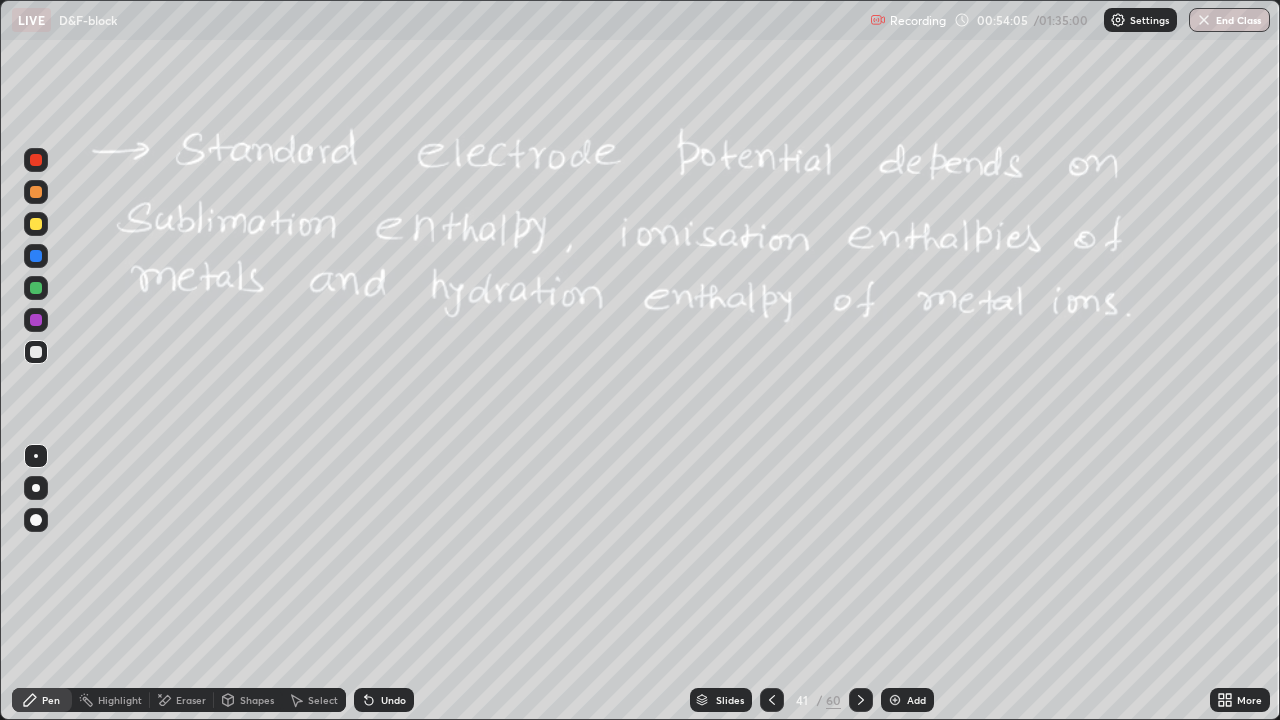 click 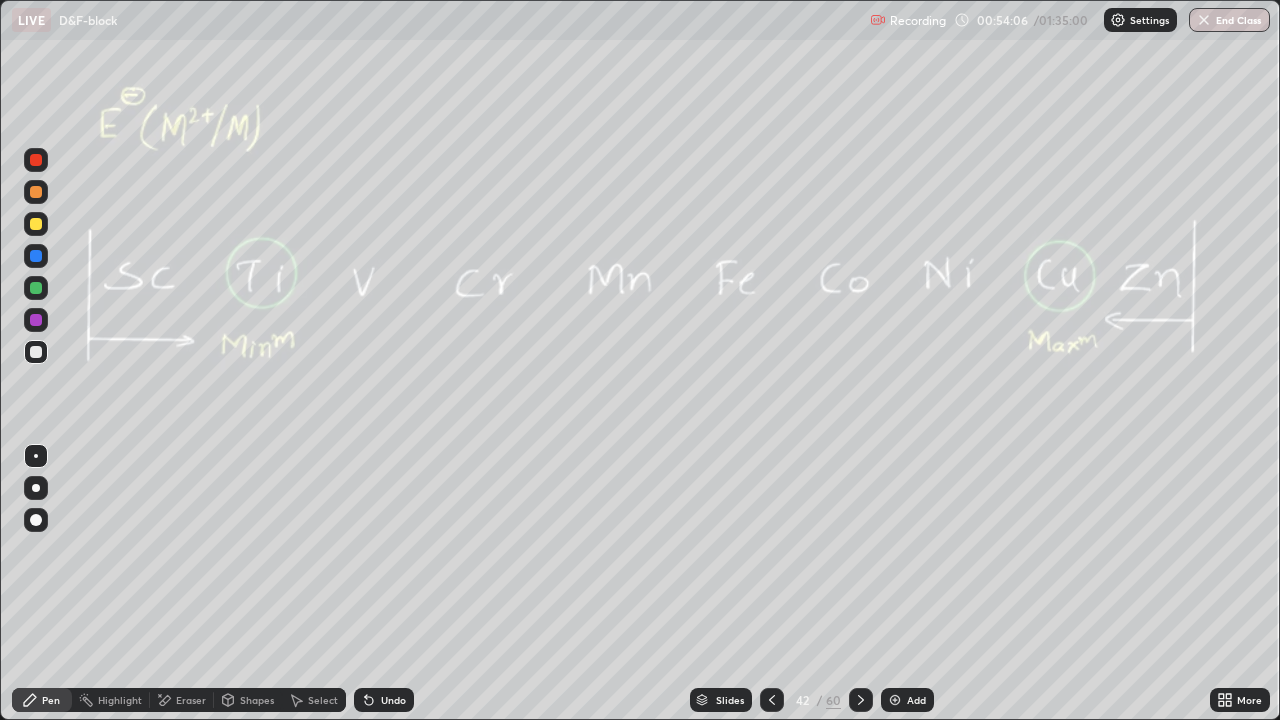 click at bounding box center (772, 700) 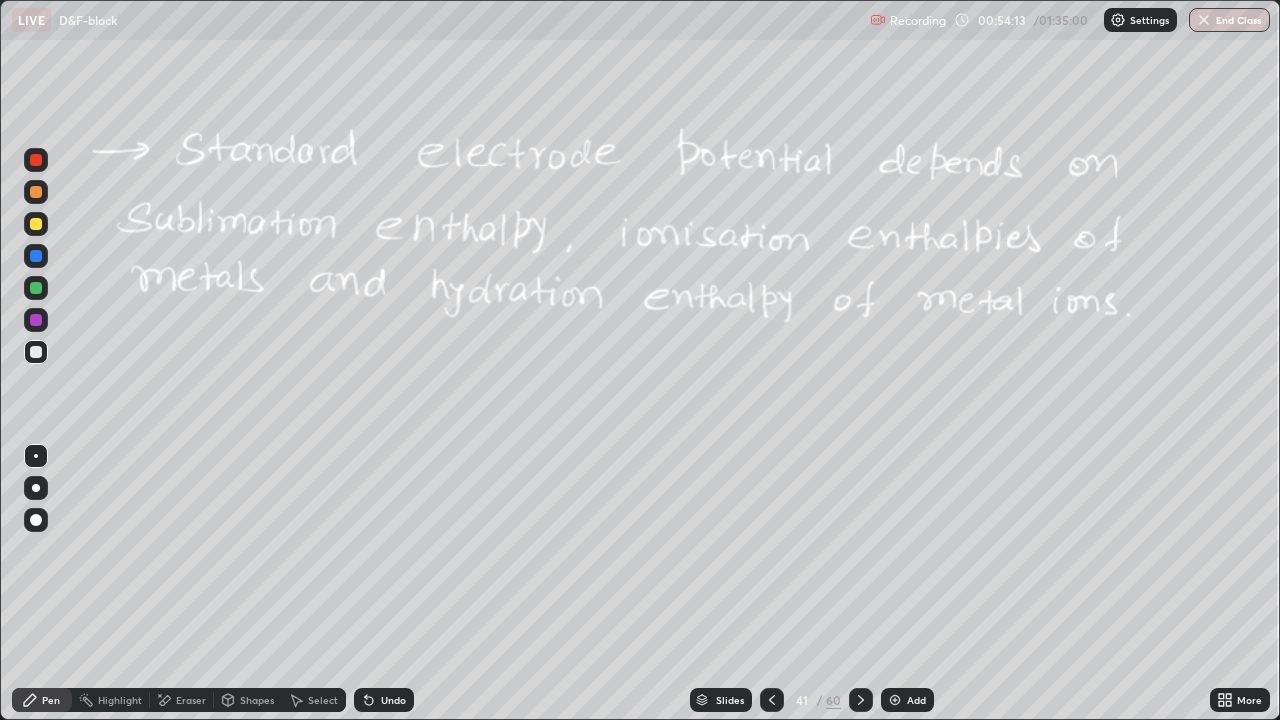 click at bounding box center (36, 224) 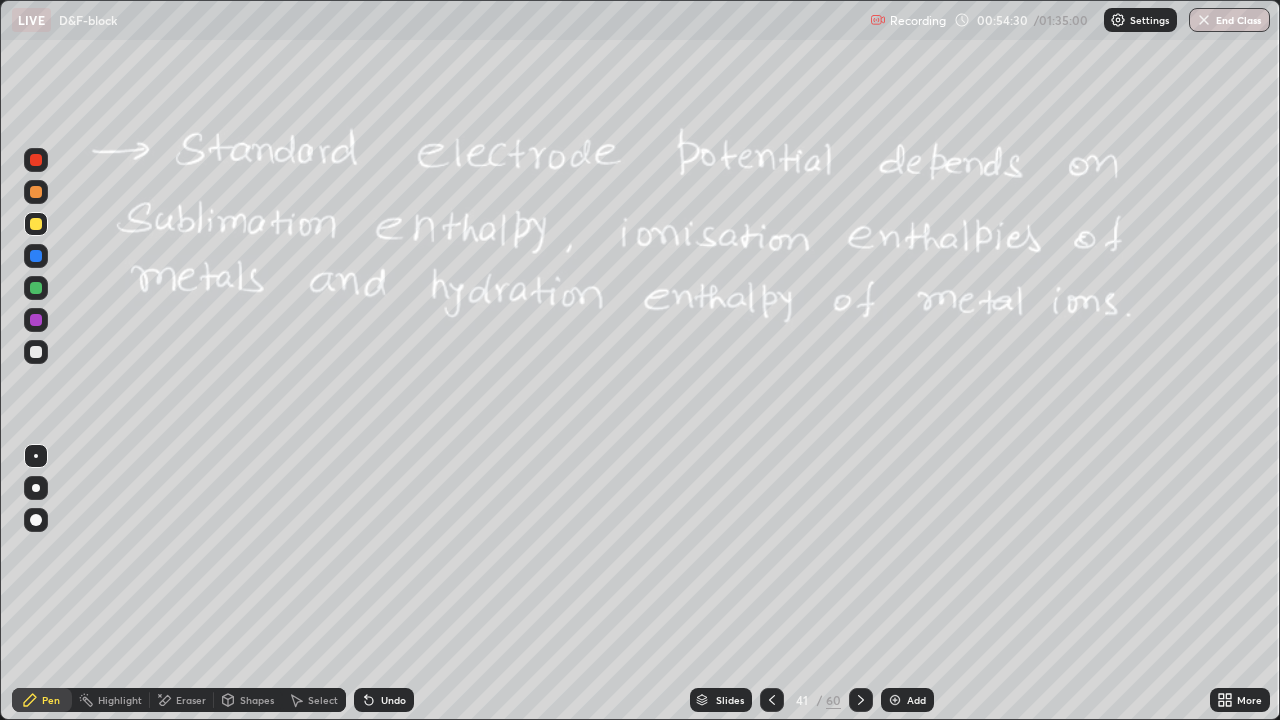 click at bounding box center (36, 288) 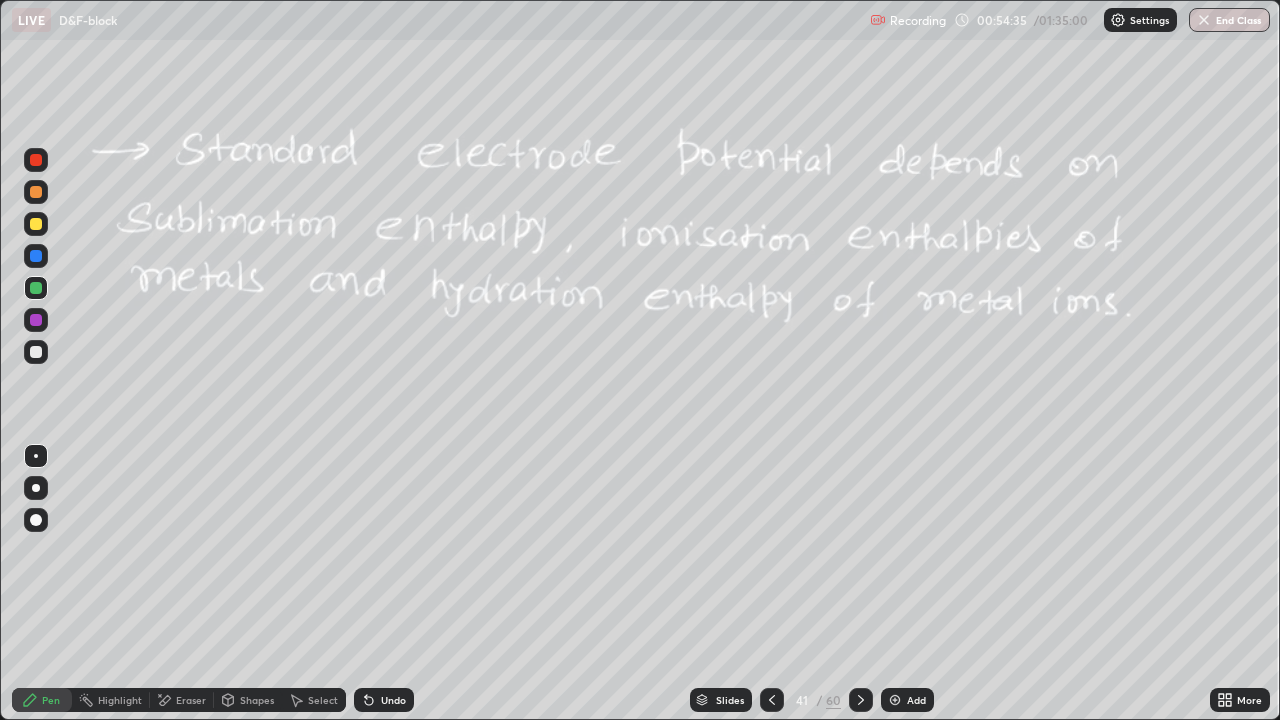 click 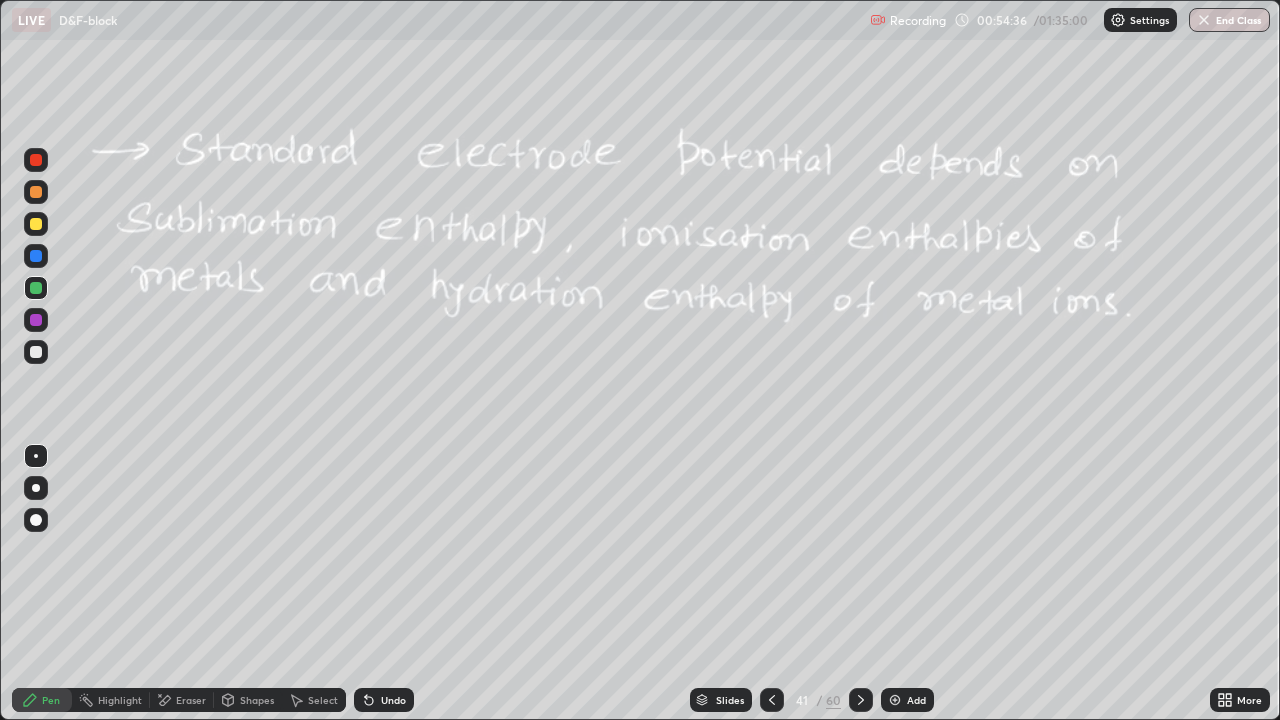 click 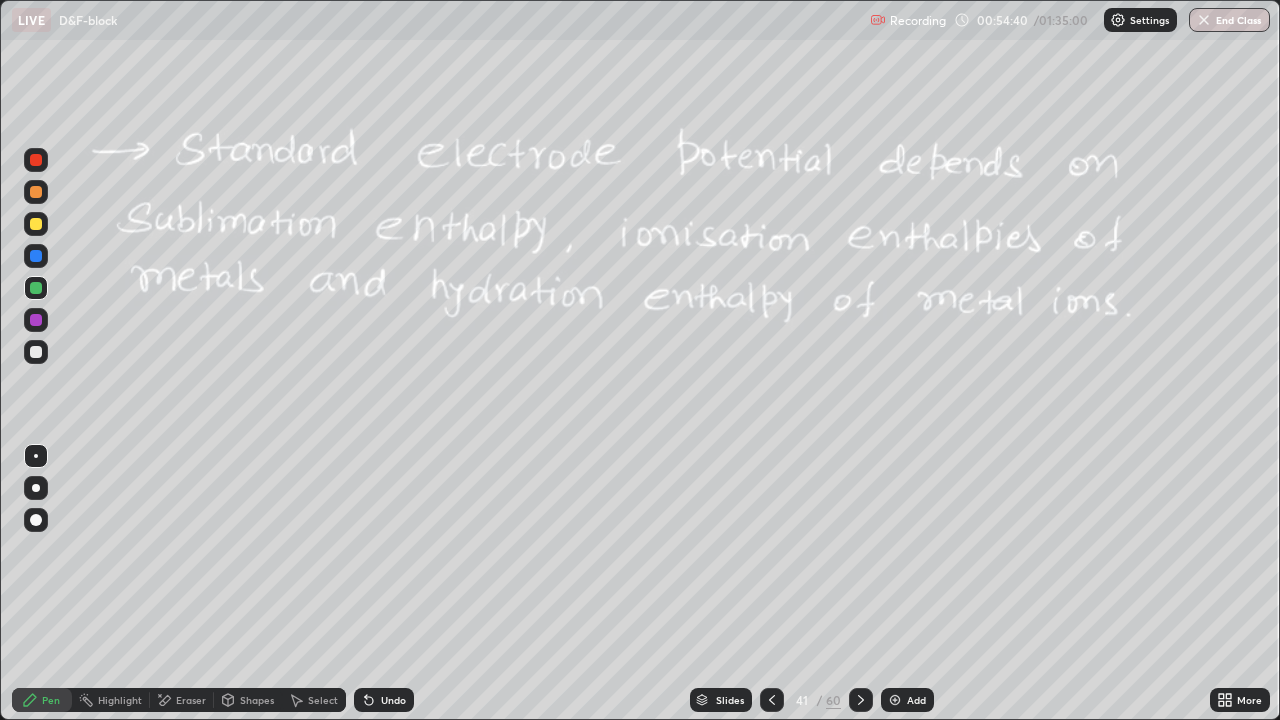 click at bounding box center [36, 352] 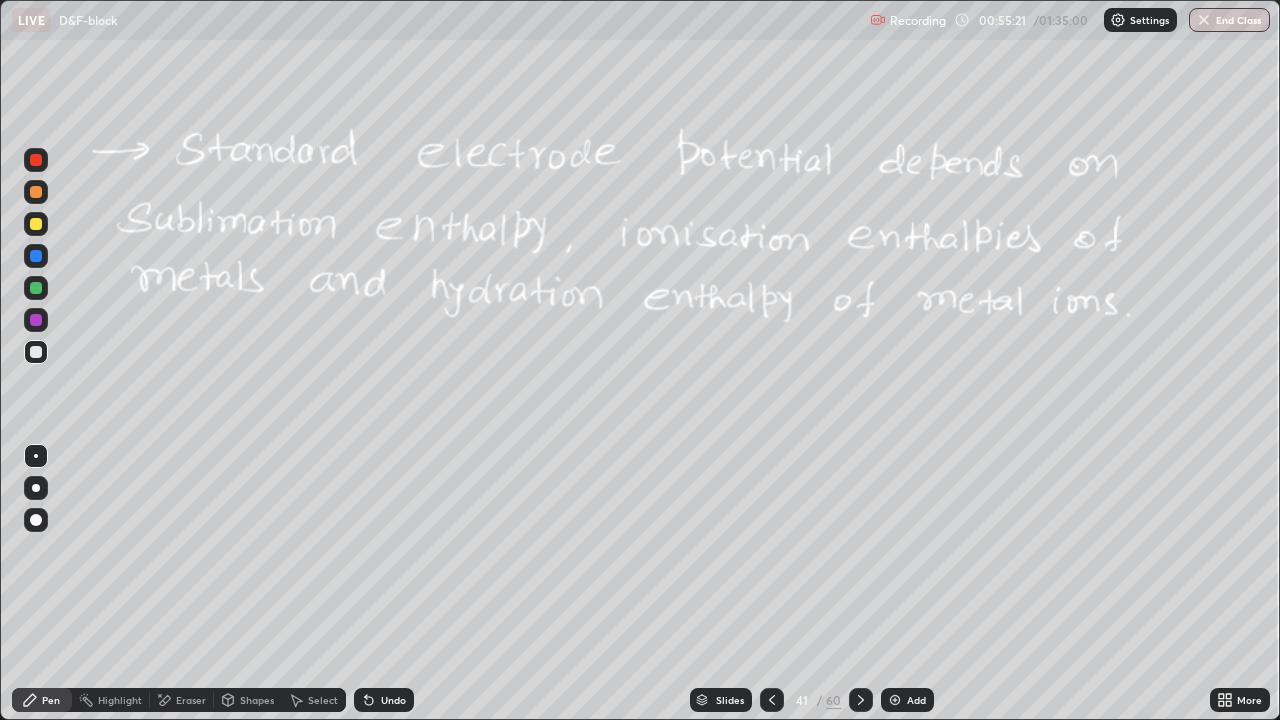 click 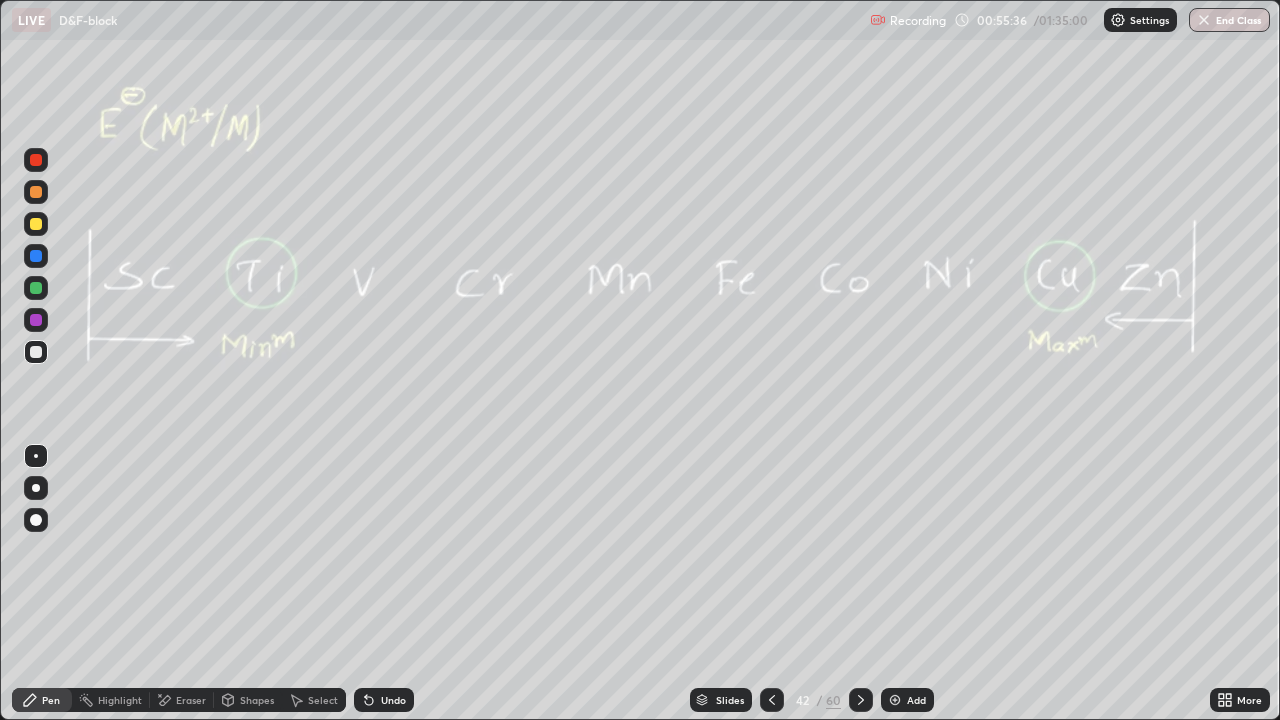 click 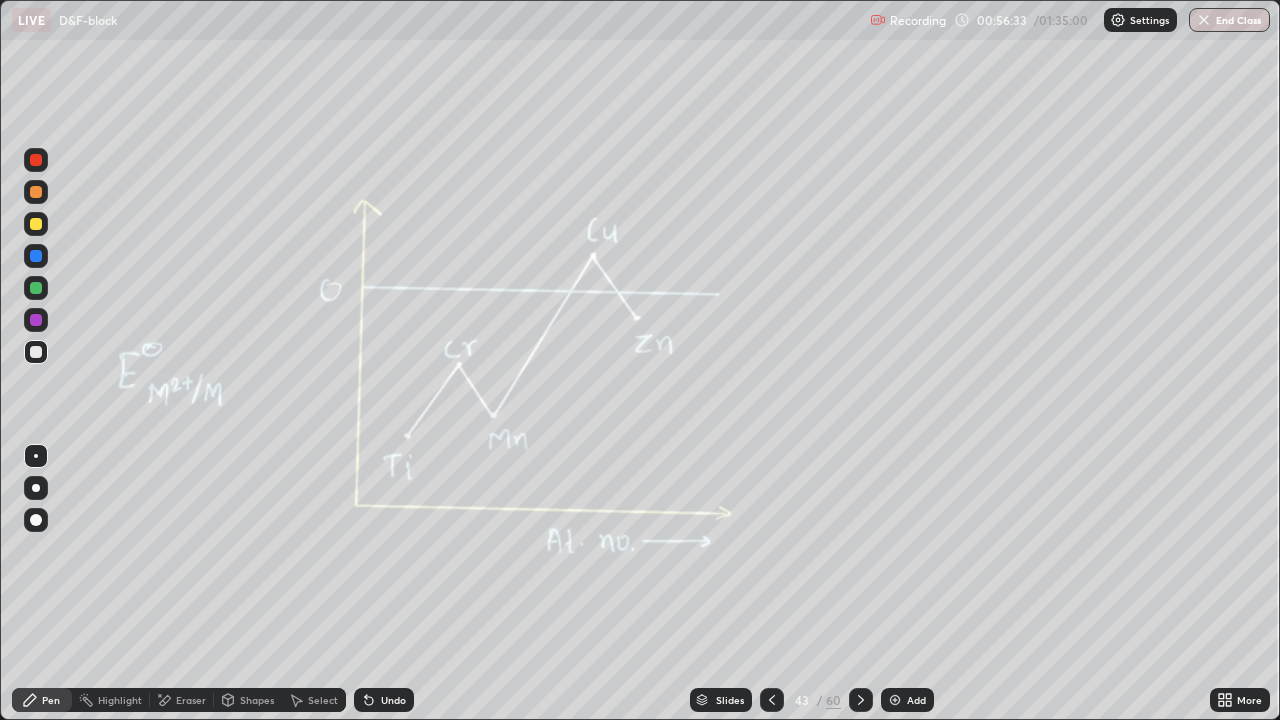 click 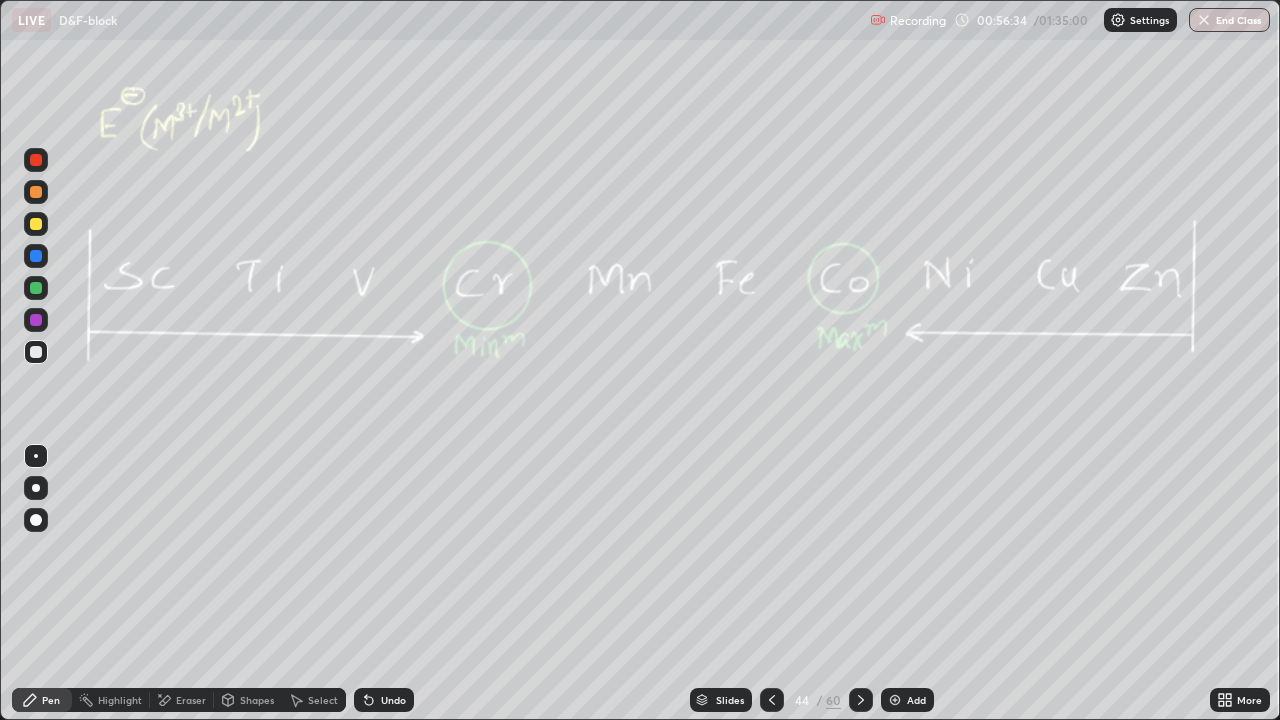click at bounding box center [772, 700] 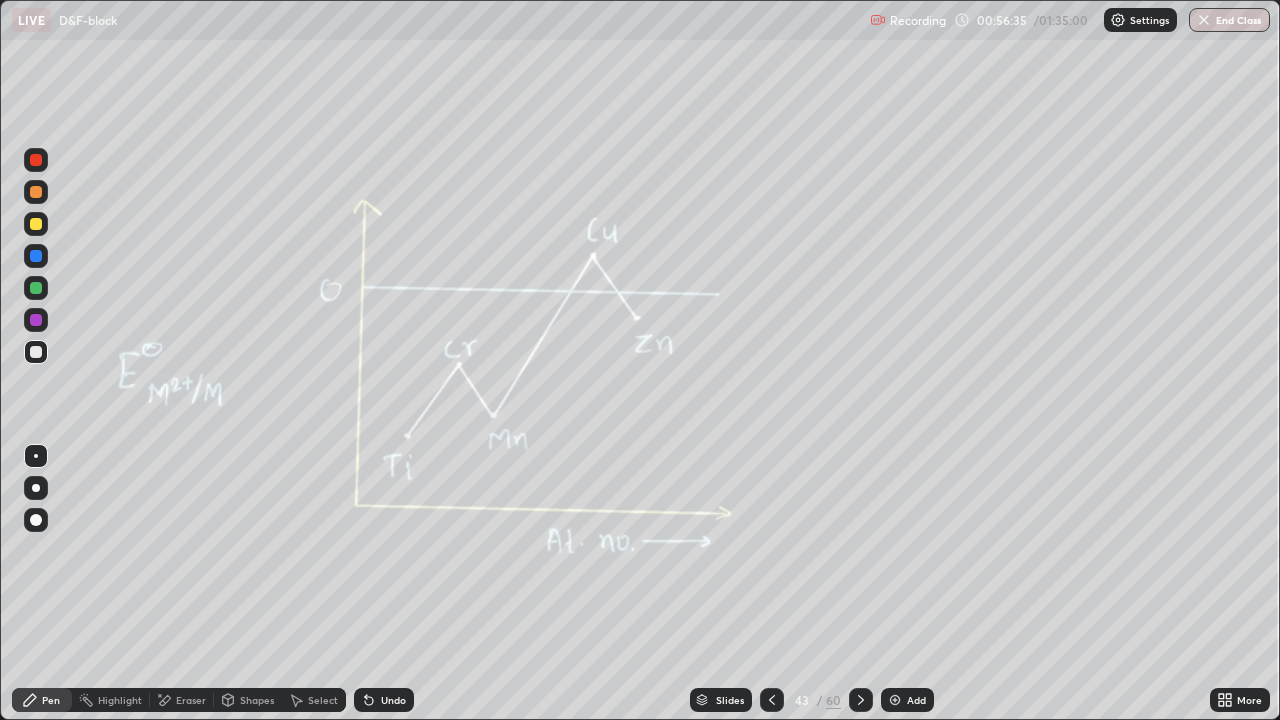 click on "Add" at bounding box center [916, 700] 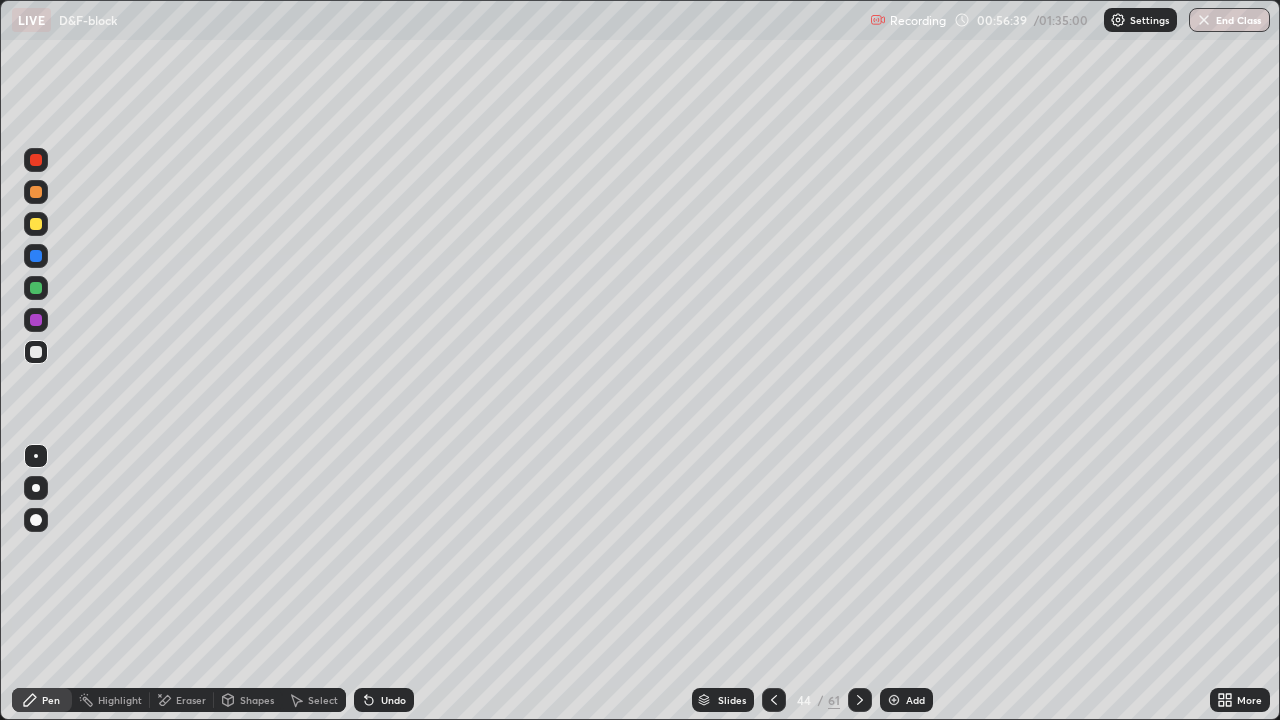 click at bounding box center (36, 224) 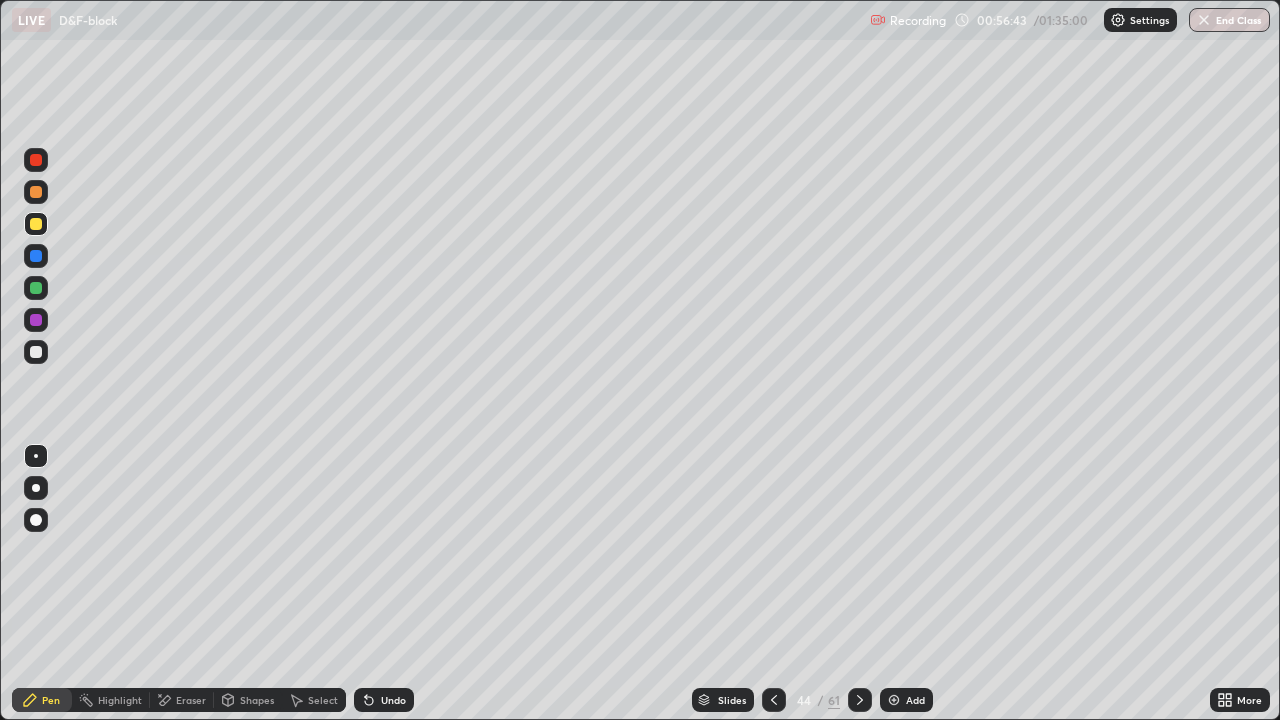 click 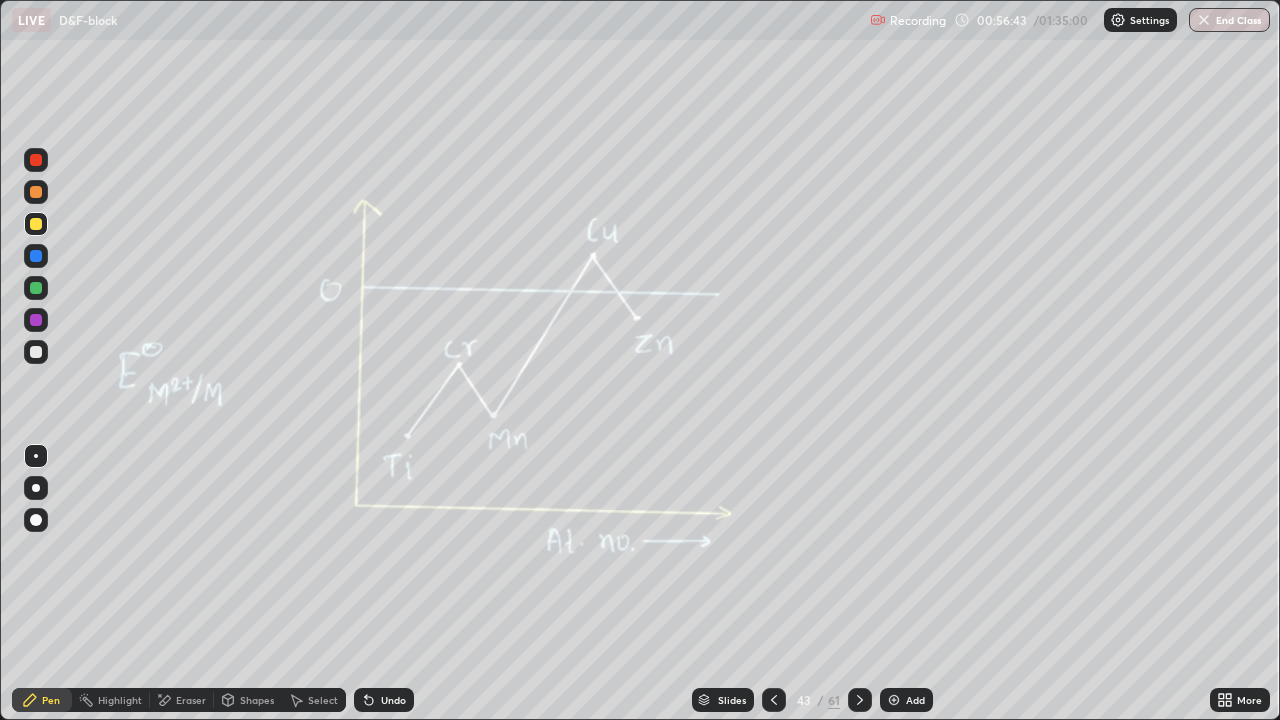 click 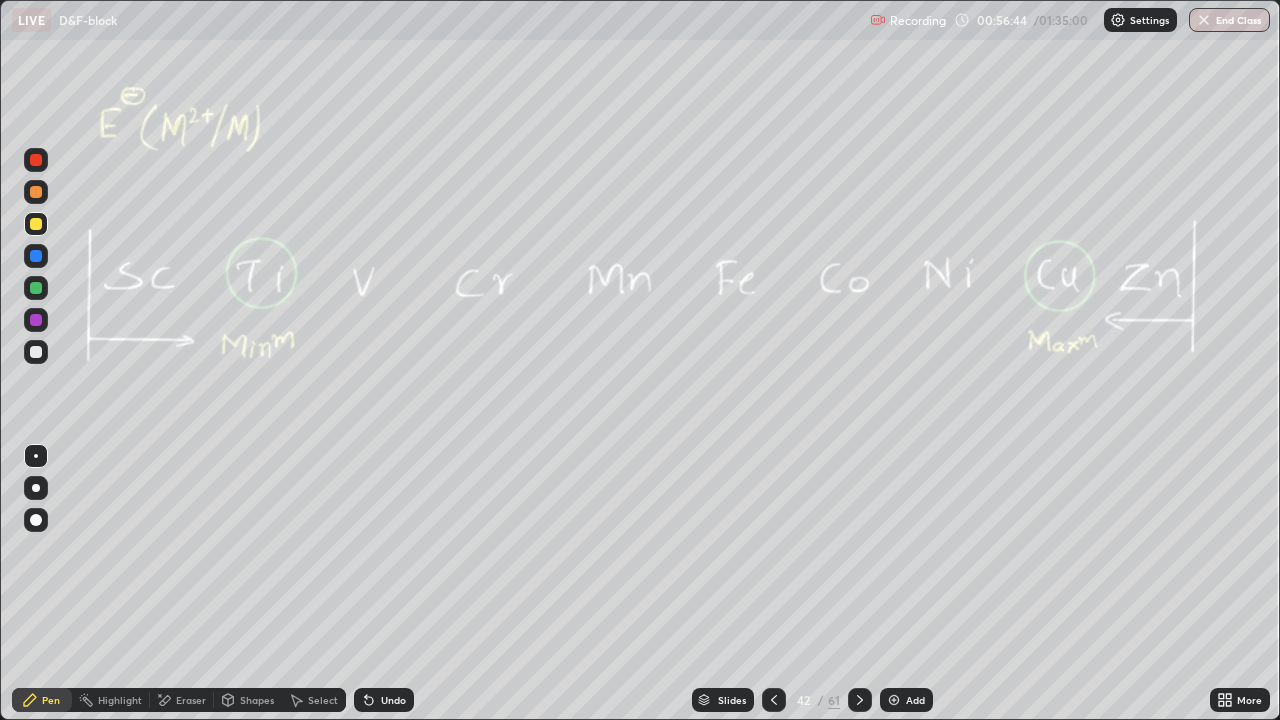 click 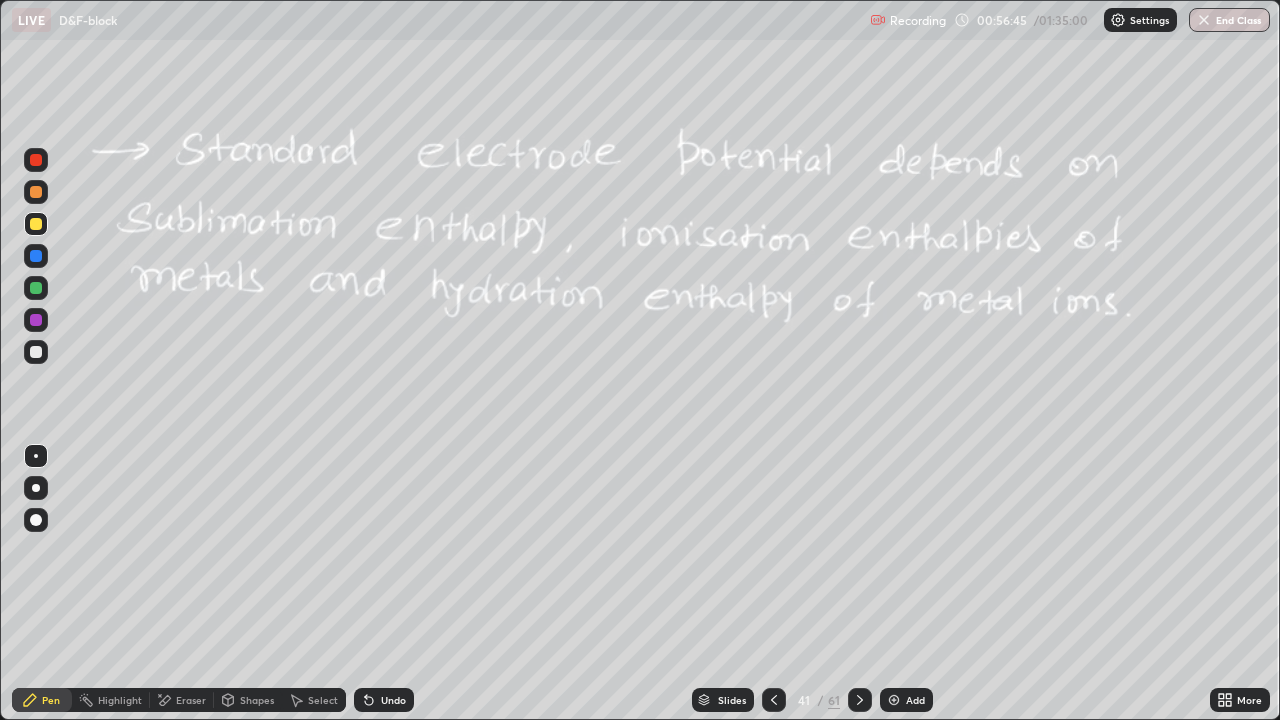 click on "Select" at bounding box center [314, 700] 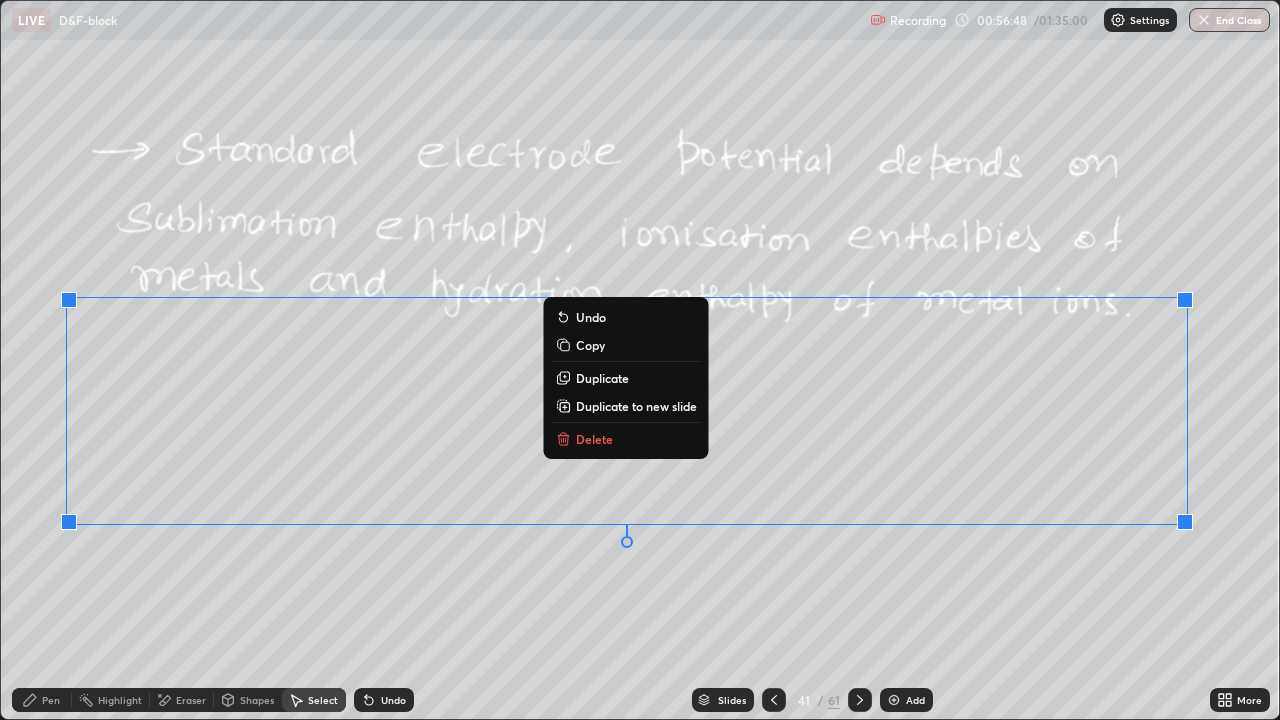 click on "Duplicate to new slide" at bounding box center (636, 406) 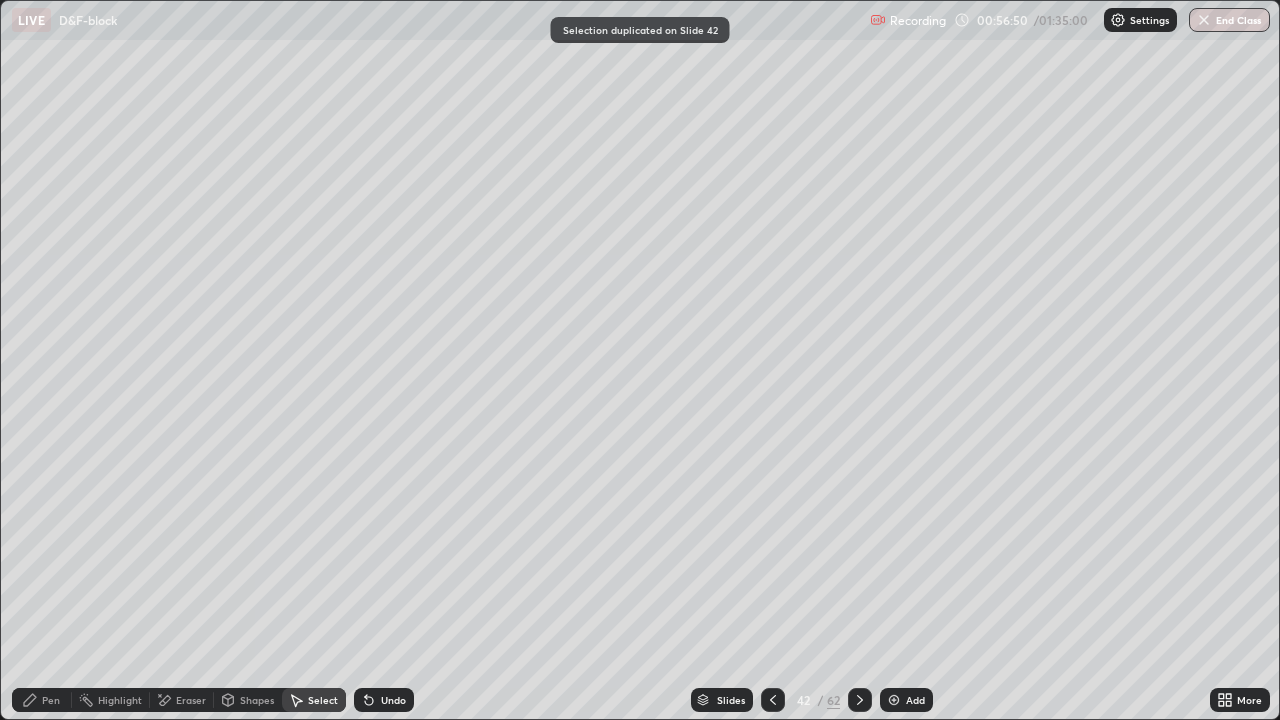 click on "Eraser" at bounding box center [191, 700] 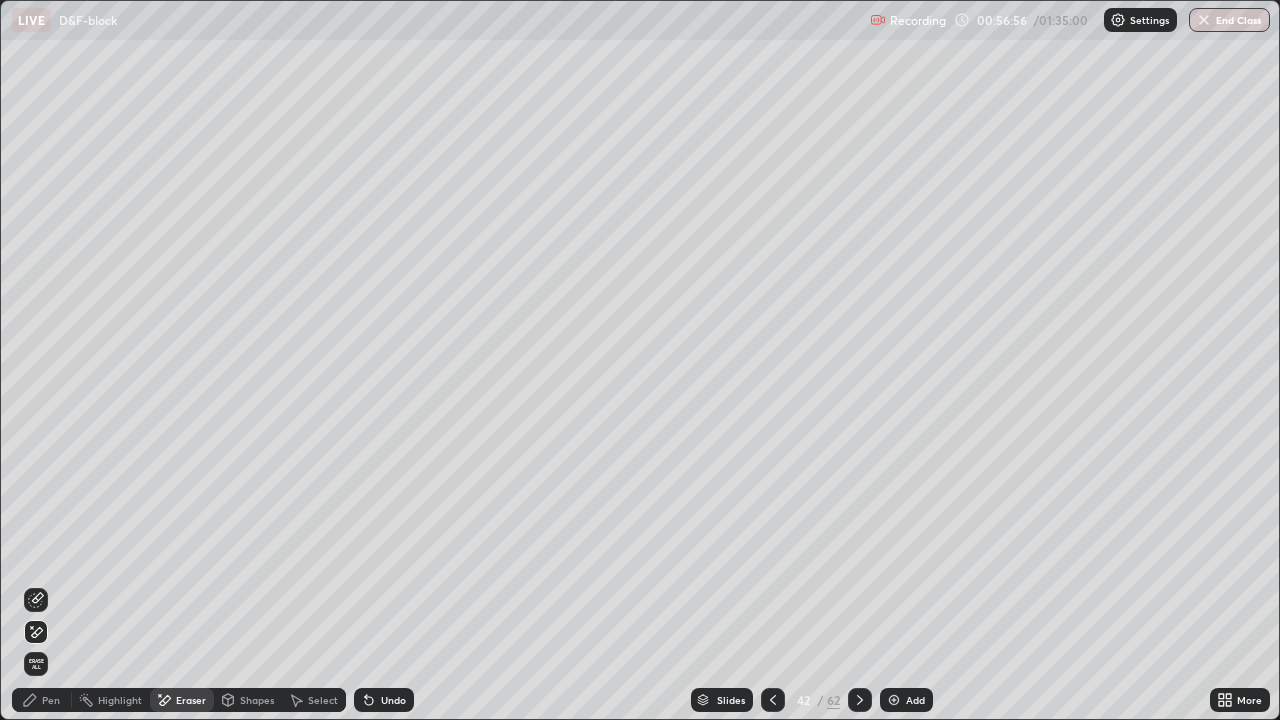 click on "Select" at bounding box center [323, 700] 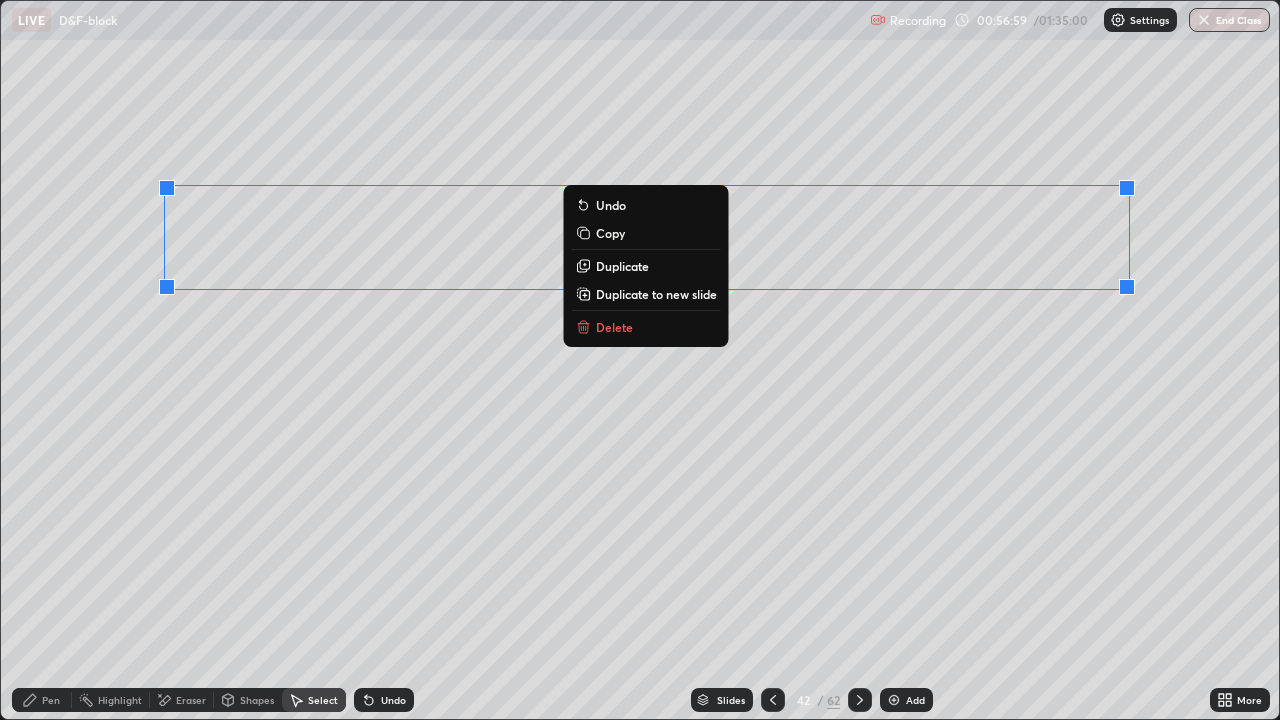 click on "Pen" at bounding box center (51, 700) 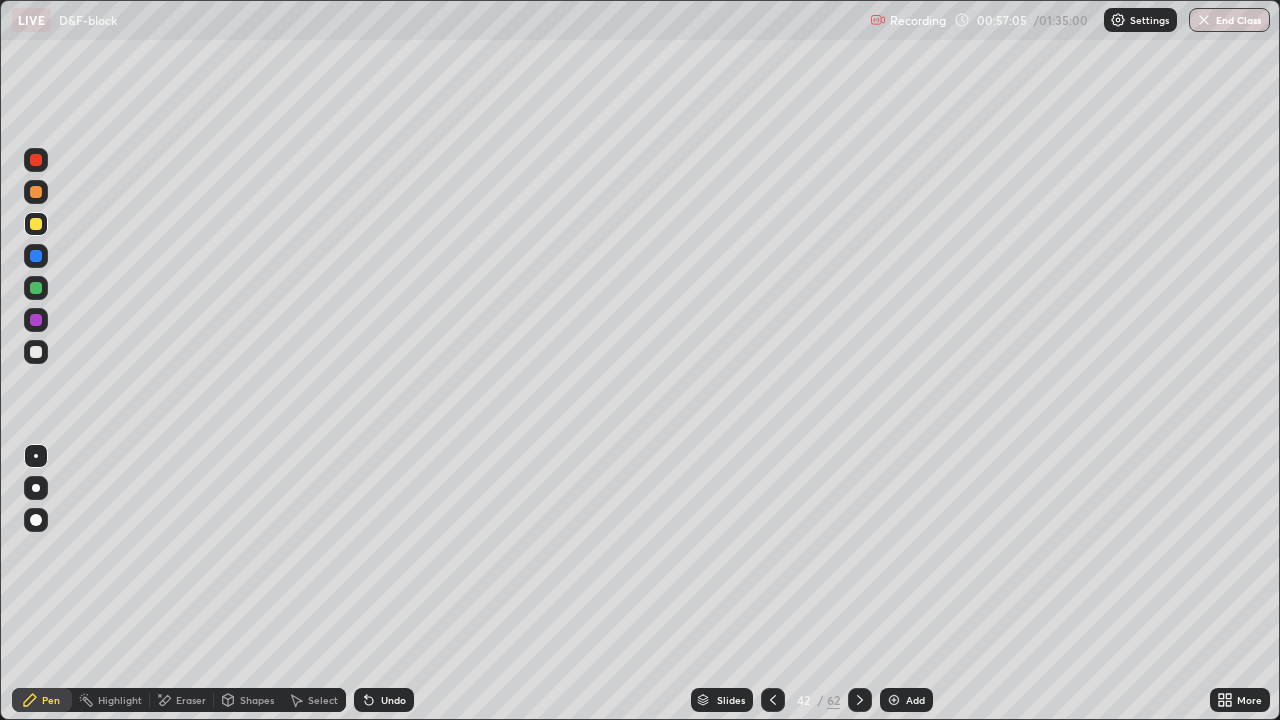 click at bounding box center [36, 352] 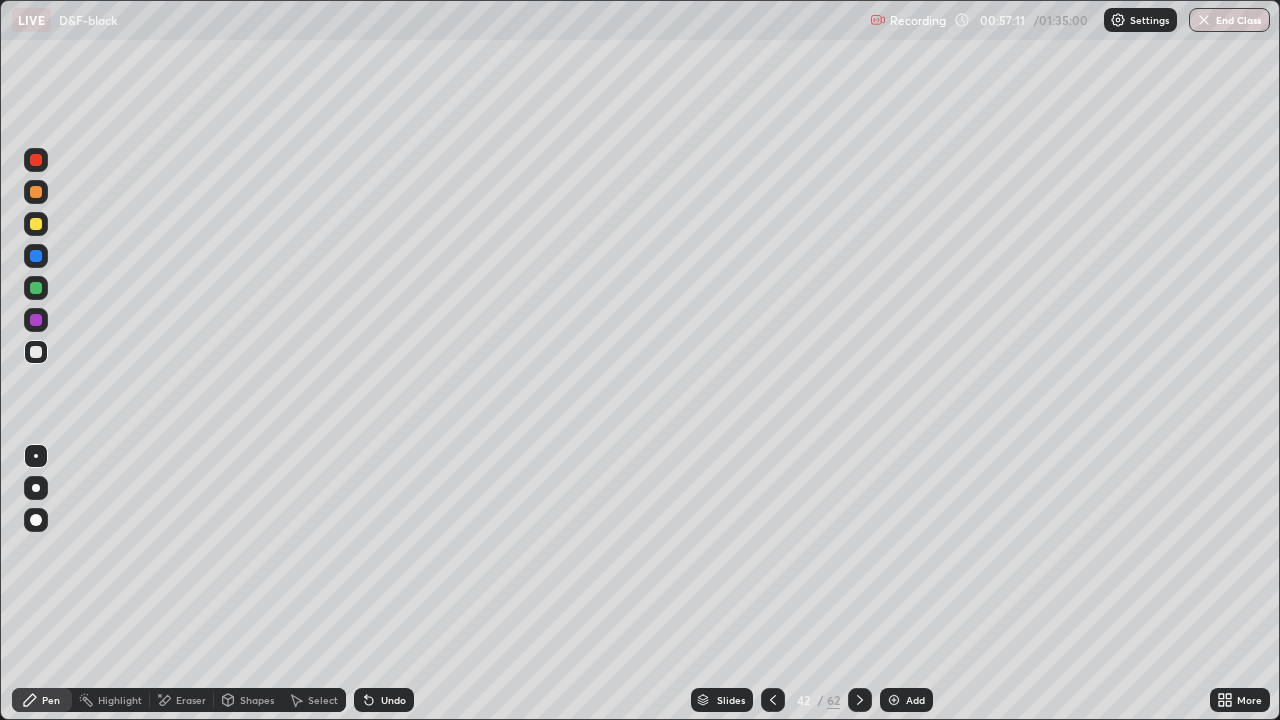 click at bounding box center (36, 224) 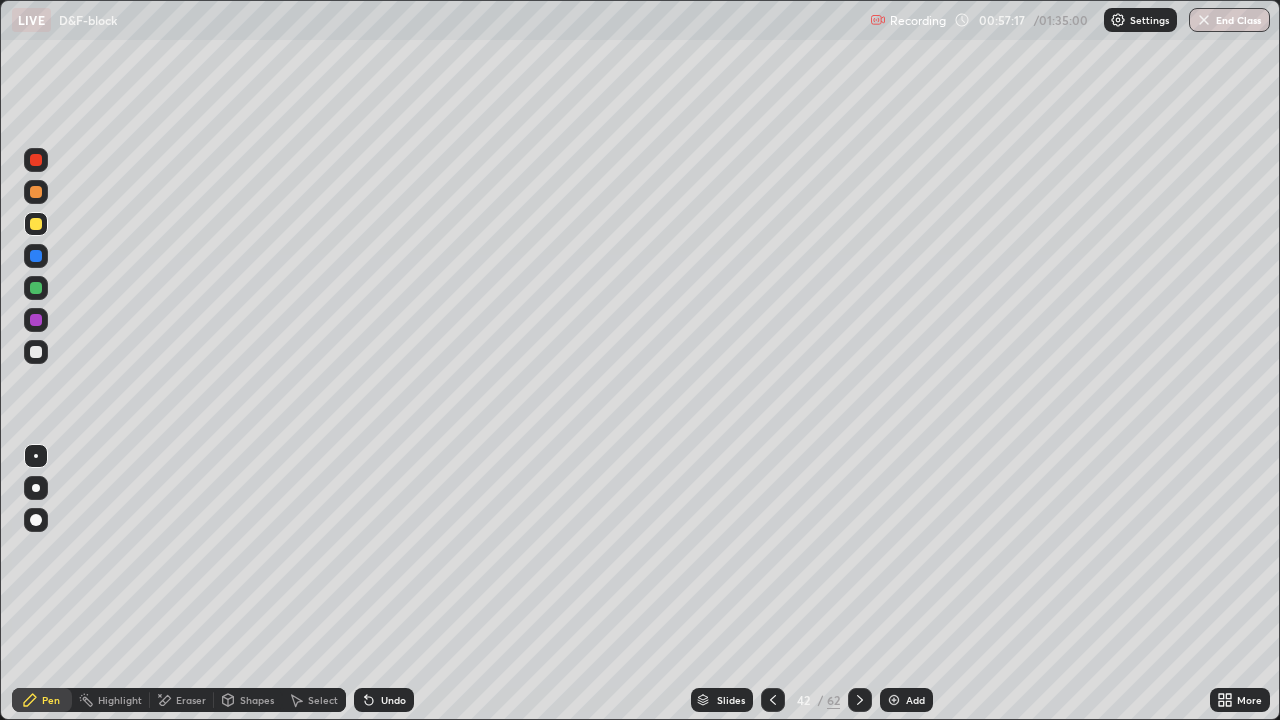 click at bounding box center (36, 352) 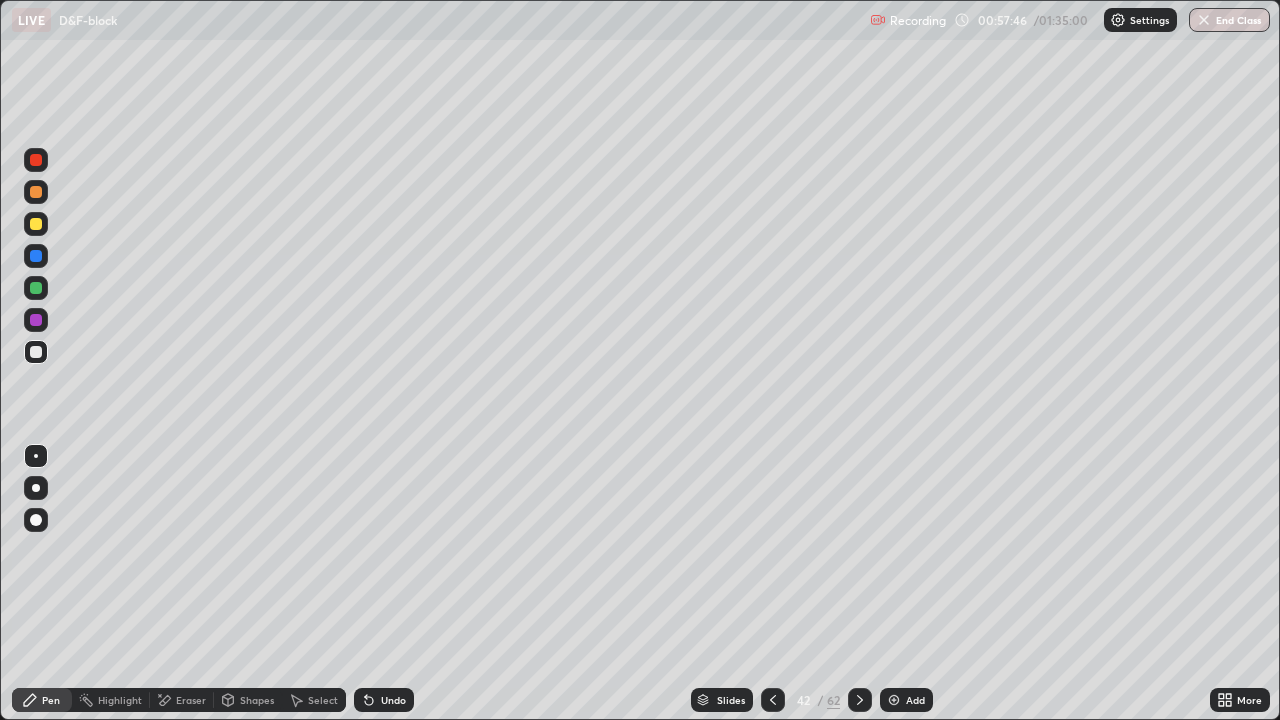 click 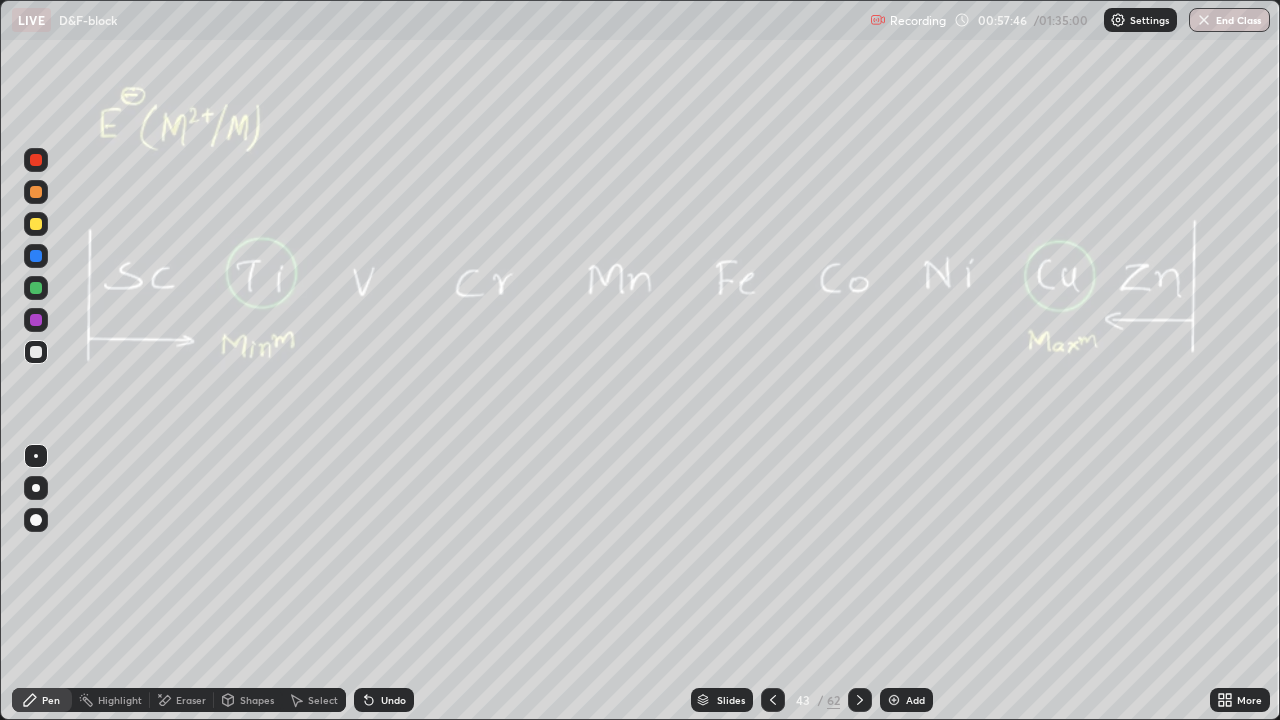 click 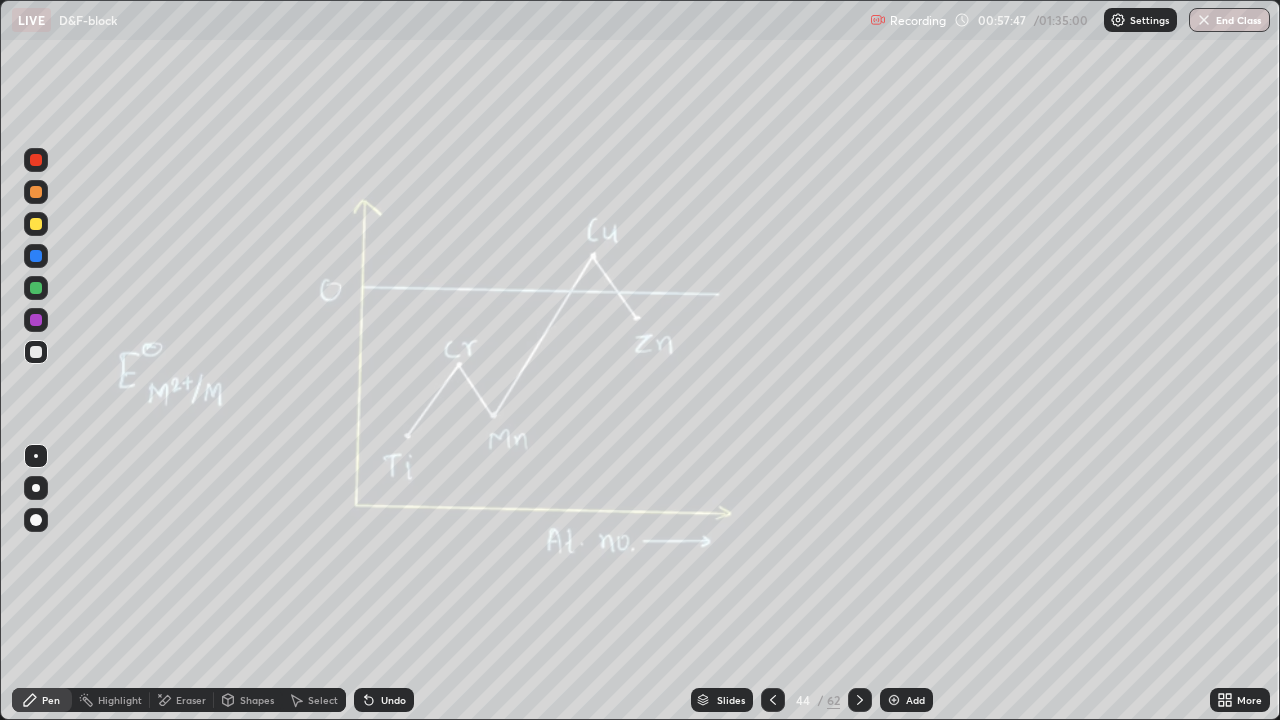 click at bounding box center [860, 700] 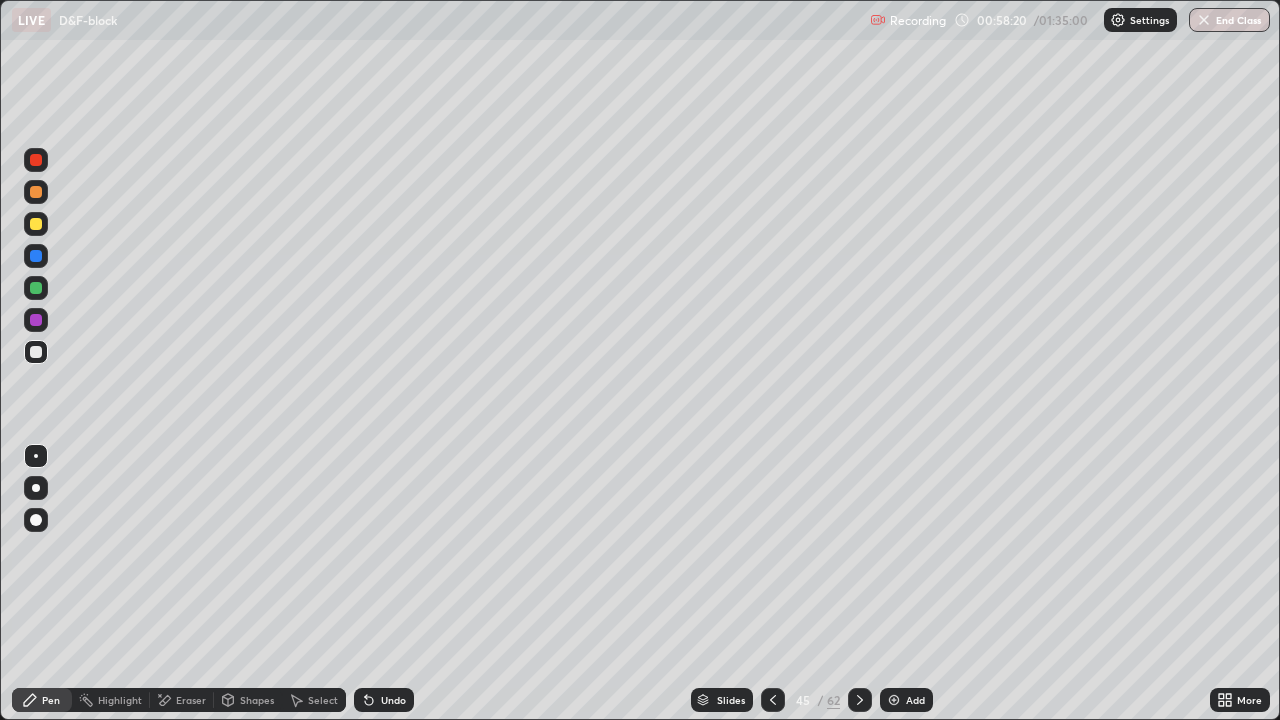 click at bounding box center (36, 224) 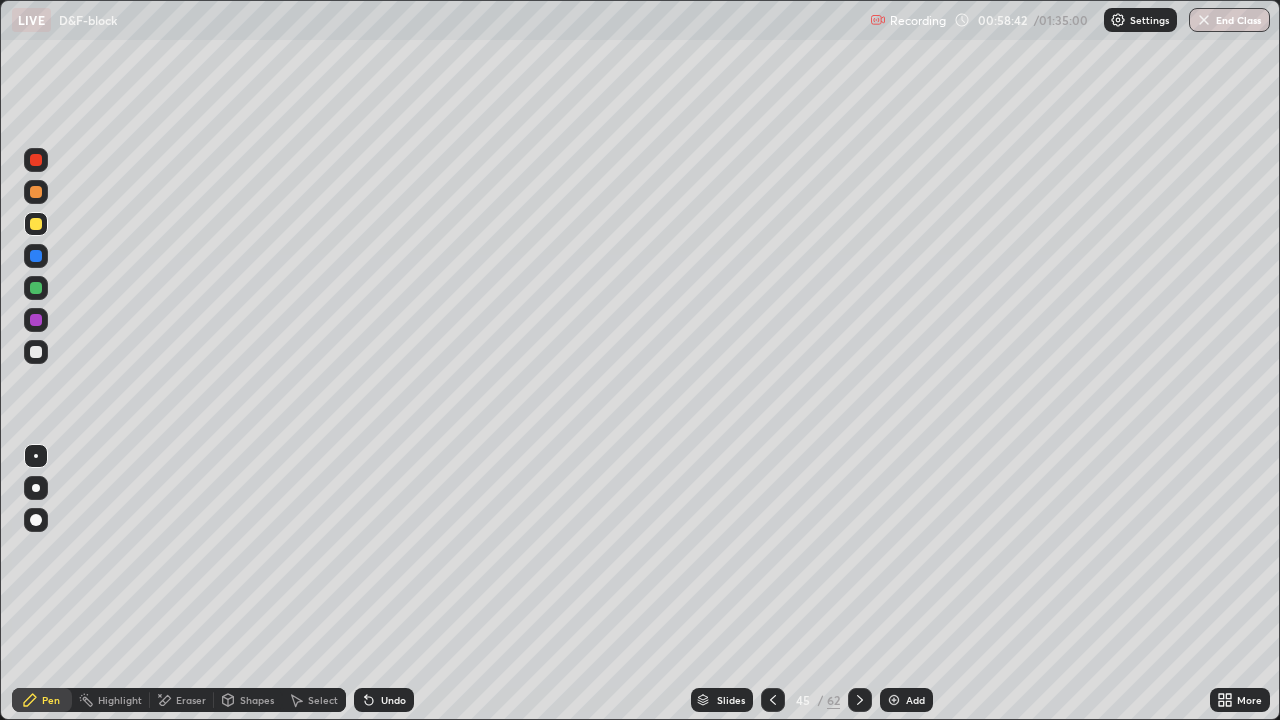 click at bounding box center (860, 700) 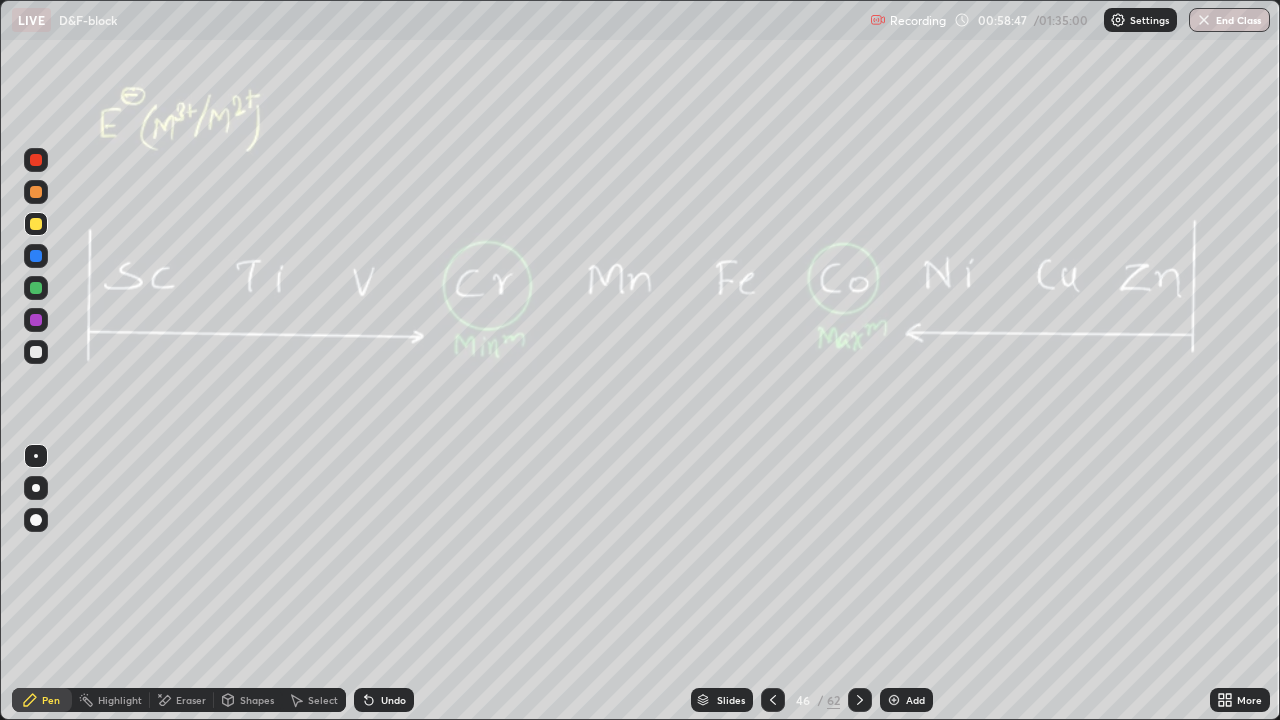 click 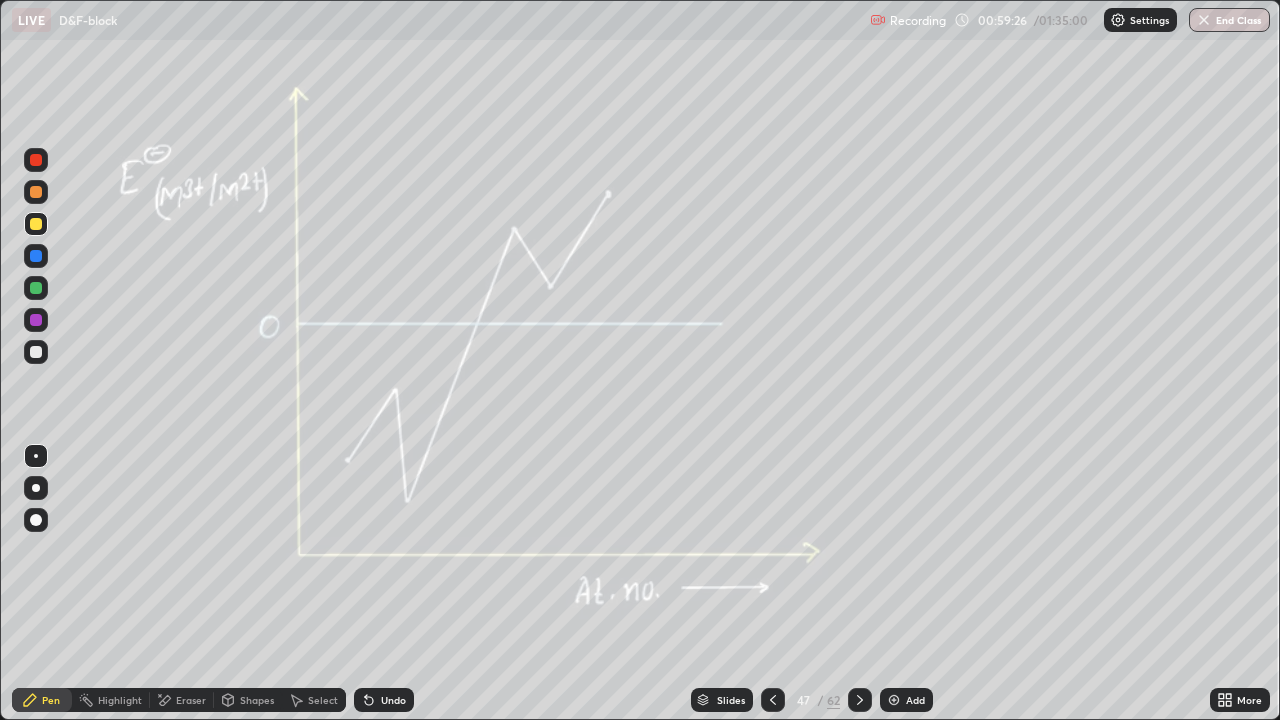 click on "Eraser" at bounding box center [191, 700] 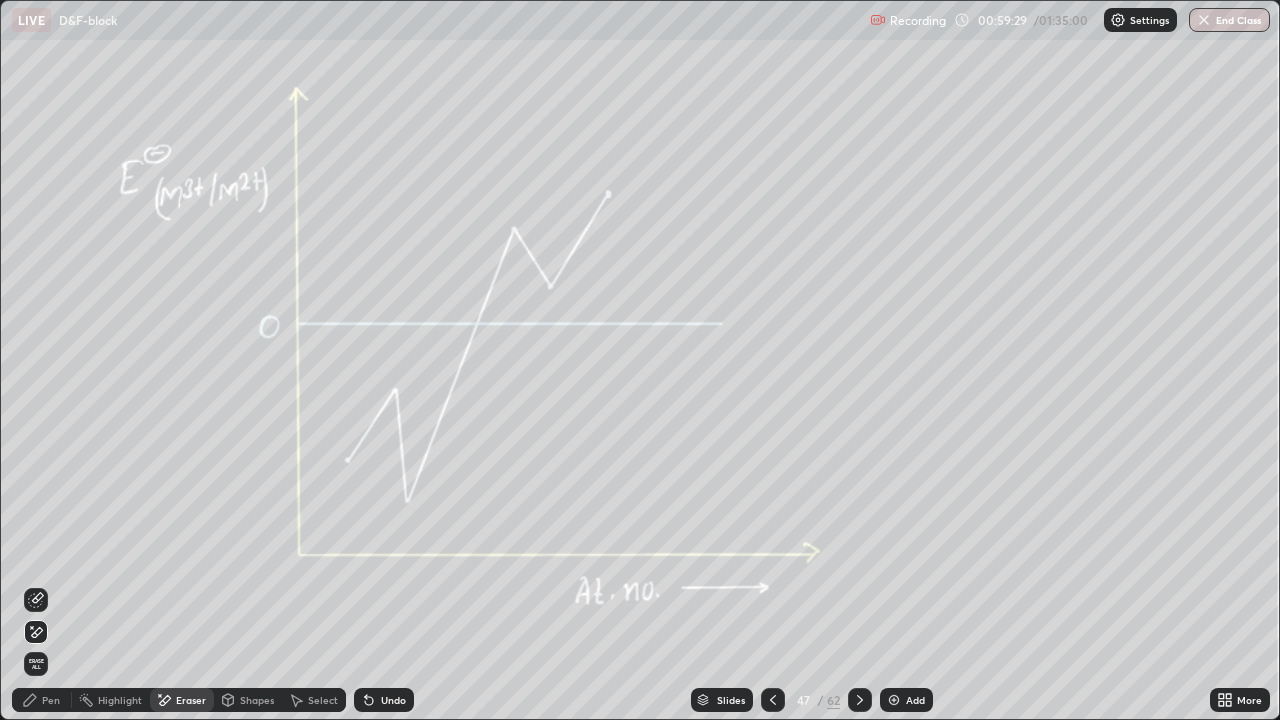 click on "Pen" at bounding box center [42, 700] 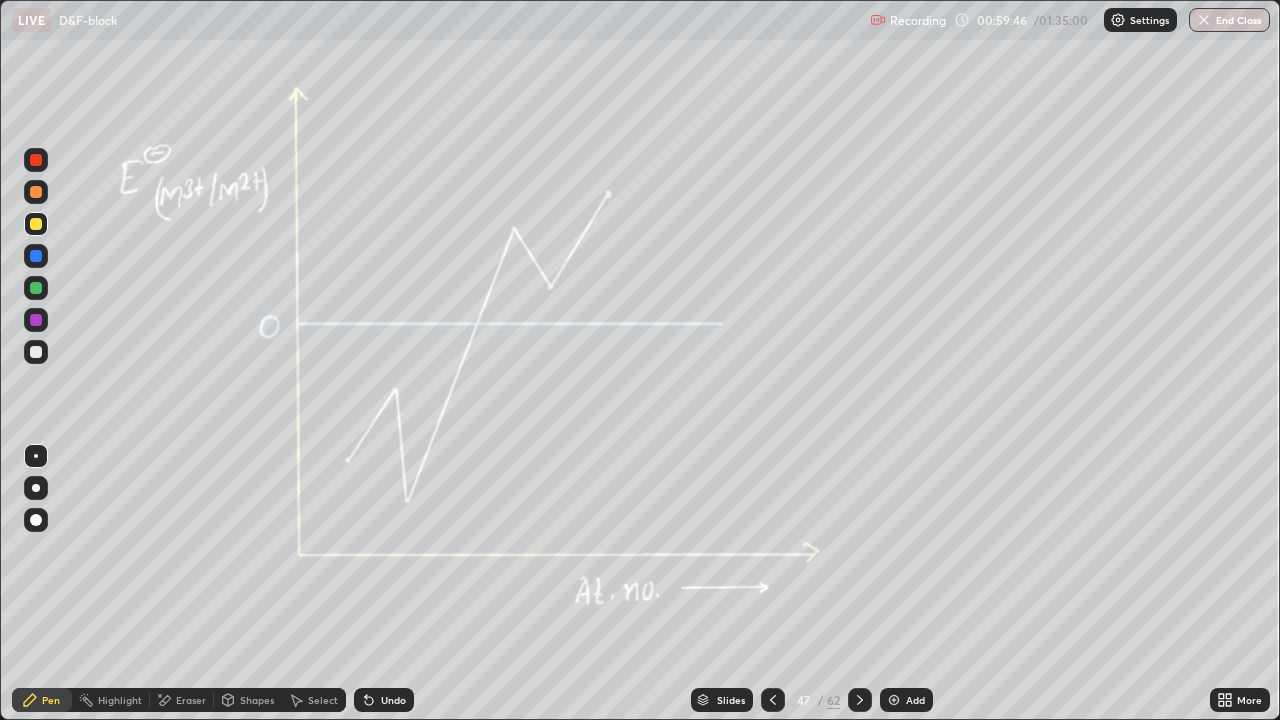 click on "Eraser" at bounding box center (191, 700) 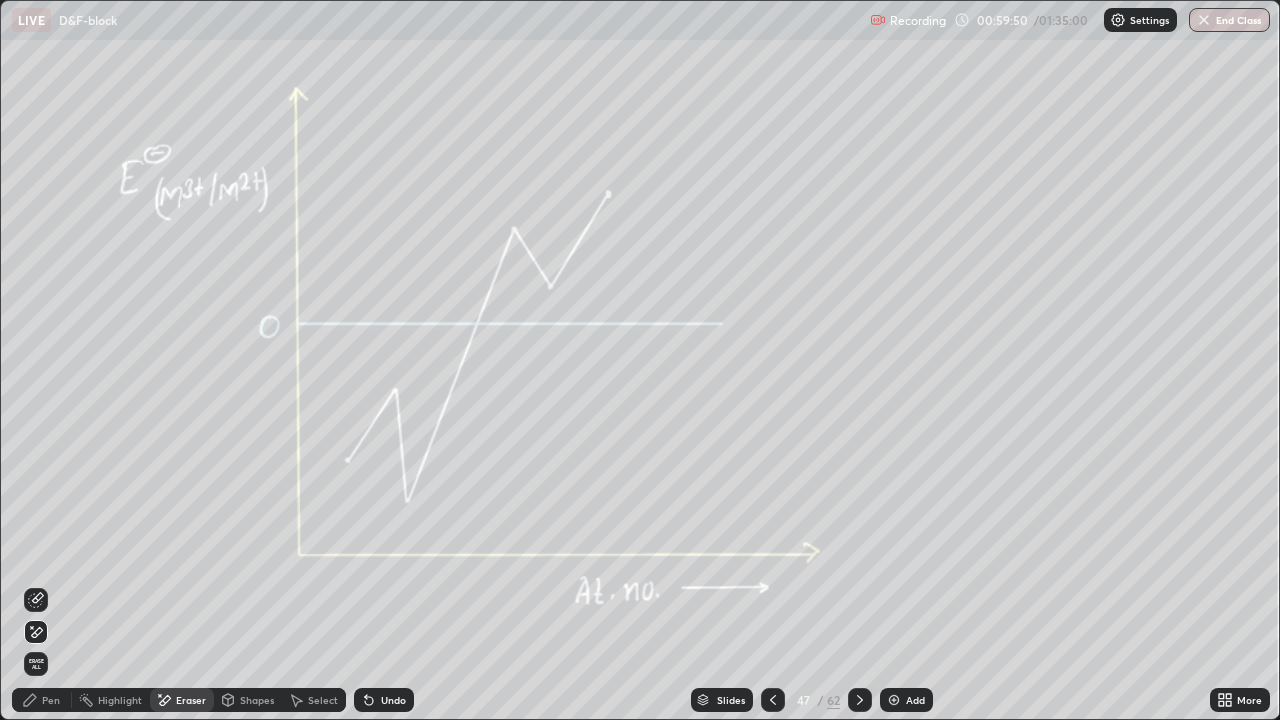 click on "Pen" at bounding box center (51, 700) 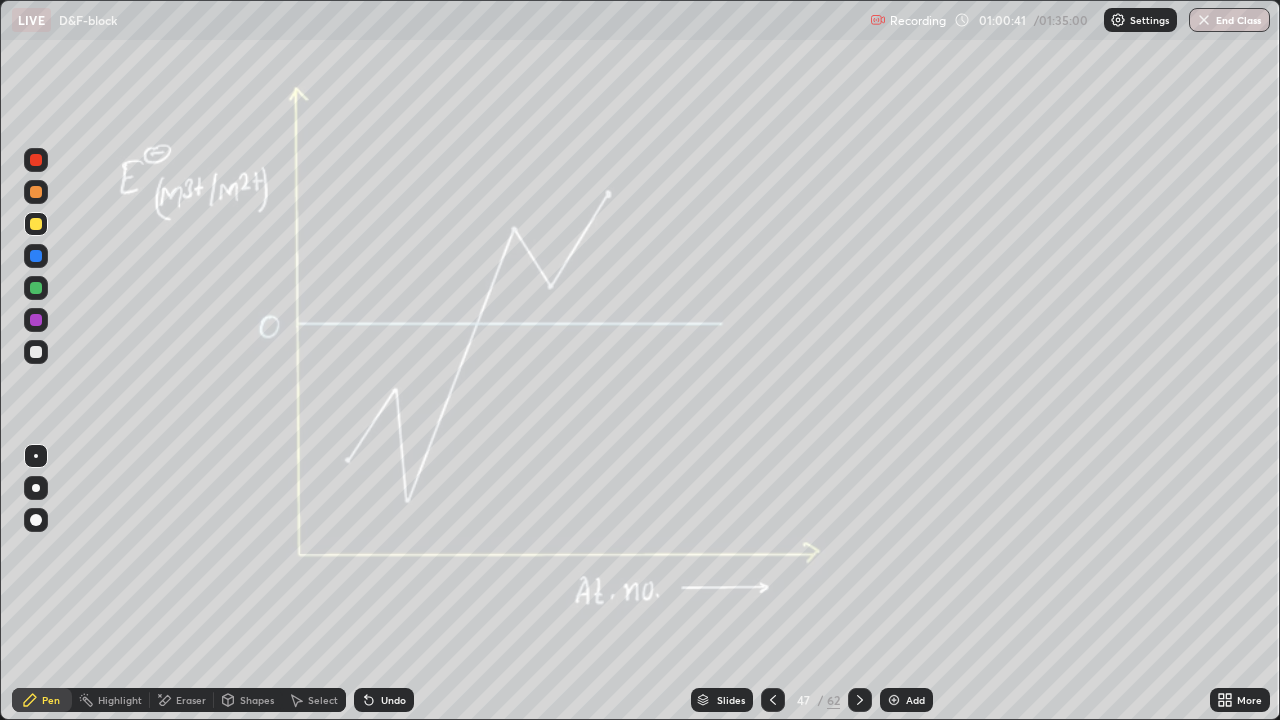 click at bounding box center (860, 700) 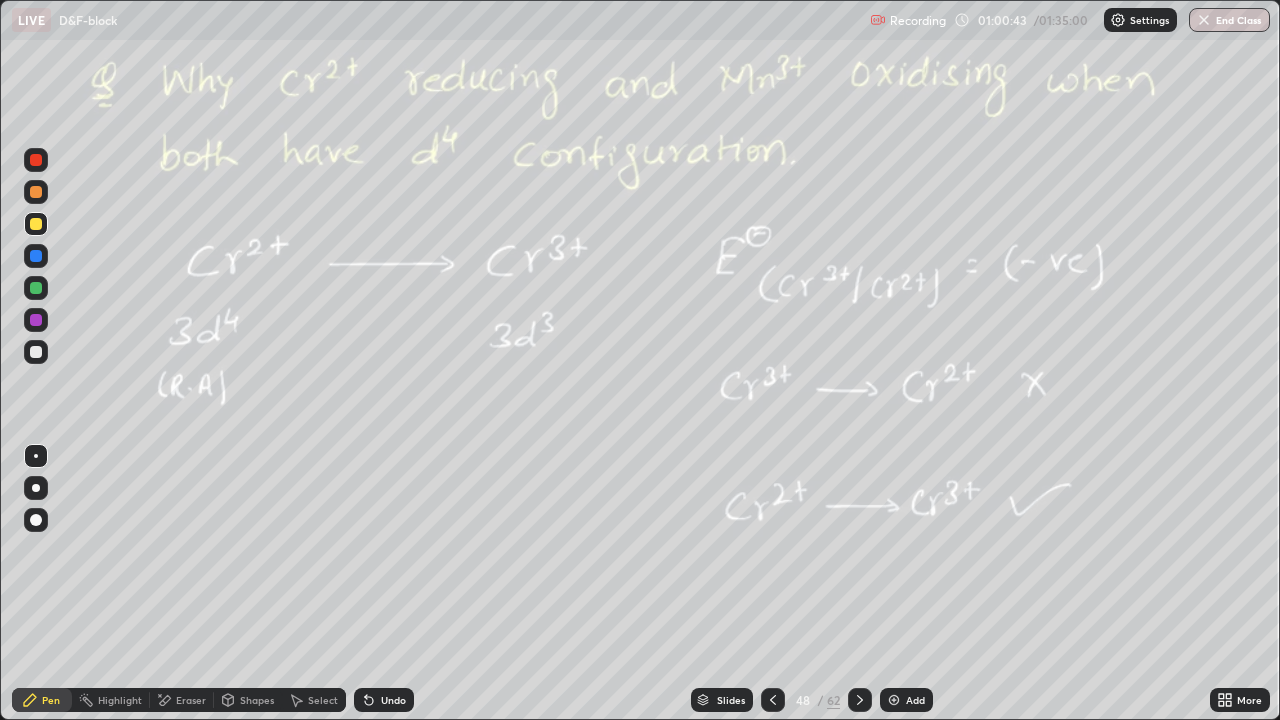 click 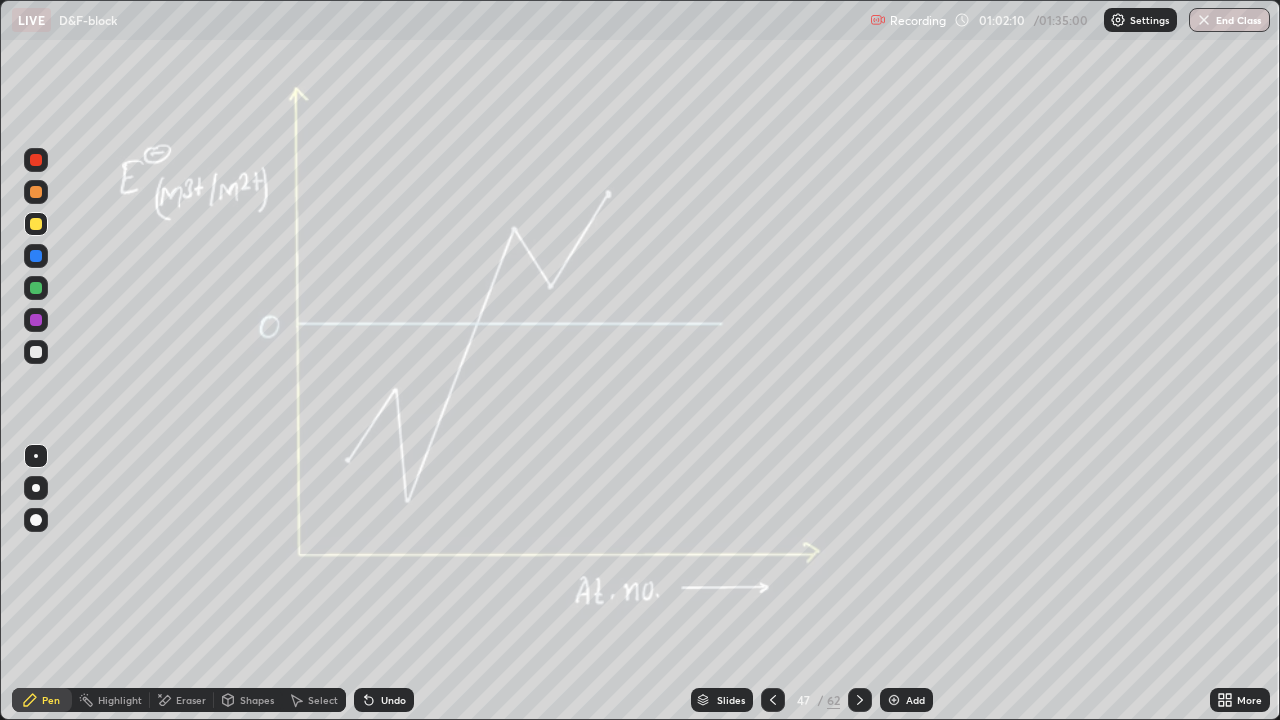 click 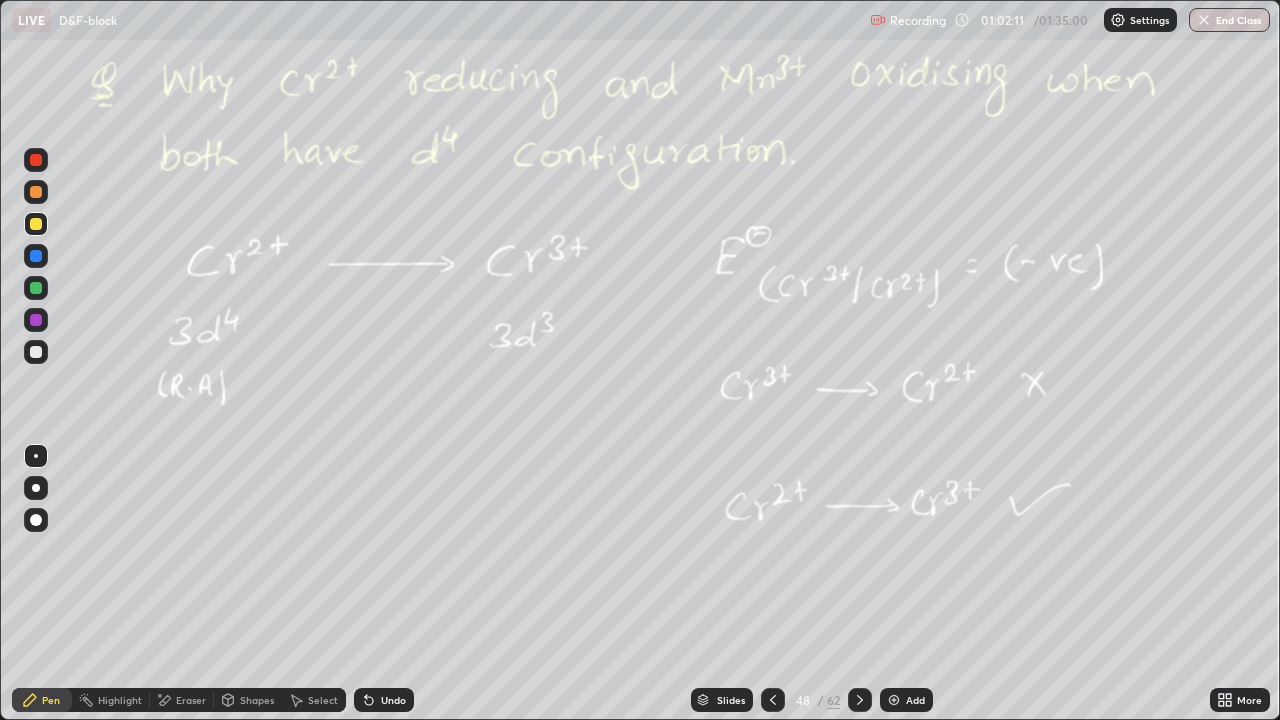 click 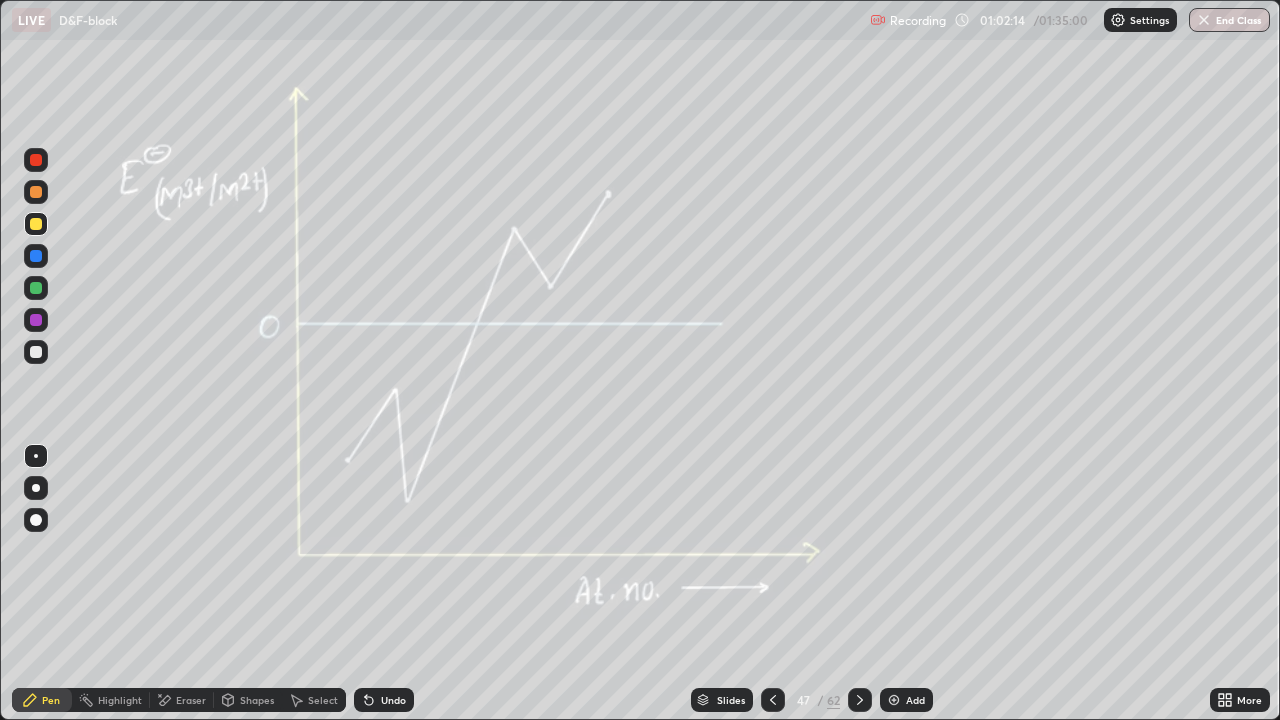 click 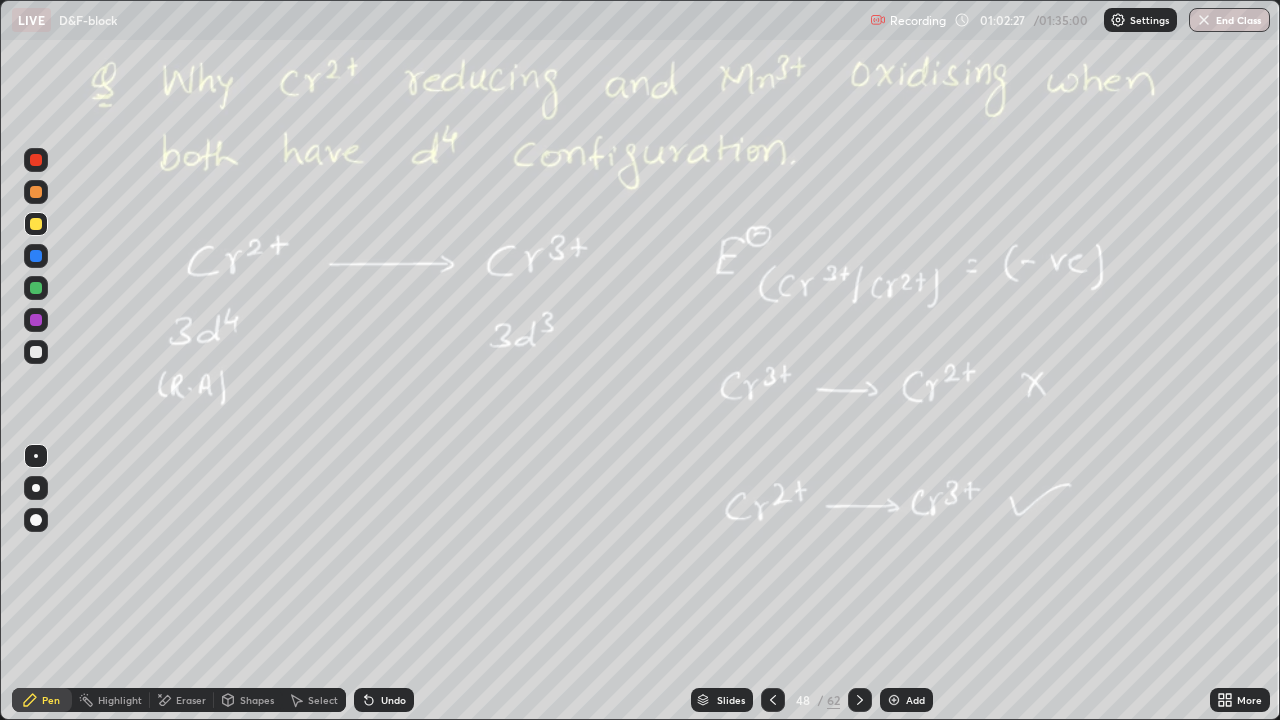 click at bounding box center (773, 700) 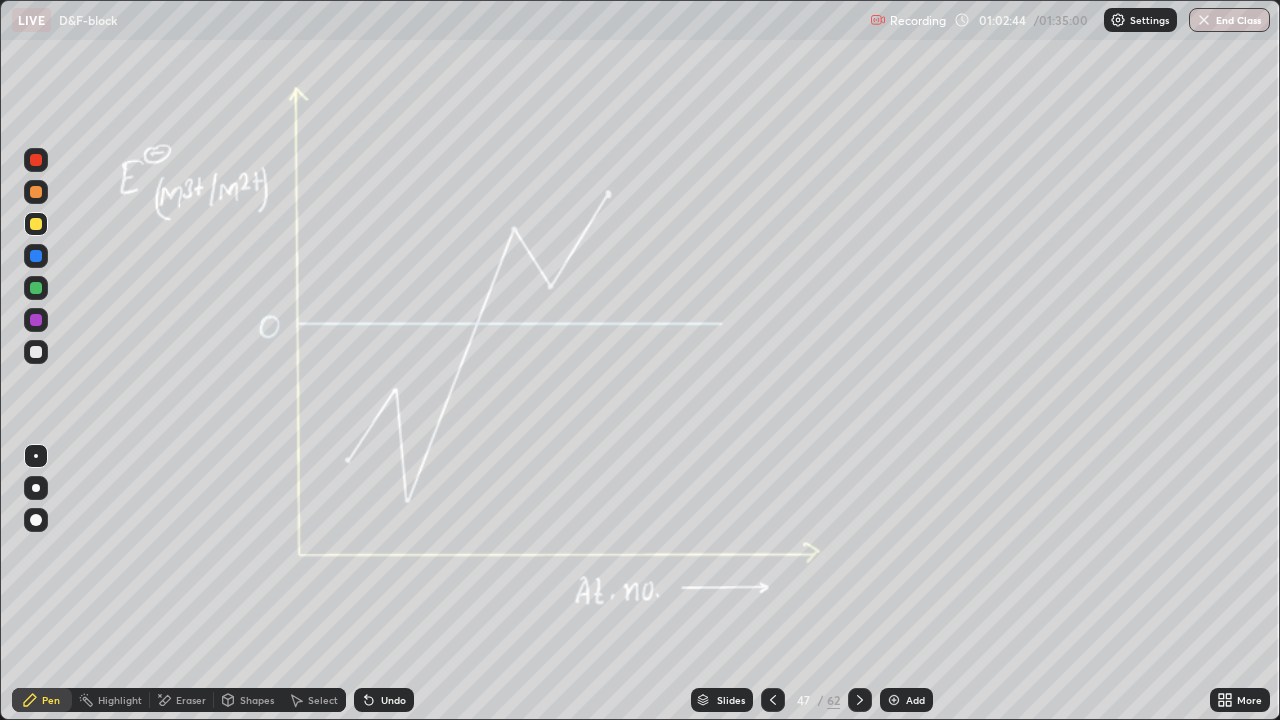 click on "Eraser" at bounding box center (191, 700) 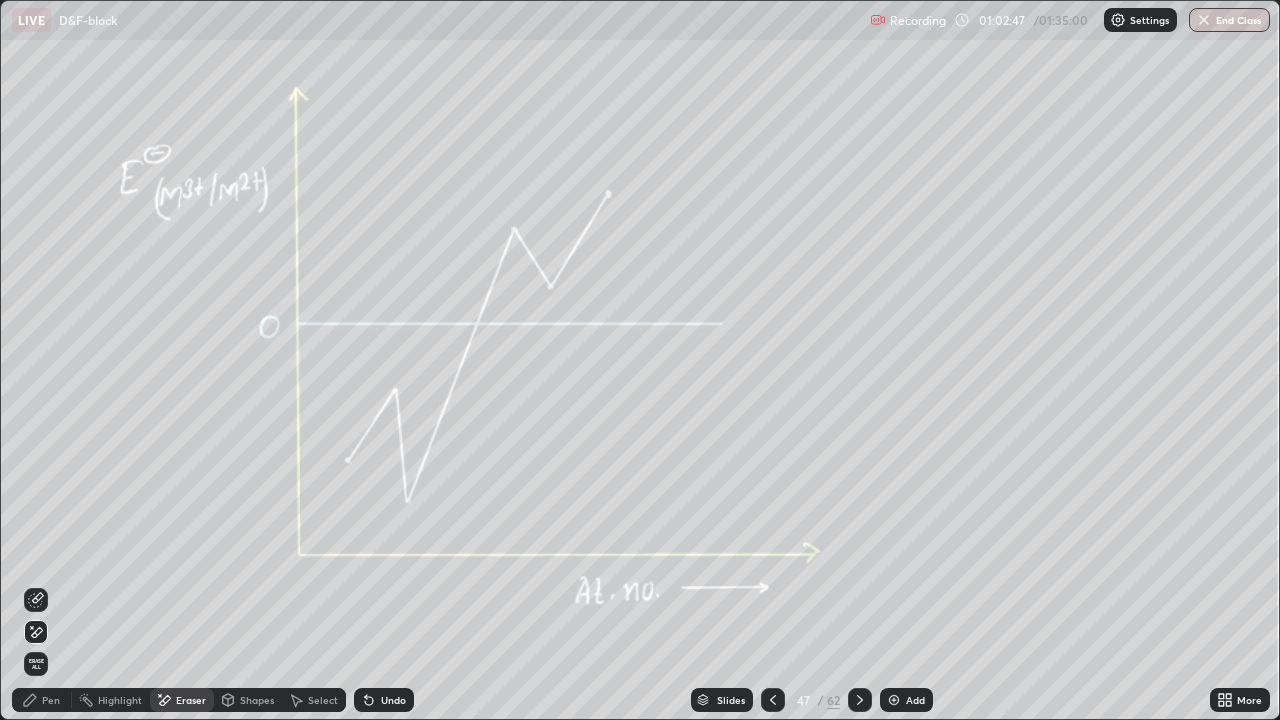 click 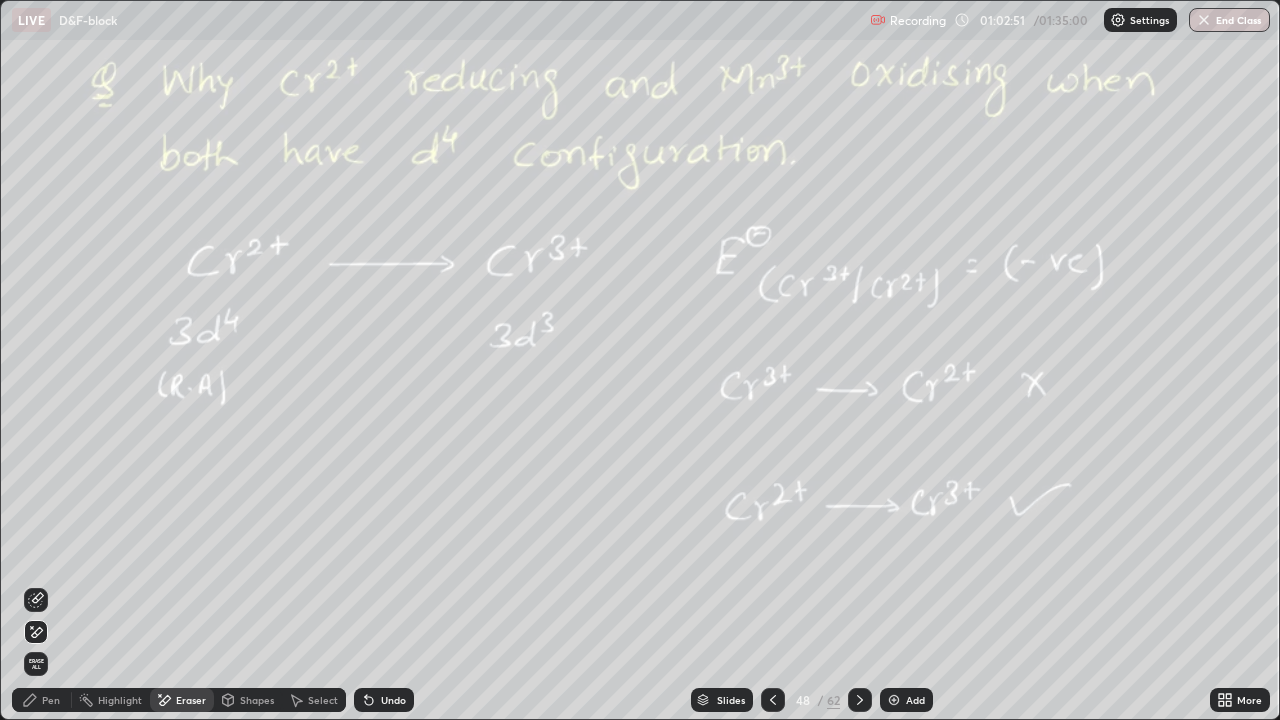 click on "Eraser" at bounding box center [191, 700] 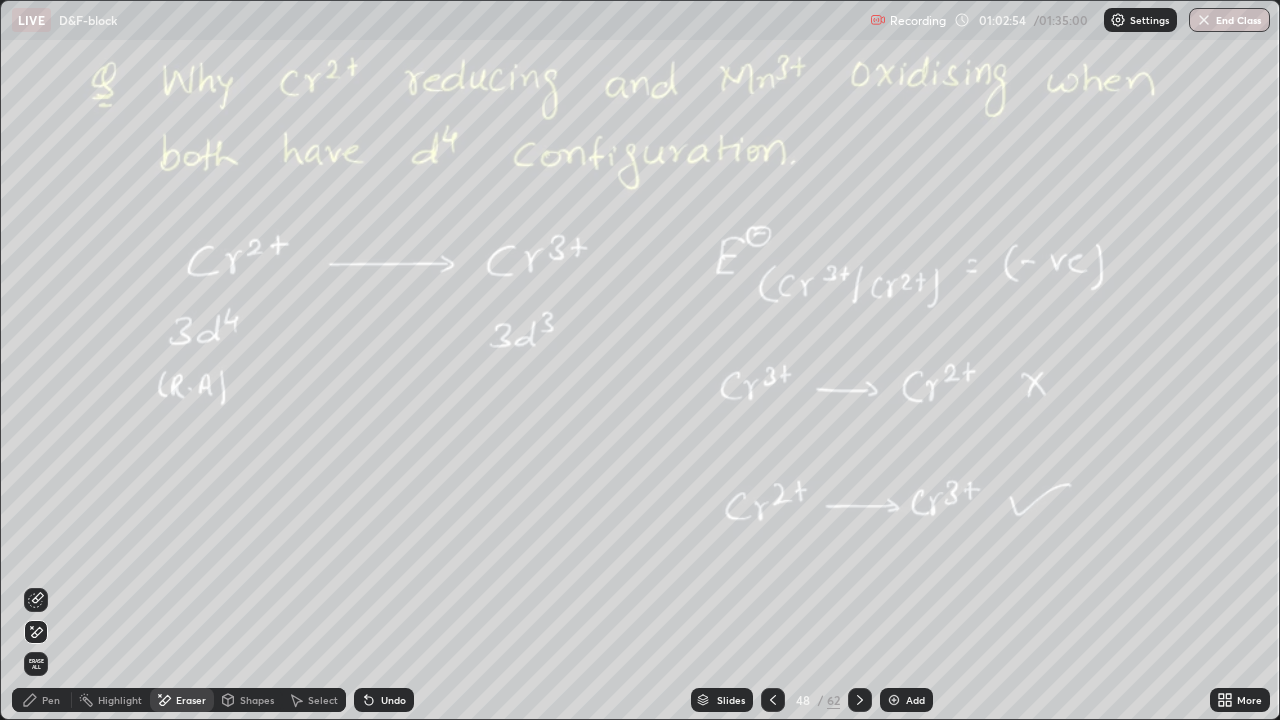 click on "Pen" at bounding box center [42, 700] 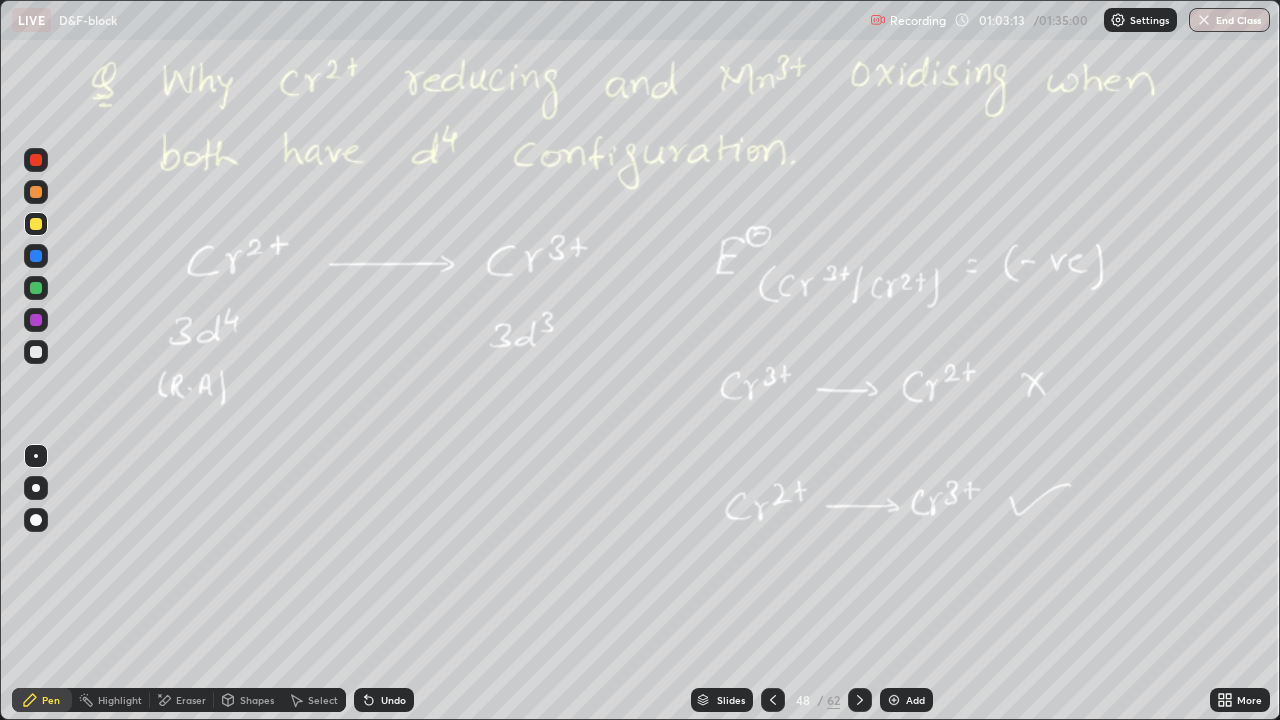click 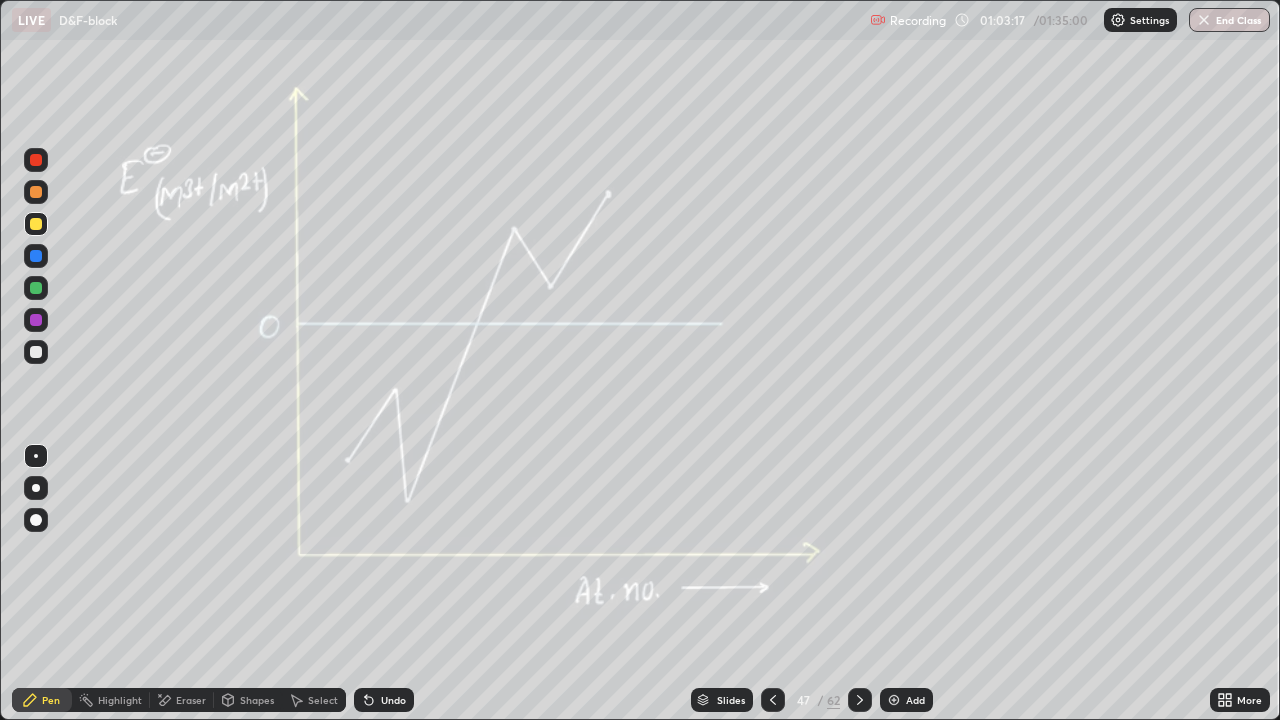 click 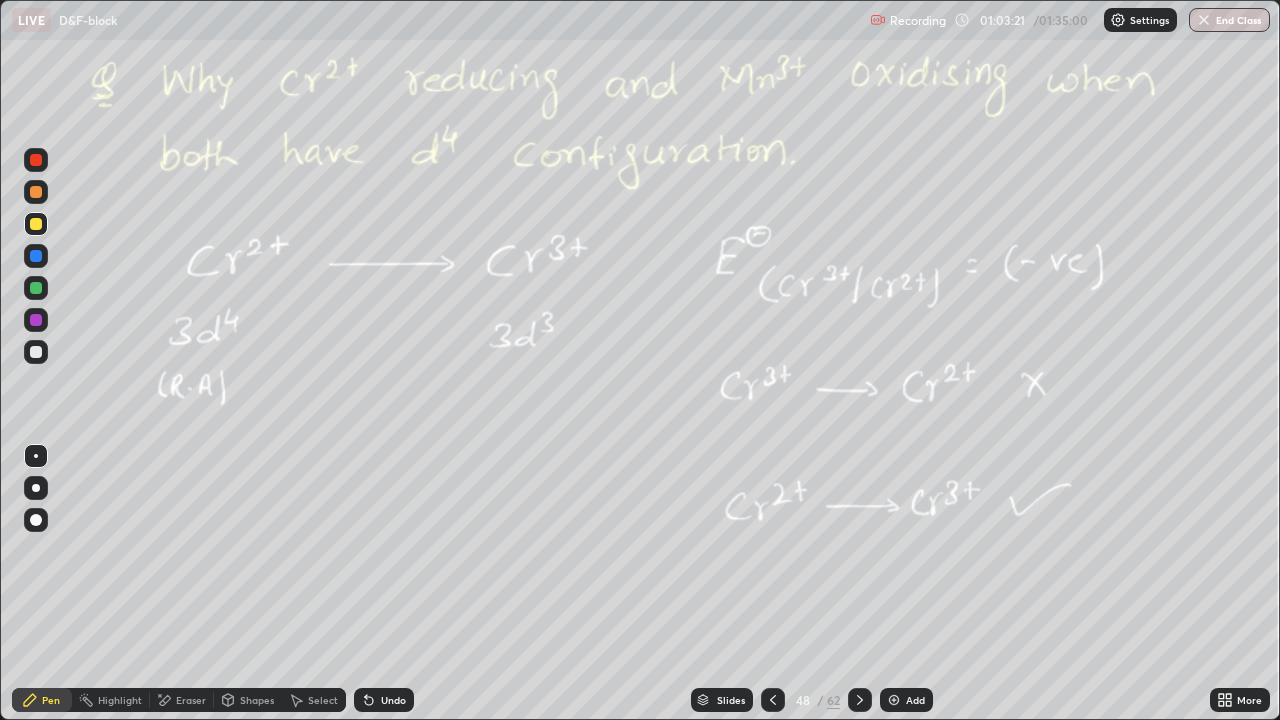 click 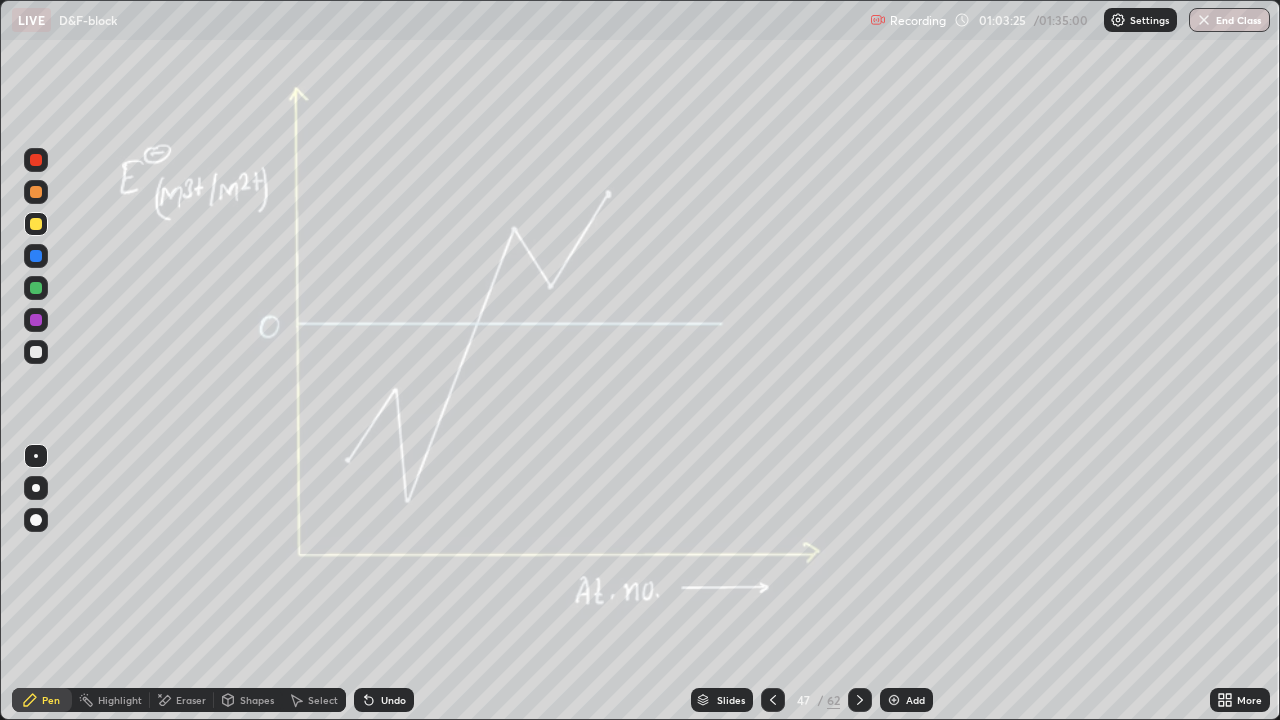 click on "Slides 47 / 62 Add" at bounding box center [812, 700] 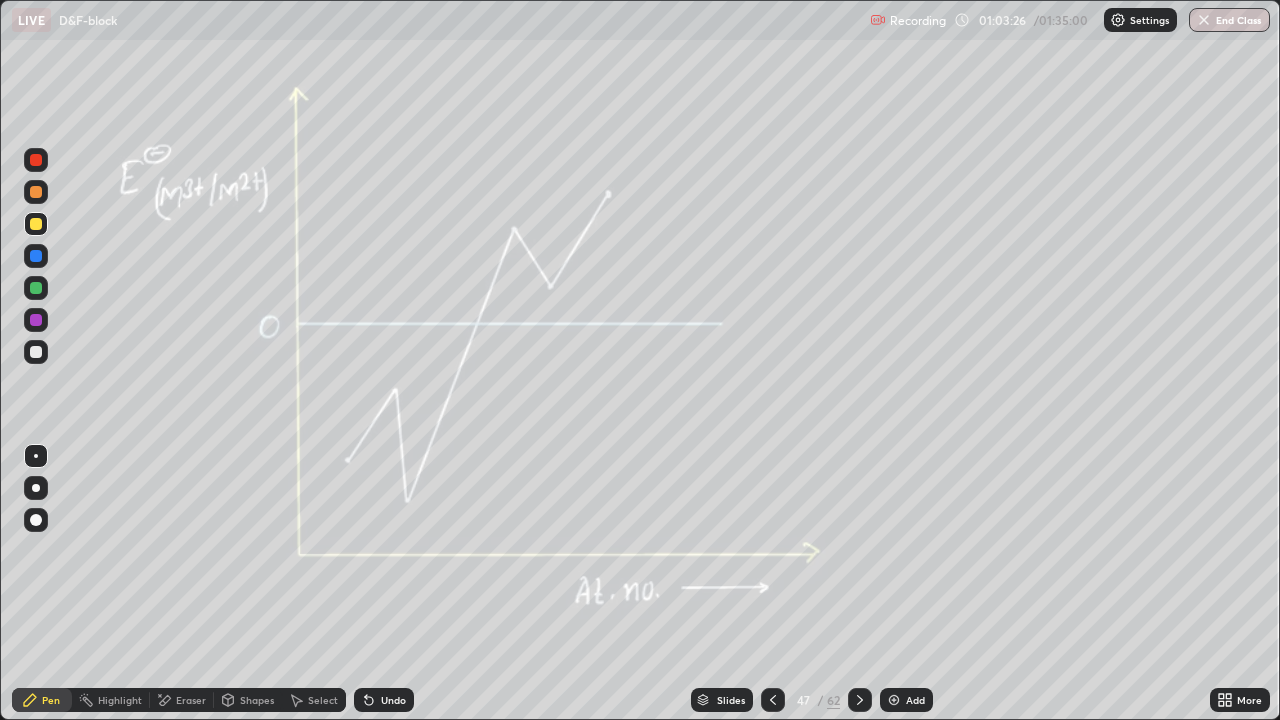 click at bounding box center (860, 700) 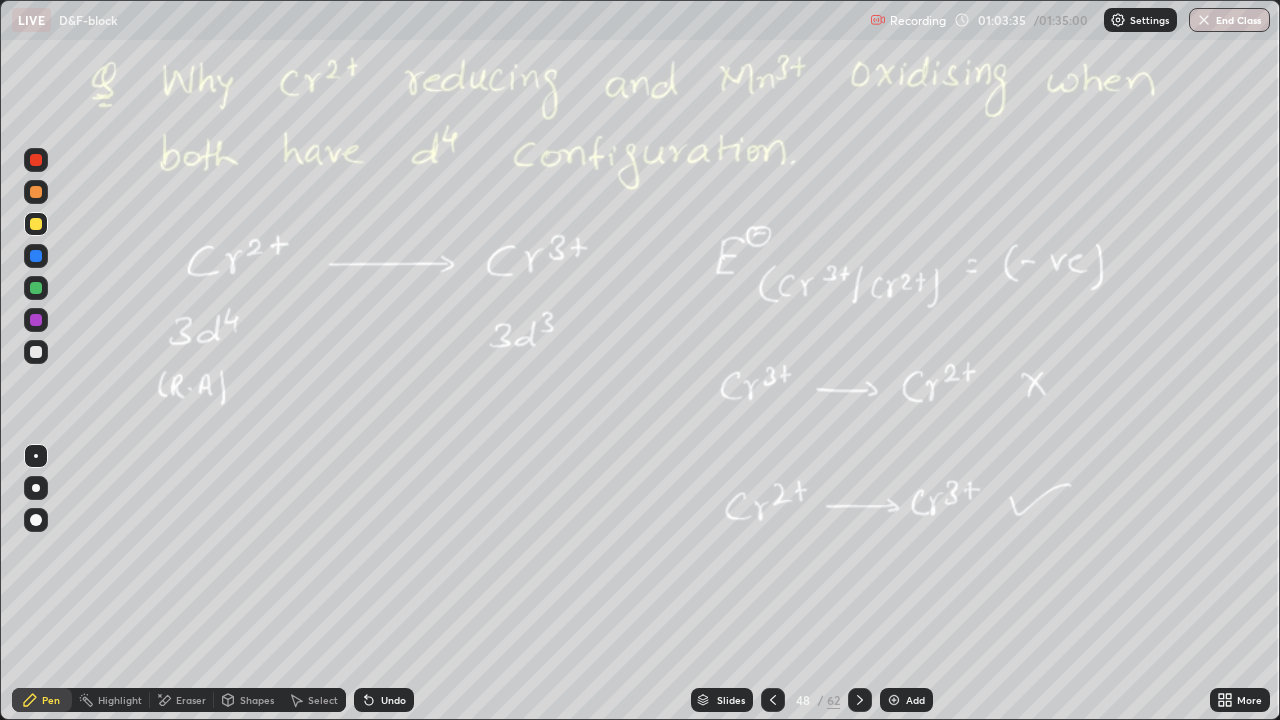 click at bounding box center [860, 700] 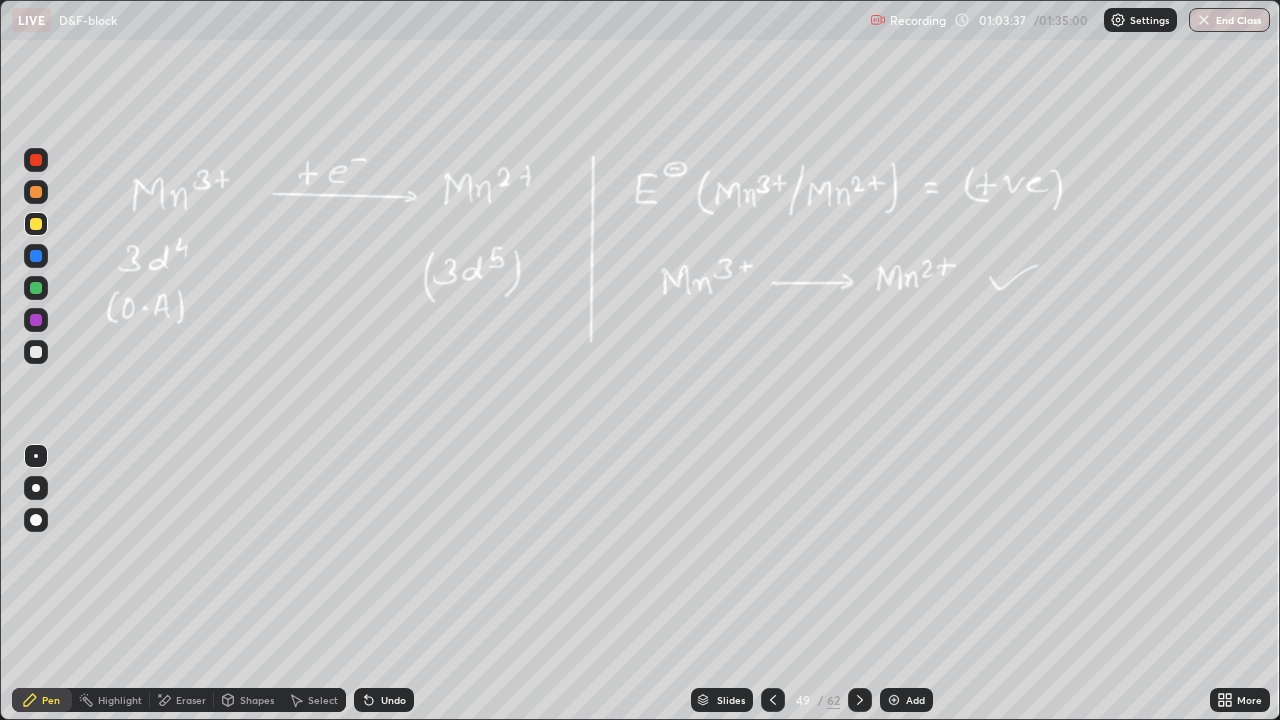 click 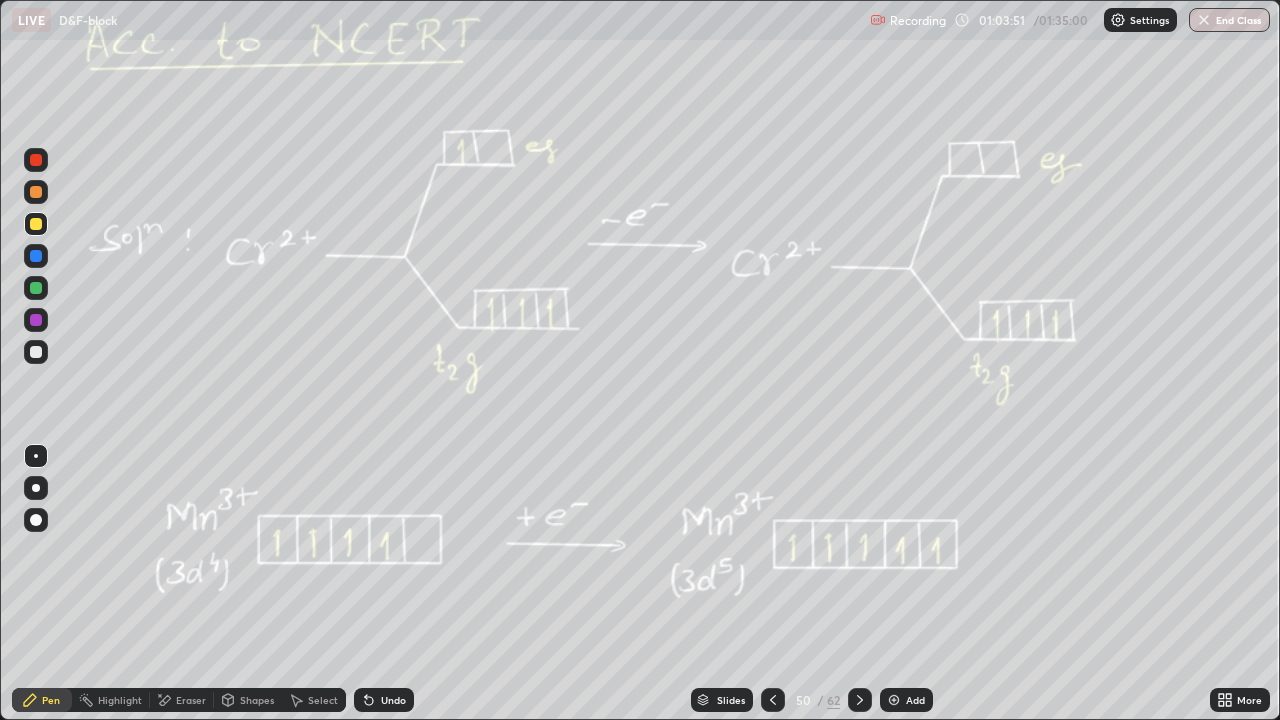click at bounding box center [36, 352] 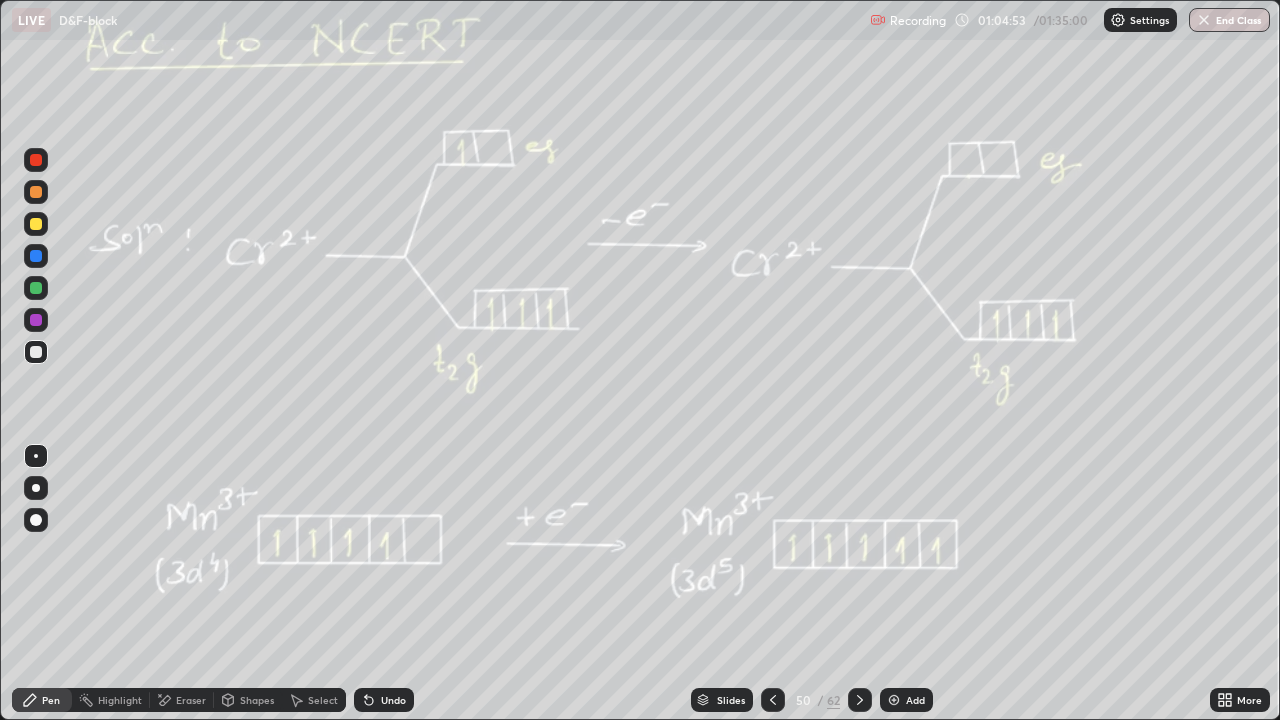 click at bounding box center [860, 700] 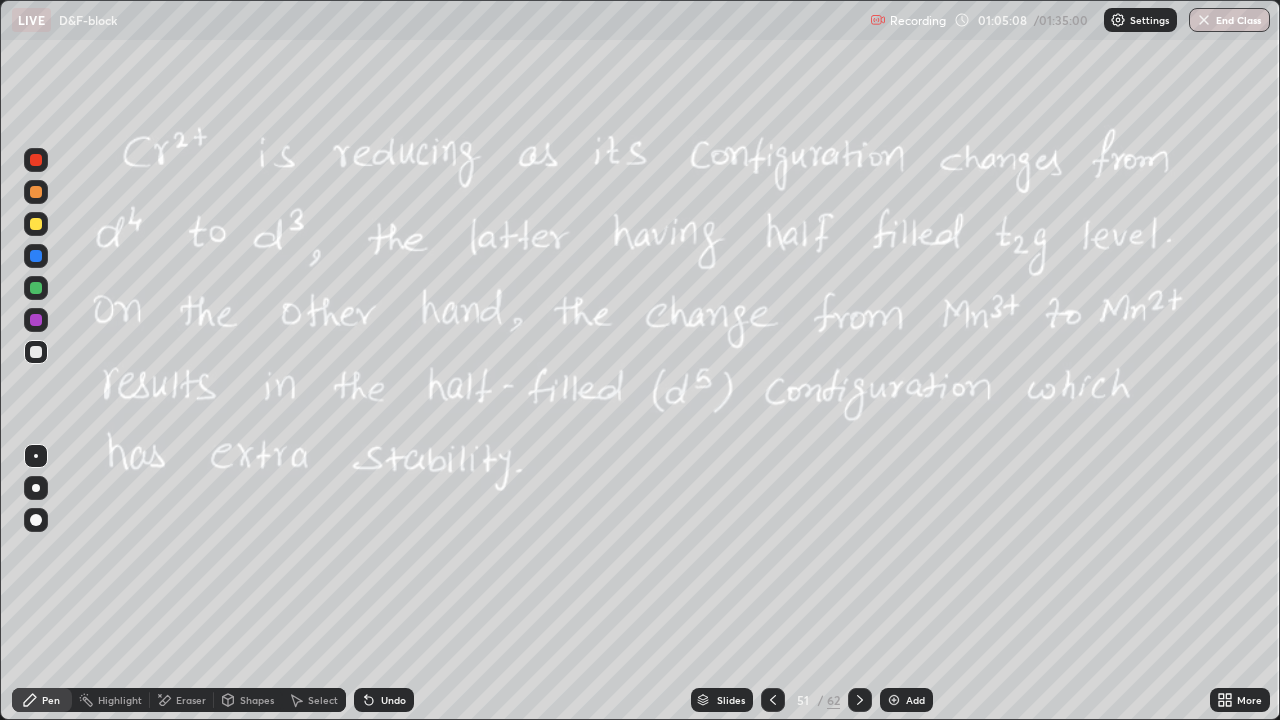 click 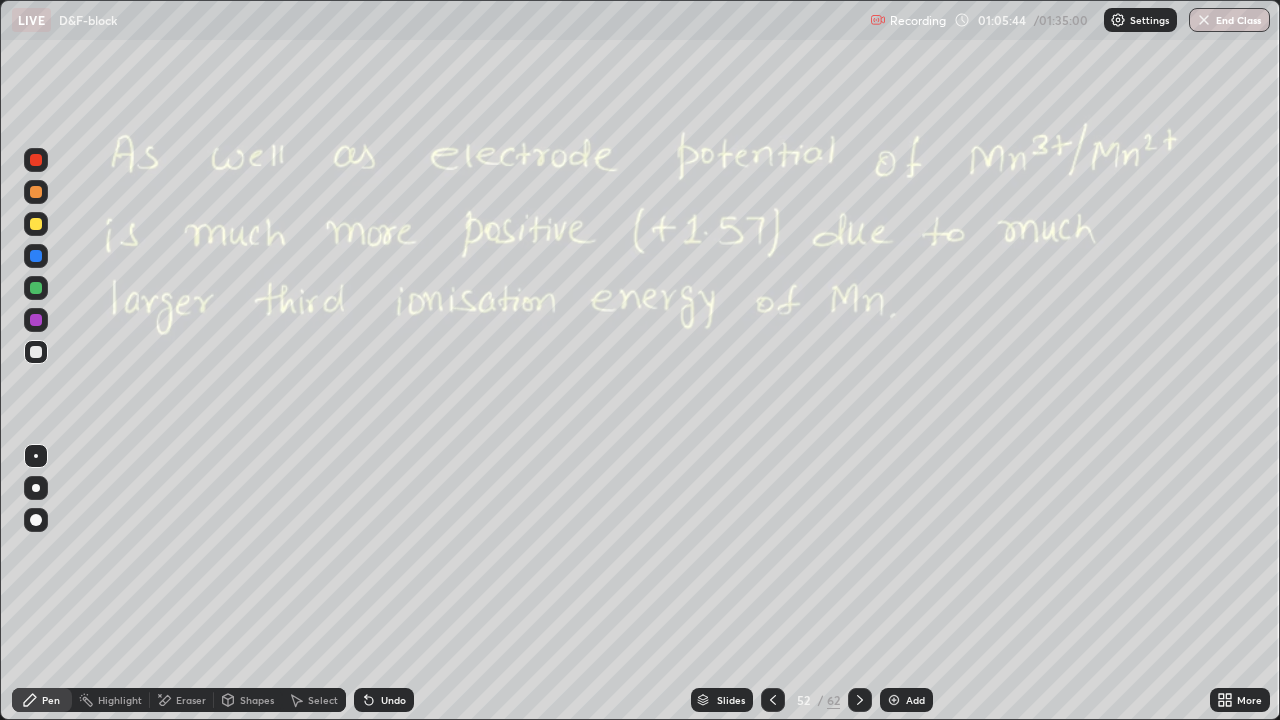 click at bounding box center [860, 700] 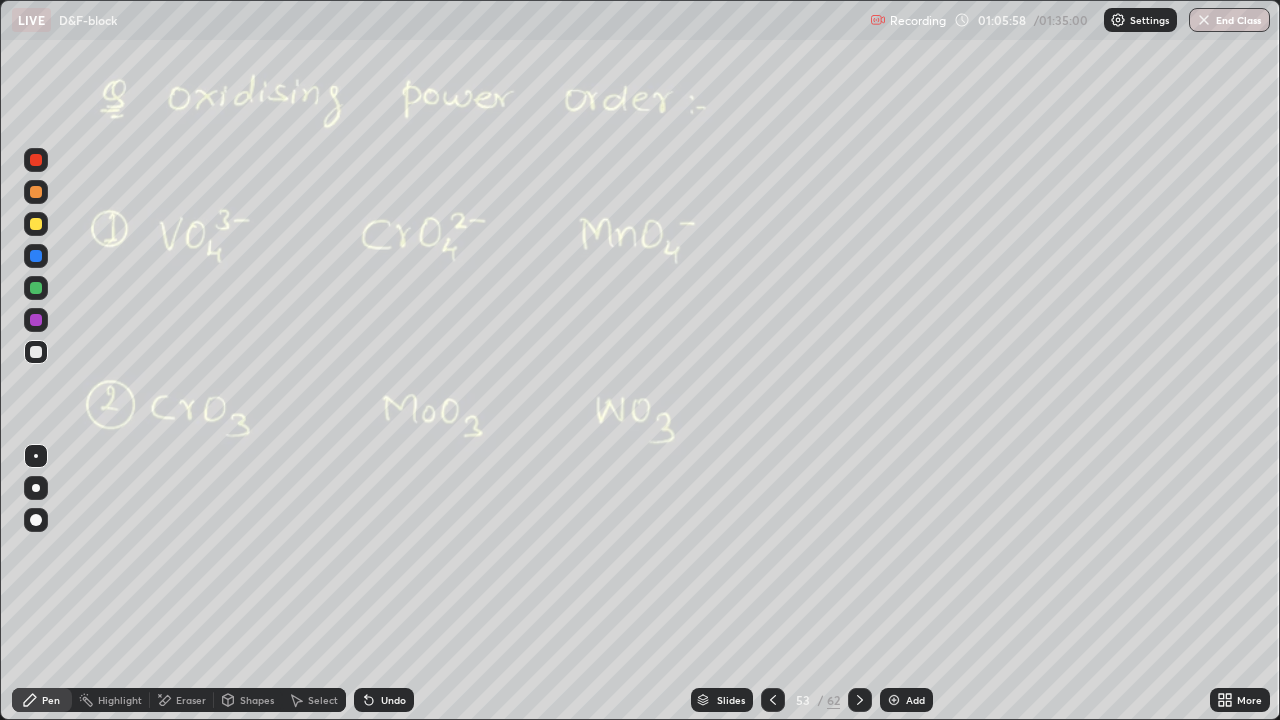 click at bounding box center (36, 352) 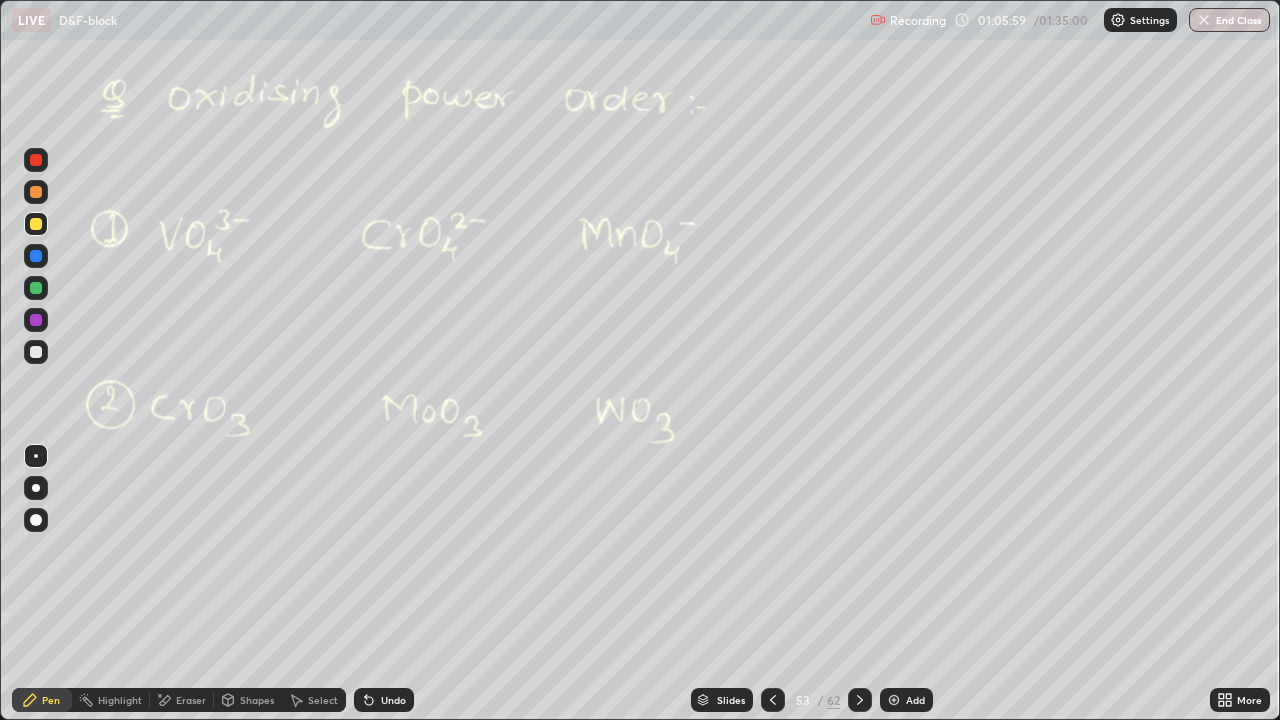 click at bounding box center [36, 192] 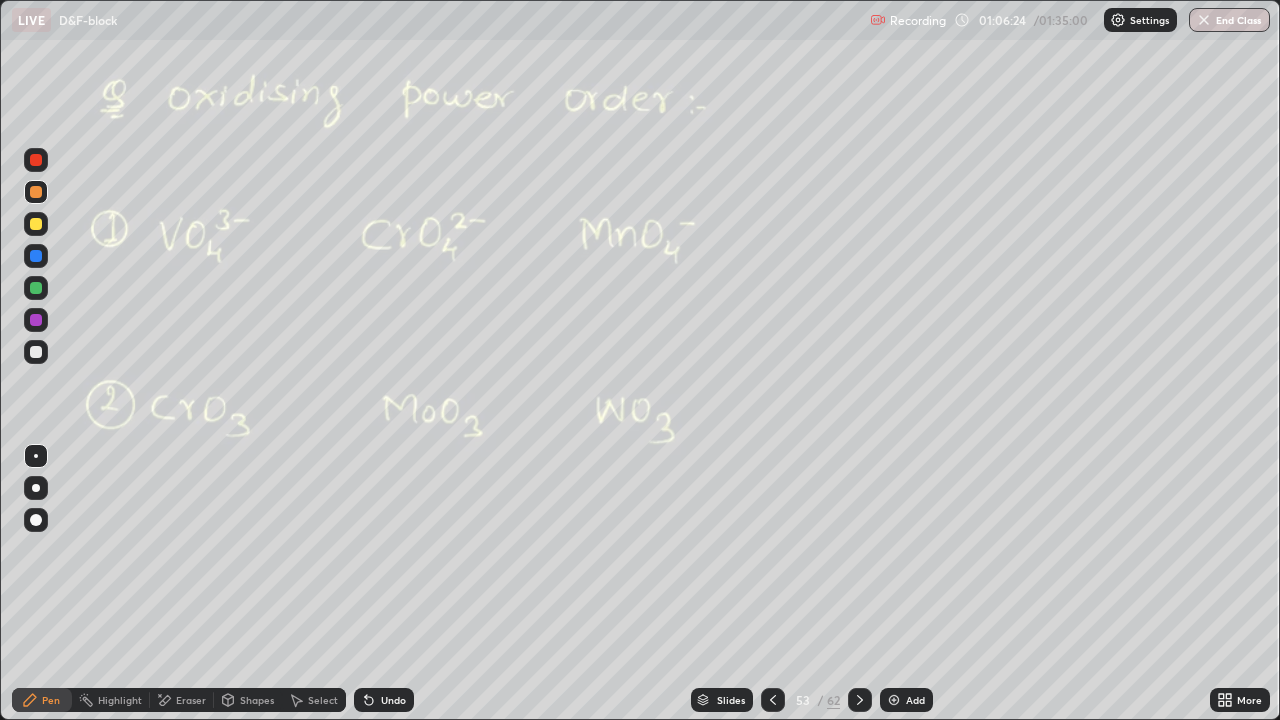 click at bounding box center (36, 352) 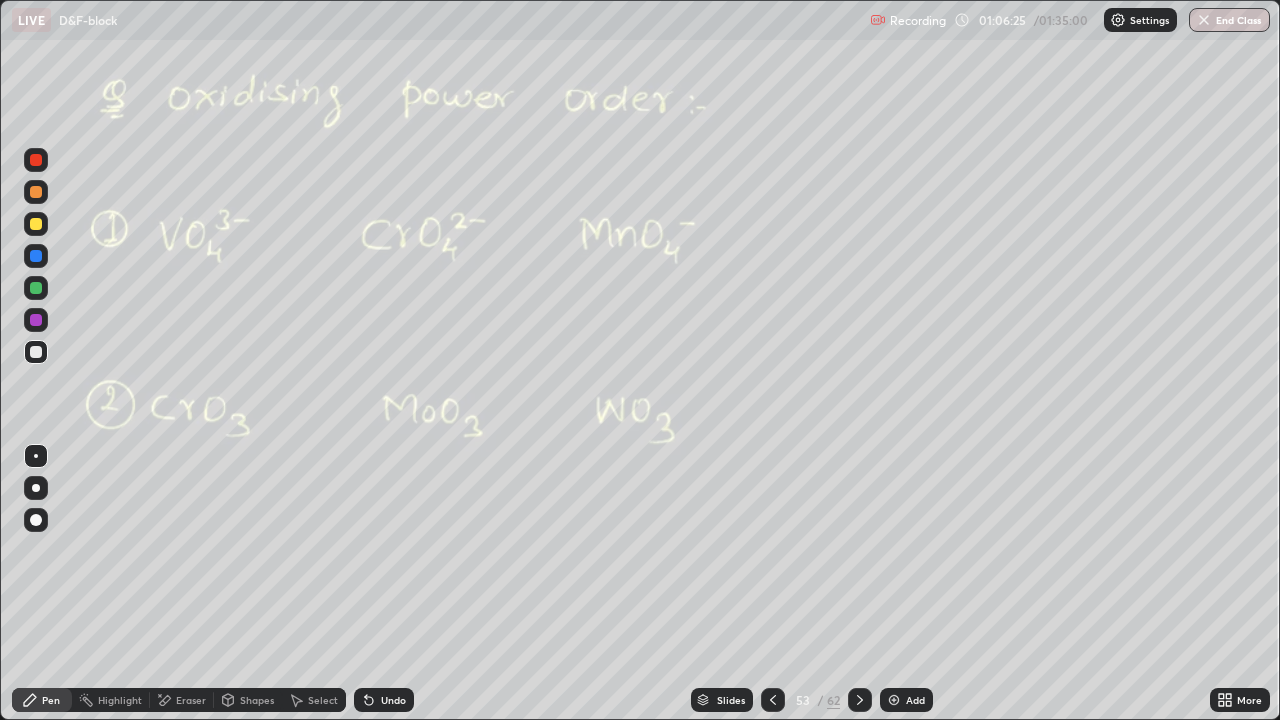 click at bounding box center (36, 192) 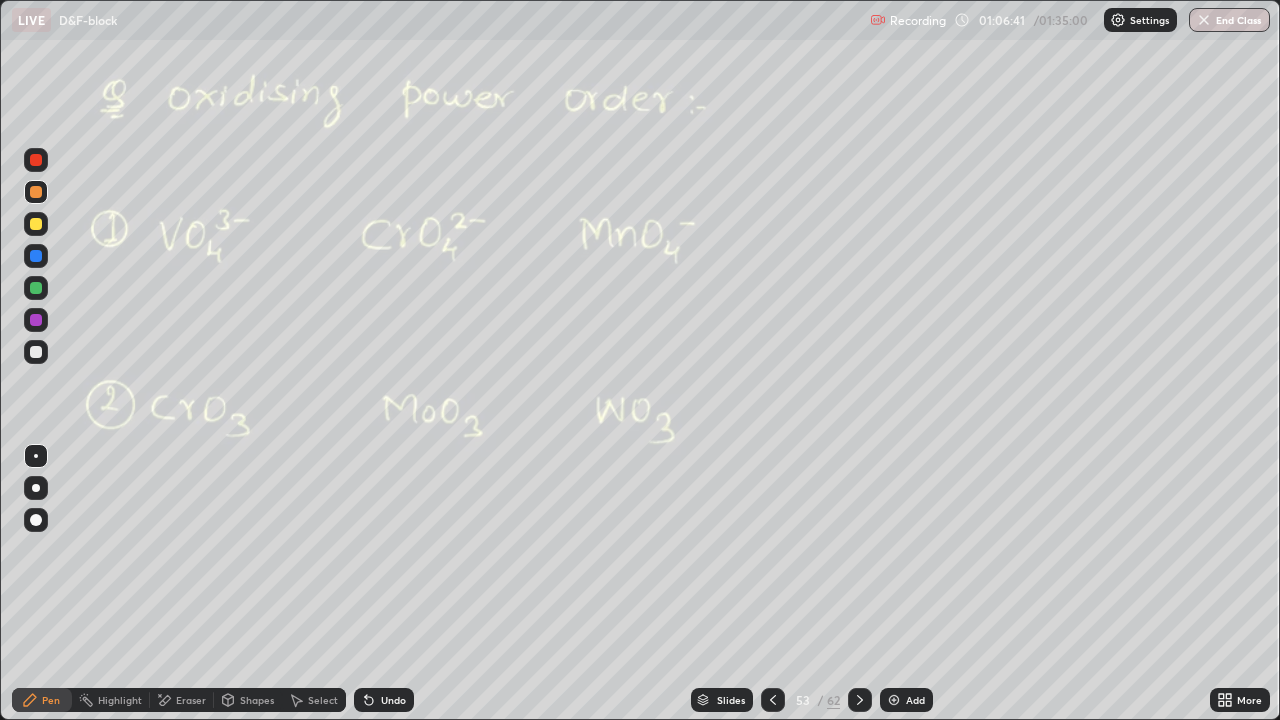 click at bounding box center (36, 224) 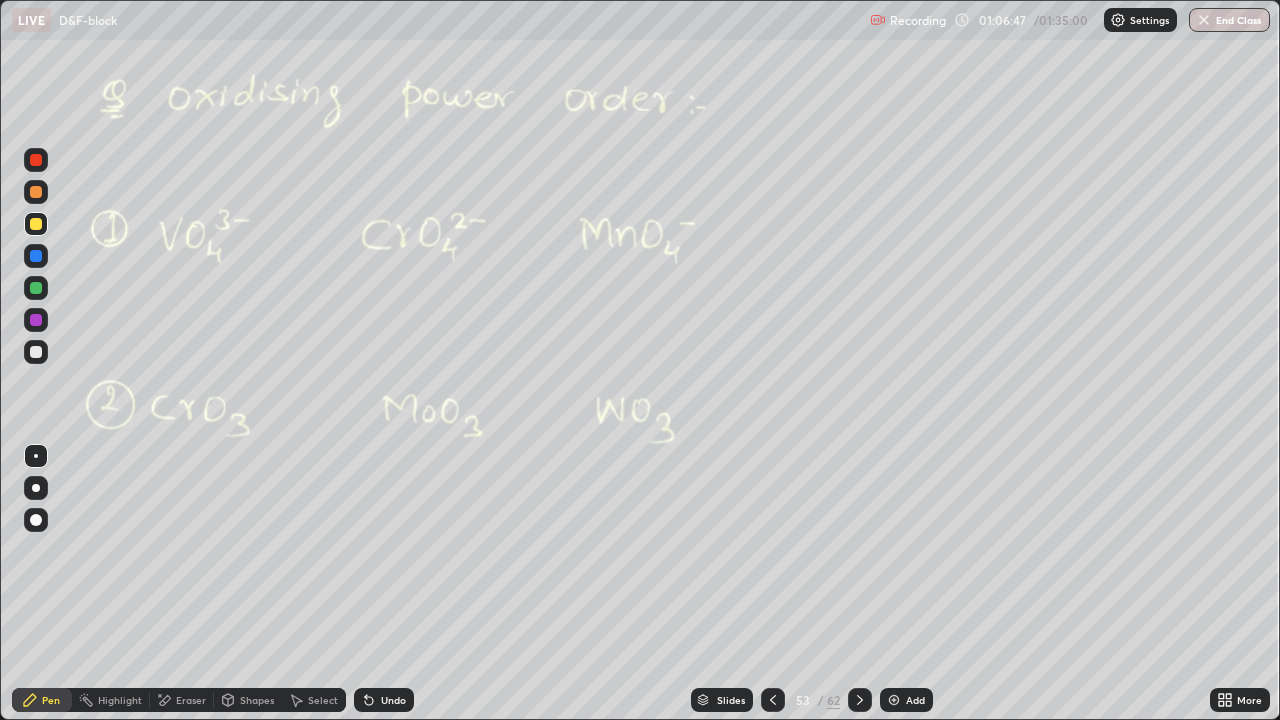 click at bounding box center [36, 192] 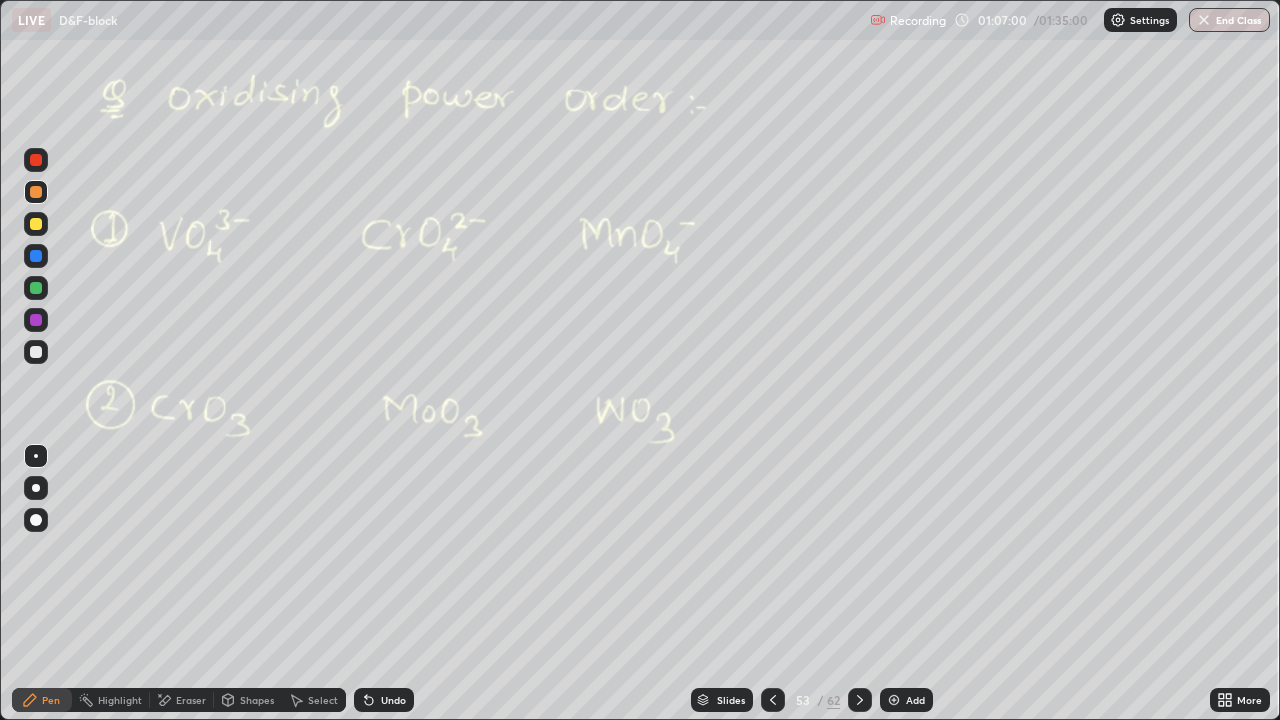click at bounding box center [860, 700] 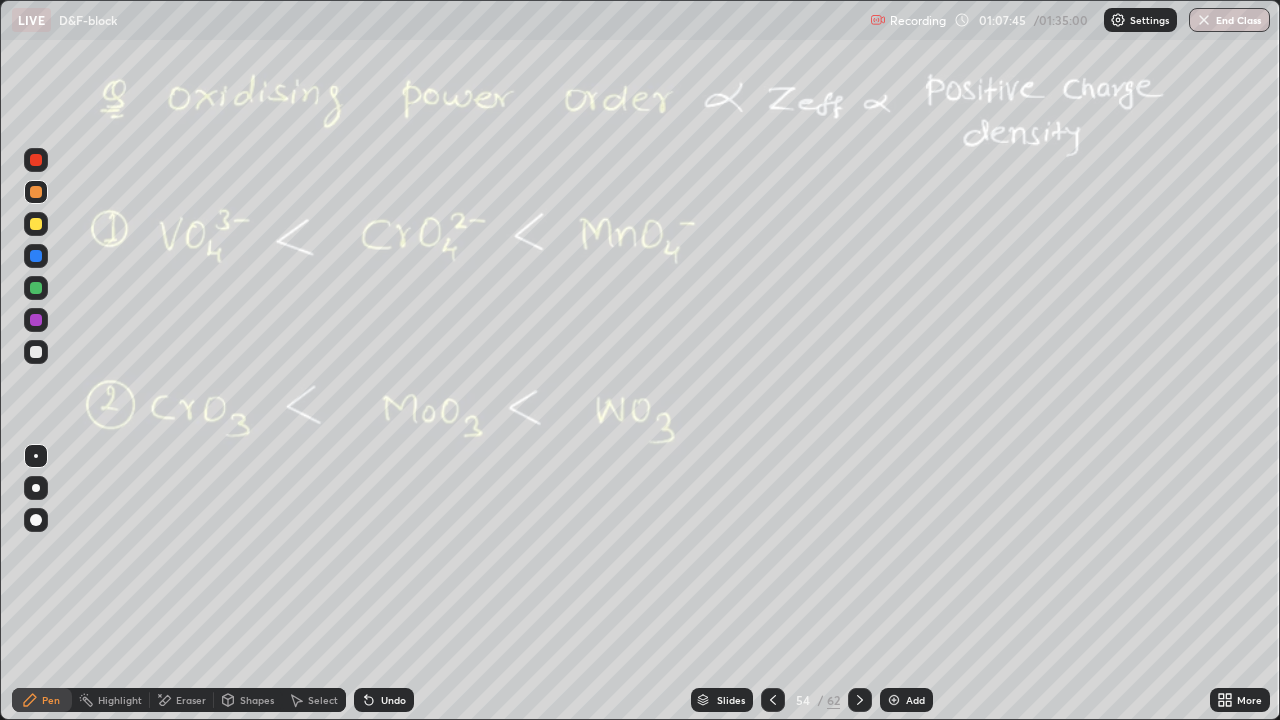 click on "Eraser" at bounding box center [191, 700] 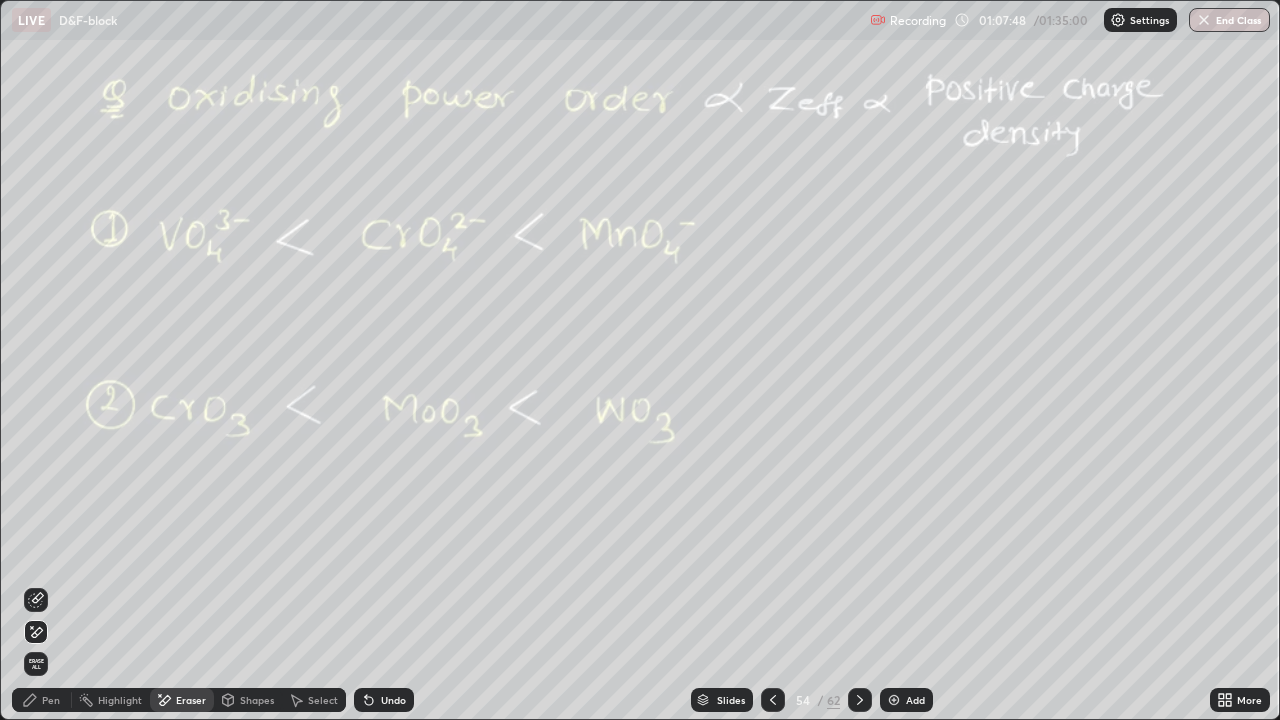 click on "Pen" at bounding box center (42, 700) 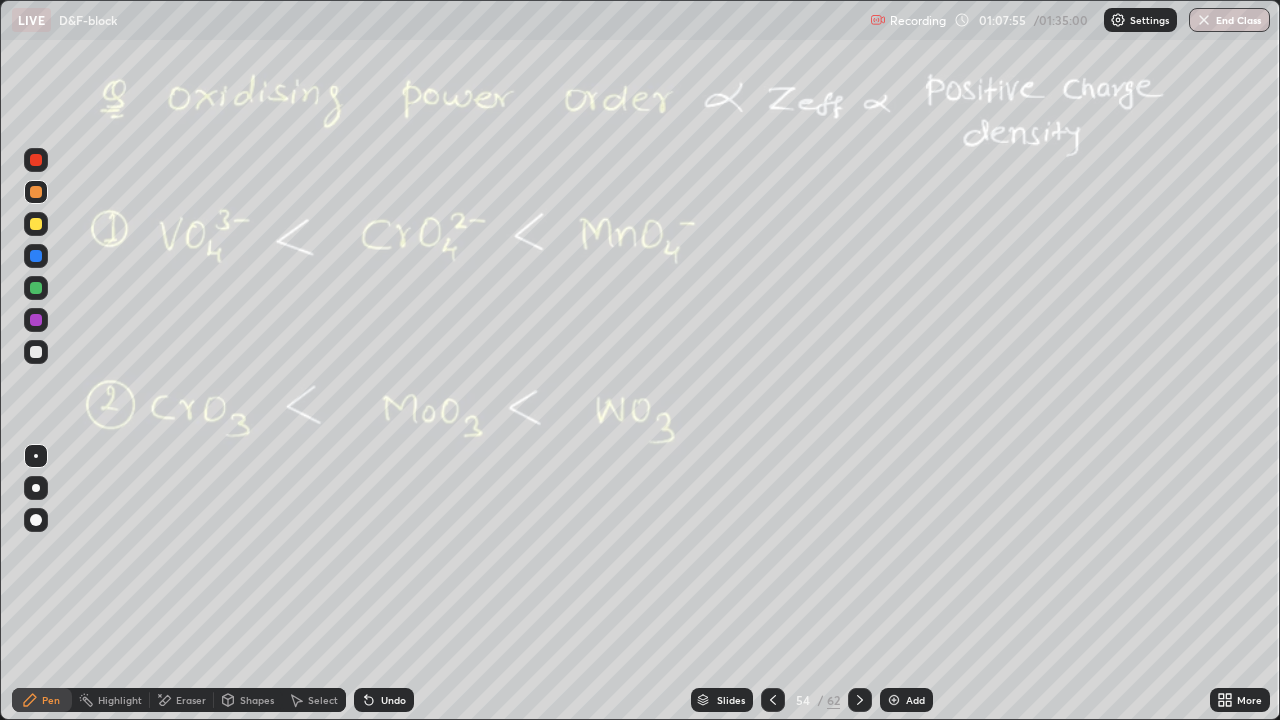 click 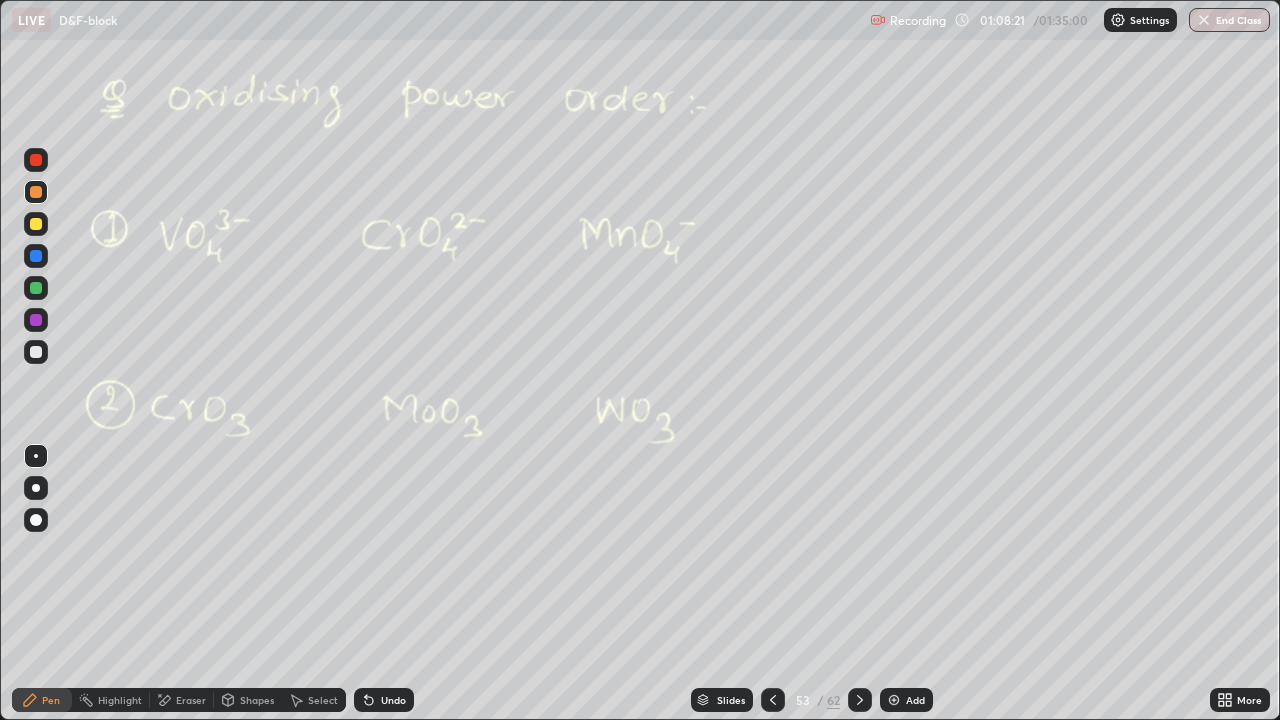 click 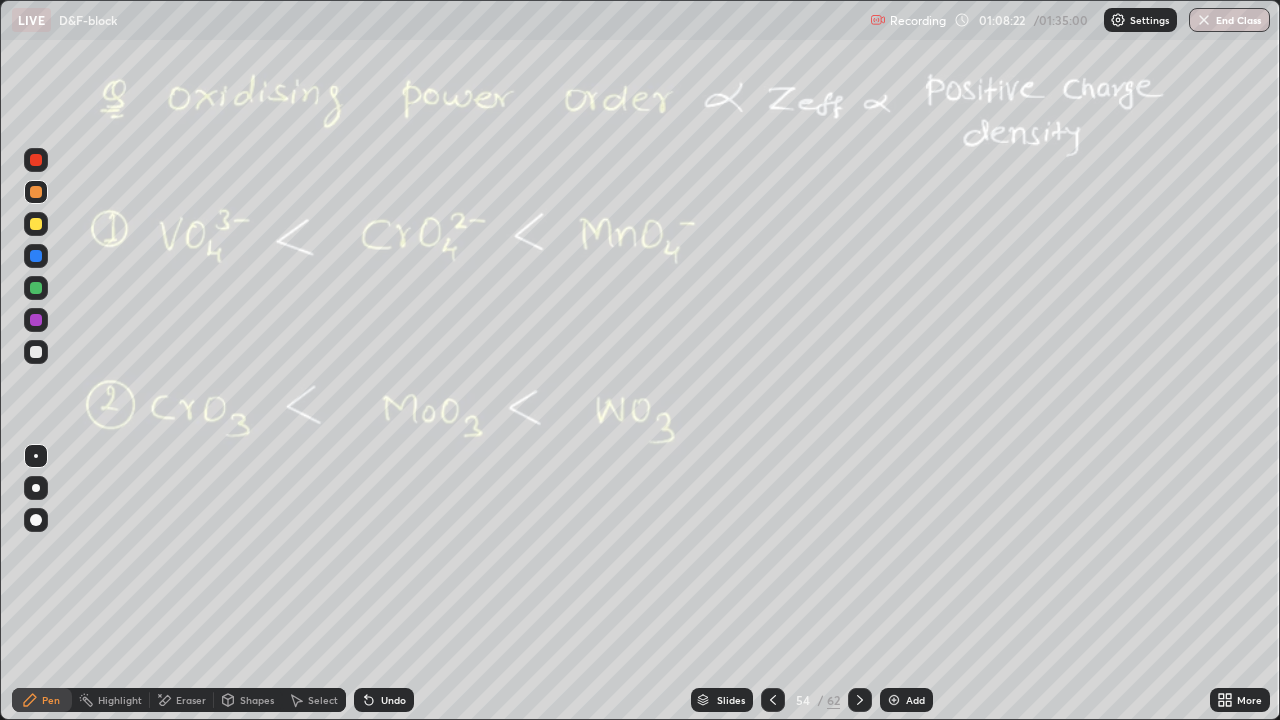click on "54 / 62" at bounding box center [816, 700] 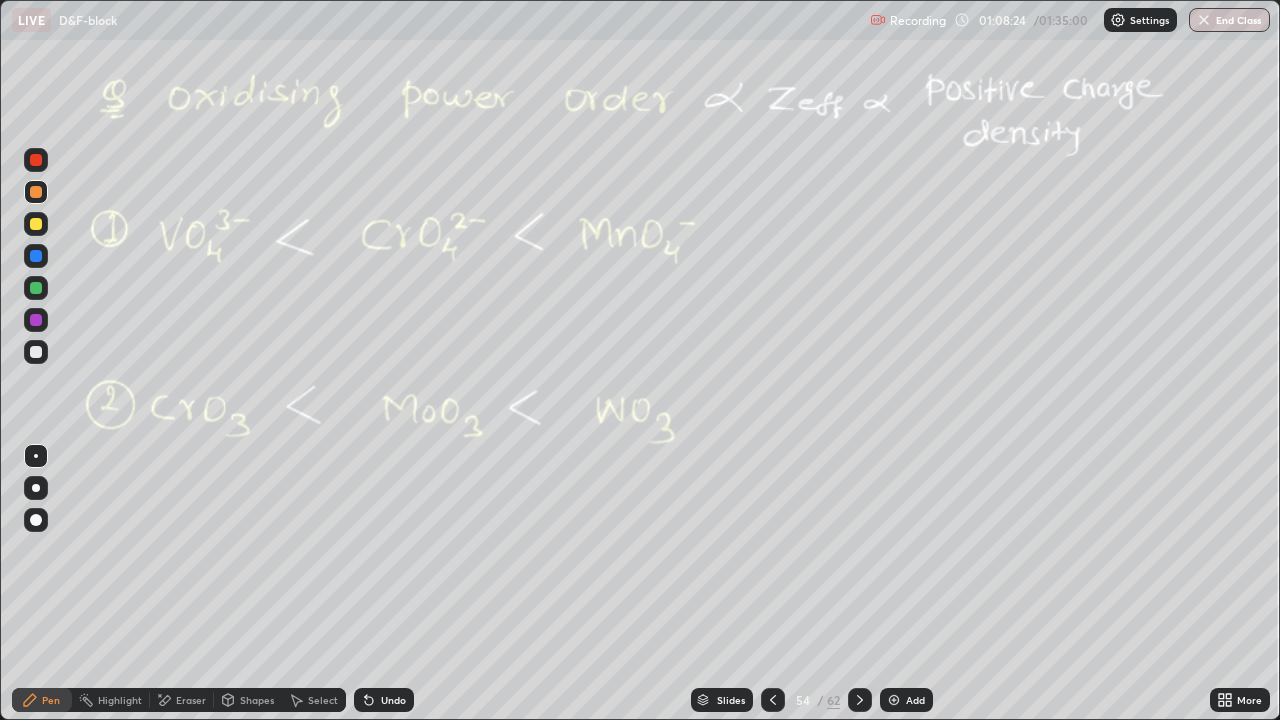 click 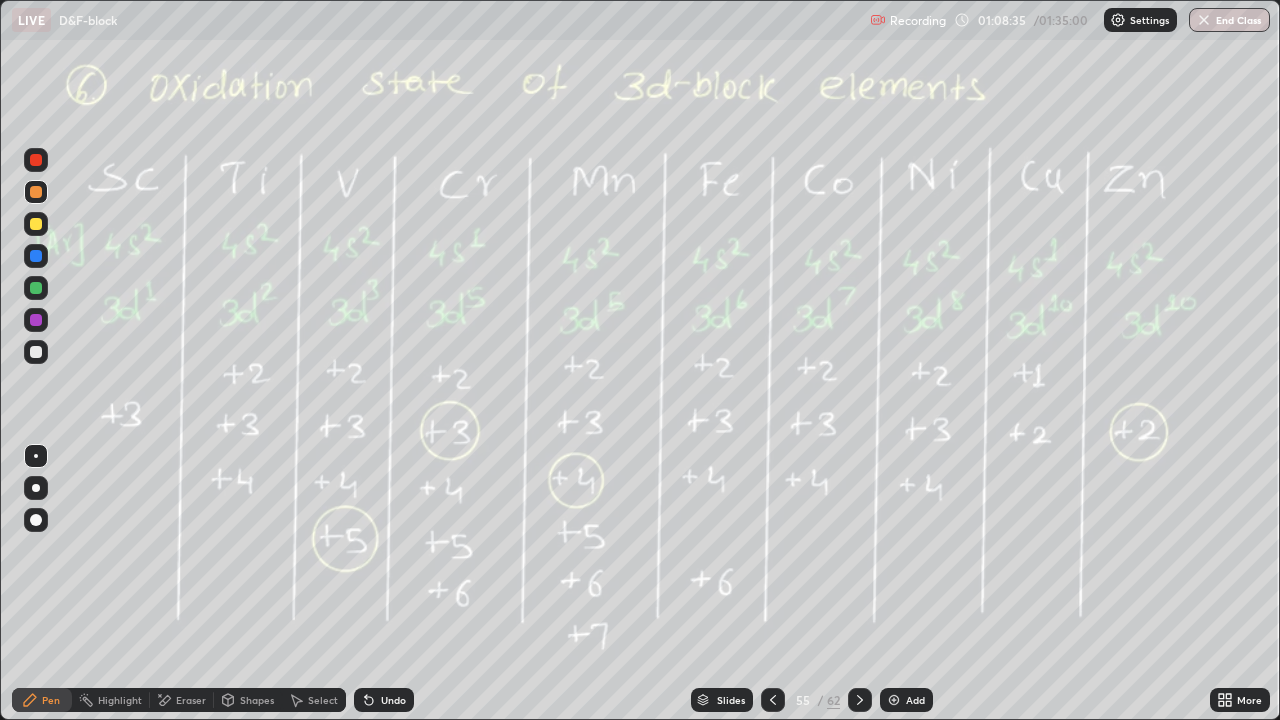 click at bounding box center [36, 352] 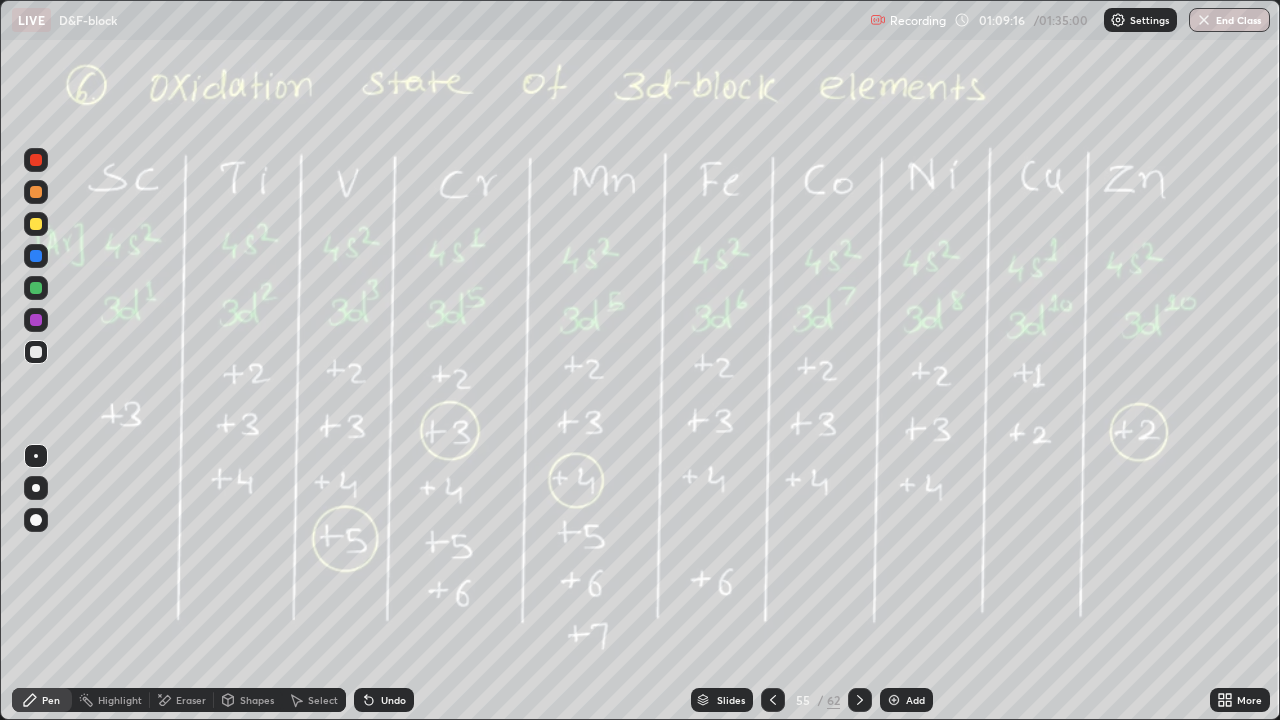 click on "Eraser" at bounding box center [182, 700] 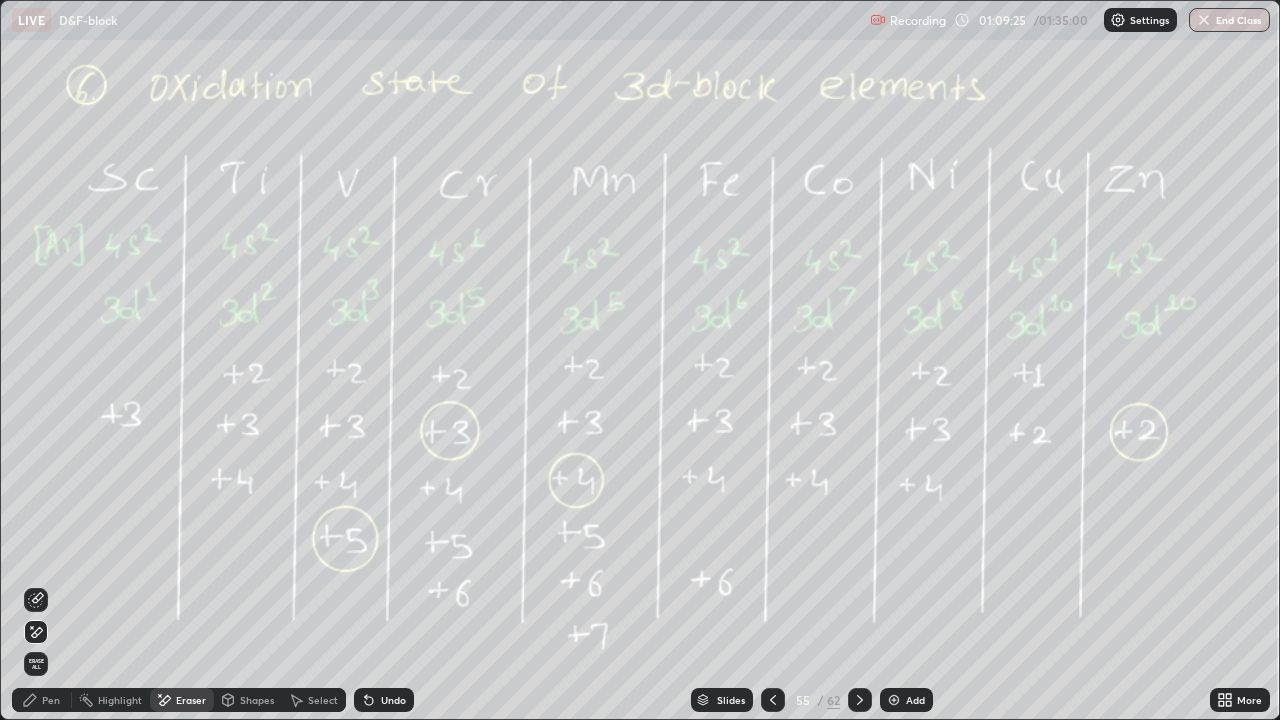 click 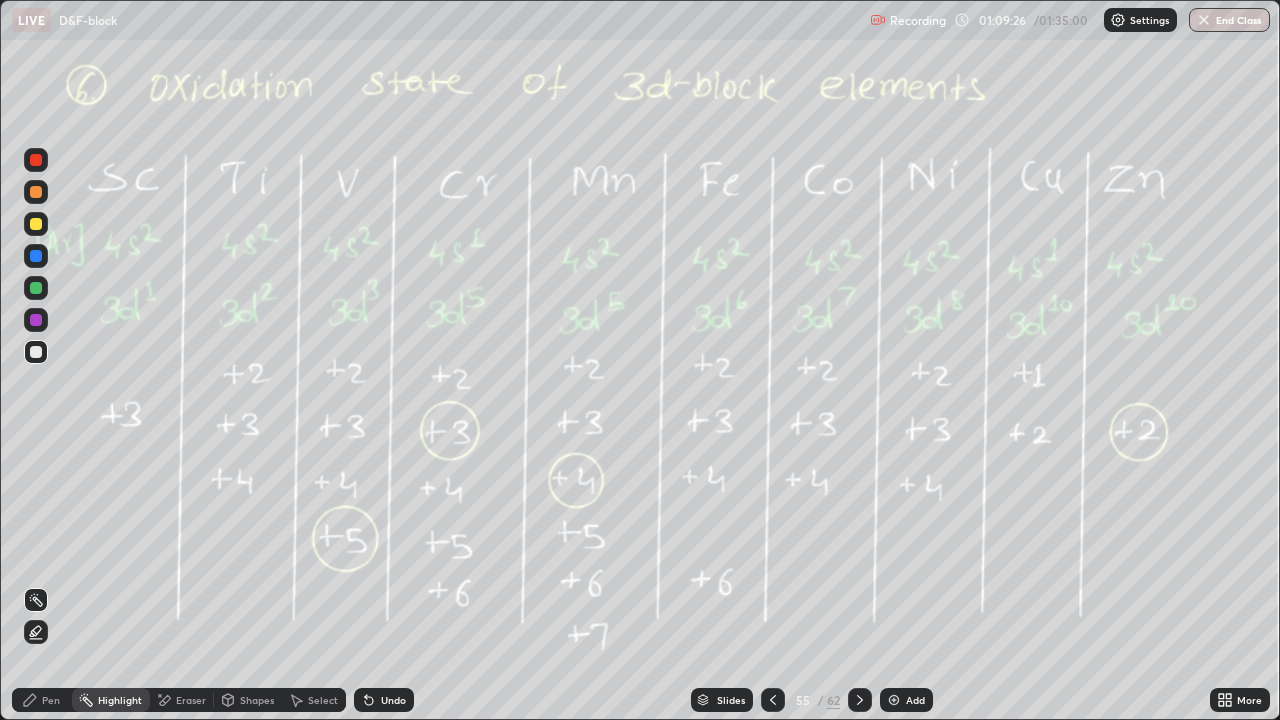 click at bounding box center [36, 224] 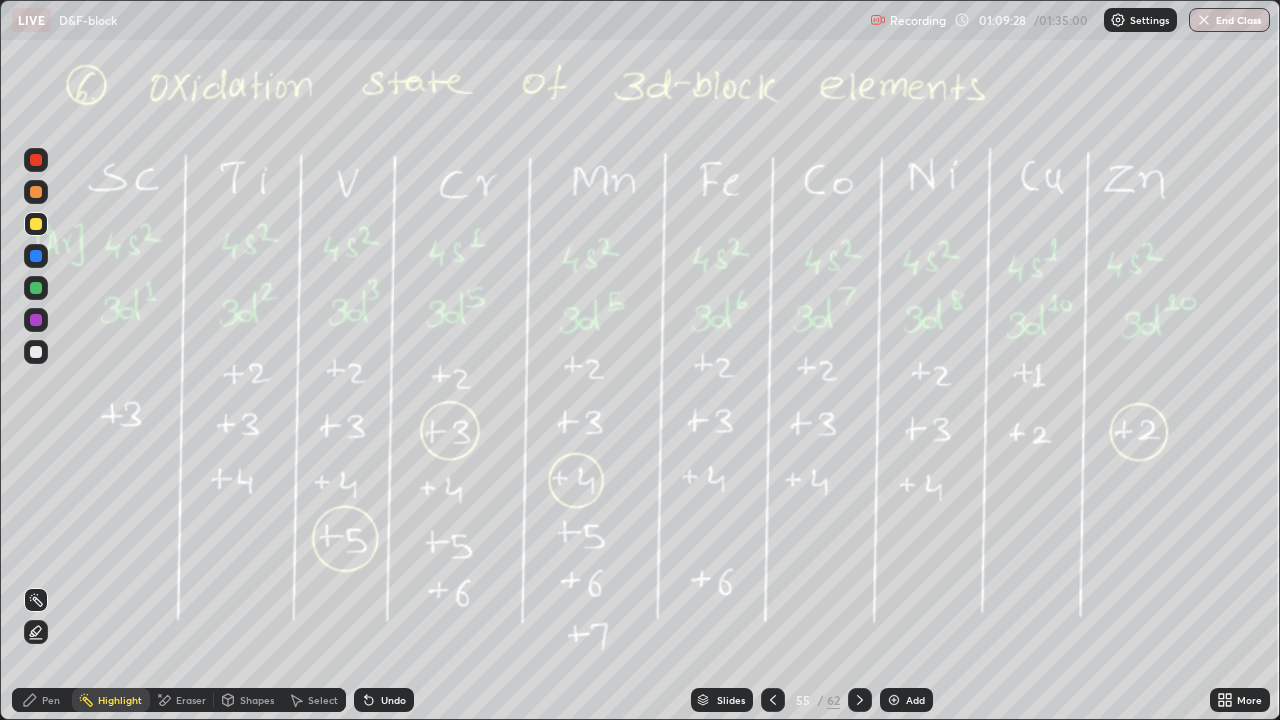 click on "Undo" at bounding box center (393, 700) 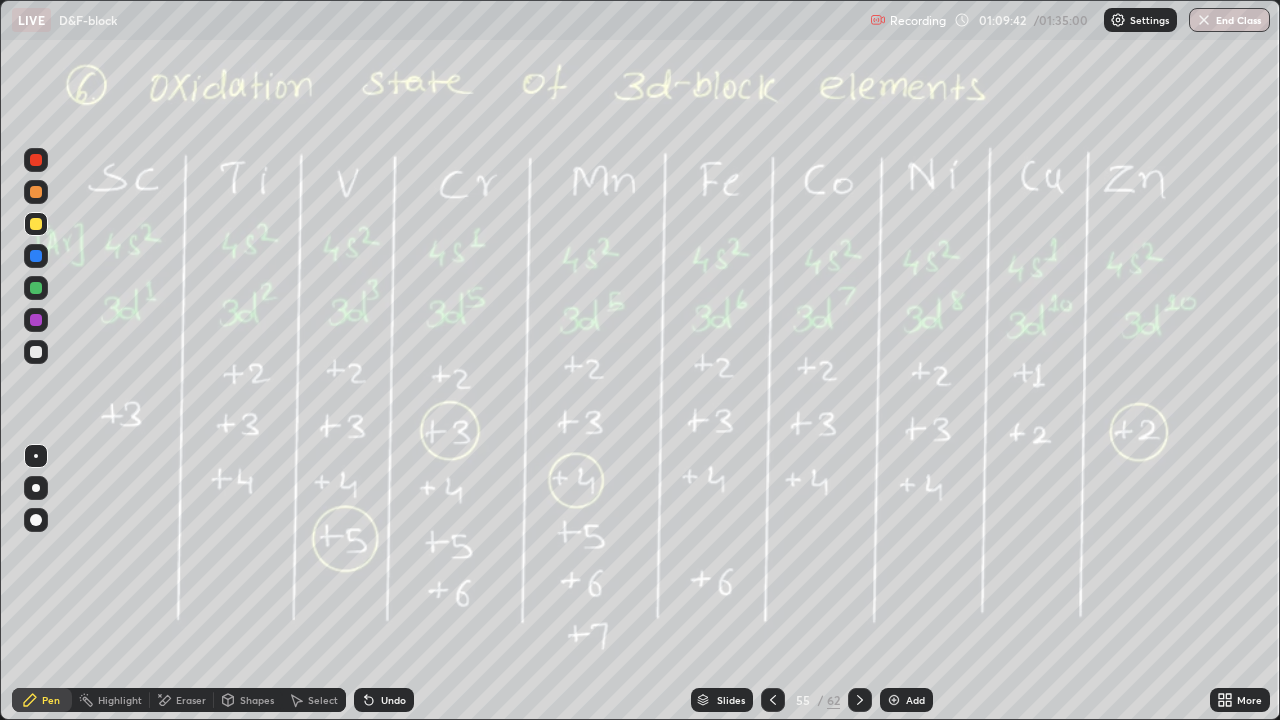 click on "Eraser" at bounding box center (191, 700) 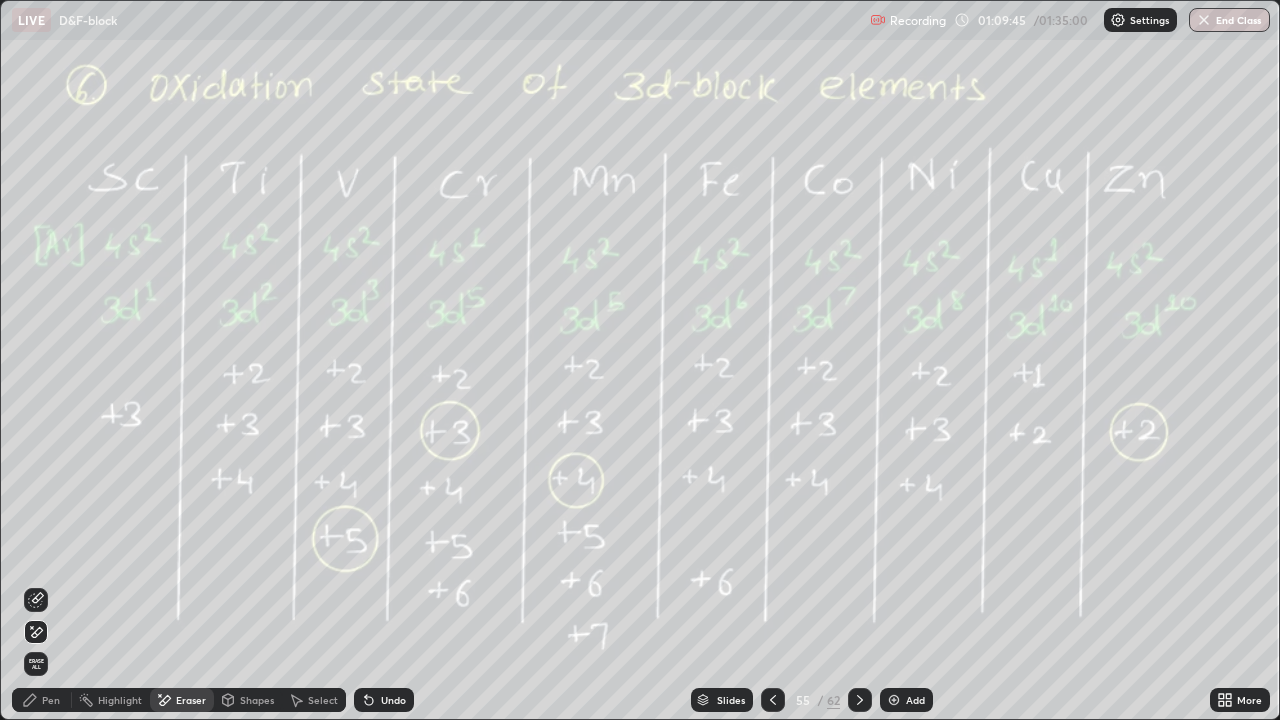 click on "Pen" at bounding box center (42, 700) 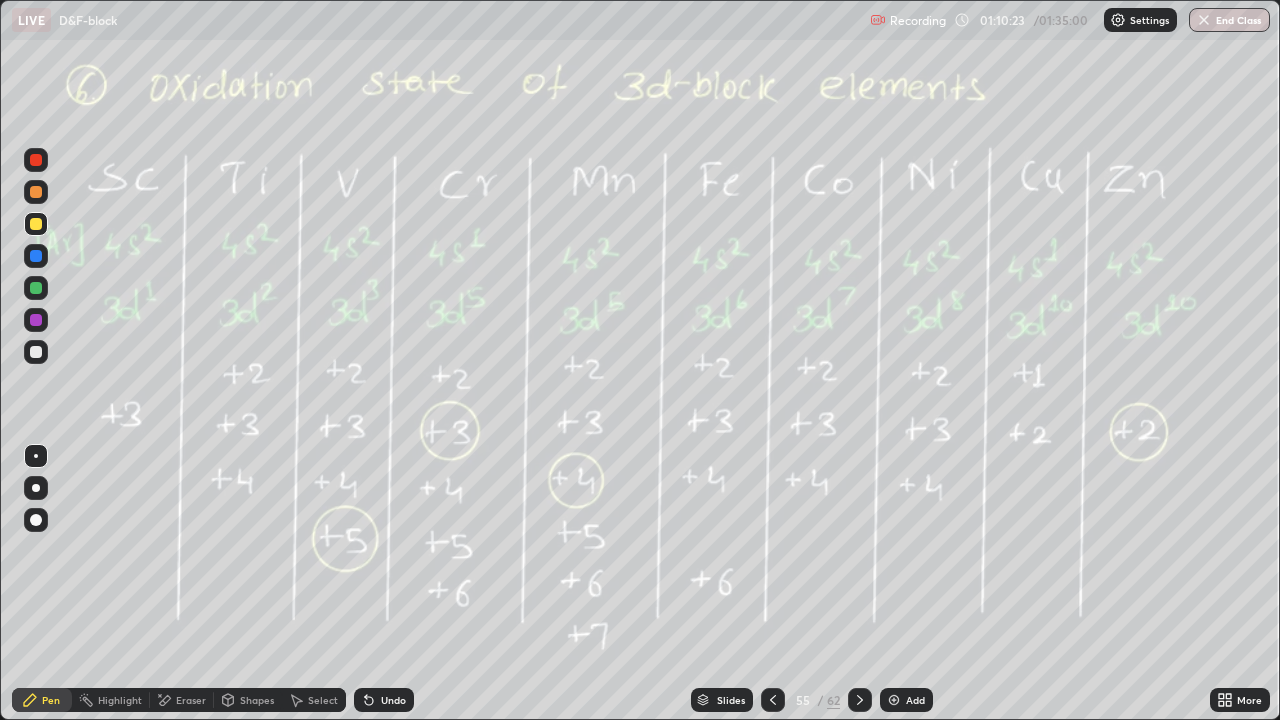 click on "Eraser" at bounding box center (191, 700) 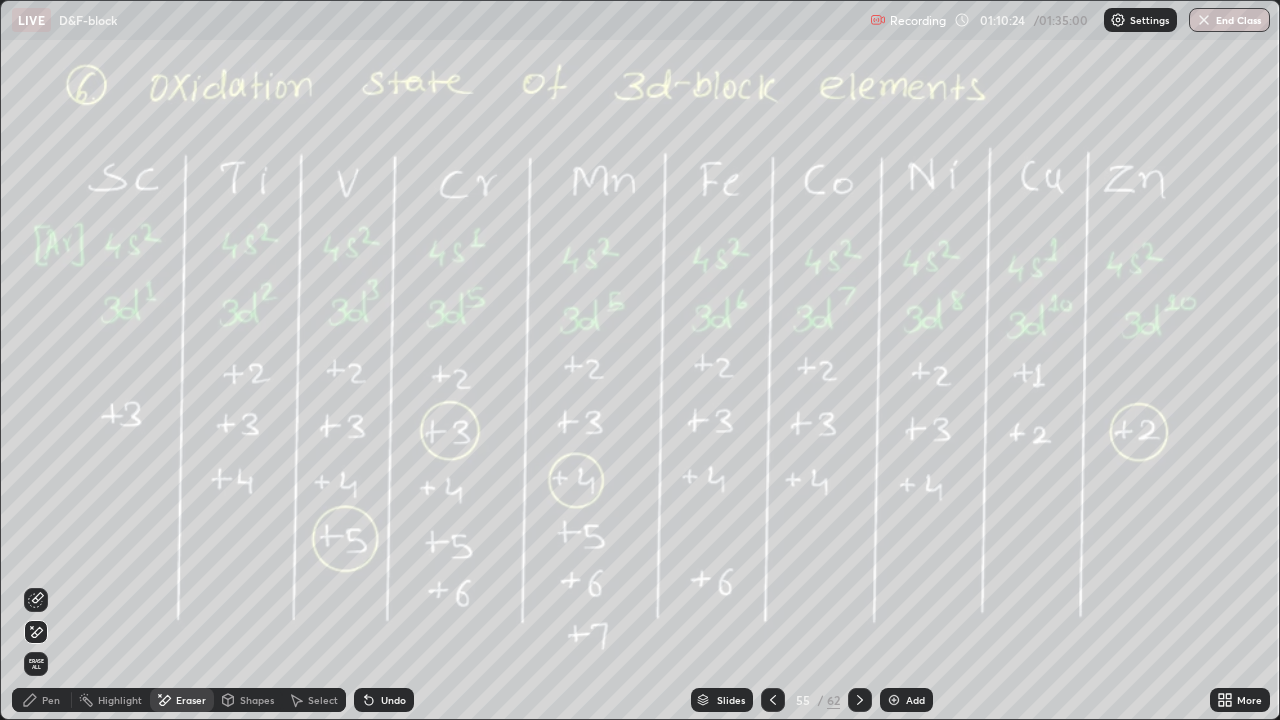 click on "Erase all" at bounding box center (36, 664) 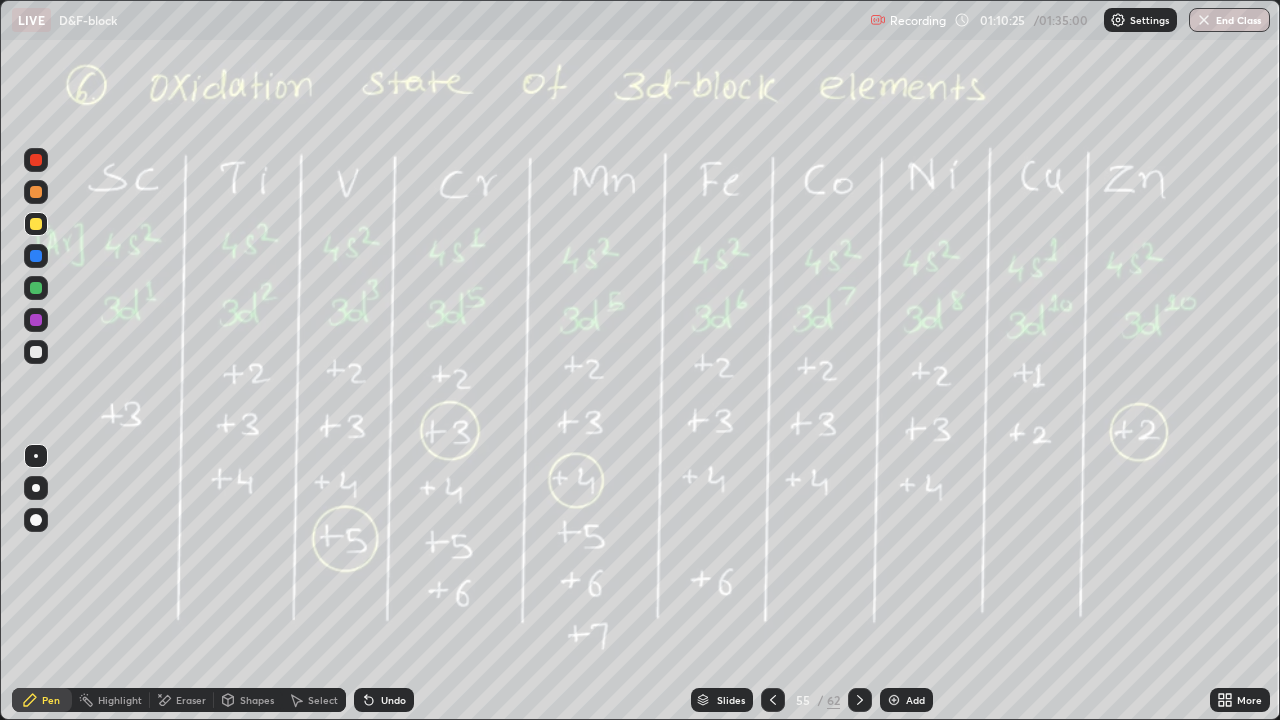 click 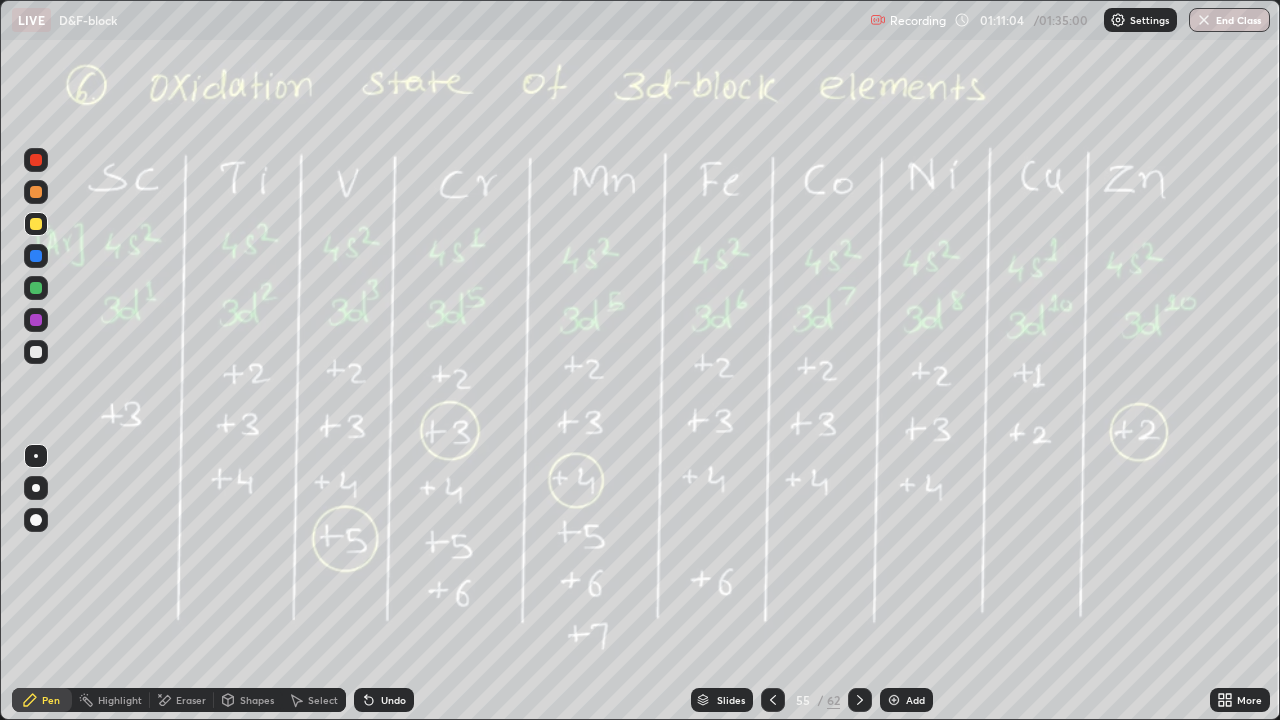 click 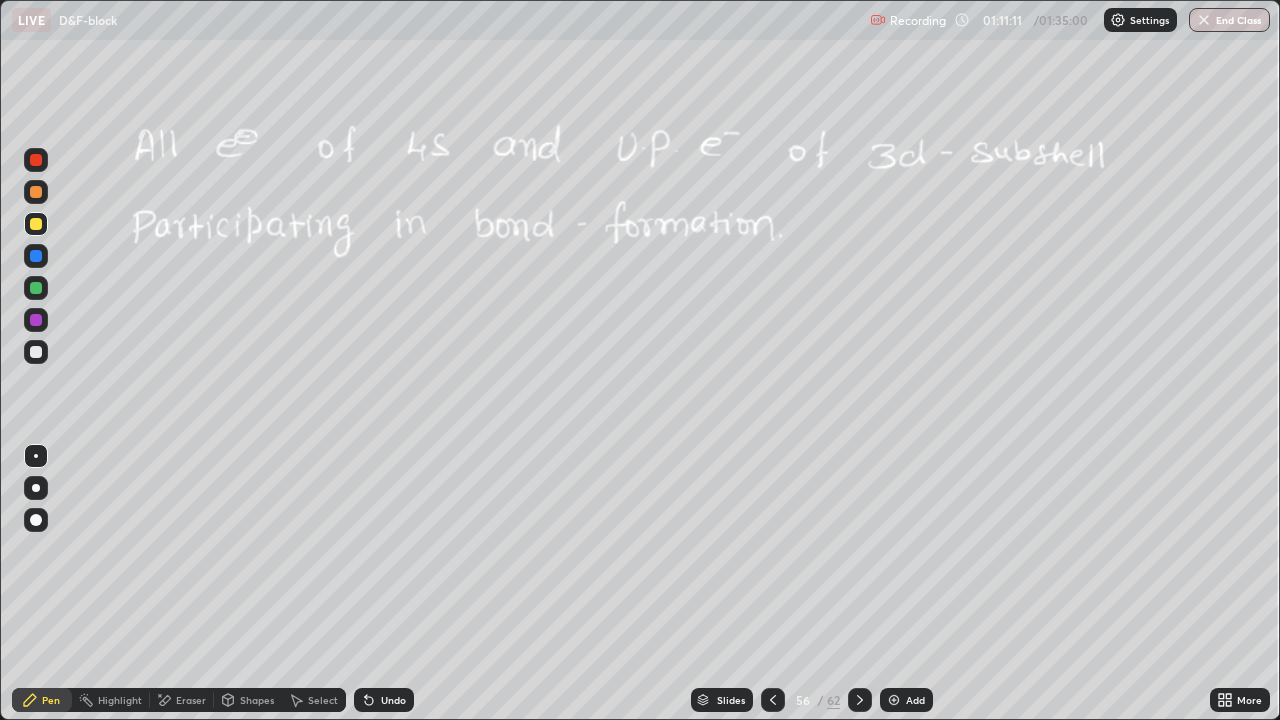 click 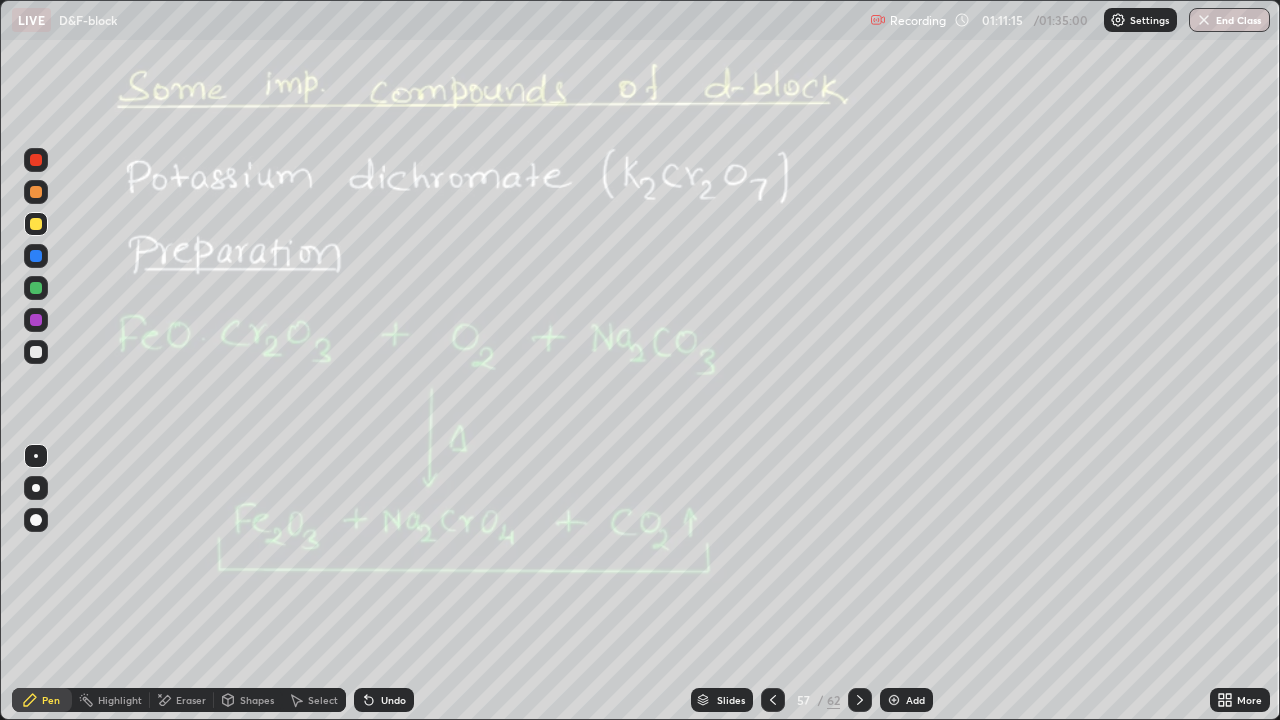 click 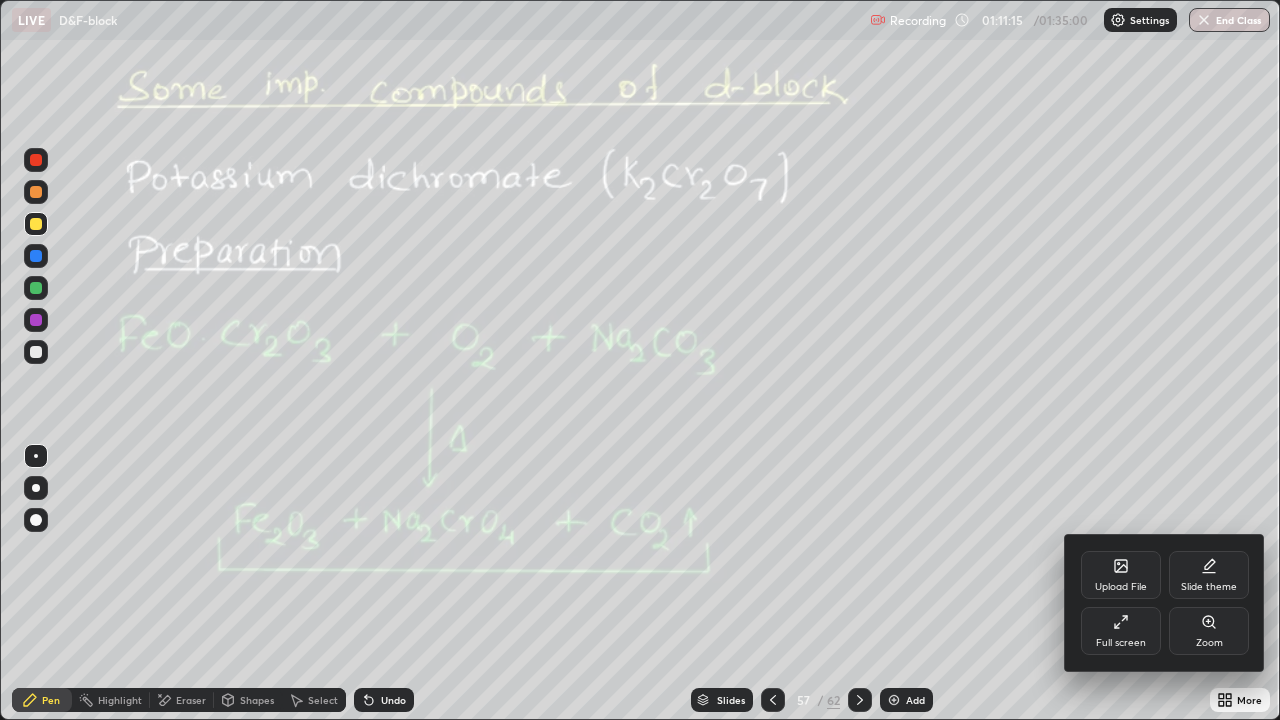 click on "Full screen" at bounding box center [1121, 643] 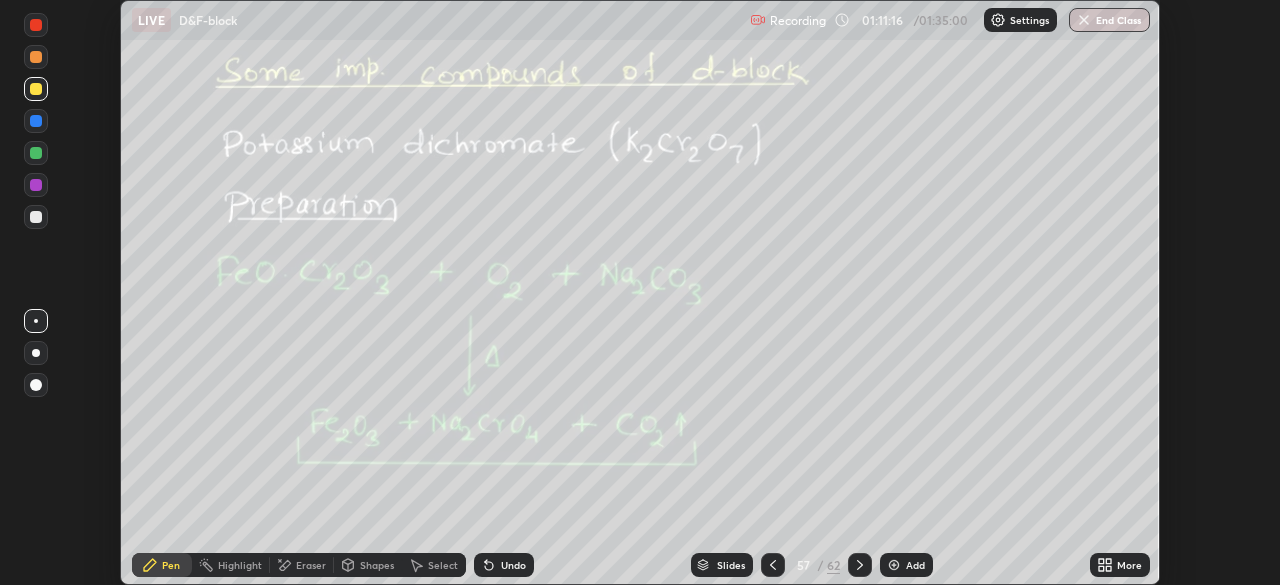 scroll, scrollTop: 585, scrollLeft: 1280, axis: both 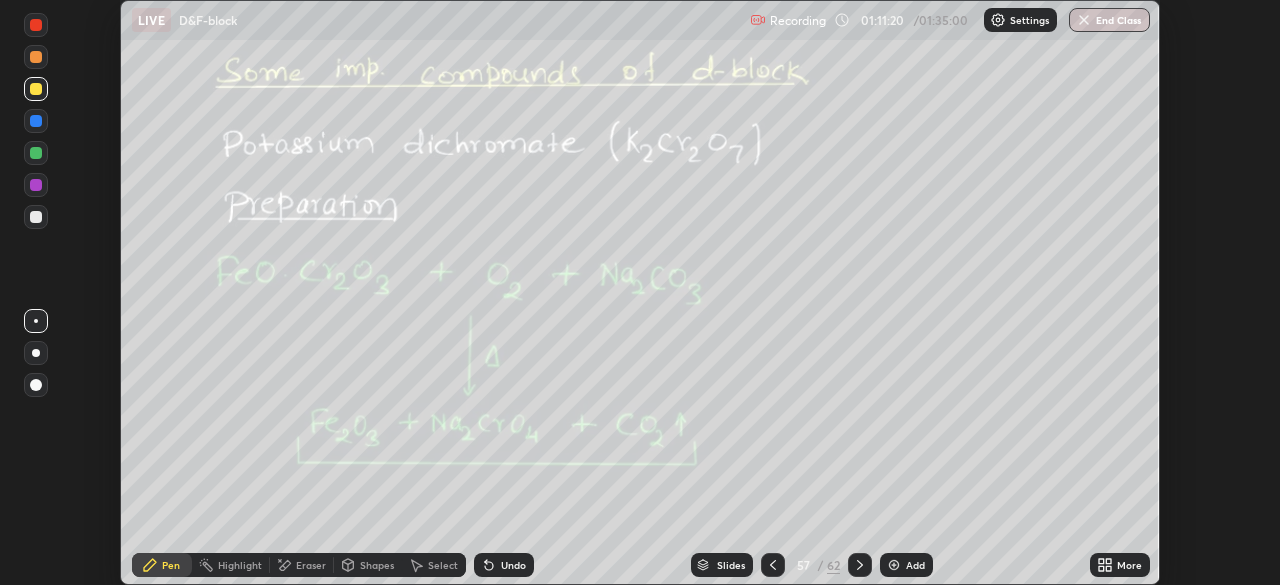 click on "More" at bounding box center (1129, 565) 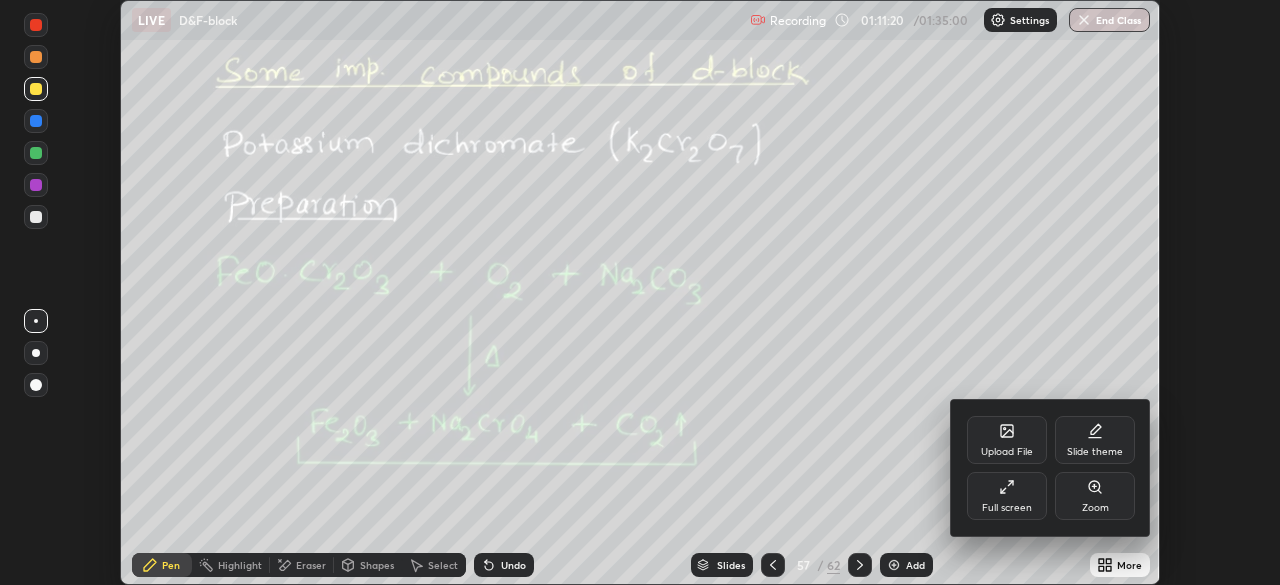 click on "Full screen" at bounding box center (1007, 508) 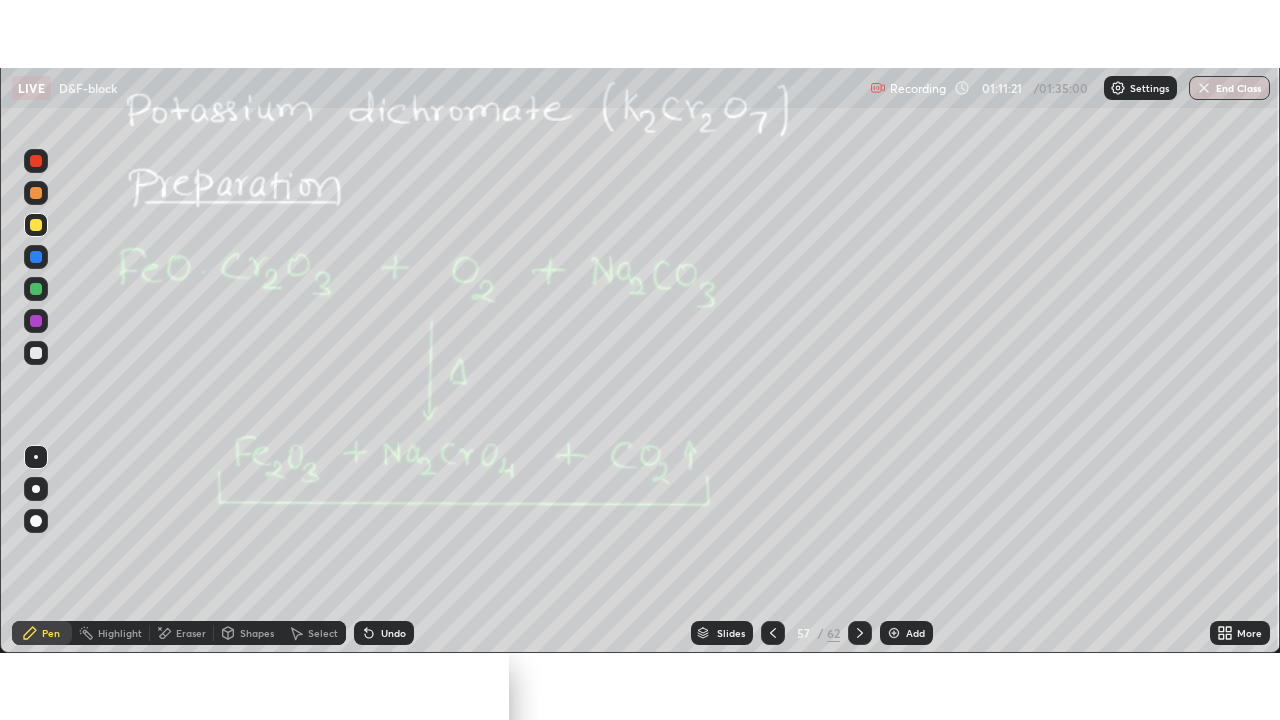 scroll, scrollTop: 99280, scrollLeft: 98720, axis: both 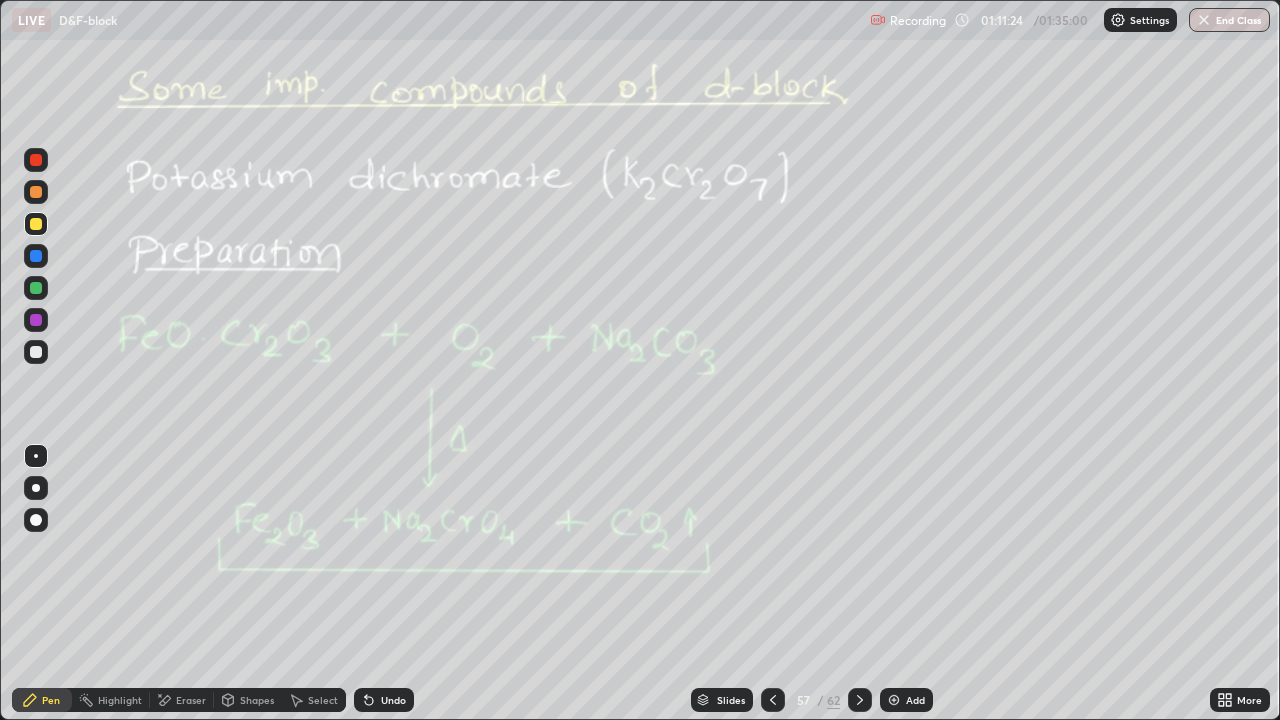 click 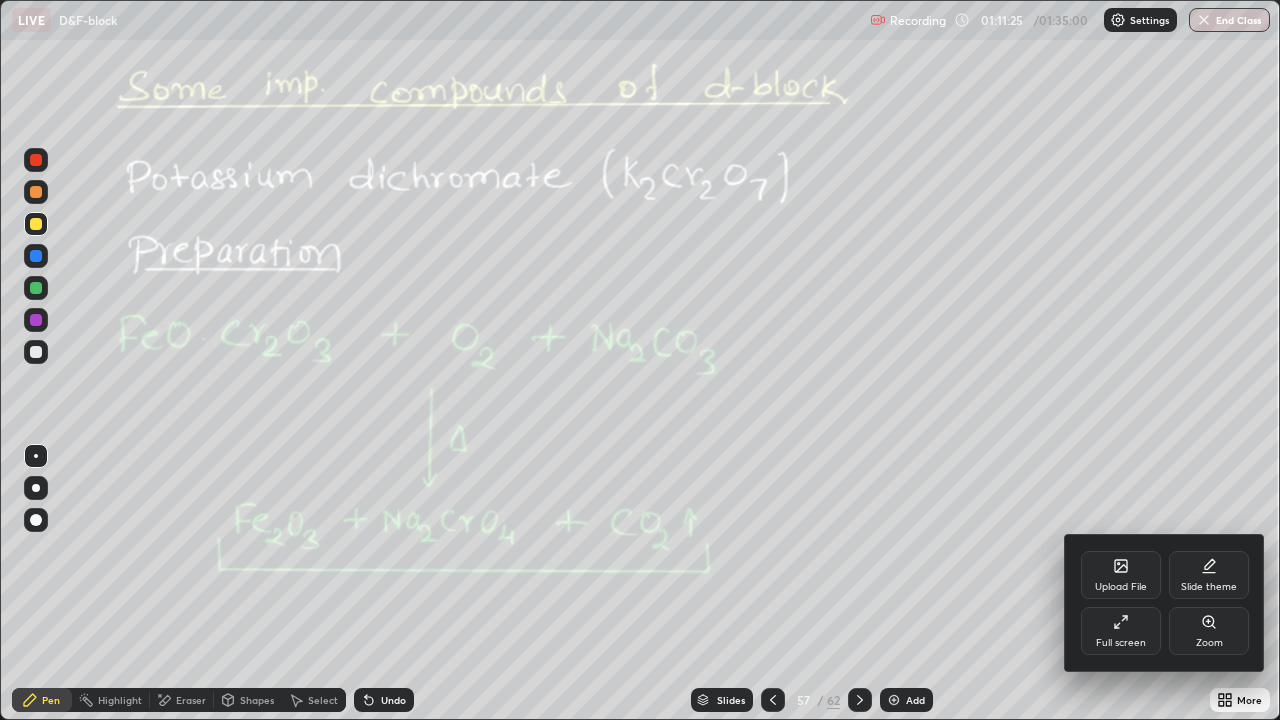 click on "Full screen" at bounding box center (1121, 643) 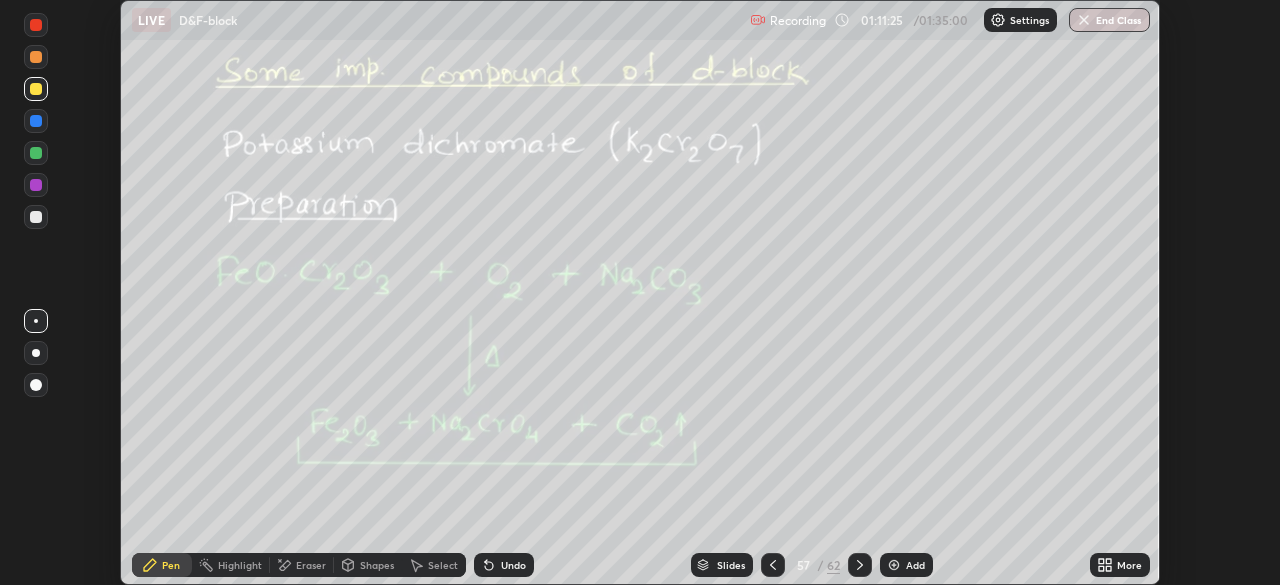 scroll, scrollTop: 585, scrollLeft: 1280, axis: both 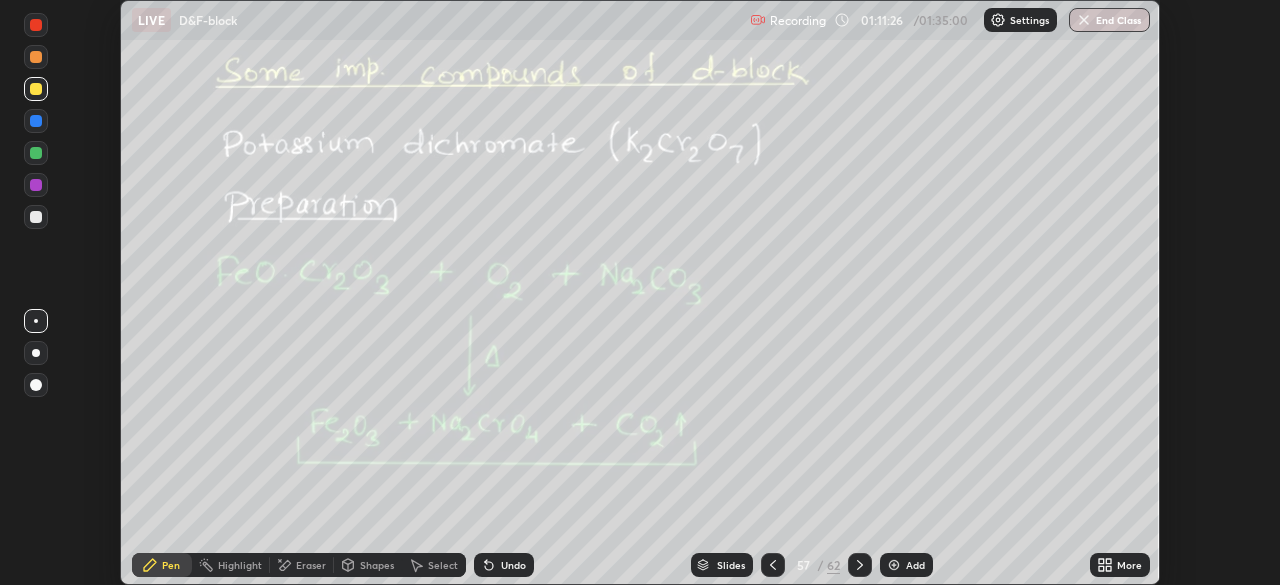 click 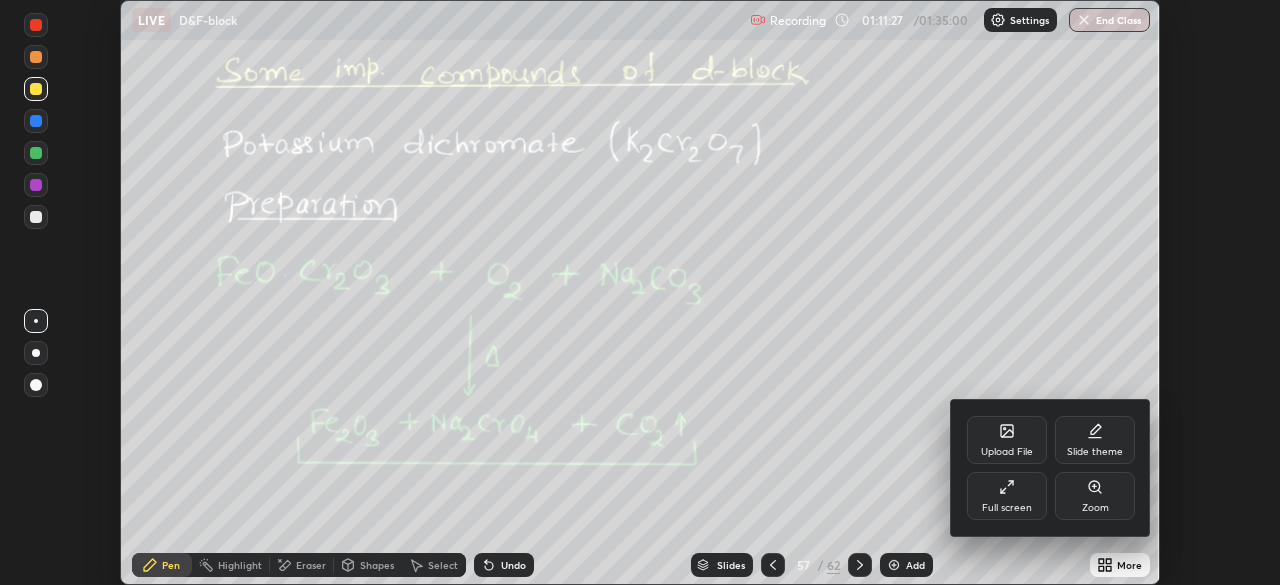 click on "Full screen" at bounding box center (1007, 496) 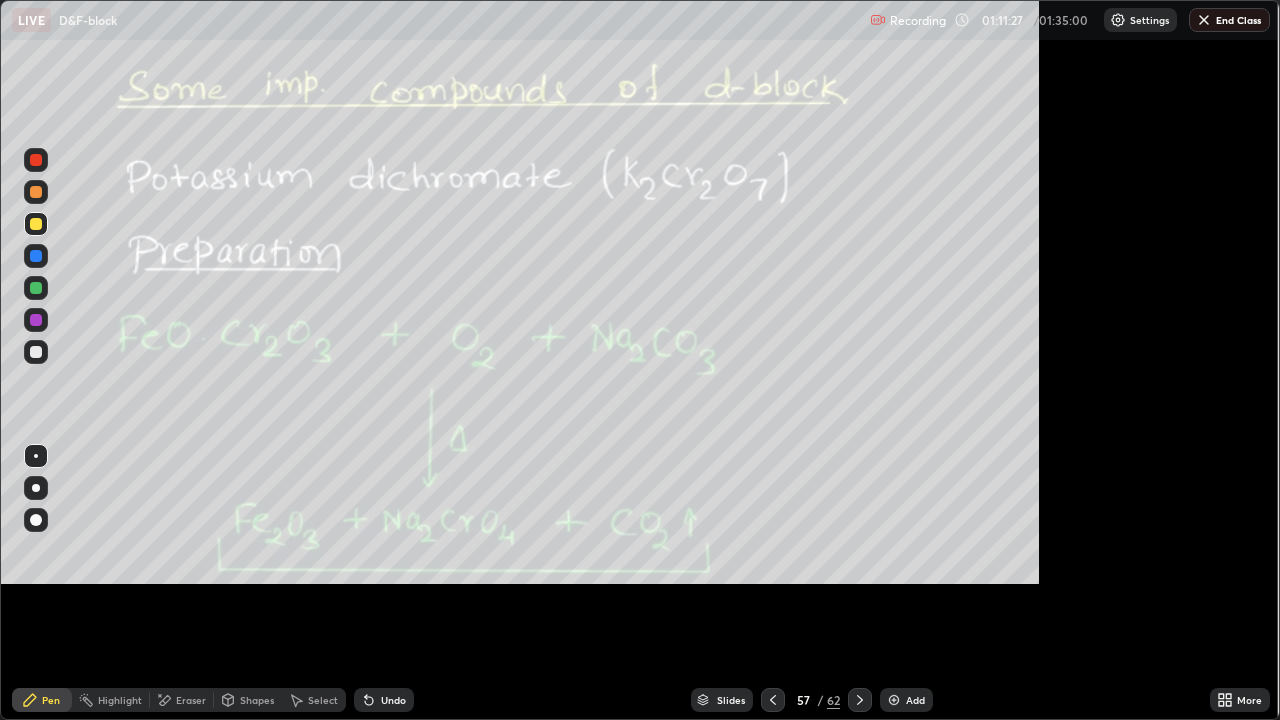 scroll, scrollTop: 99280, scrollLeft: 98720, axis: both 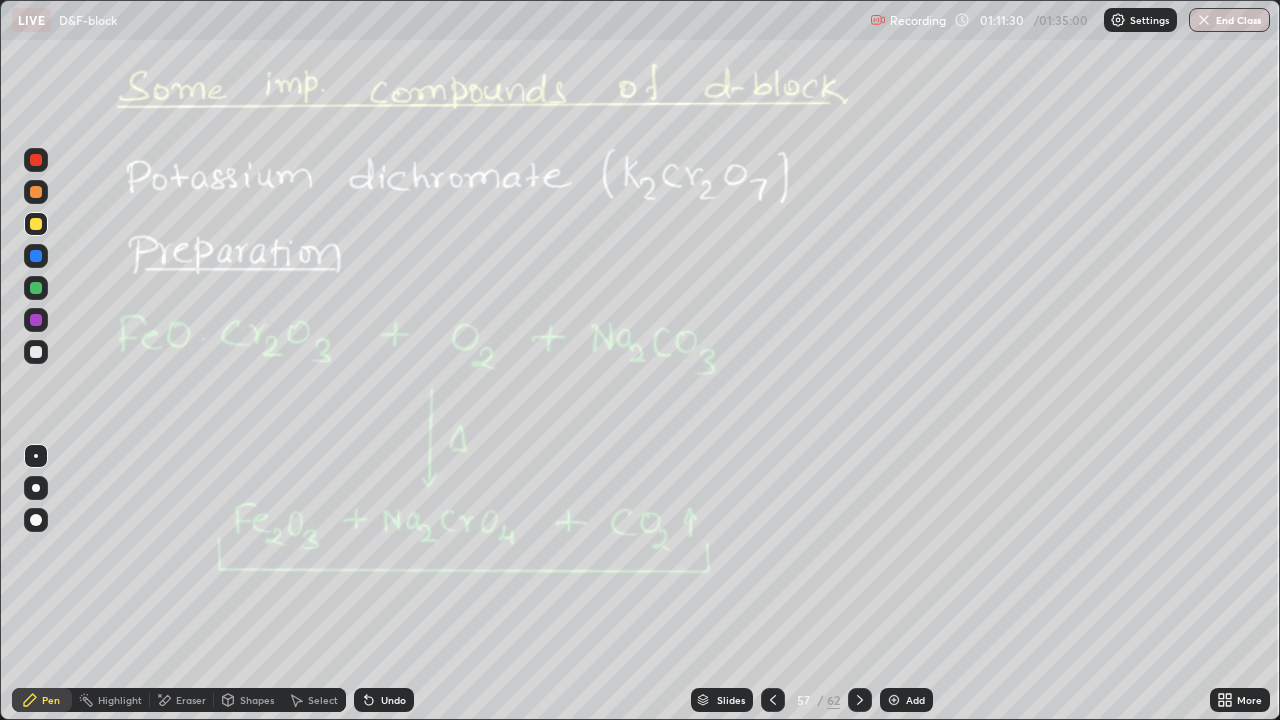 click at bounding box center (36, 352) 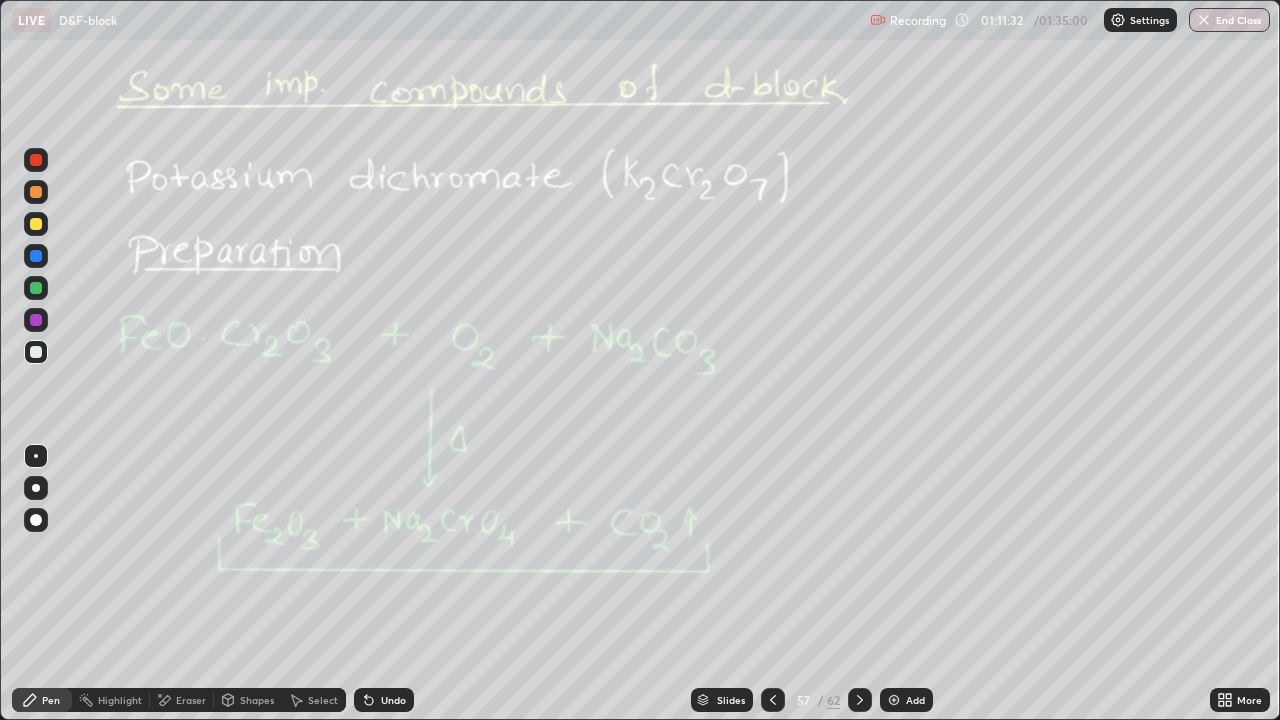 click at bounding box center (36, 192) 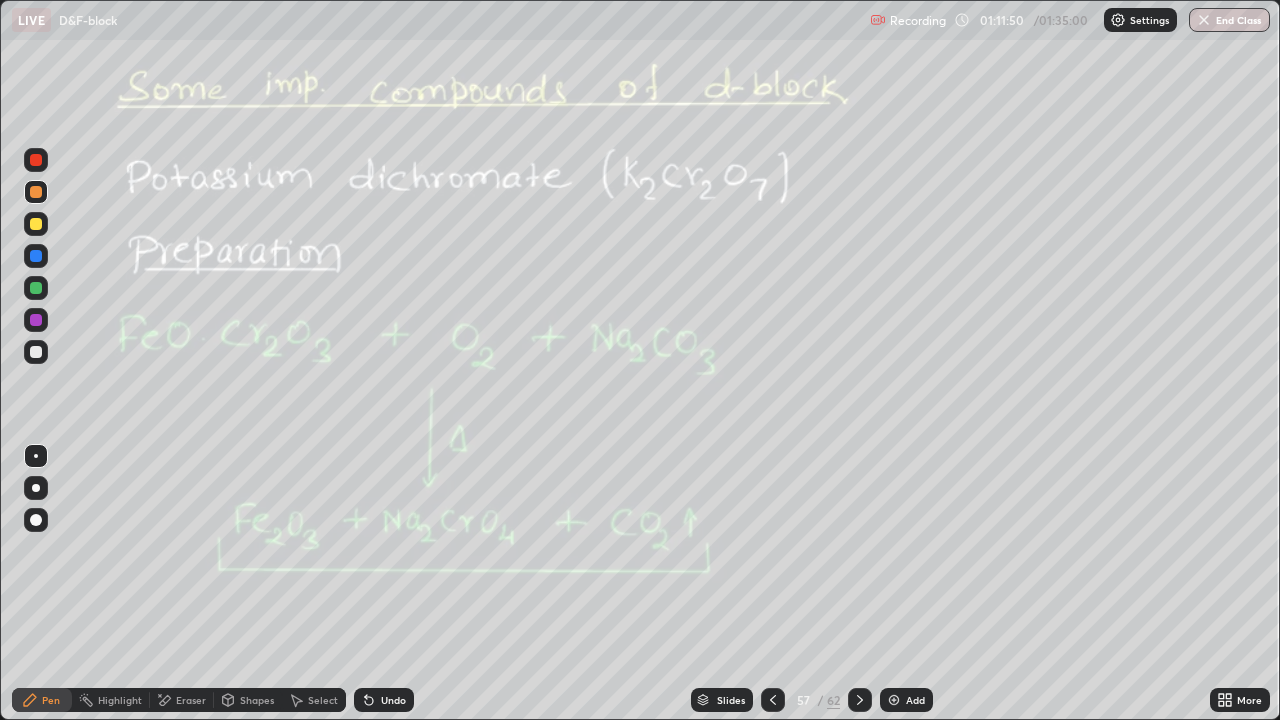 click at bounding box center [36, 352] 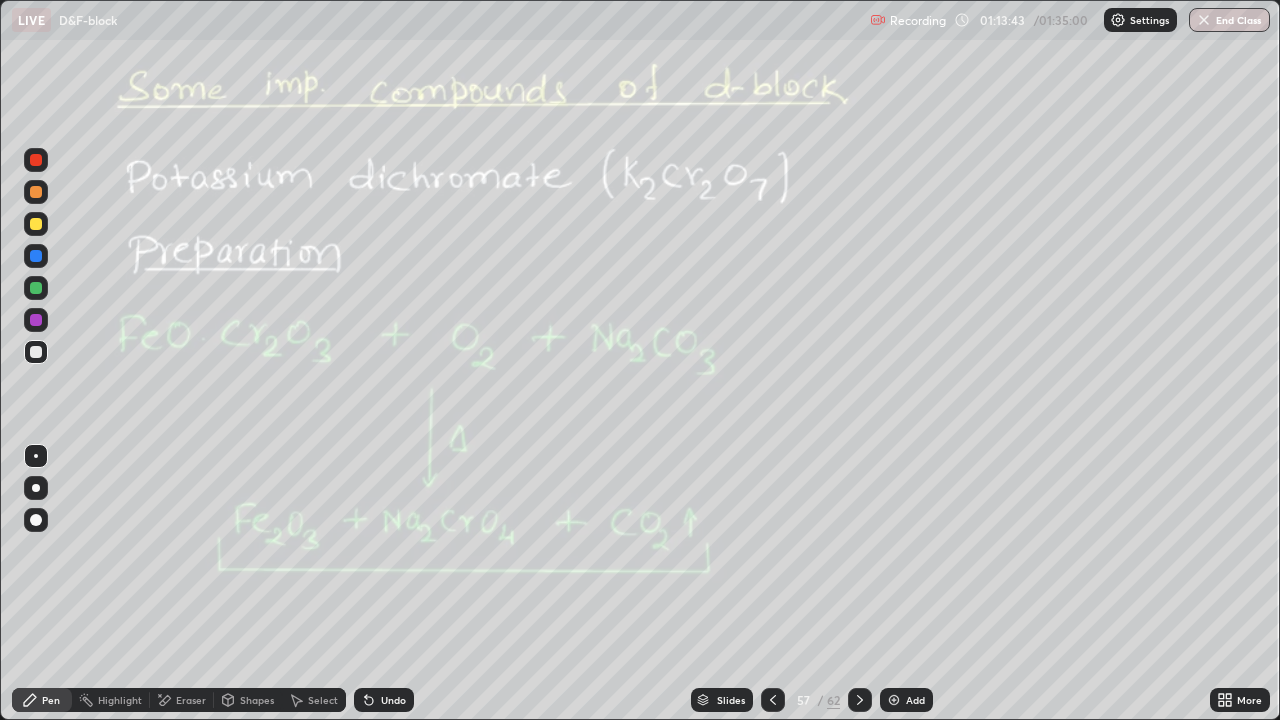 click on "Eraser" at bounding box center (191, 700) 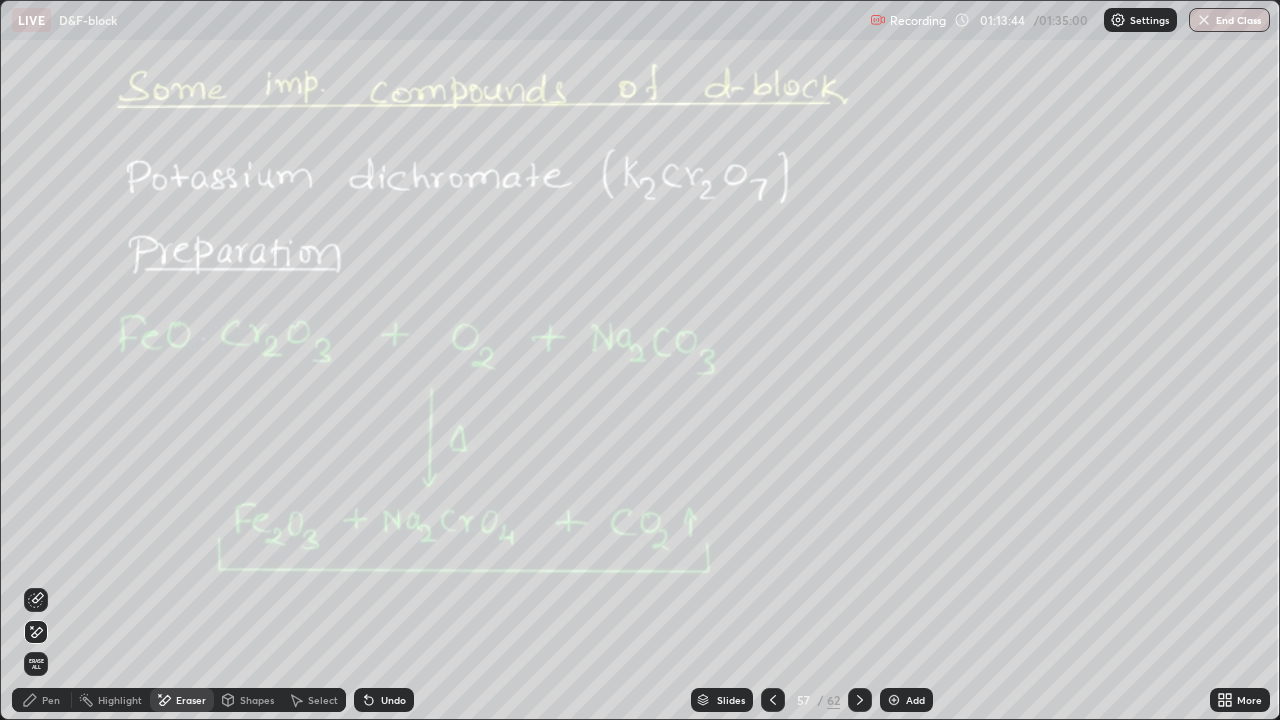 click on "Pen" at bounding box center [42, 700] 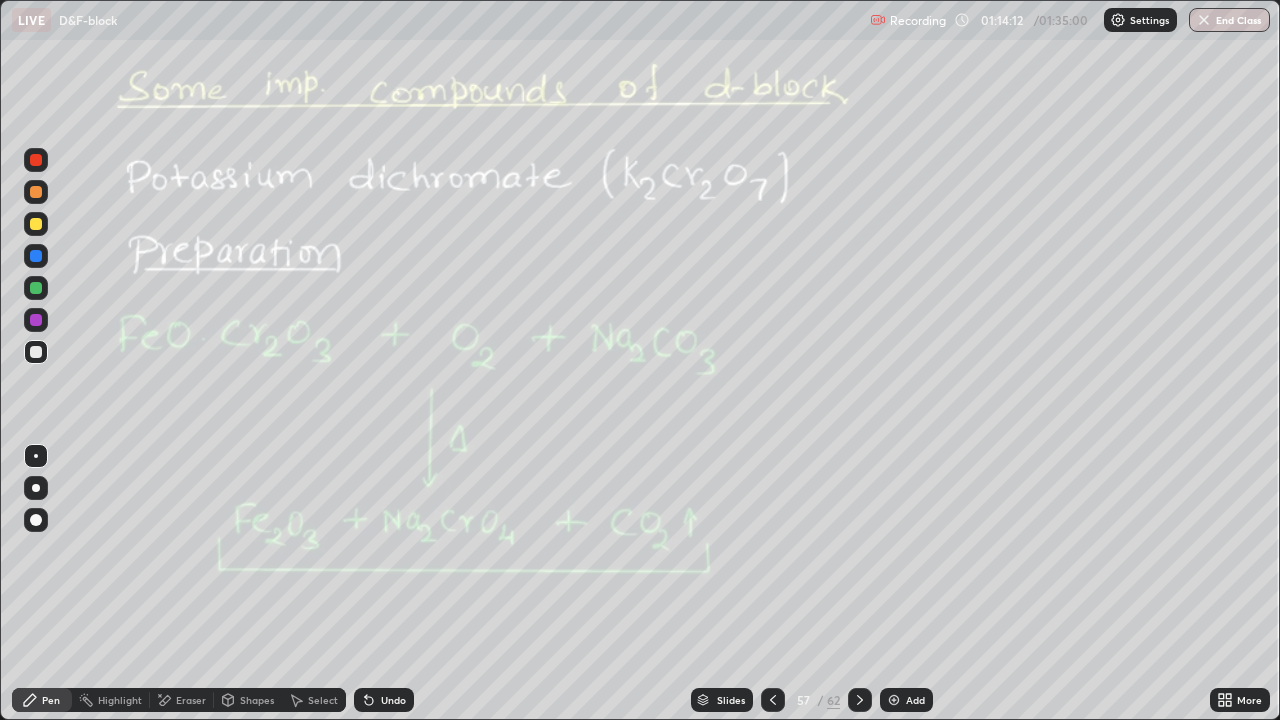 click at bounding box center [36, 352] 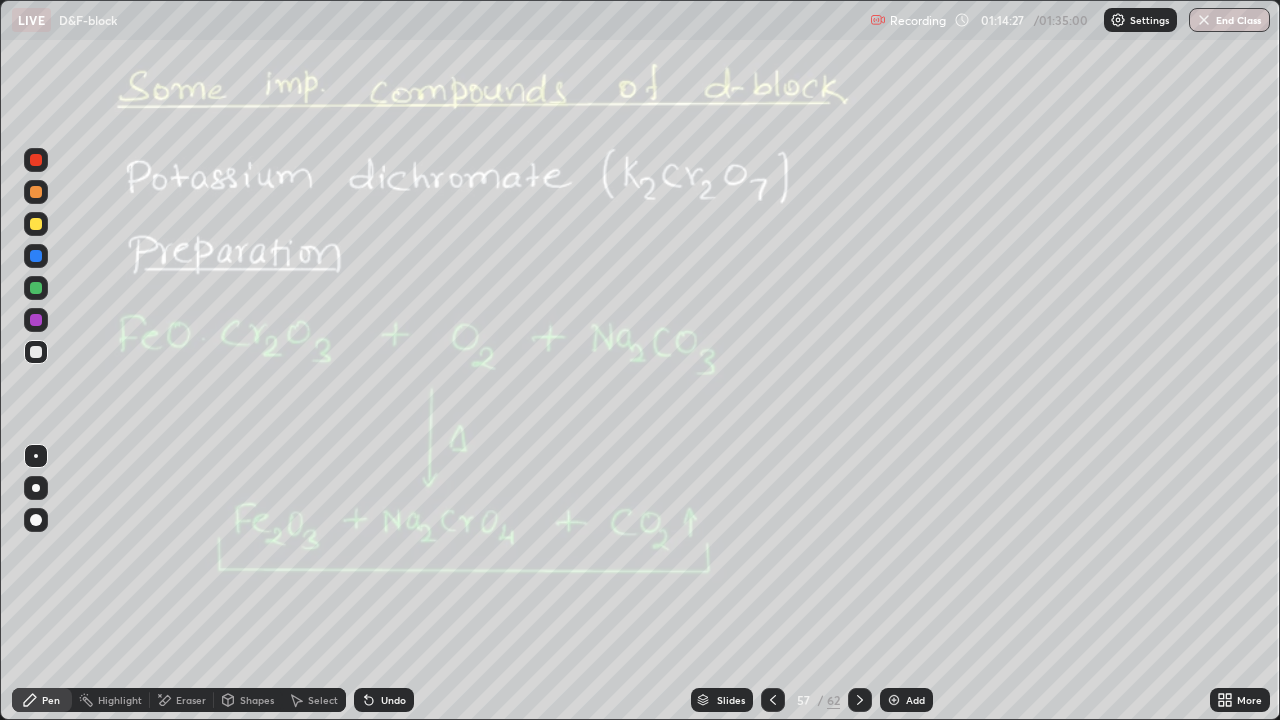 click 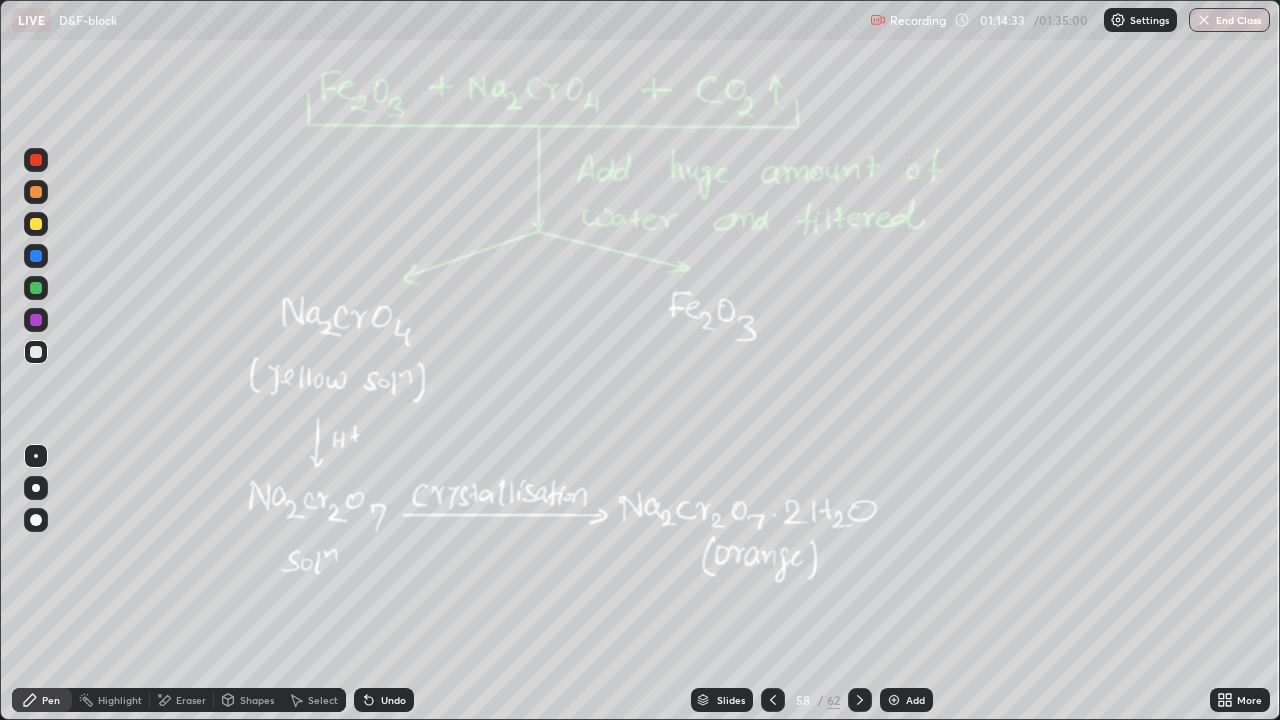 click at bounding box center [36, 352] 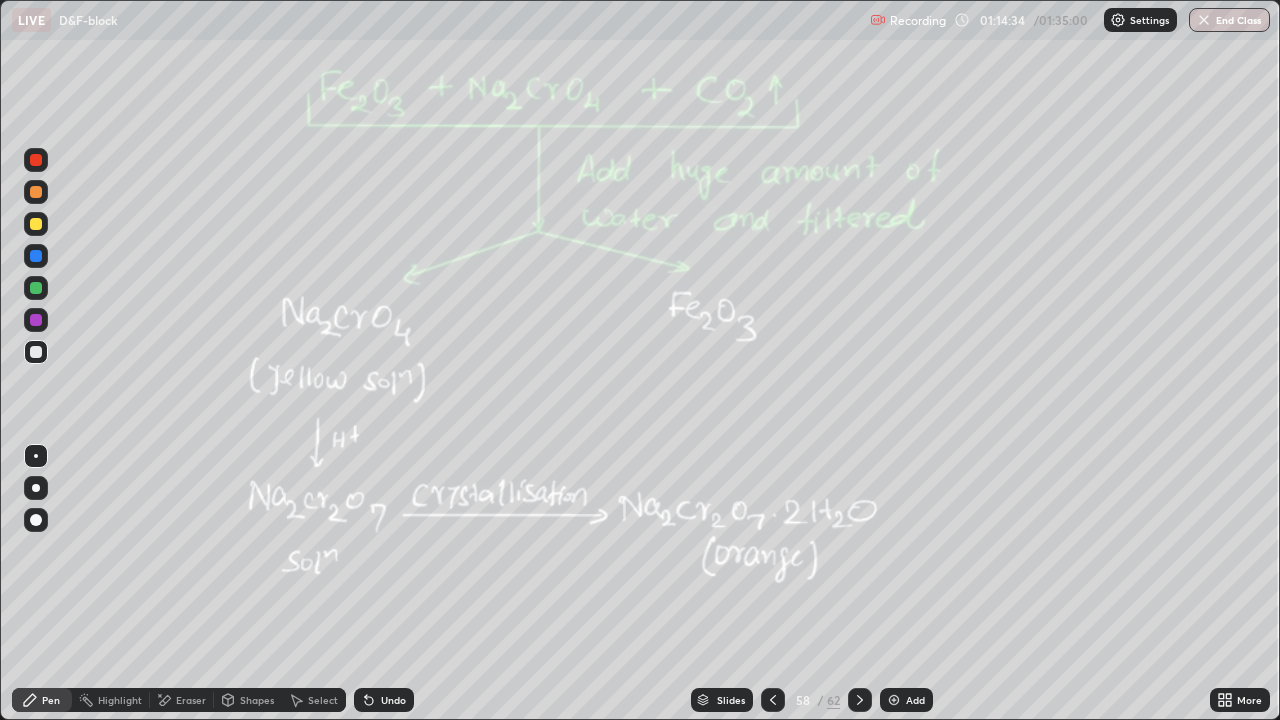 click at bounding box center [36, 224] 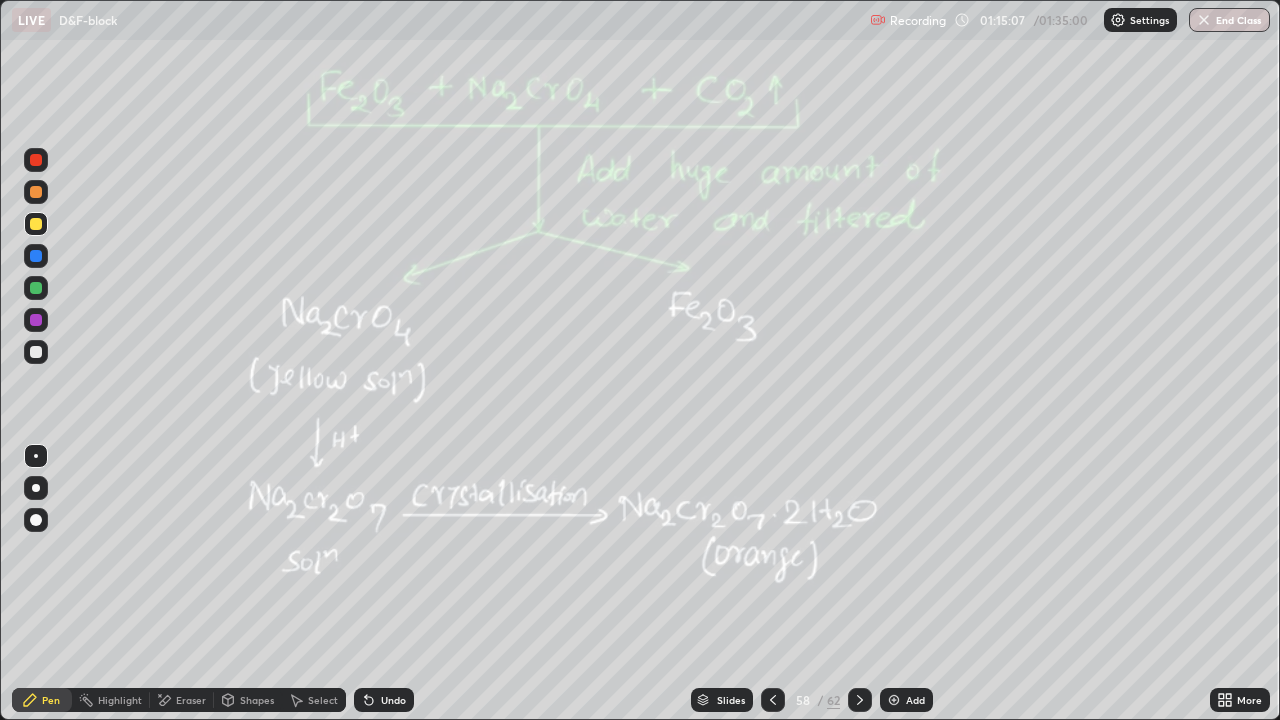 click on "Eraser" at bounding box center [191, 700] 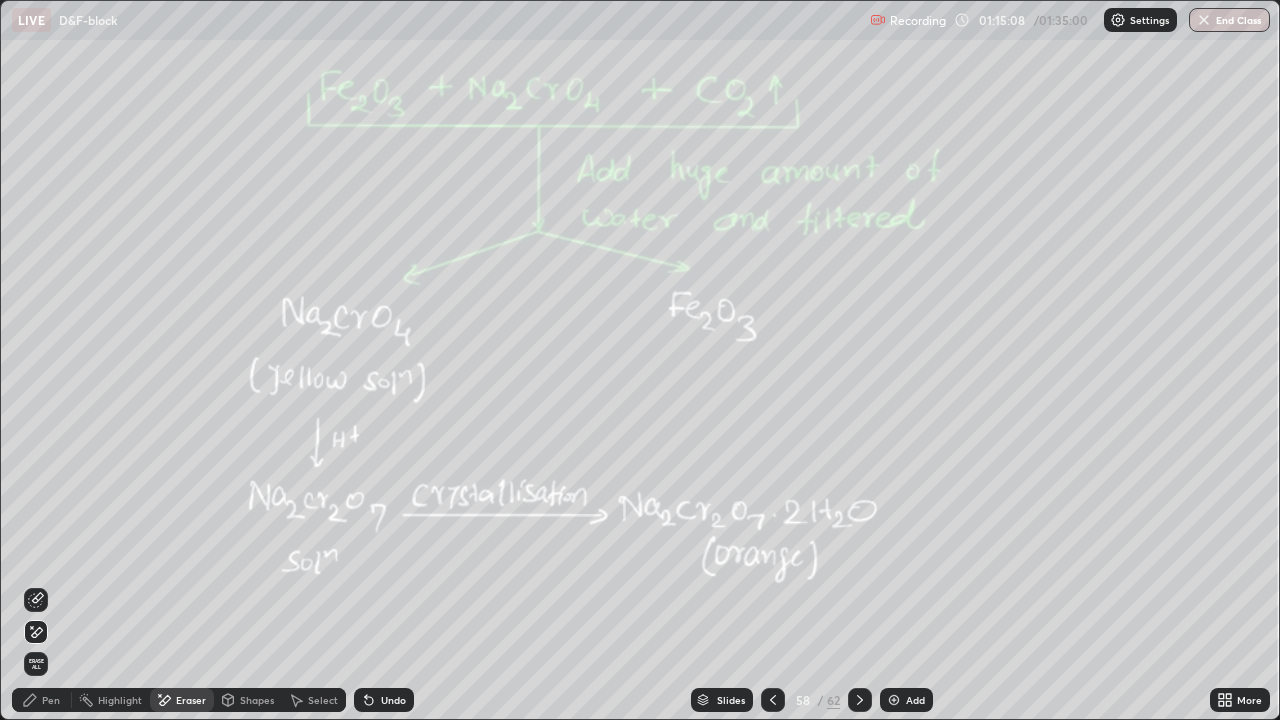click on "Highlight" at bounding box center [111, 700] 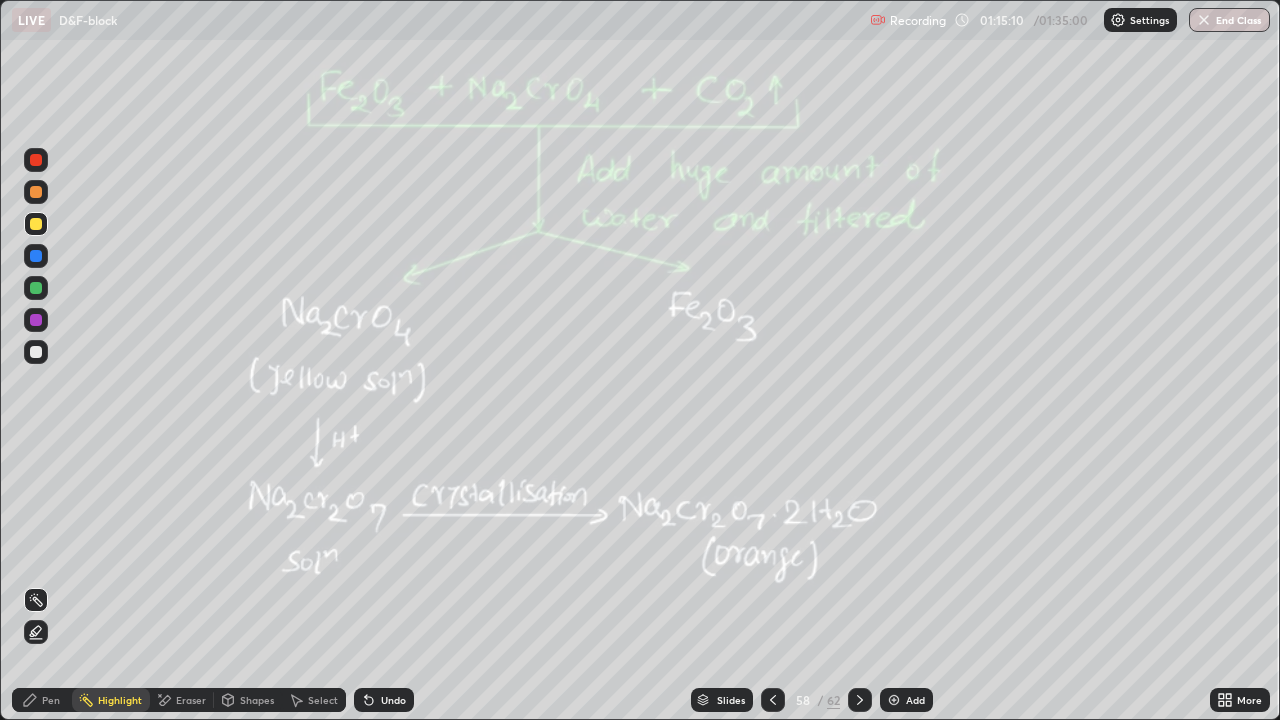 click on "Pen" at bounding box center (42, 700) 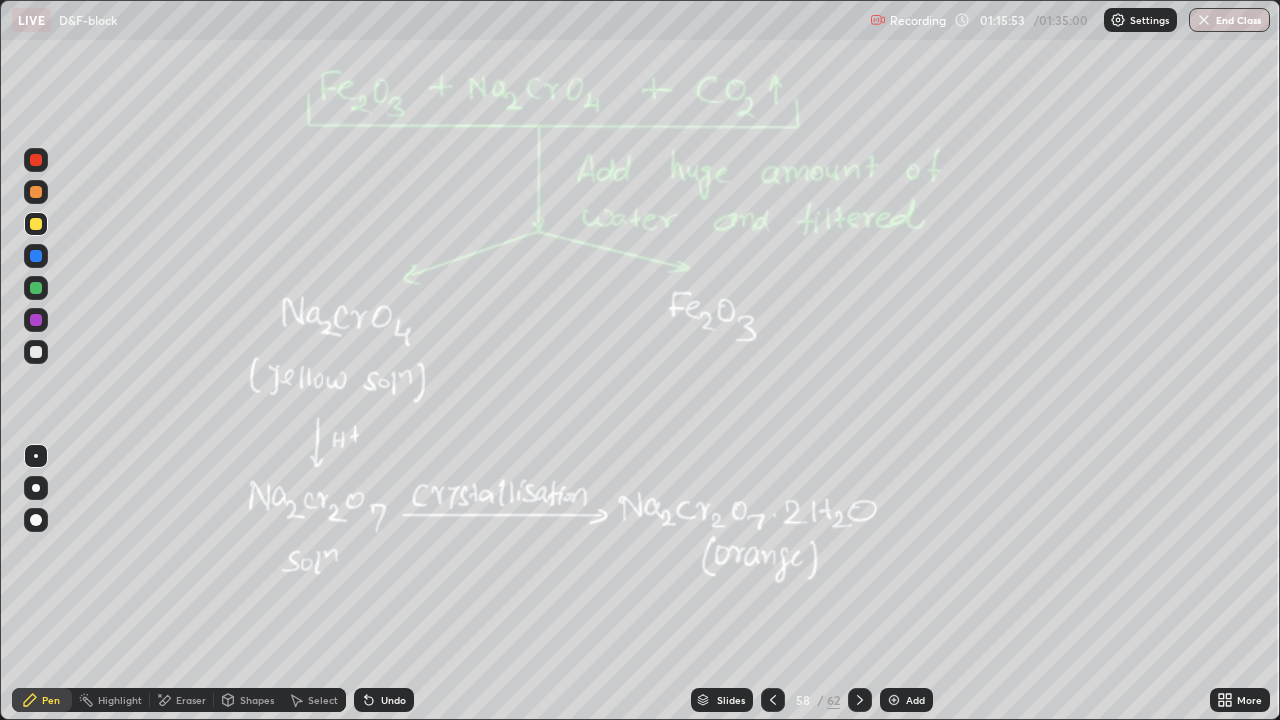 click 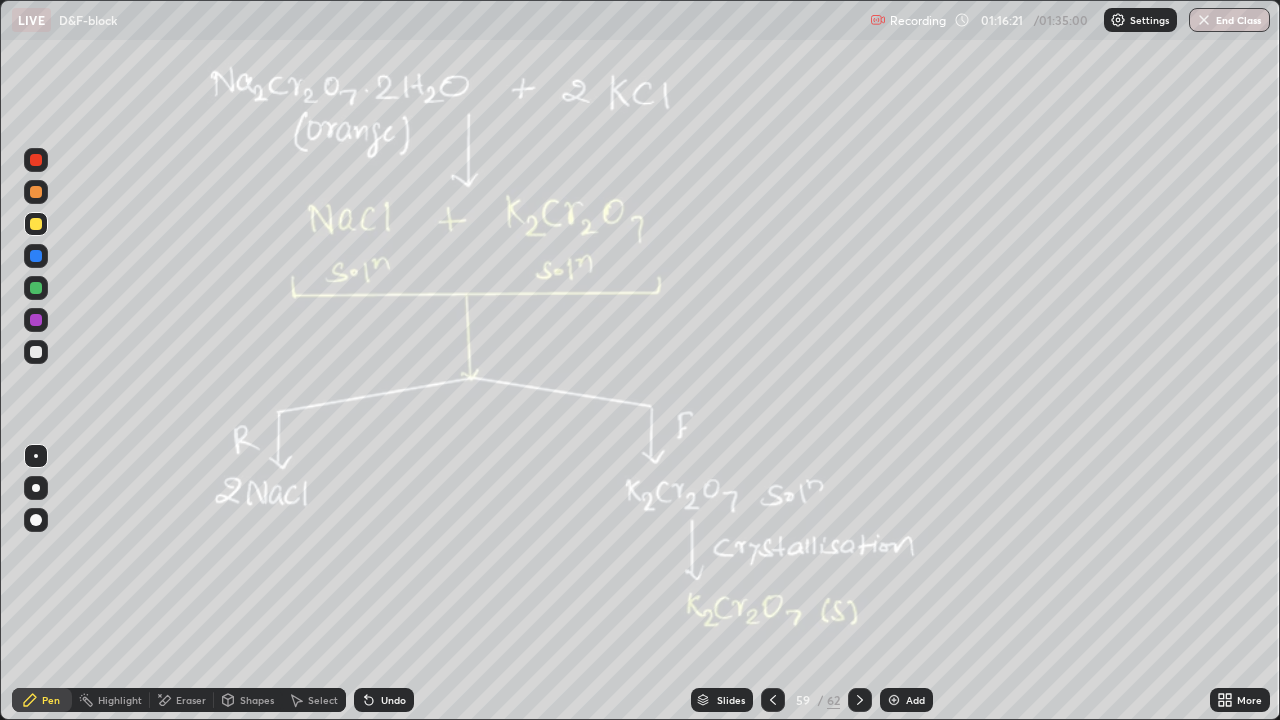 click at bounding box center [773, 700] 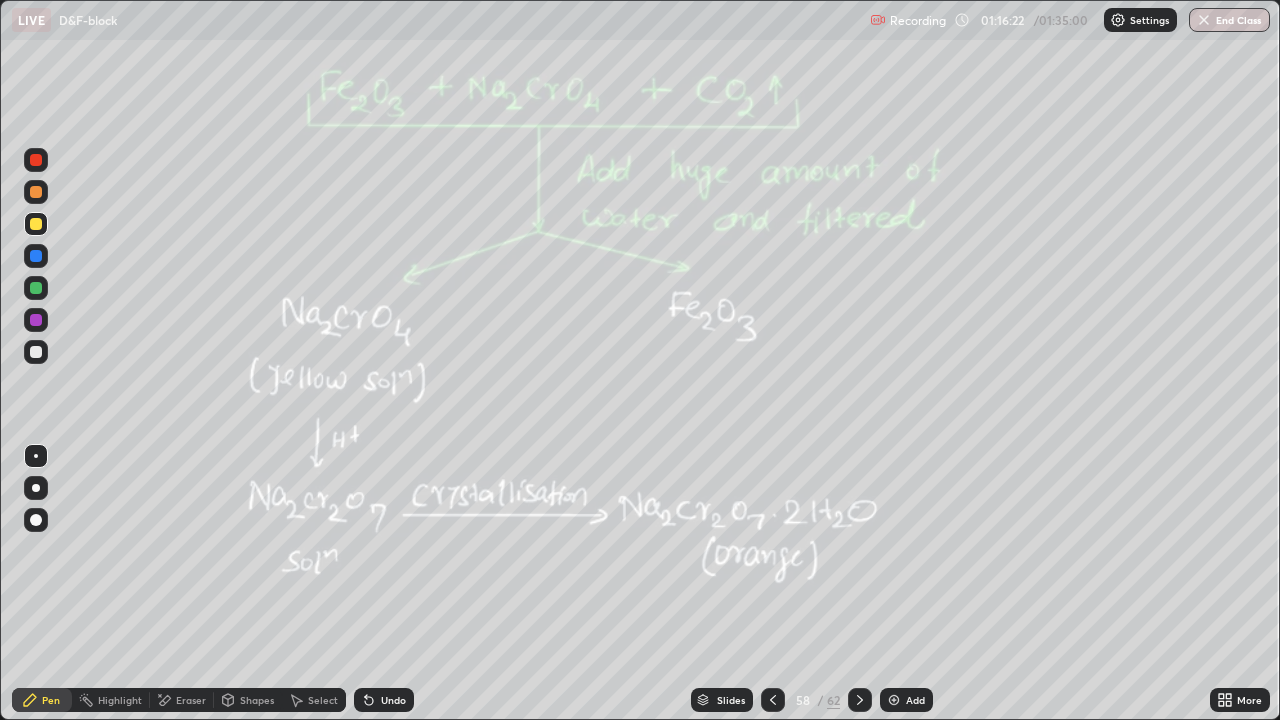 click at bounding box center [773, 700] 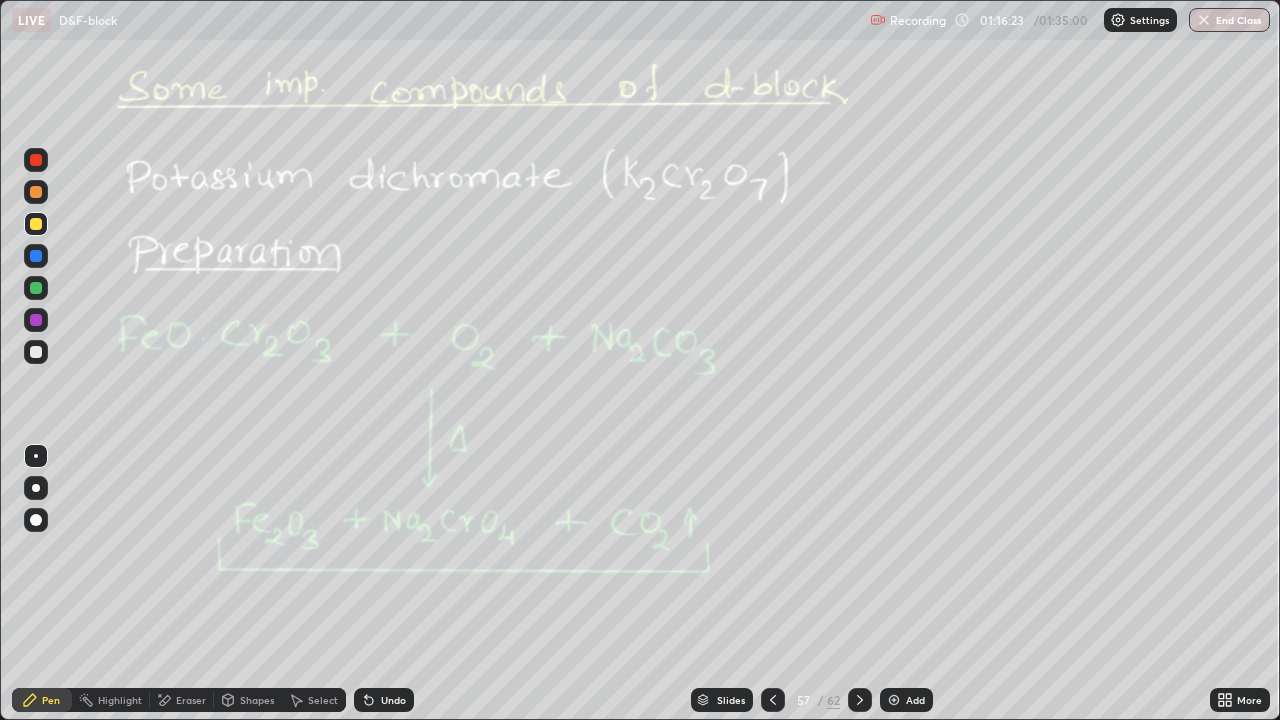 click 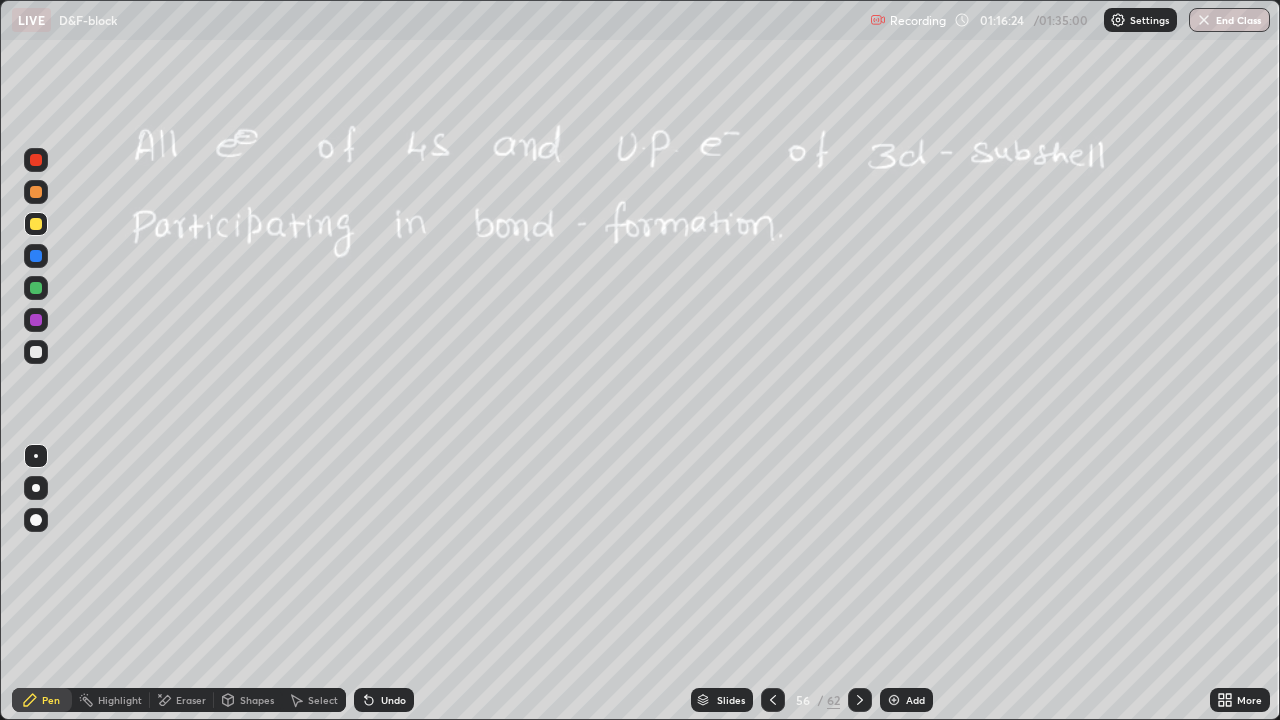 click 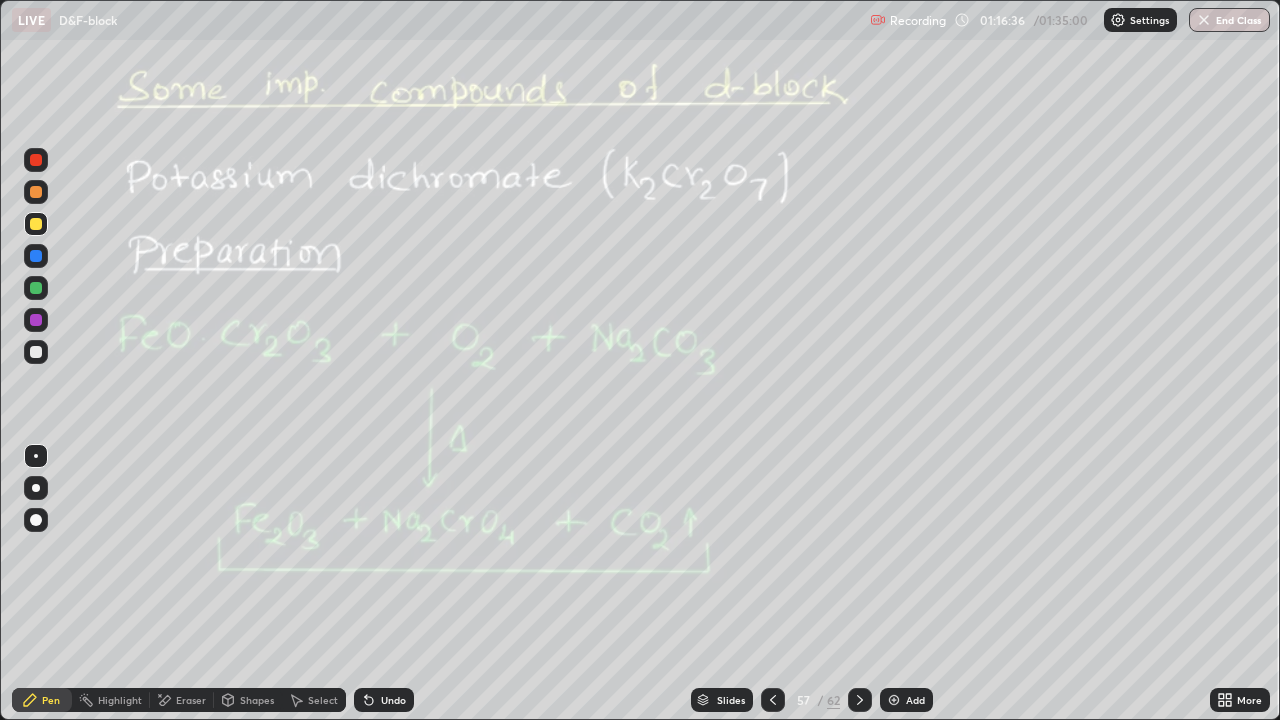 click at bounding box center [860, 700] 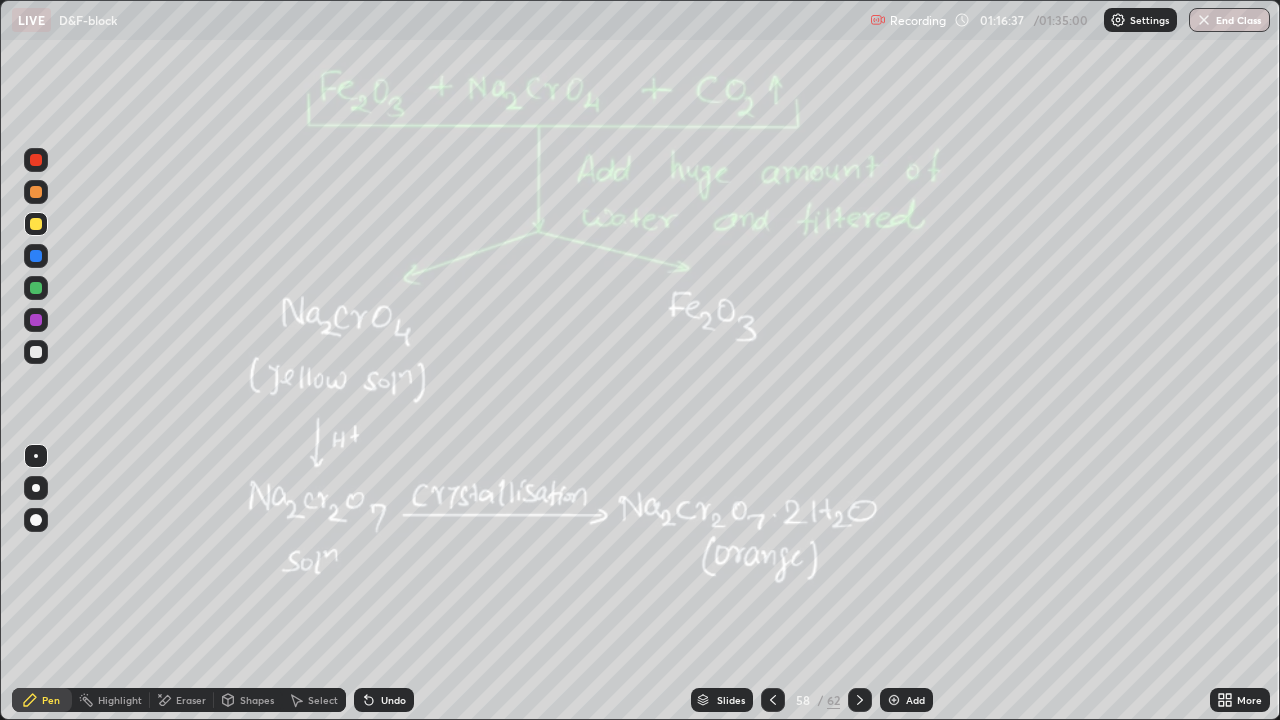 click 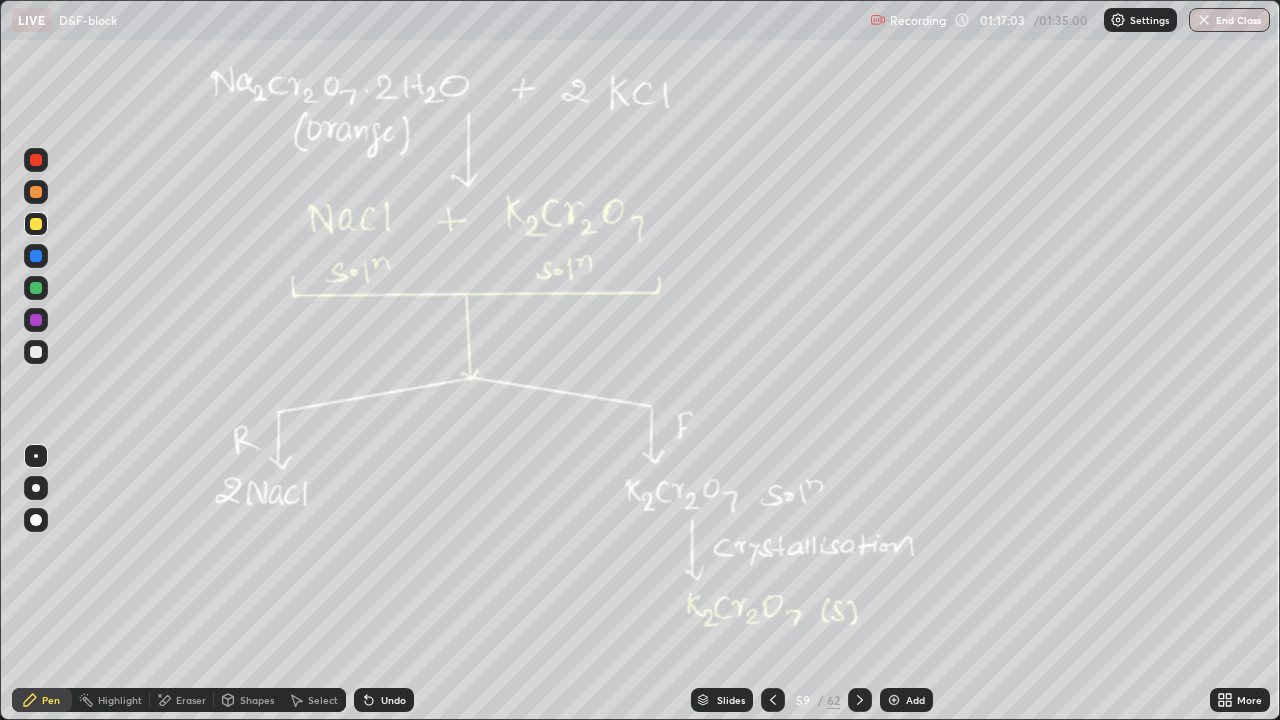 click 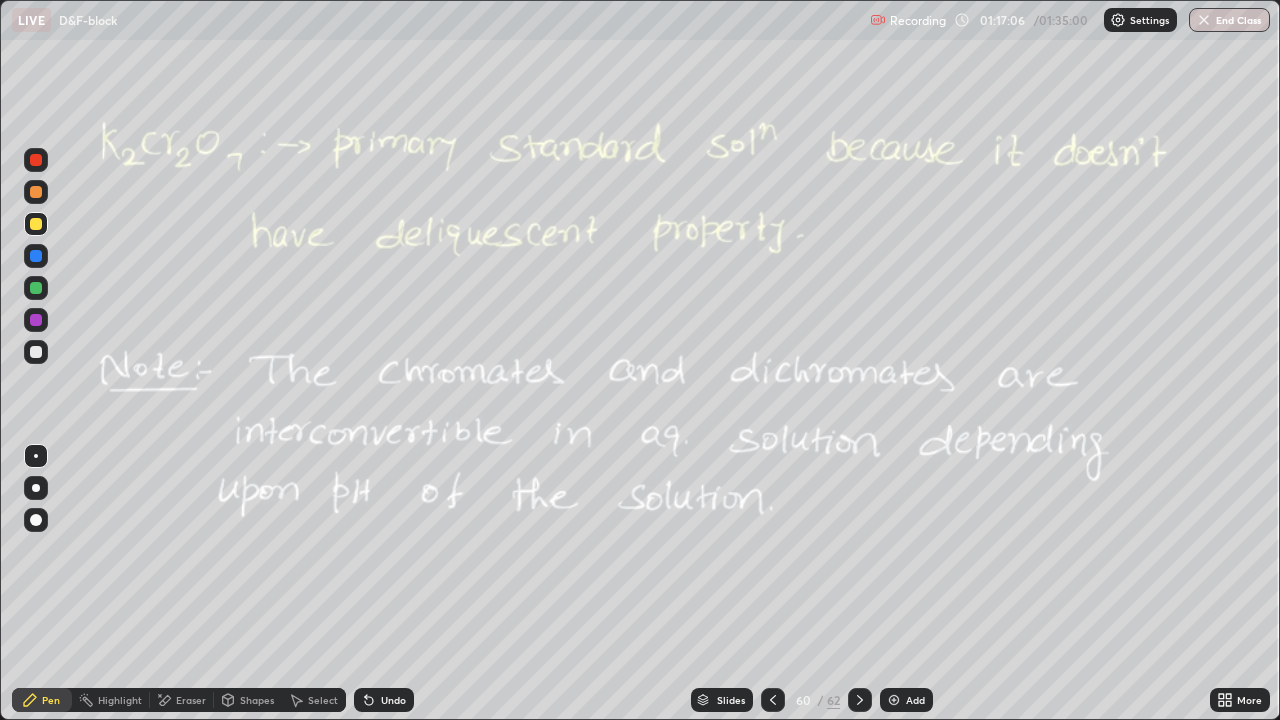 click 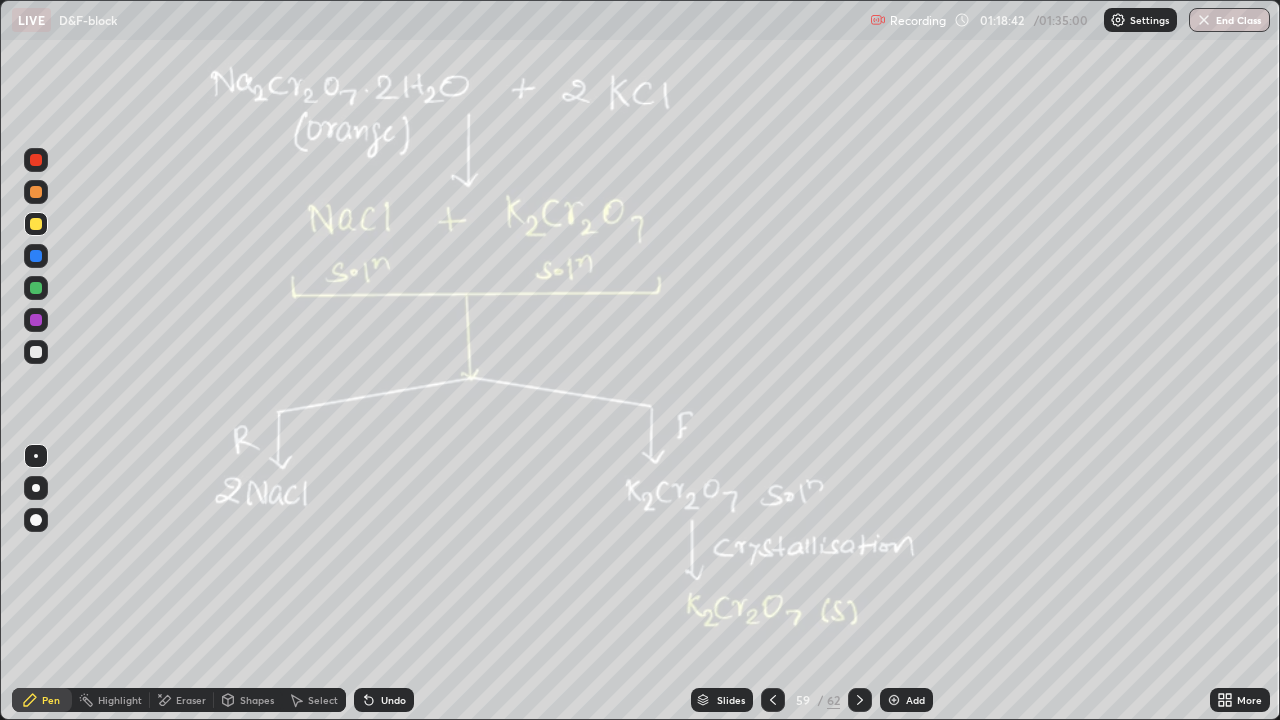 click 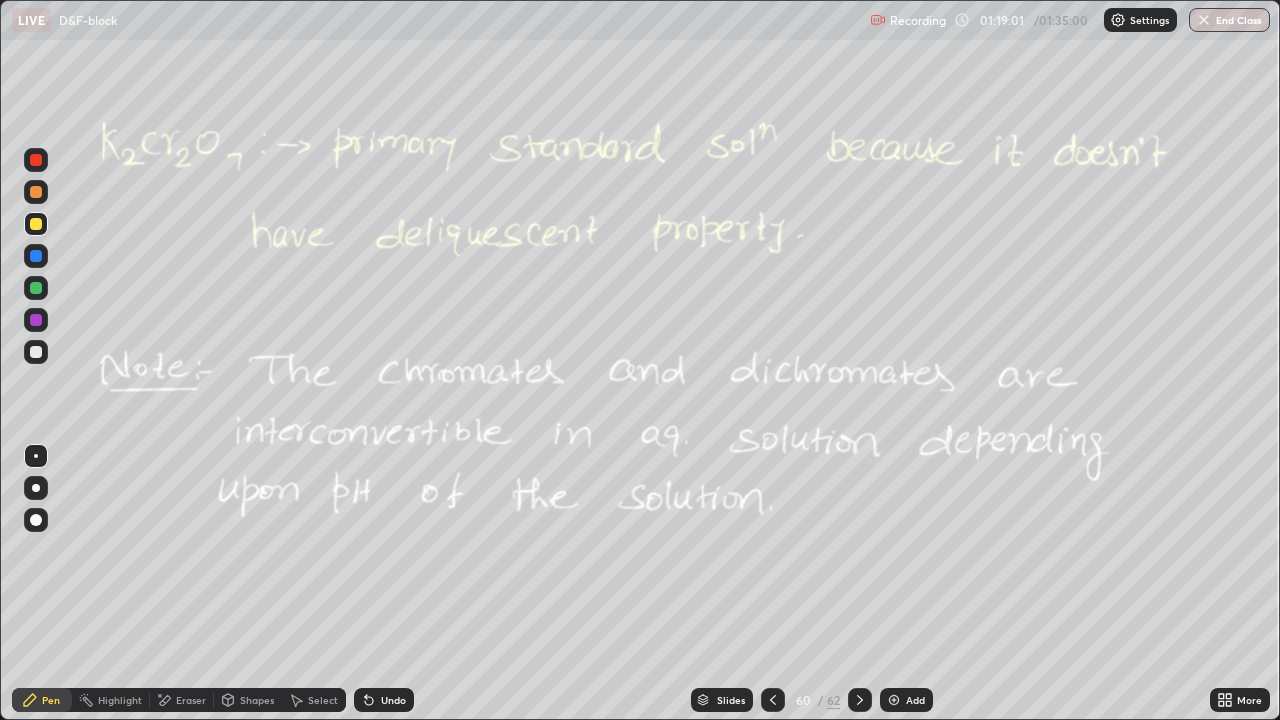 click 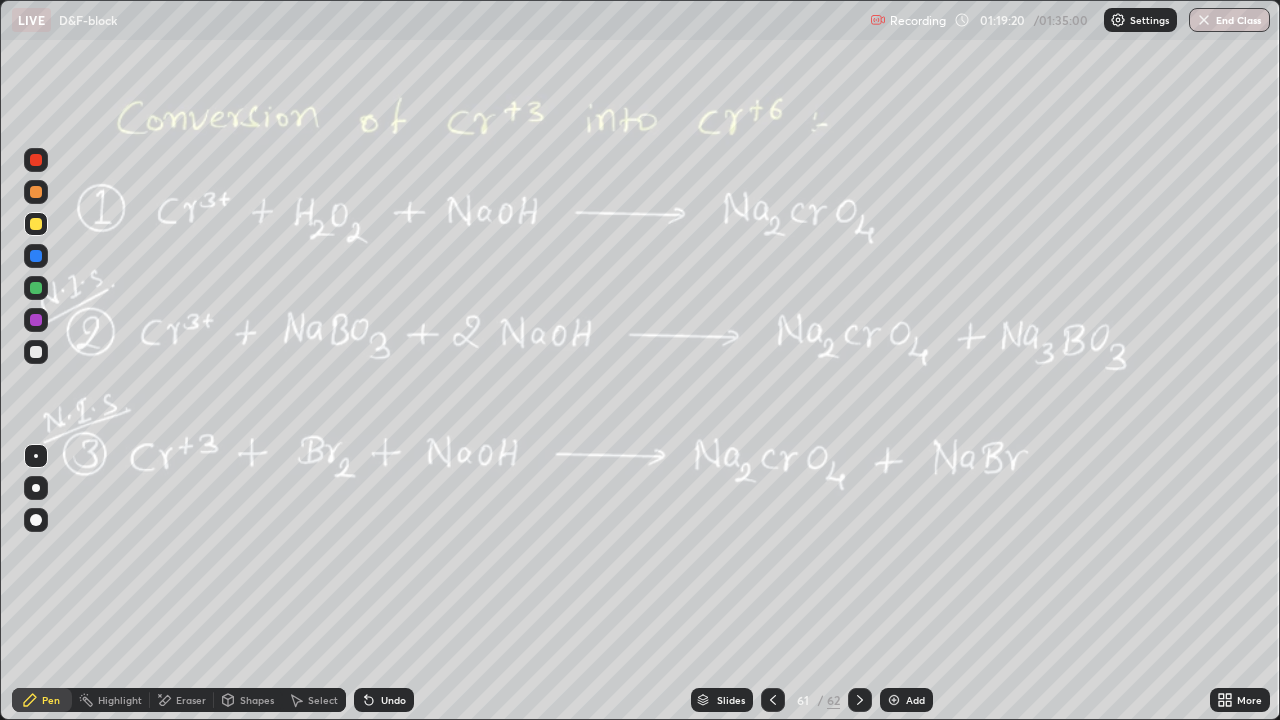 click on "End Class" at bounding box center [1229, 20] 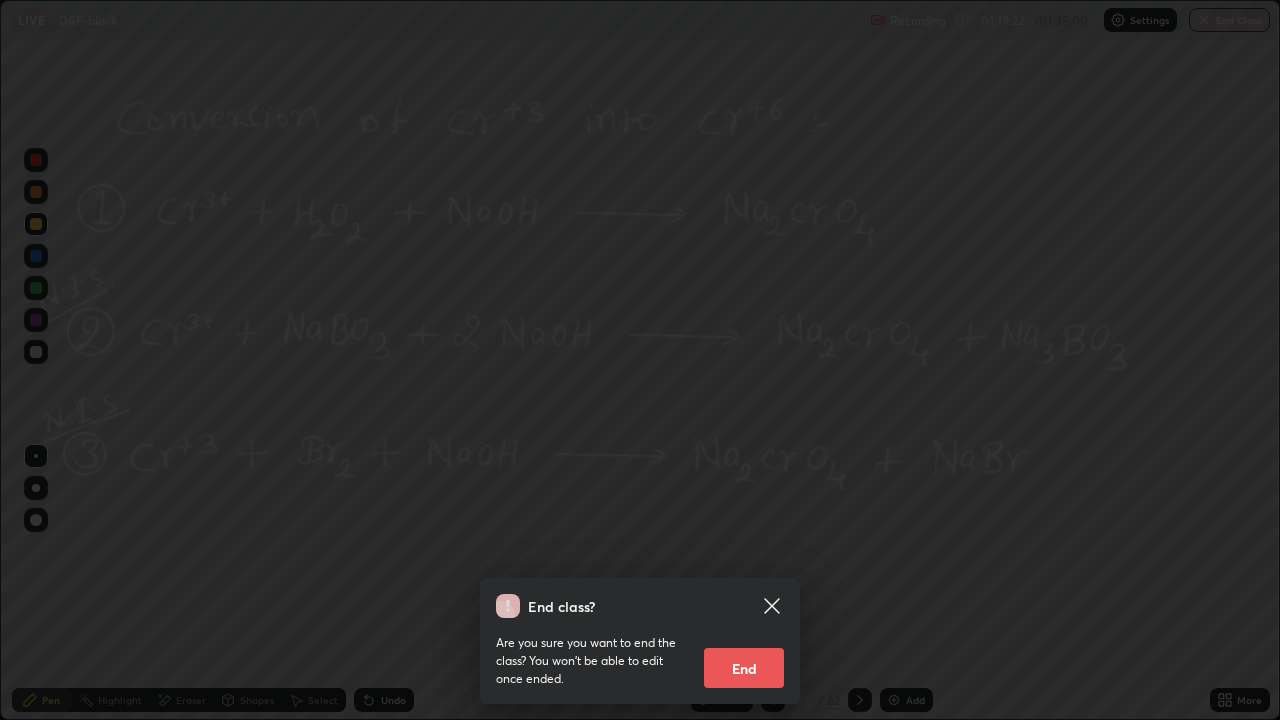 click on "End" at bounding box center (744, 668) 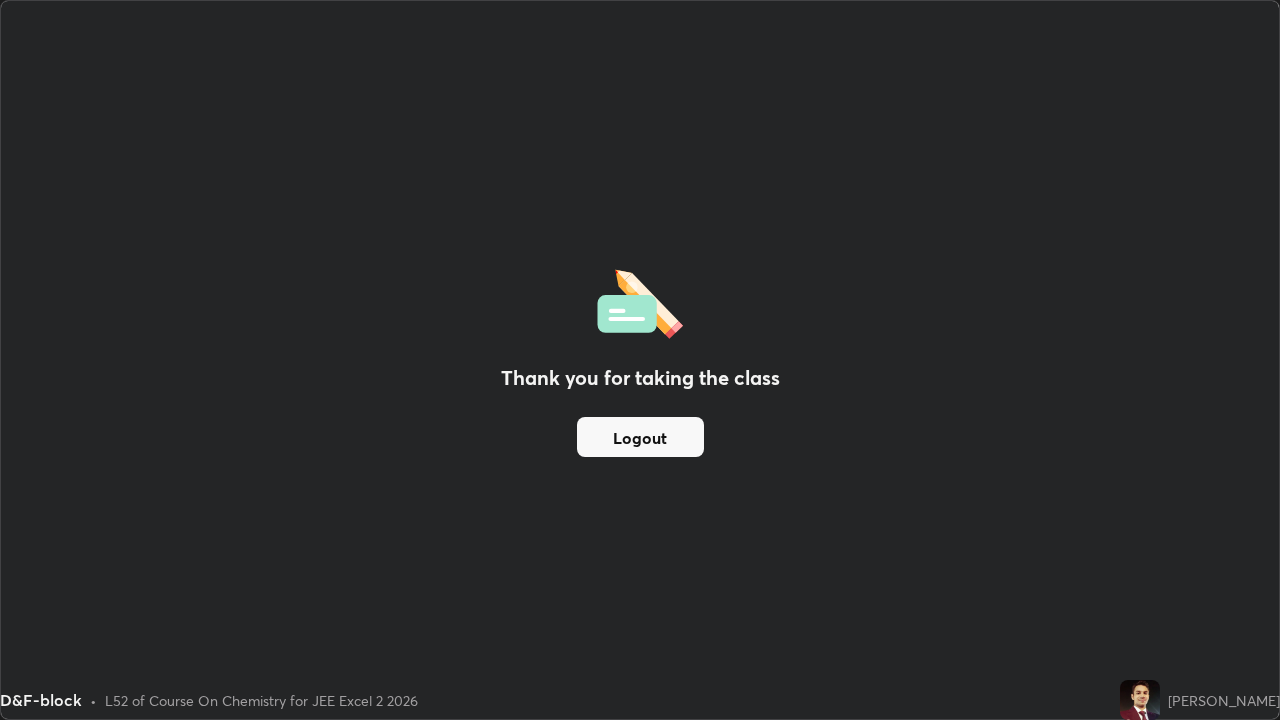 click on "Logout" at bounding box center [640, 437] 